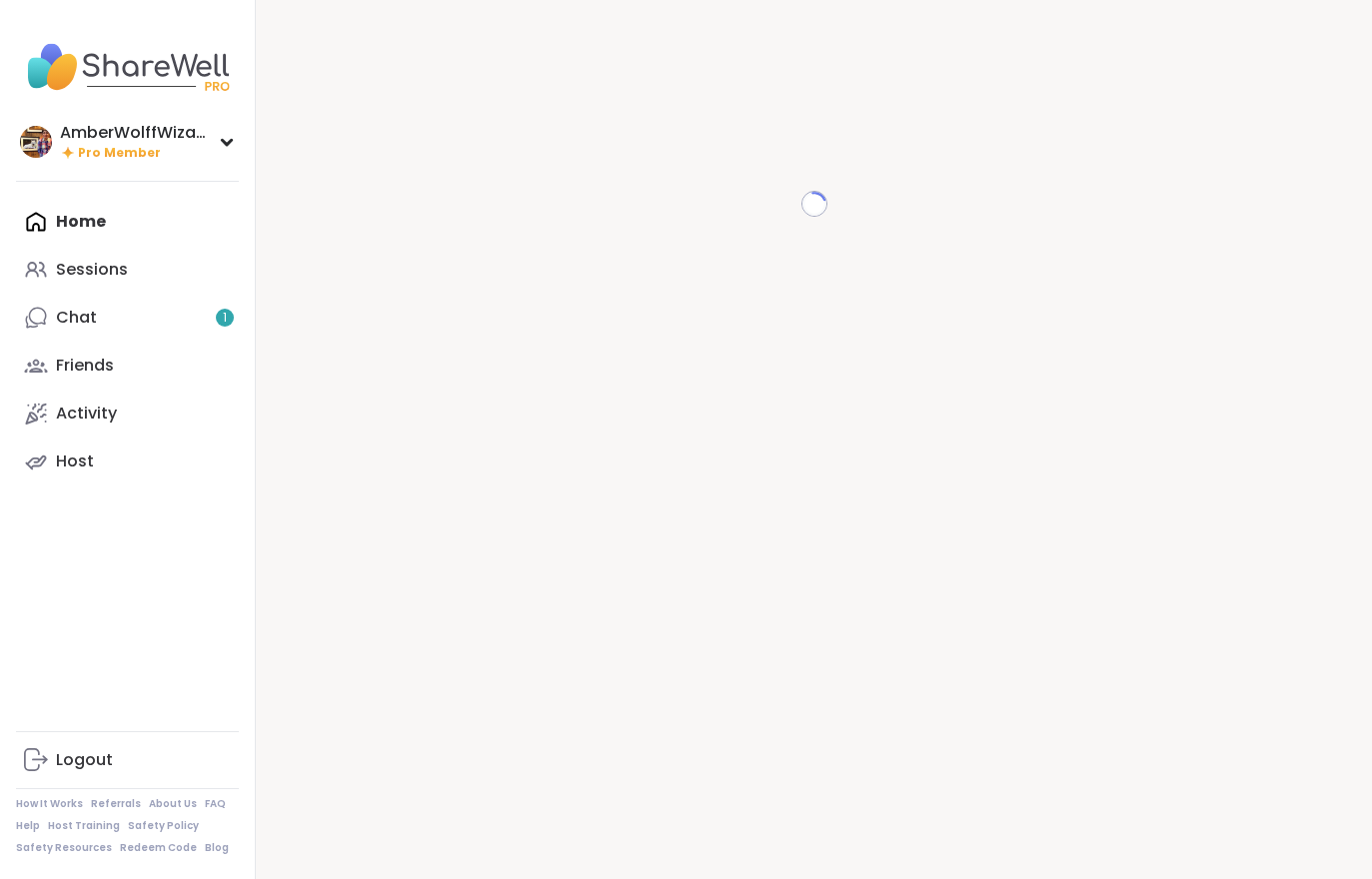 scroll, scrollTop: 0, scrollLeft: 0, axis: both 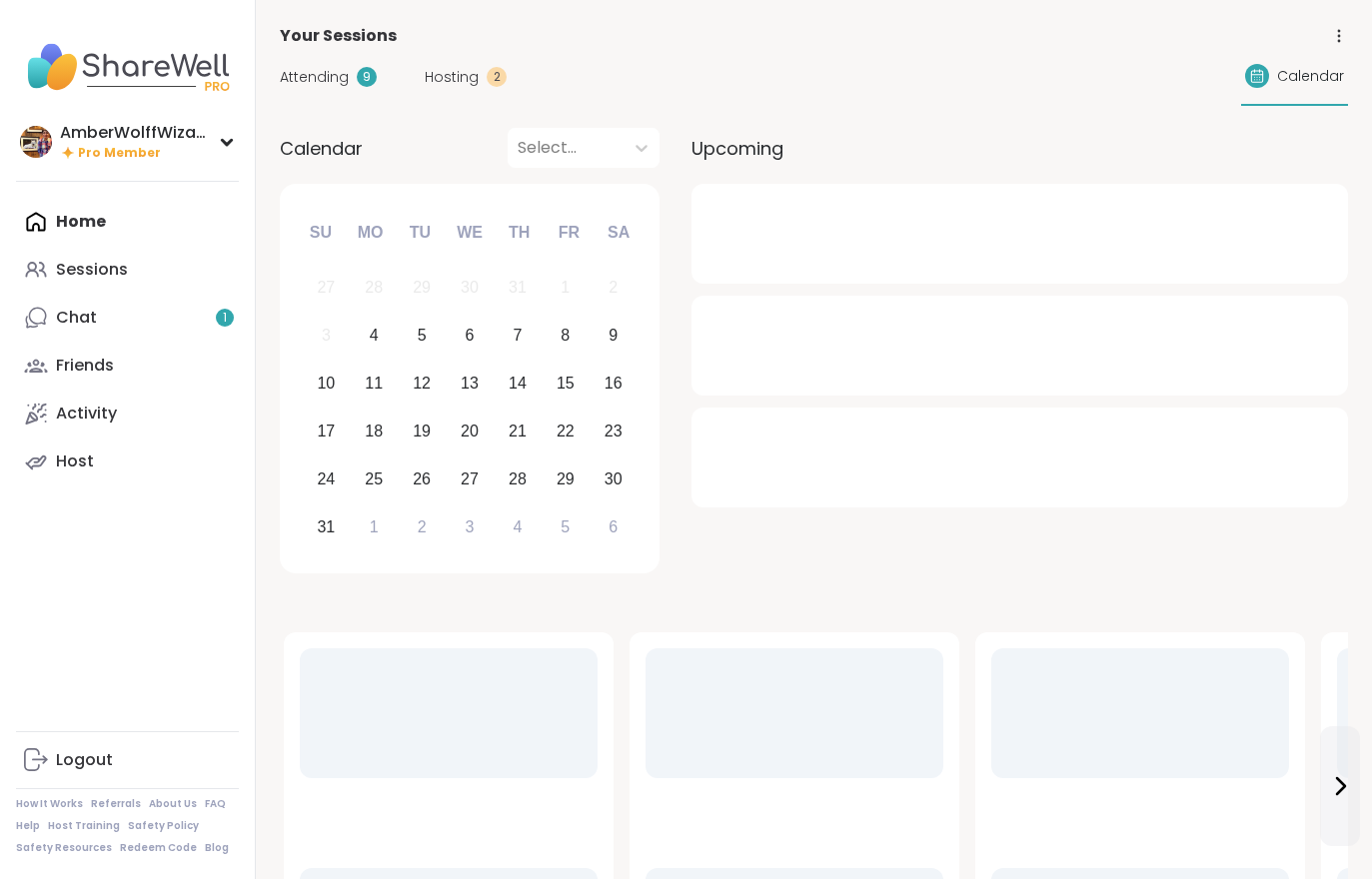 click on "Chat 1" at bounding box center [127, 318] 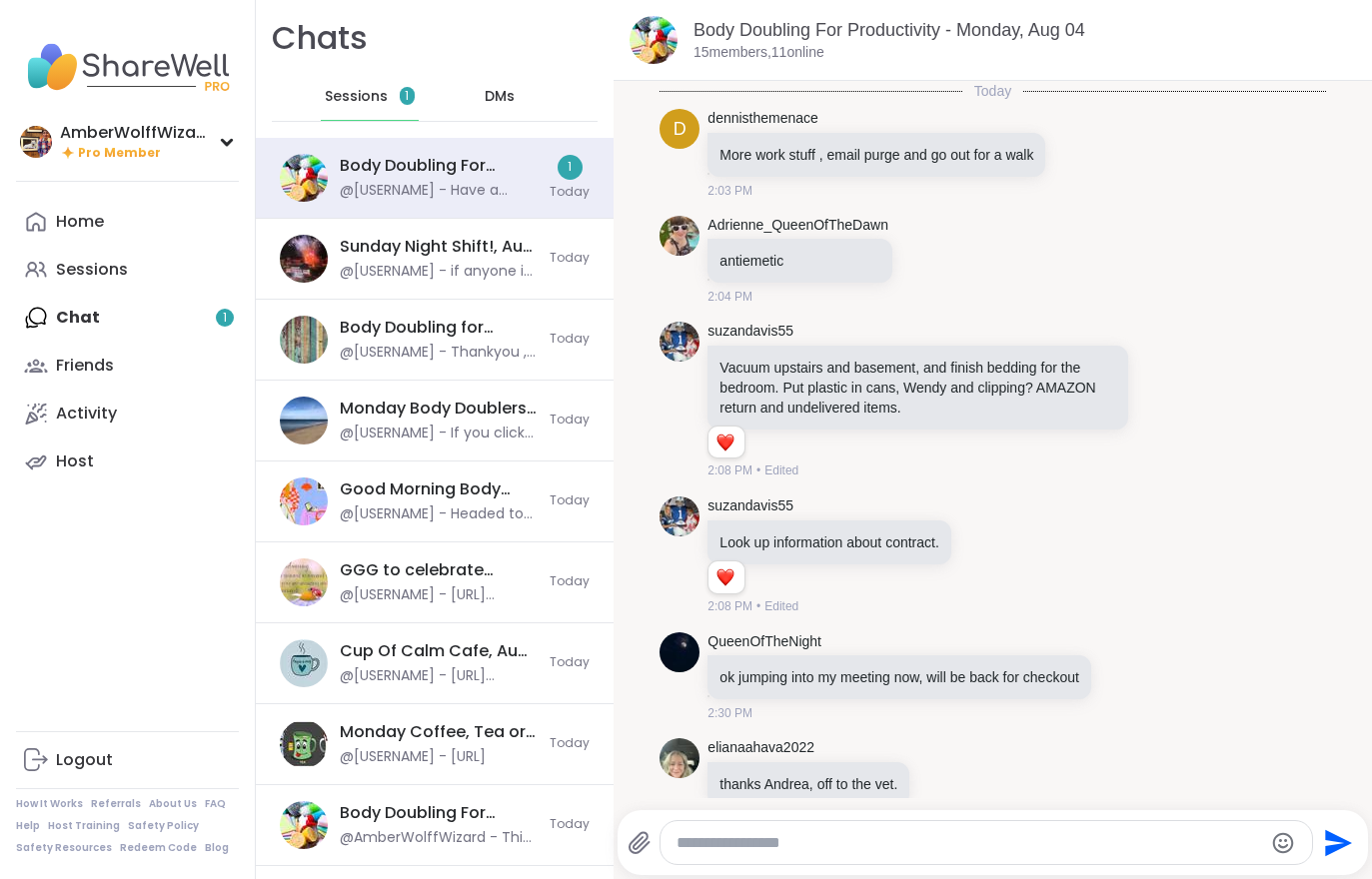 scroll, scrollTop: 1178, scrollLeft: 0, axis: vertical 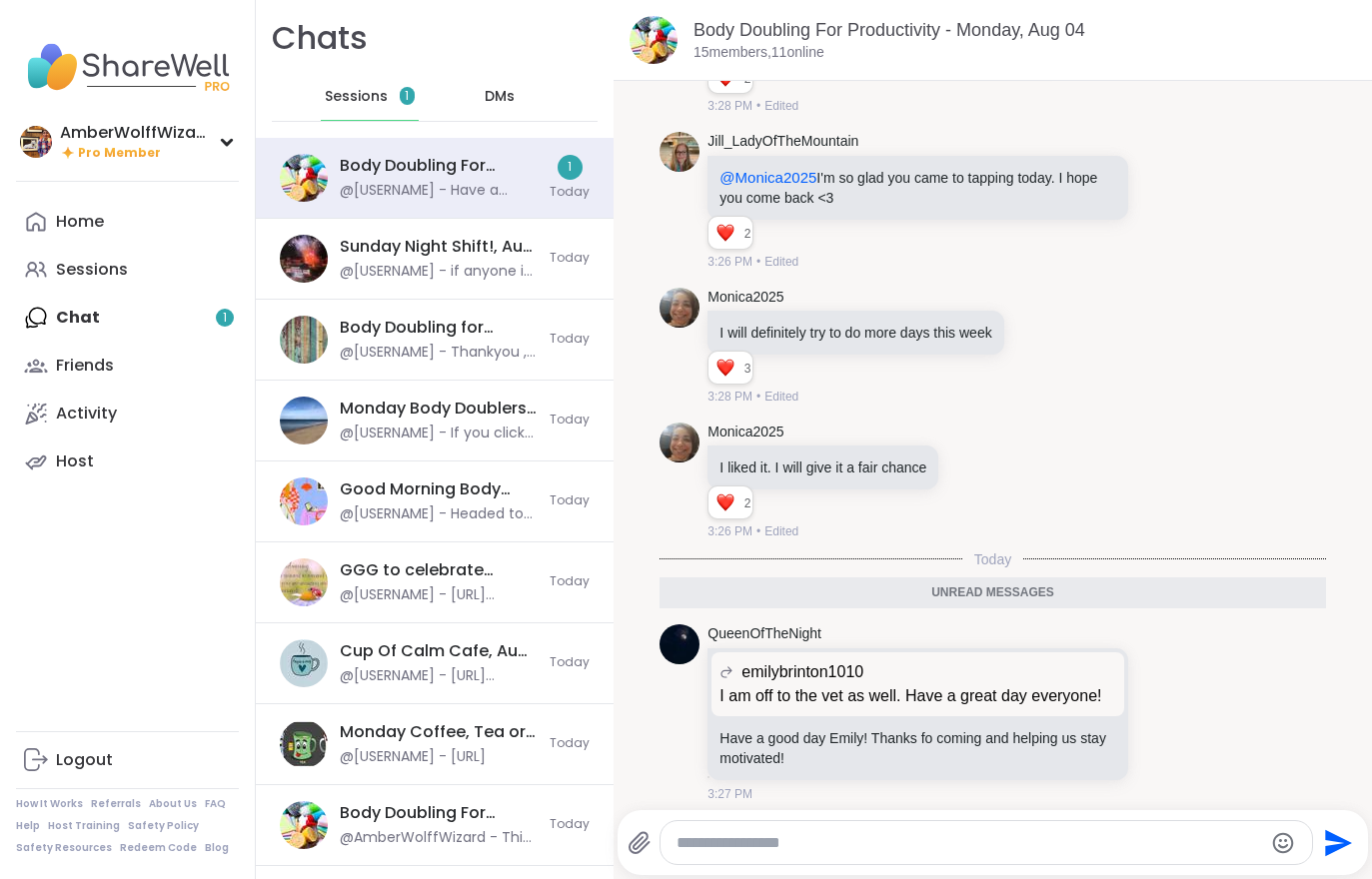 click on "Home Sessions Chat 1 Friends Activity Host" at bounding box center [127, 342] 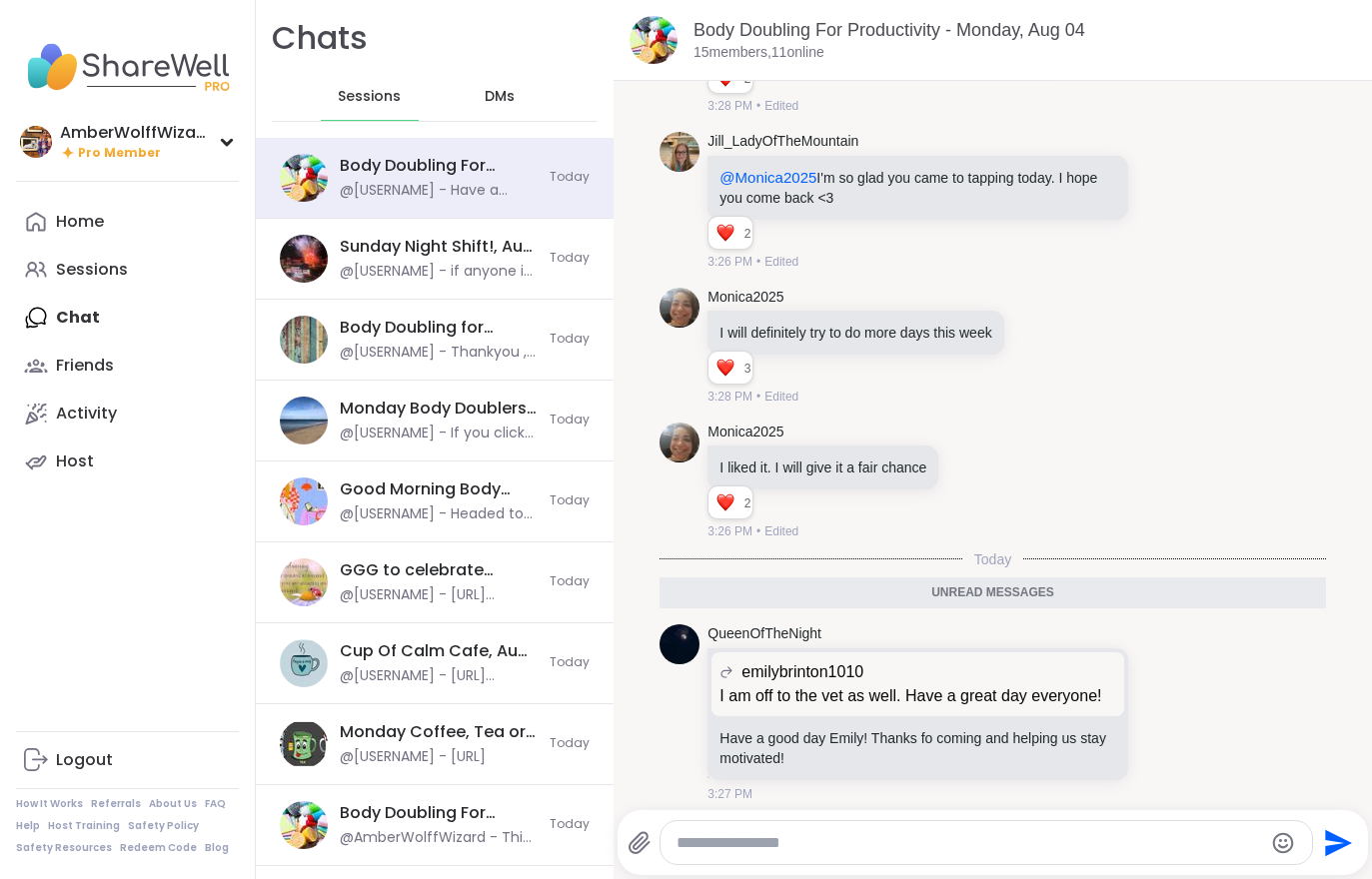 scroll, scrollTop: 0, scrollLeft: 0, axis: both 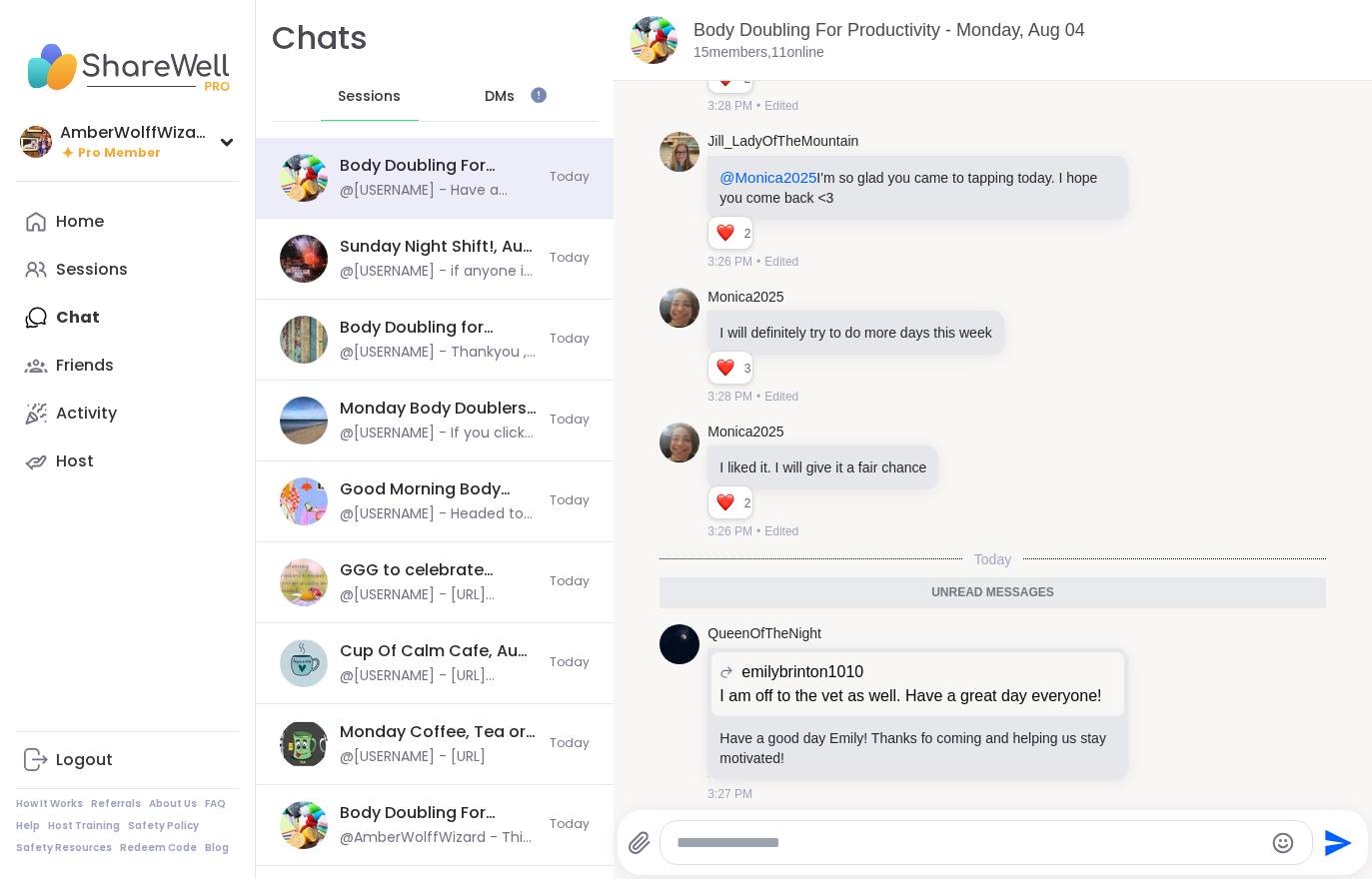 click on "Home" at bounding box center (80, 222) 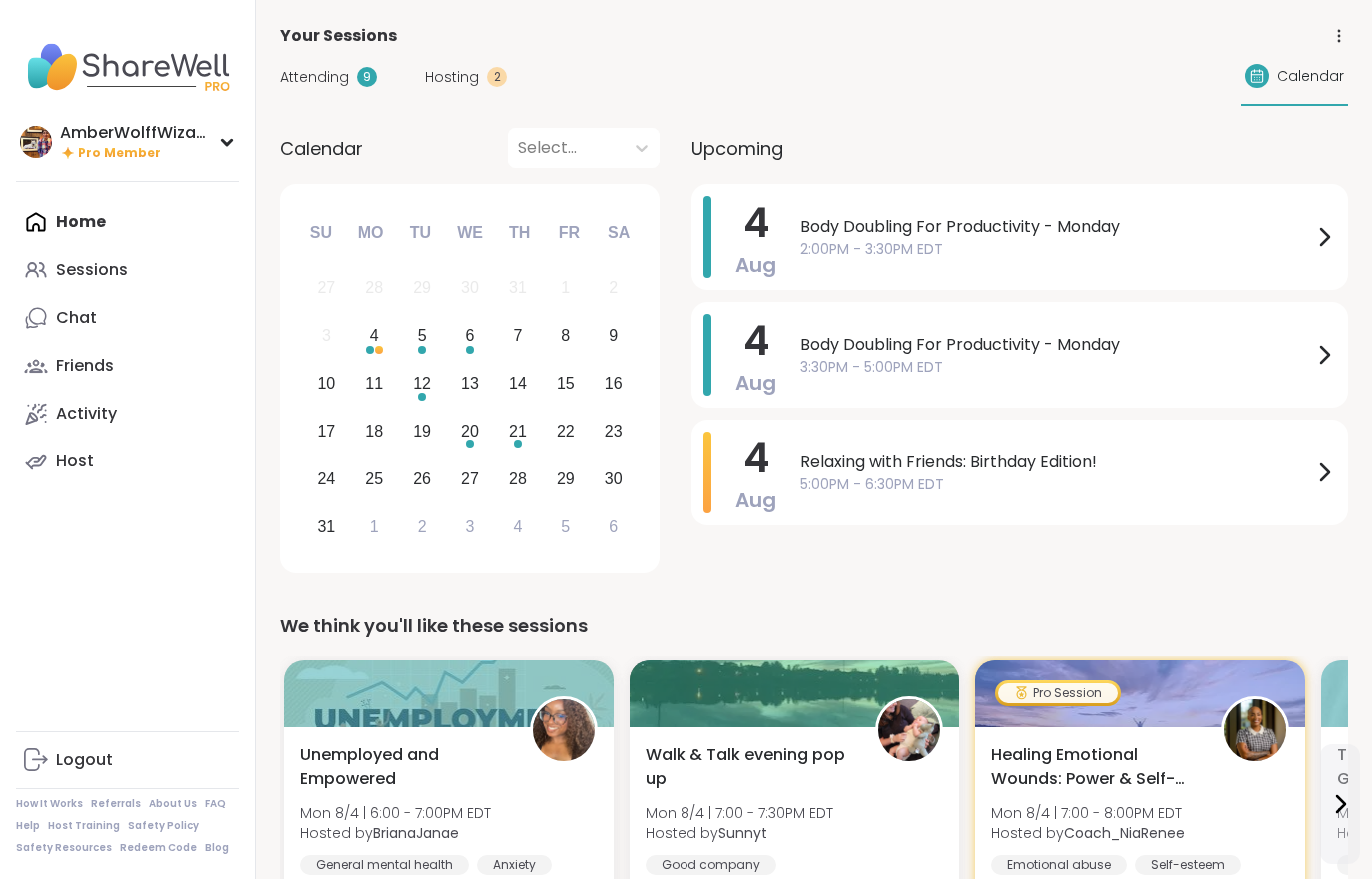 click on "Hosting" at bounding box center (452, 77) 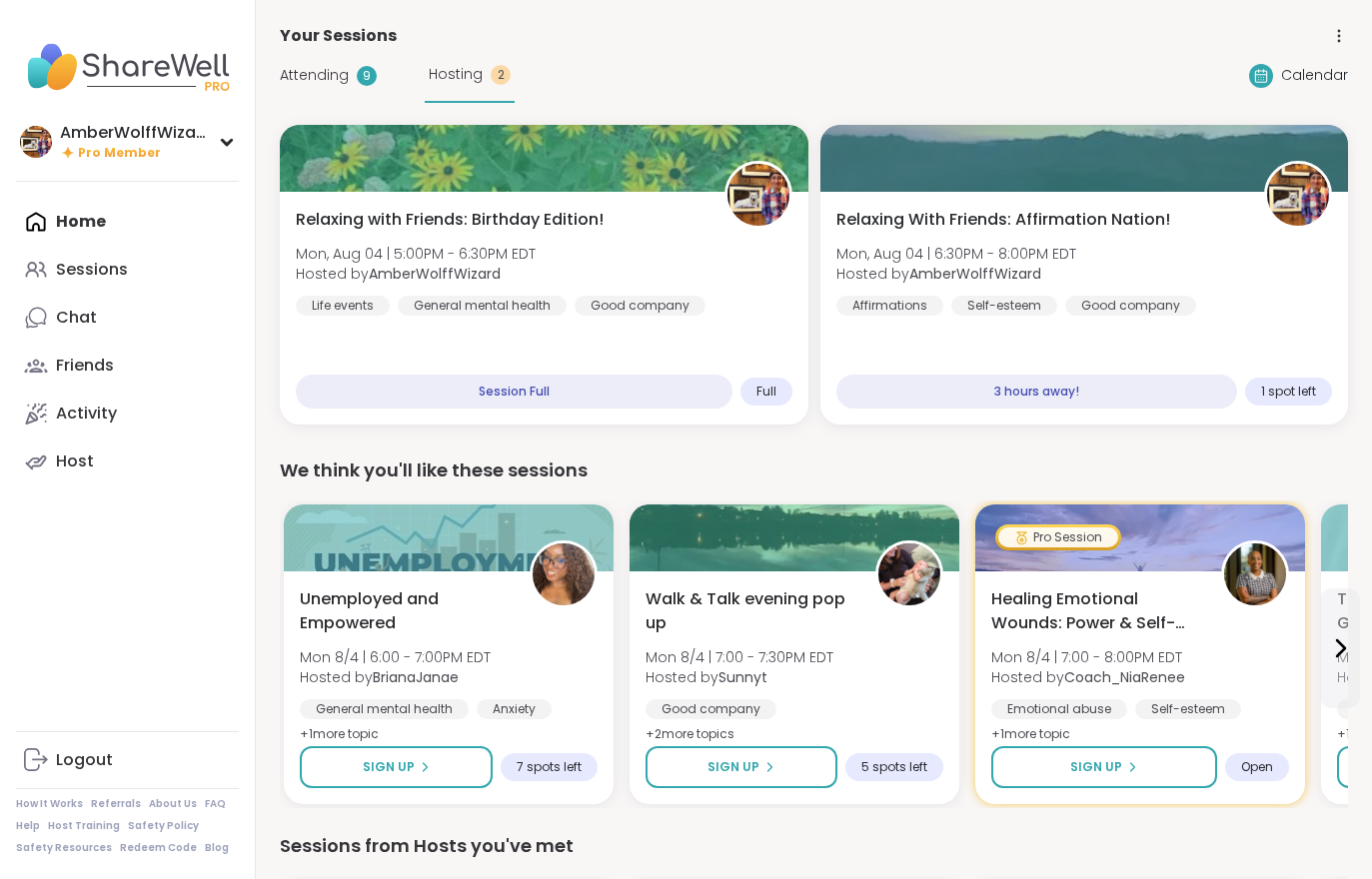 click on "Attending" at bounding box center [314, 75] 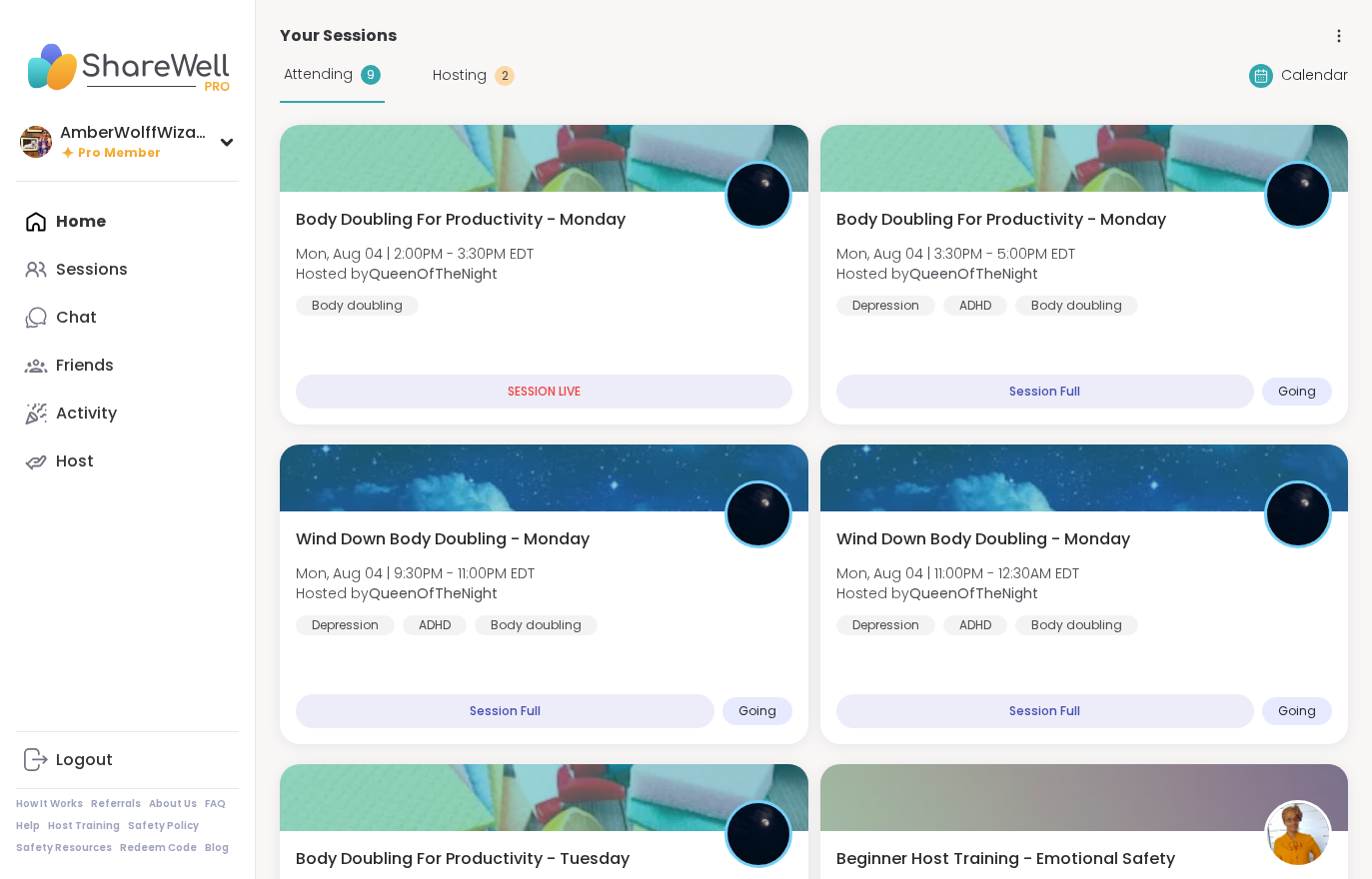 click on "Body Doubling For Productivity - Monday Mon, Aug 04 | 3:30PM - 5:00PM EDT Hosted by  QueenOfTheNight Depression ADHD Body doubling Session Full Going" at bounding box center (1084, 308) 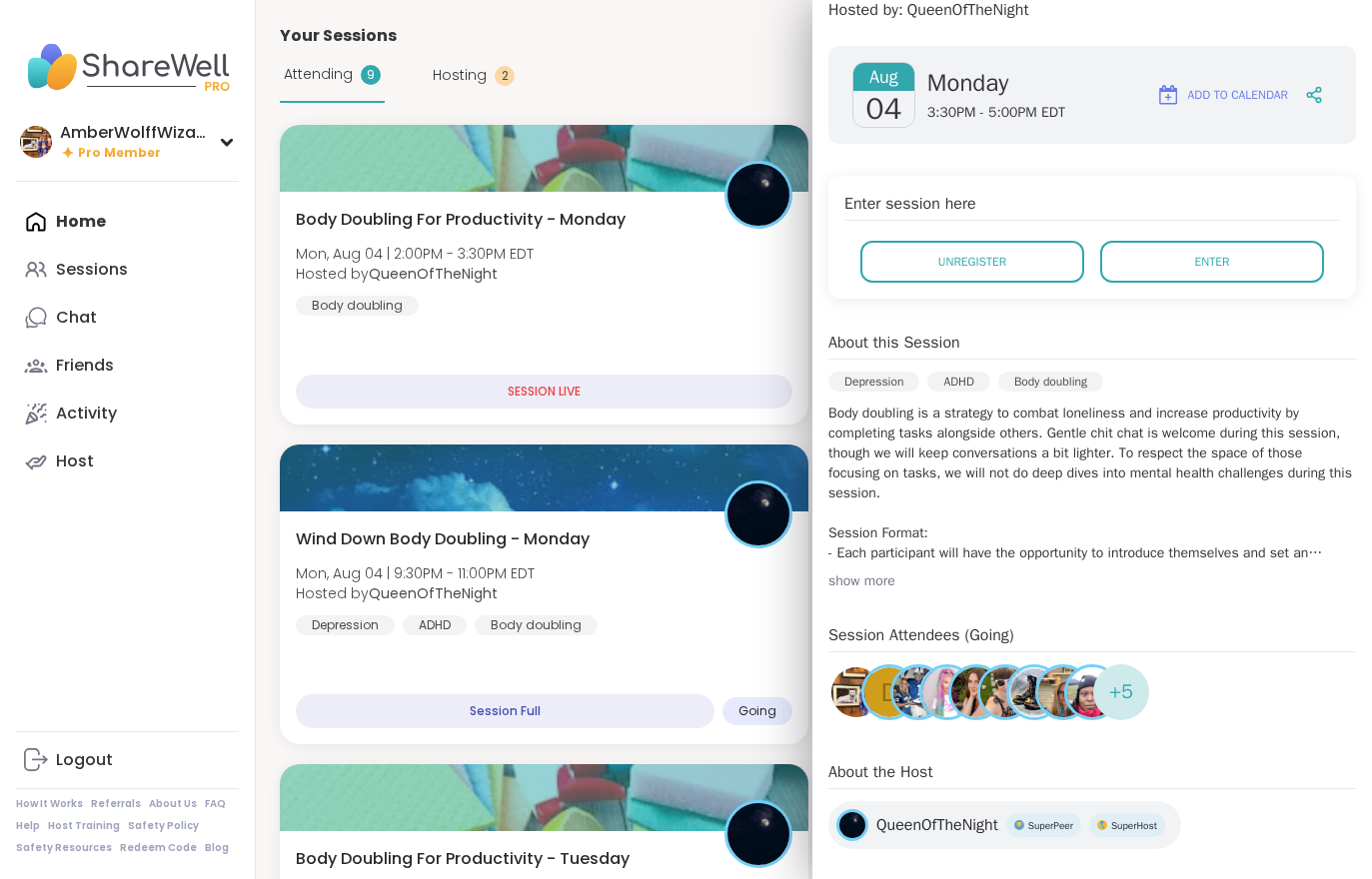 scroll, scrollTop: 255, scrollLeft: 0, axis: vertical 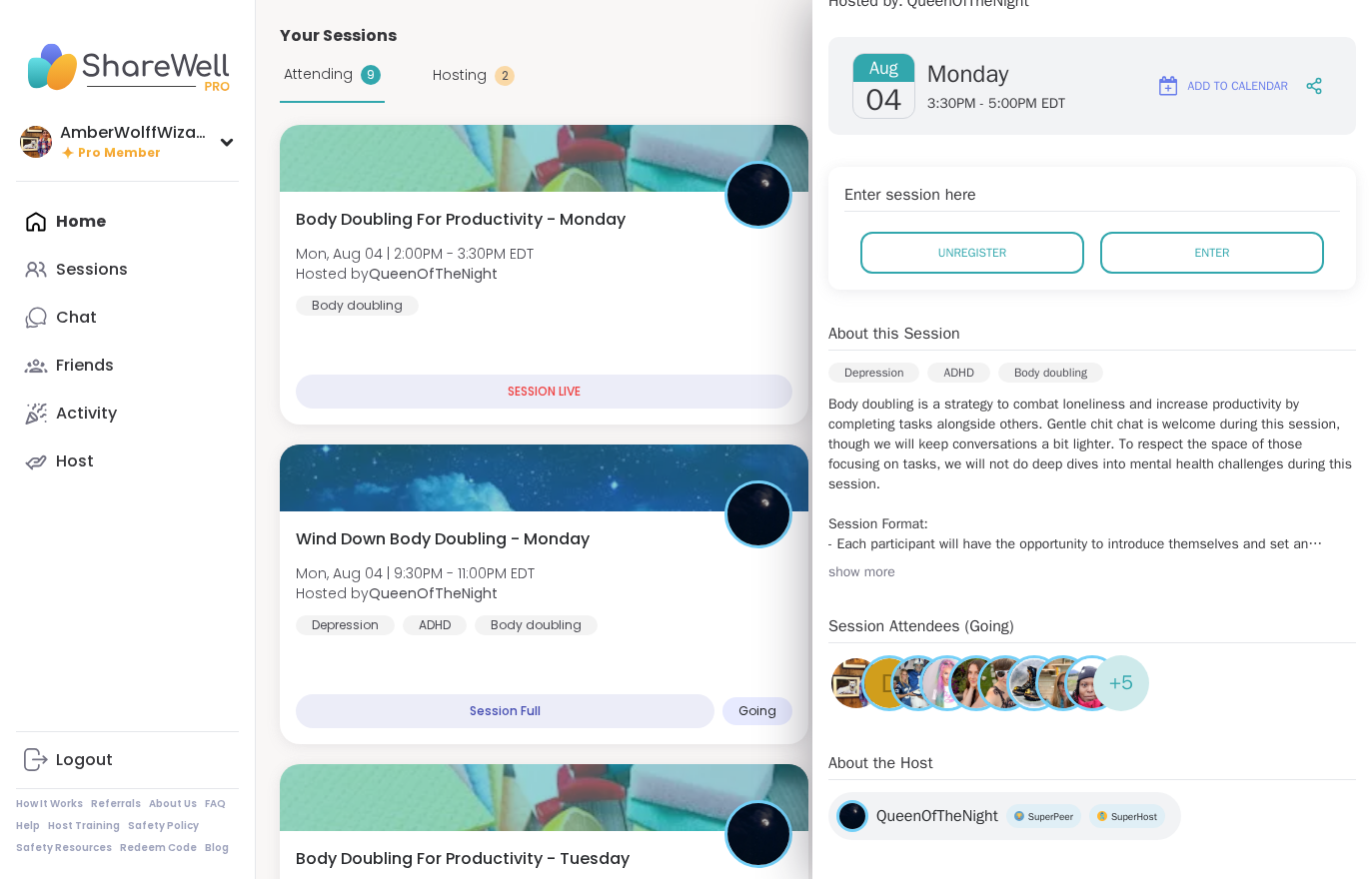 click on "Enter" at bounding box center (1212, 253) 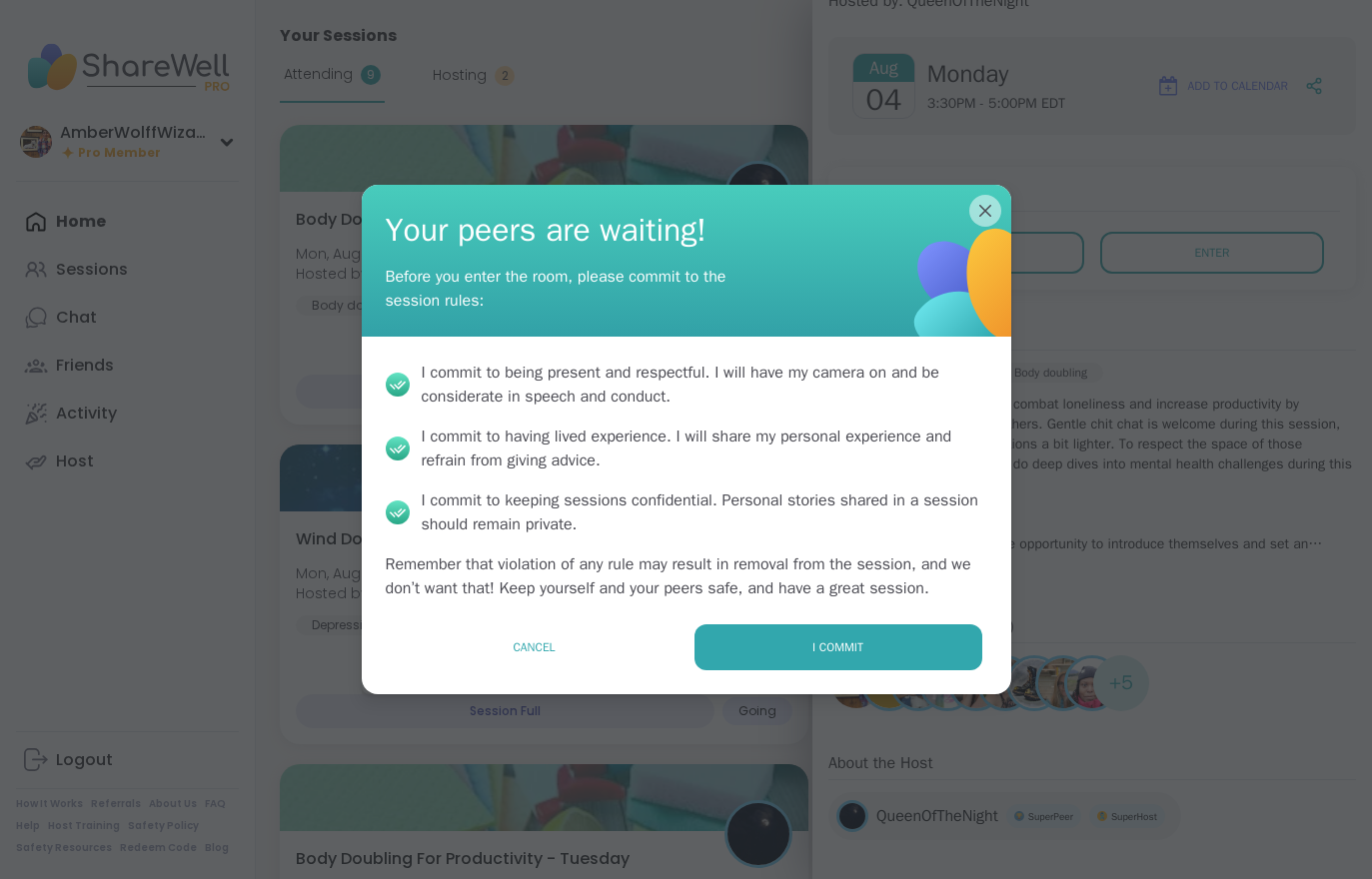 click on "I commit" at bounding box center (838, 647) 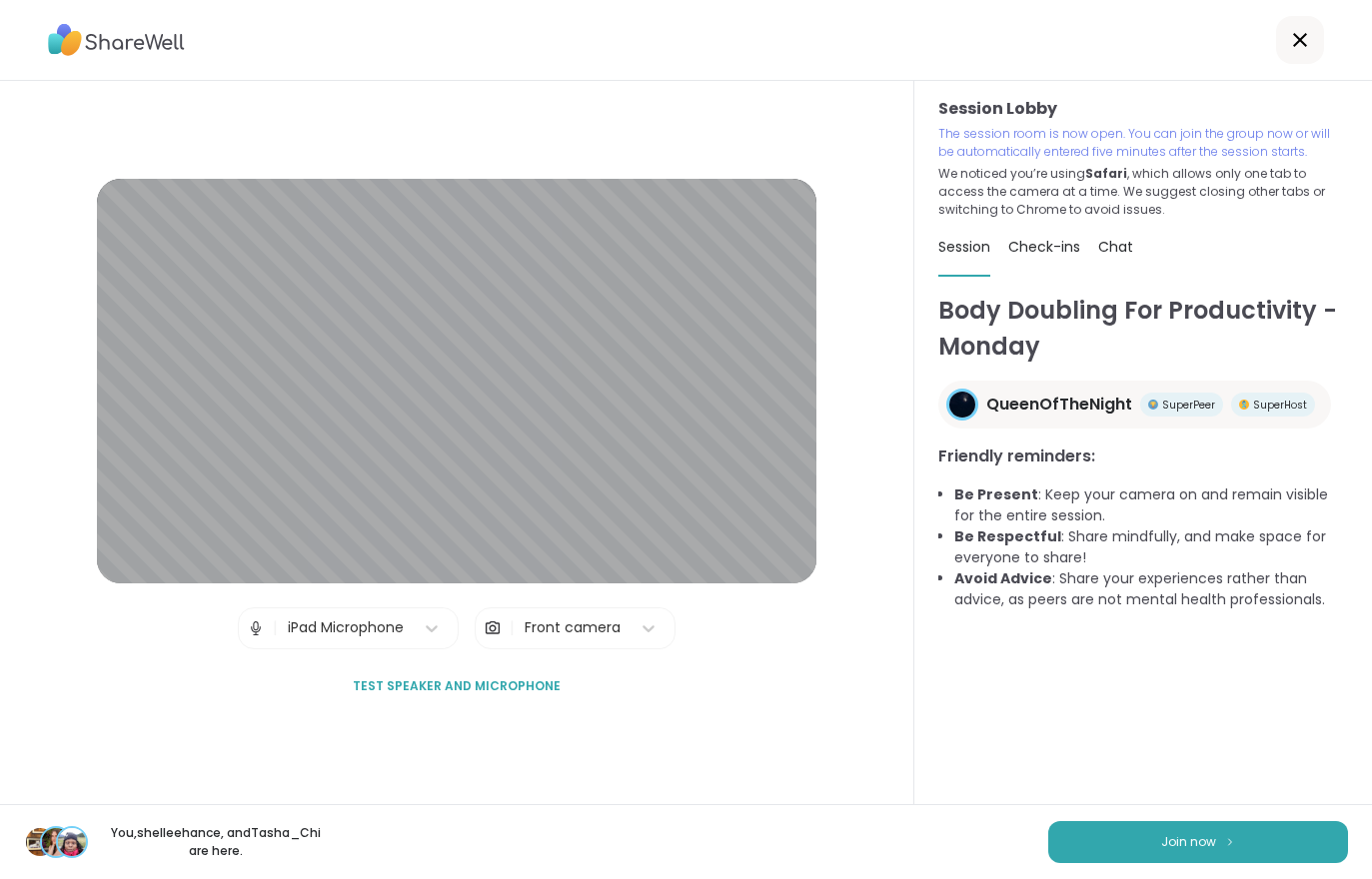 click on "Join now" at bounding box center (1198, 842) 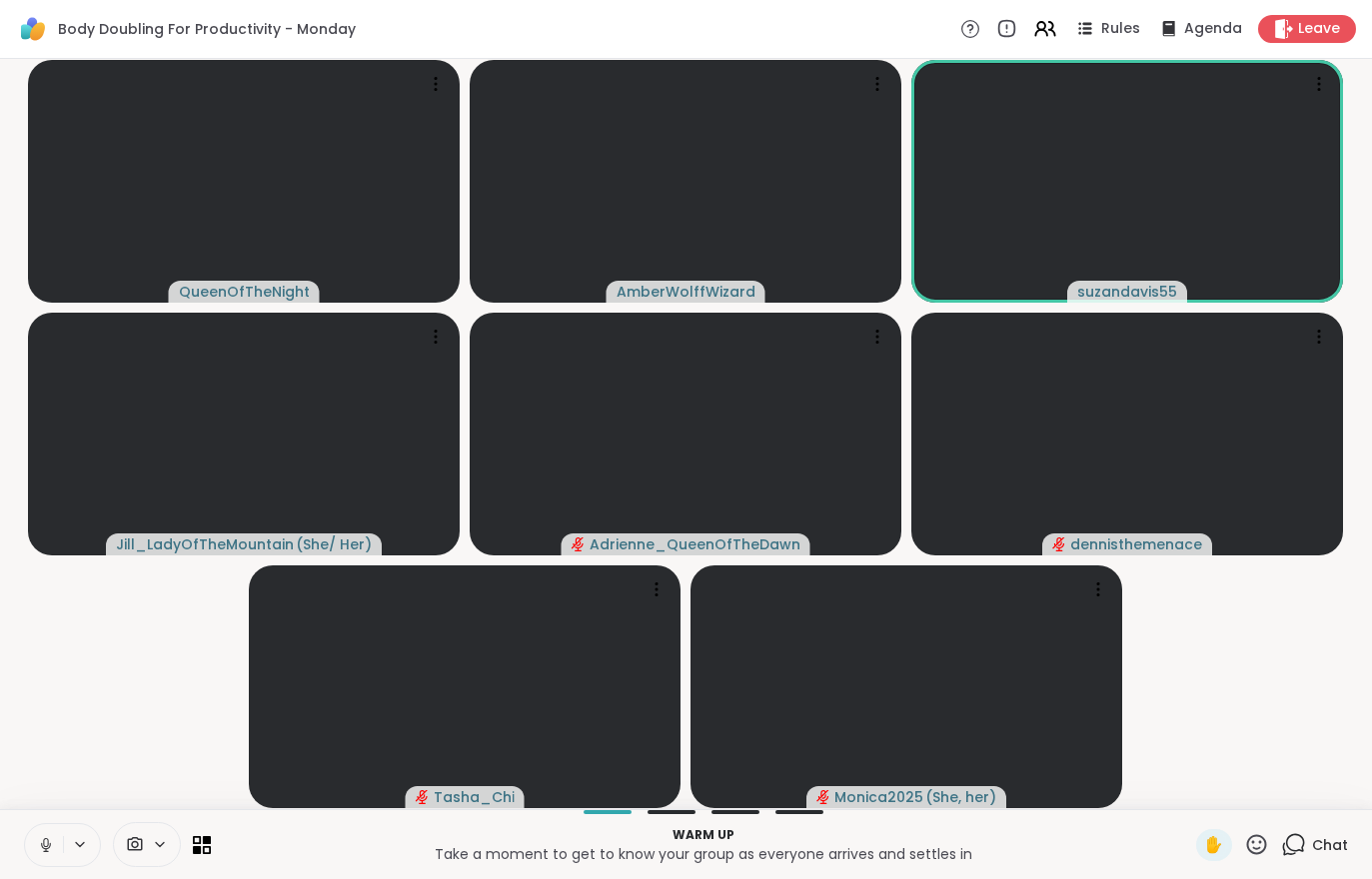 click at bounding box center [44, 845] 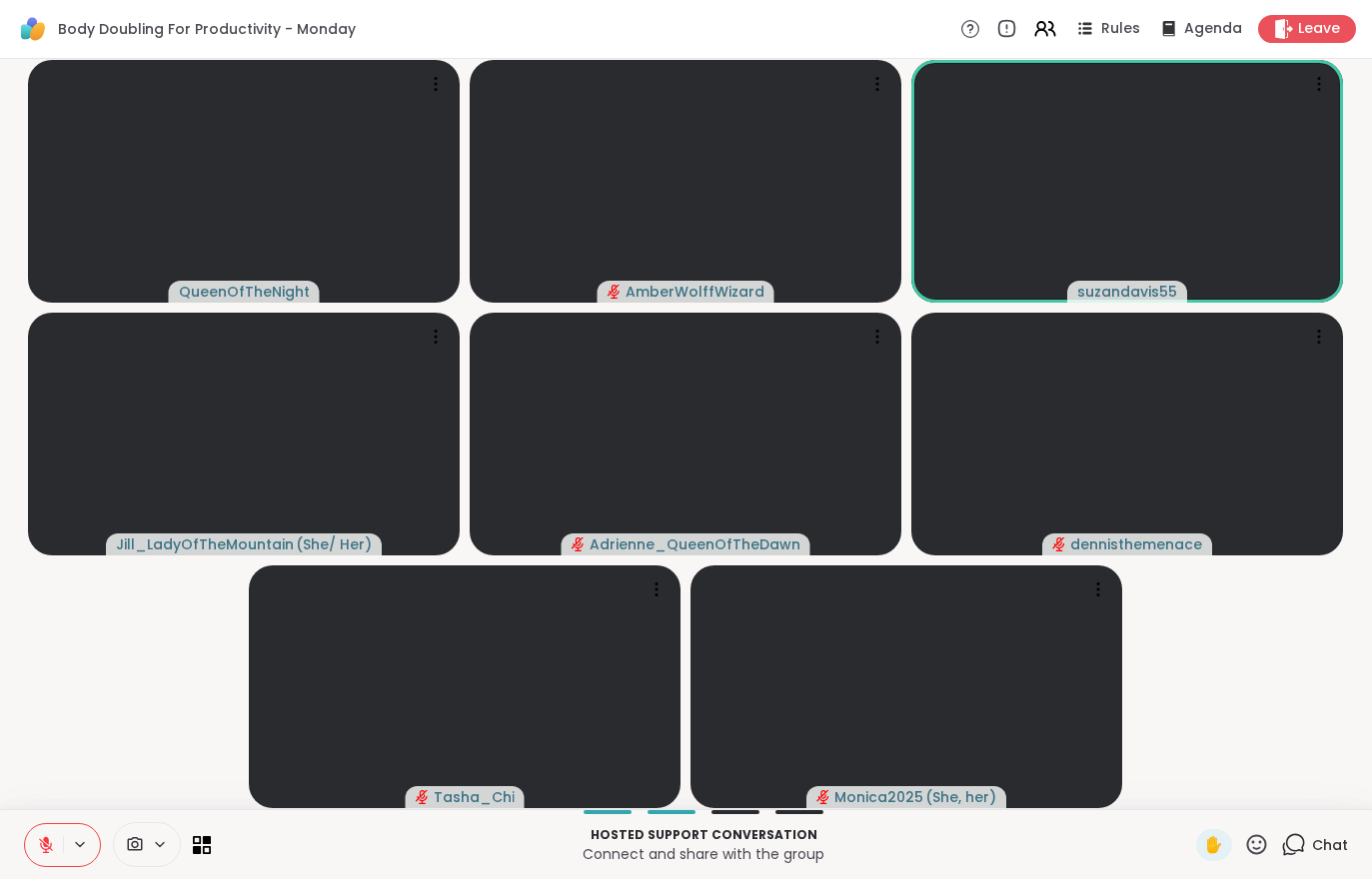 click 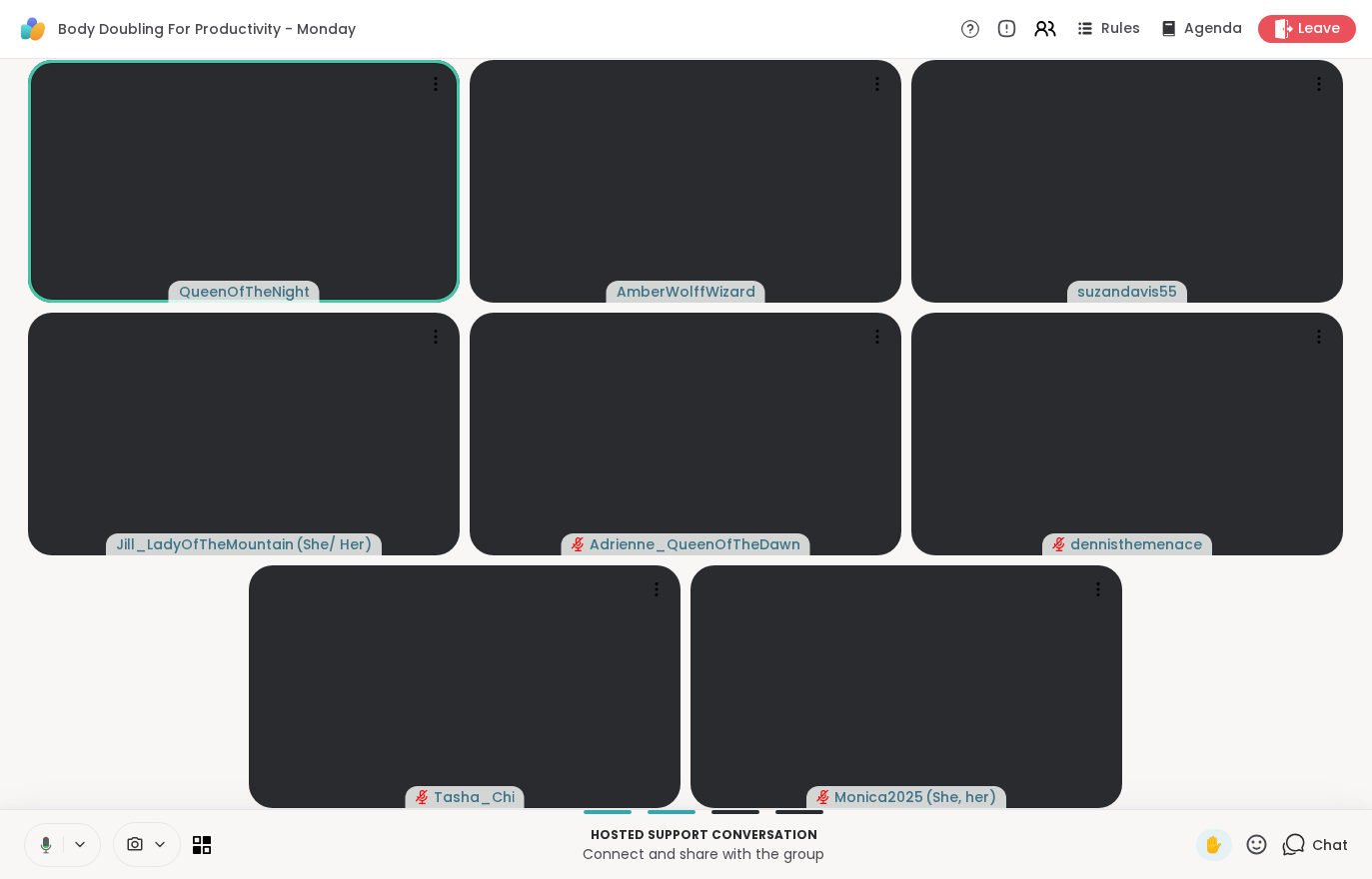click on "QueenOfTheNight AmberWolffWizard suzandavis55 Jill_LadyOfTheMountain ( She/ Her ) Adrienne_QueenOfTheDawn dennisthemenace Tasha_Chi Monica2025 ( She, her )" at bounding box center (686, 434) 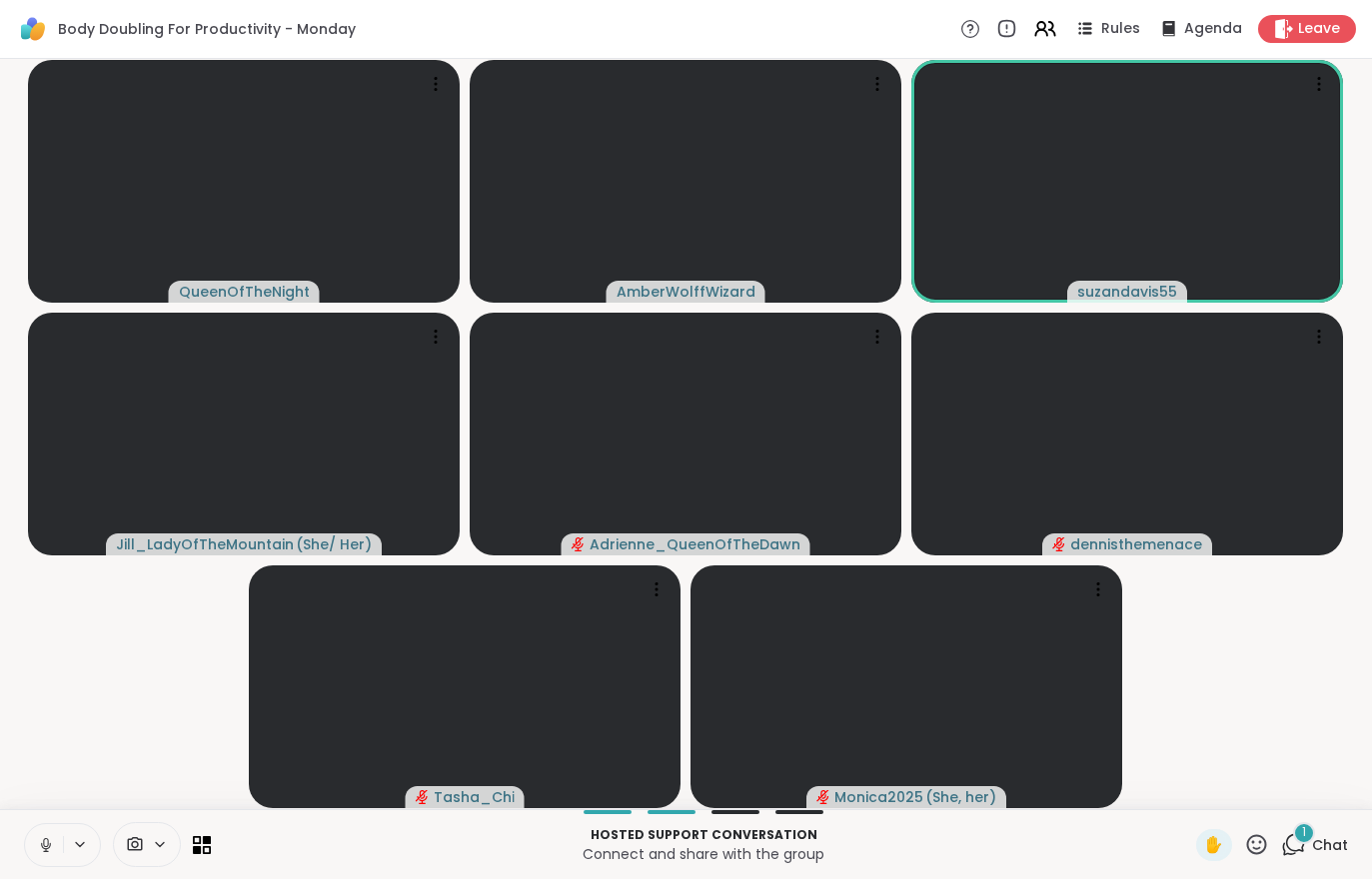 click 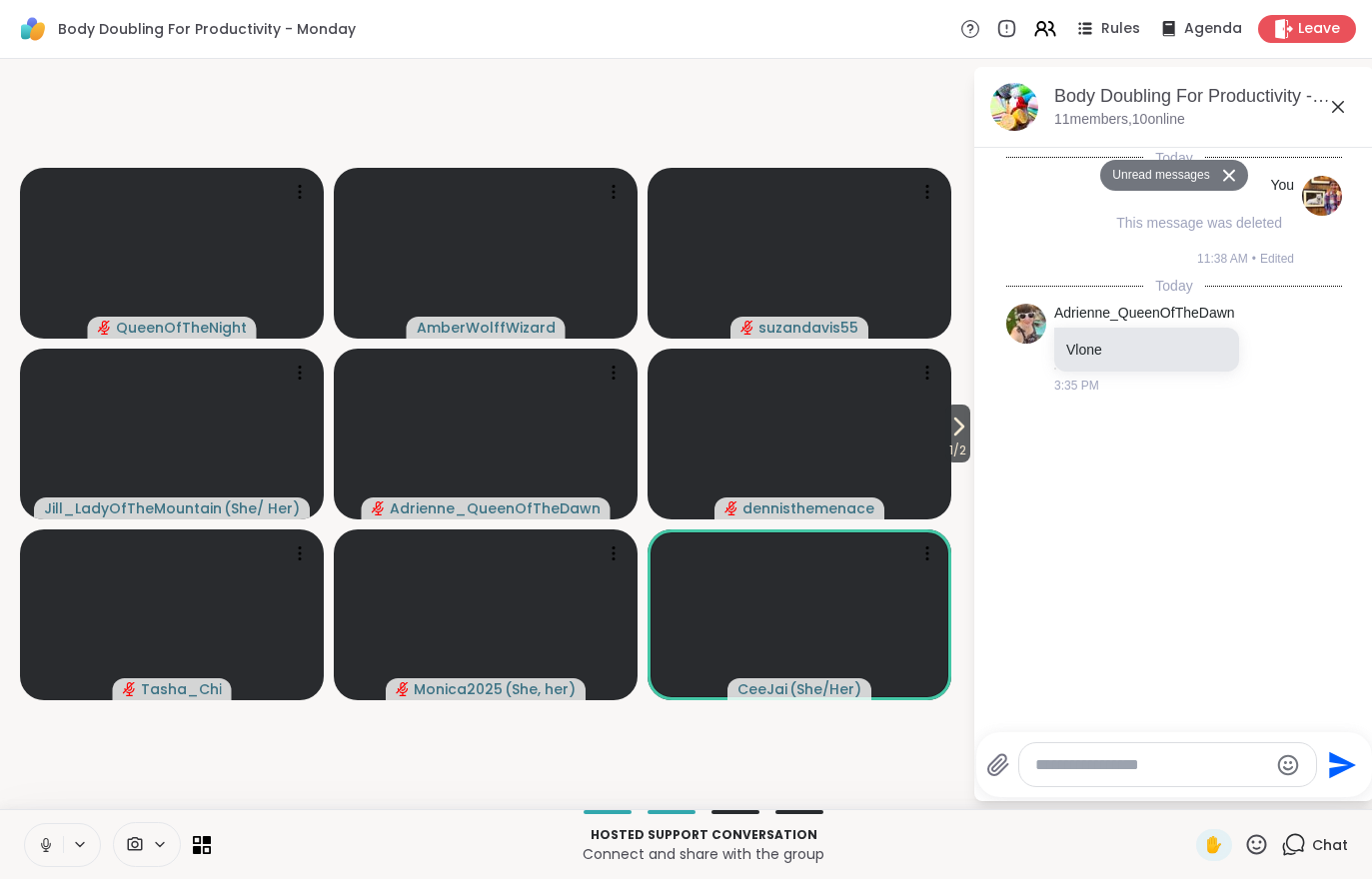 click 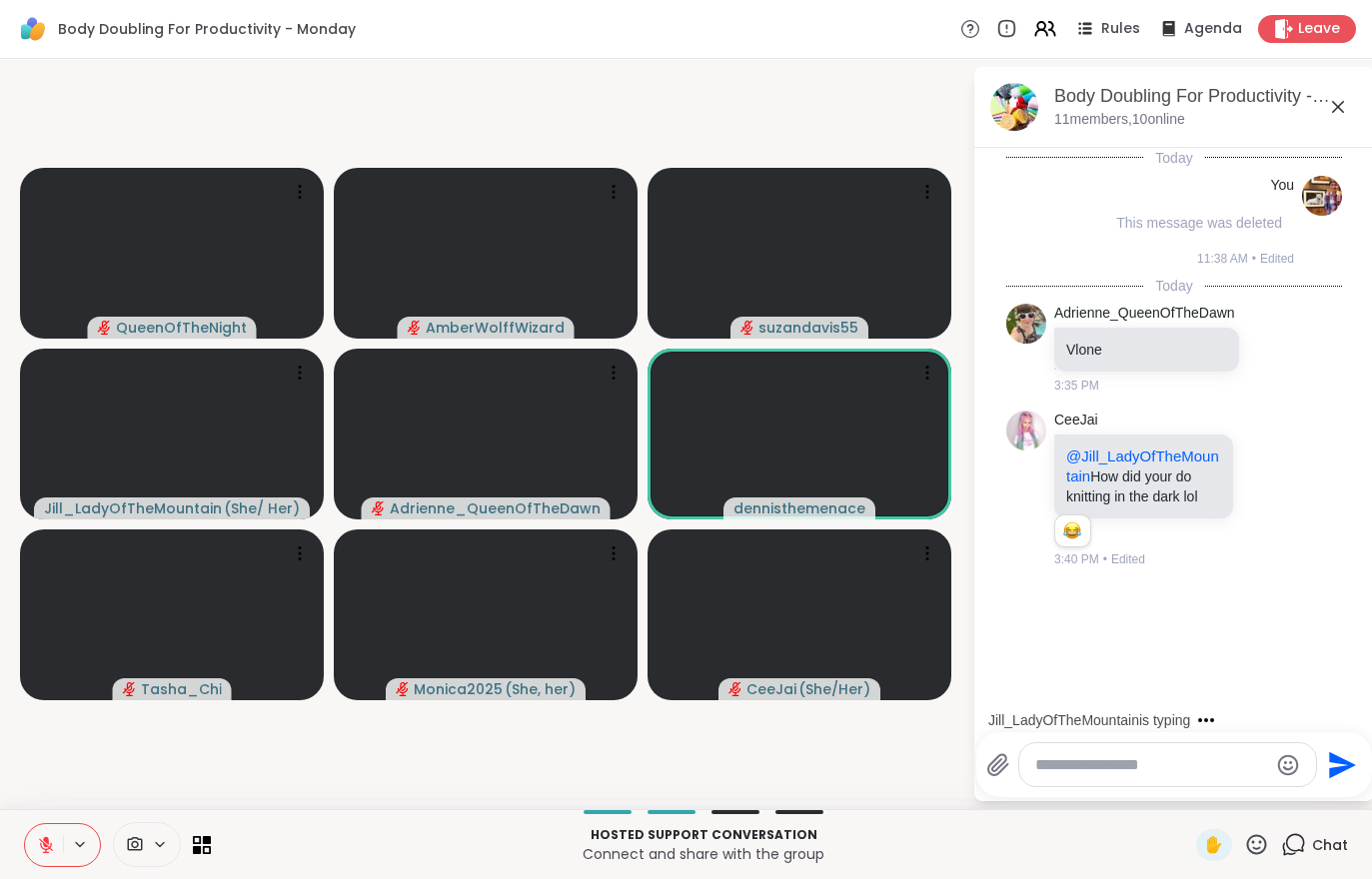 click 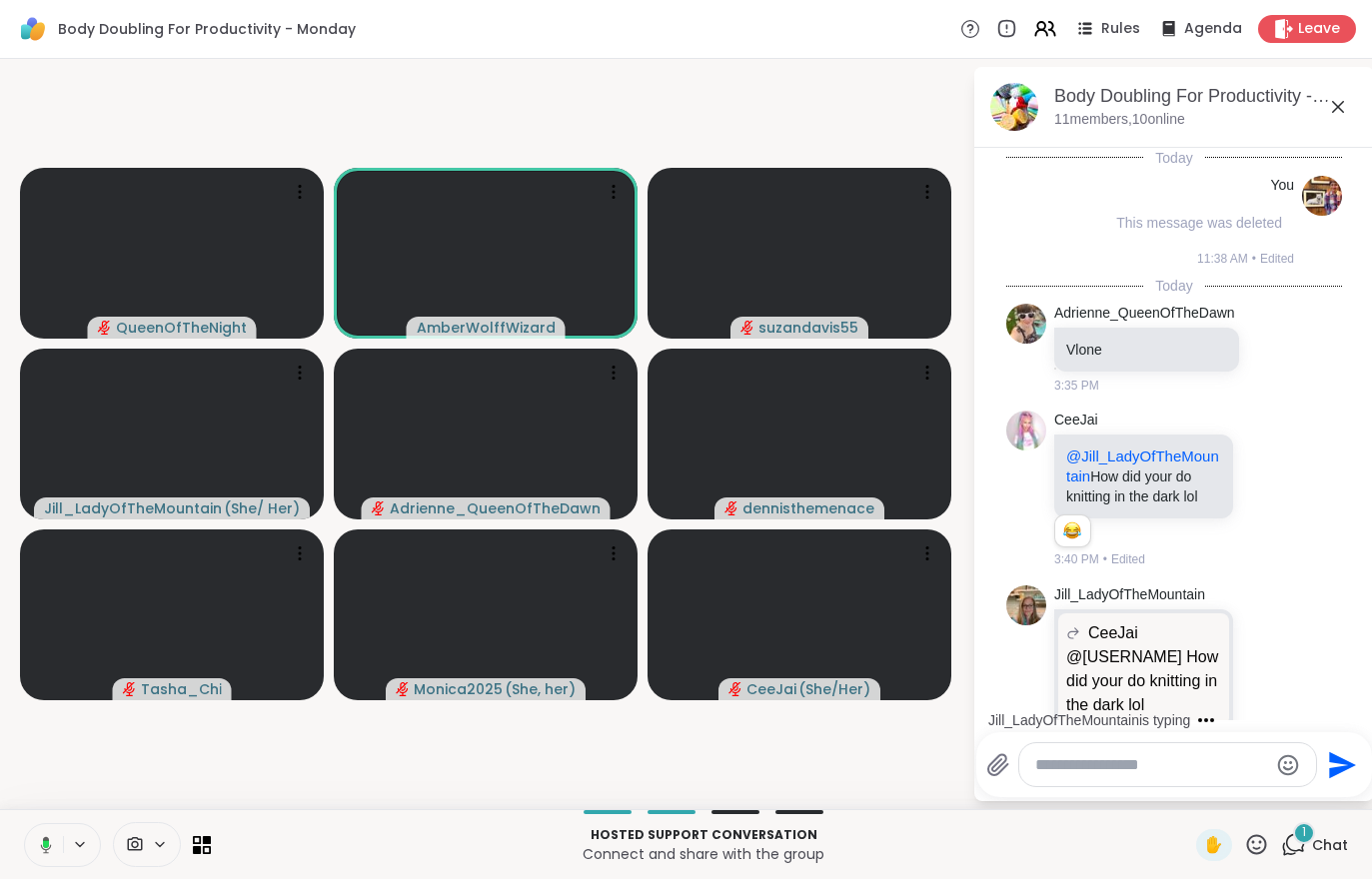 scroll, scrollTop: 97, scrollLeft: 0, axis: vertical 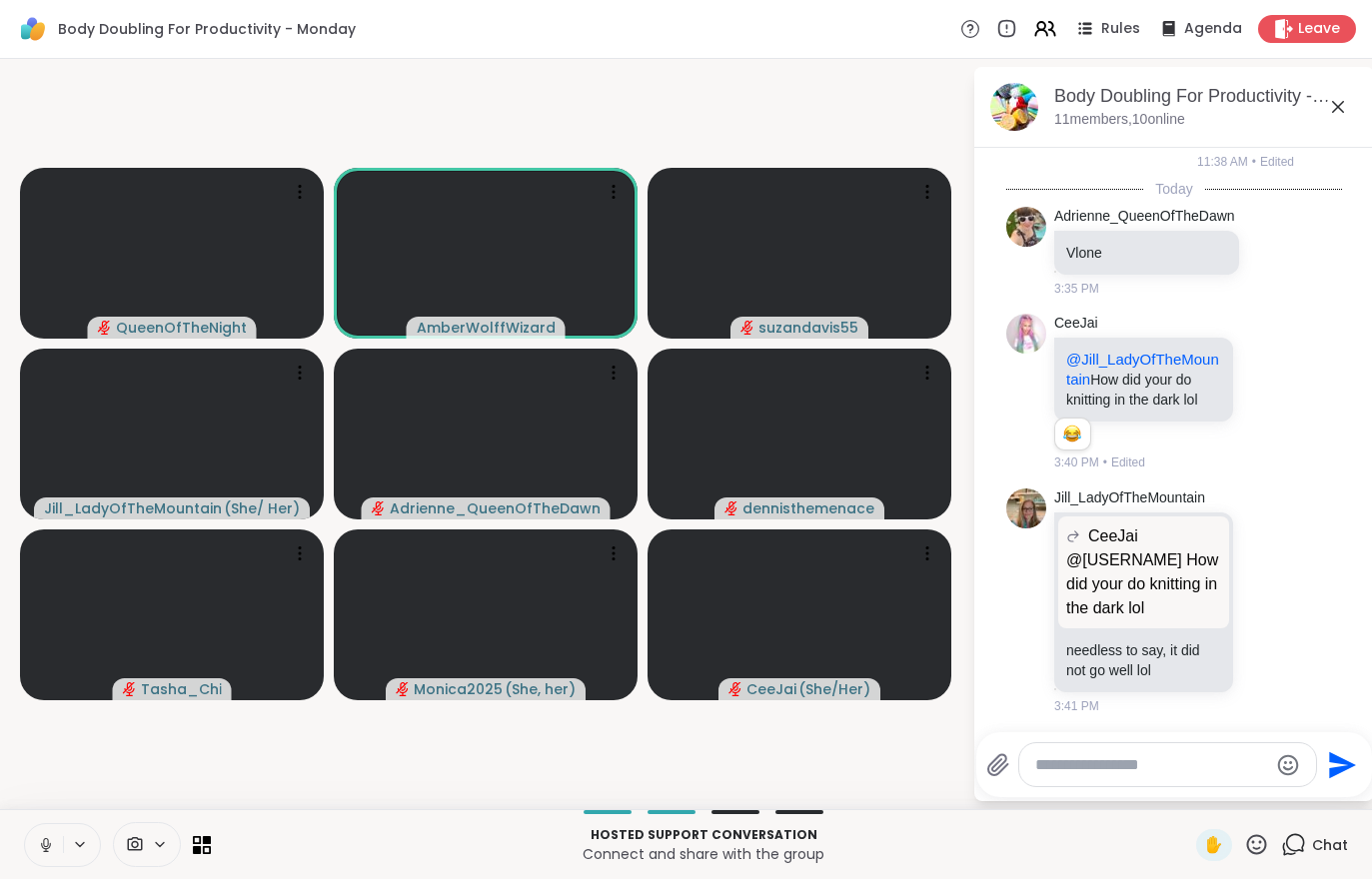 click at bounding box center [44, 845] 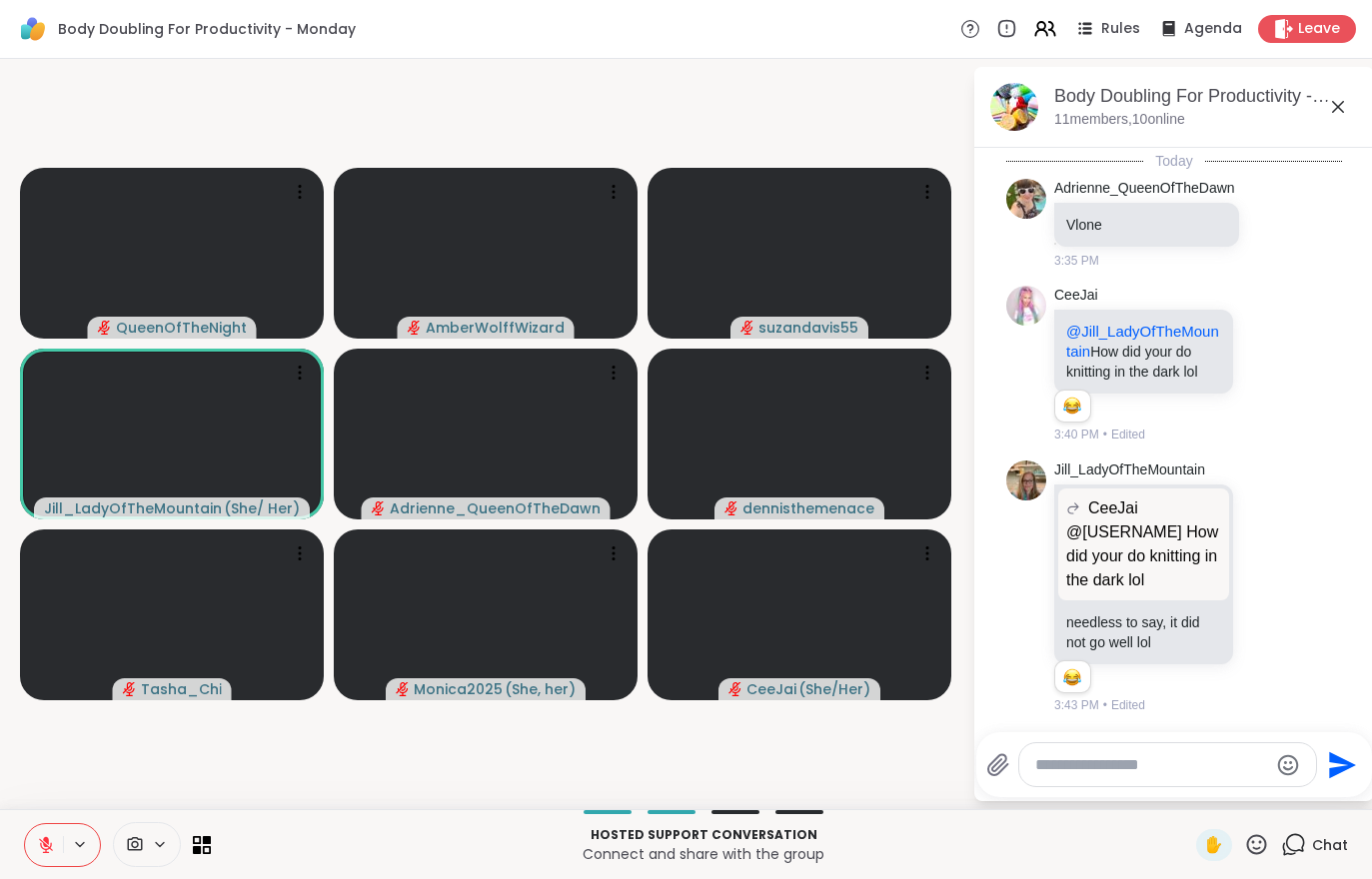 scroll, scrollTop: 251, scrollLeft: 0, axis: vertical 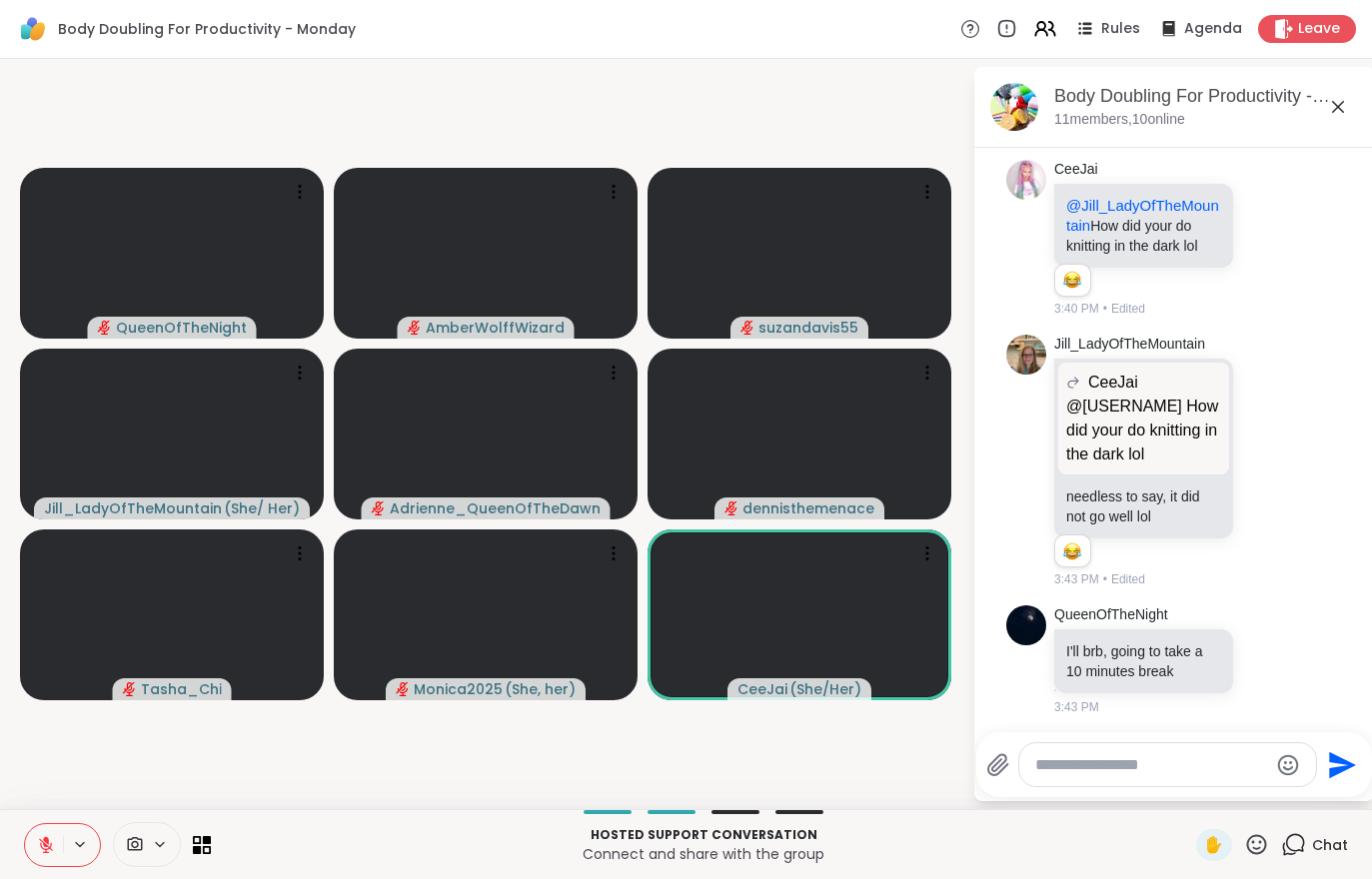 click at bounding box center (44, 845) 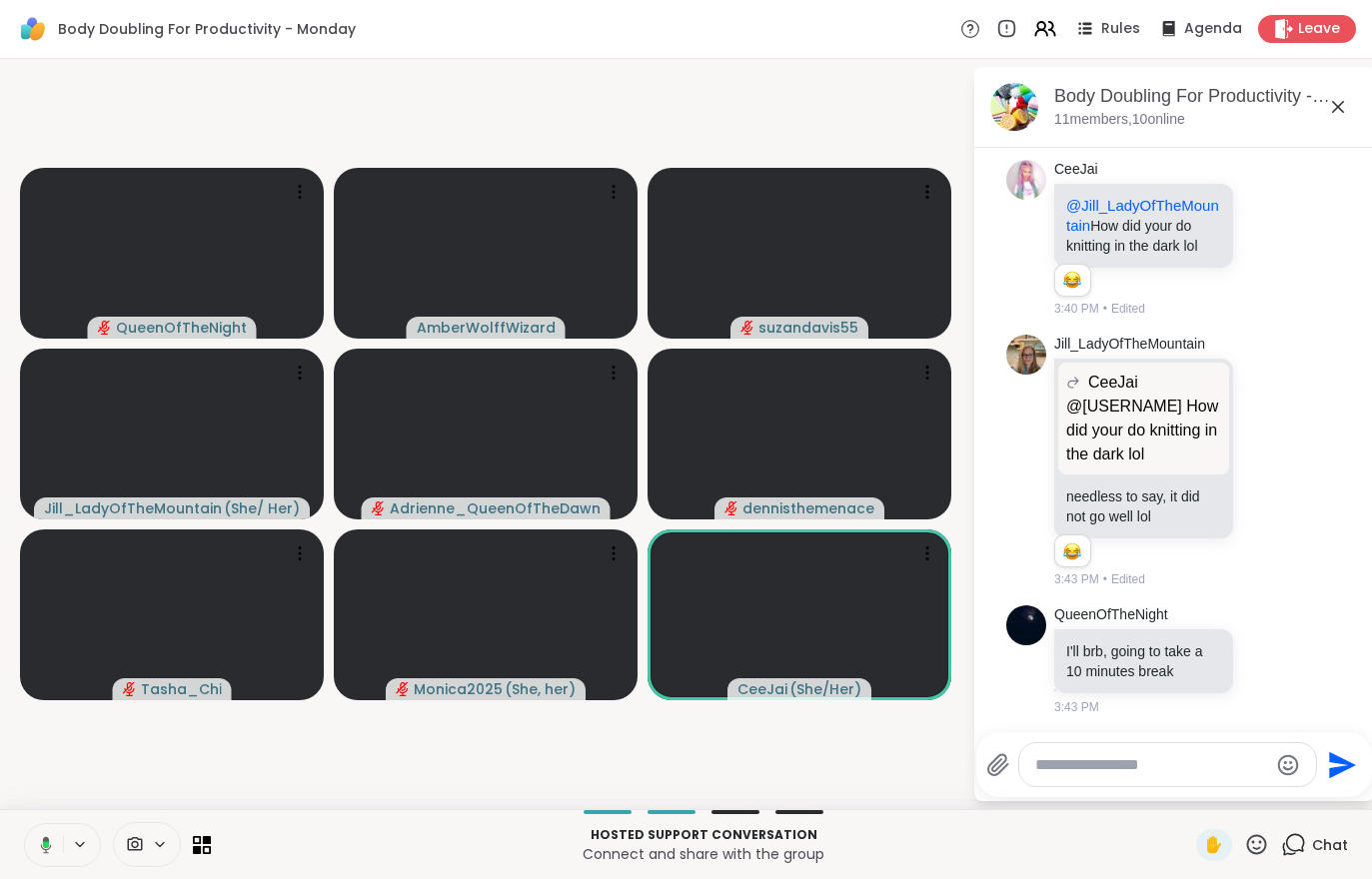 click on "Hosted support conversation Connect and share with the group ✋ Chat" at bounding box center [686, 844] 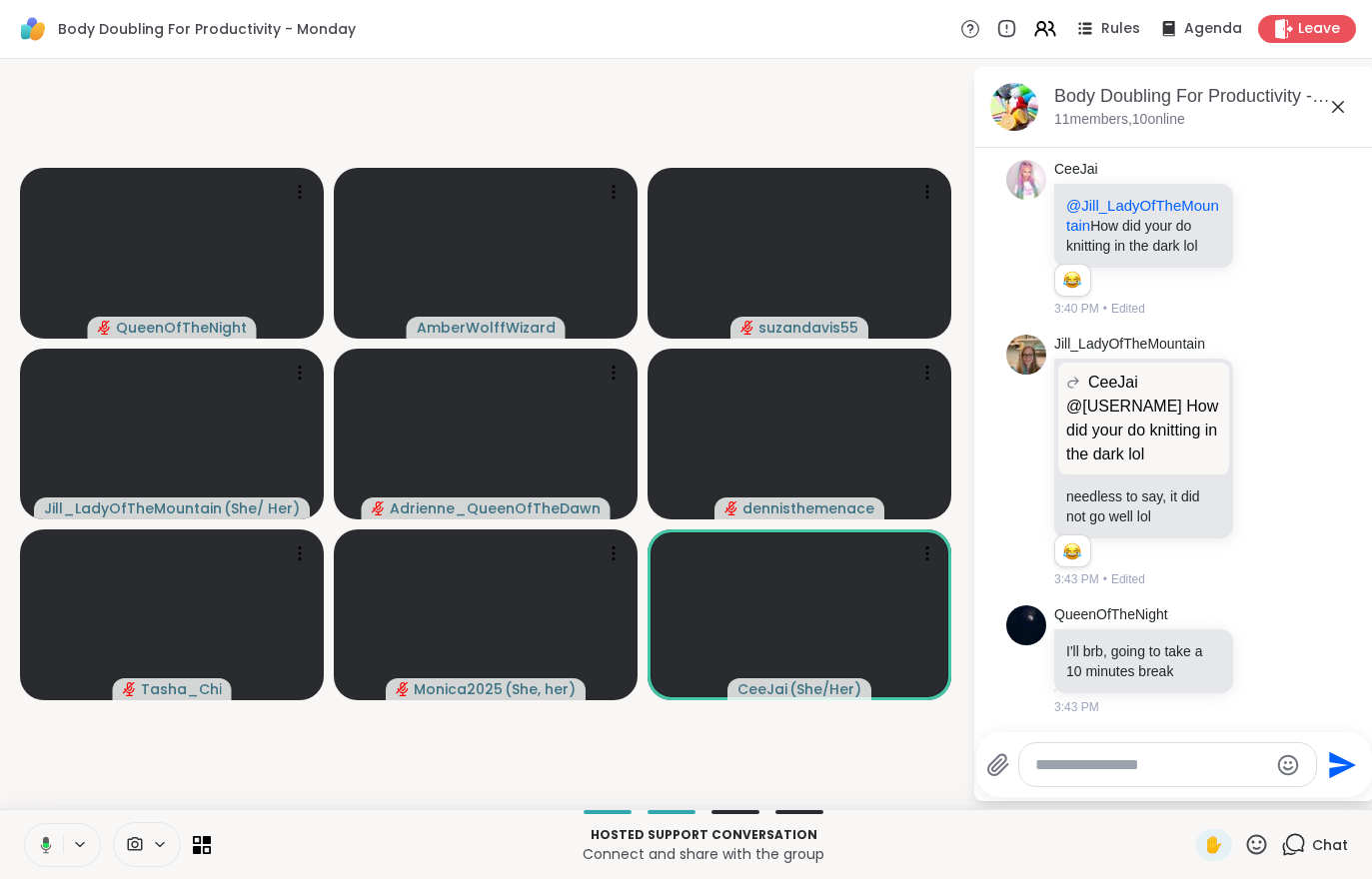 click 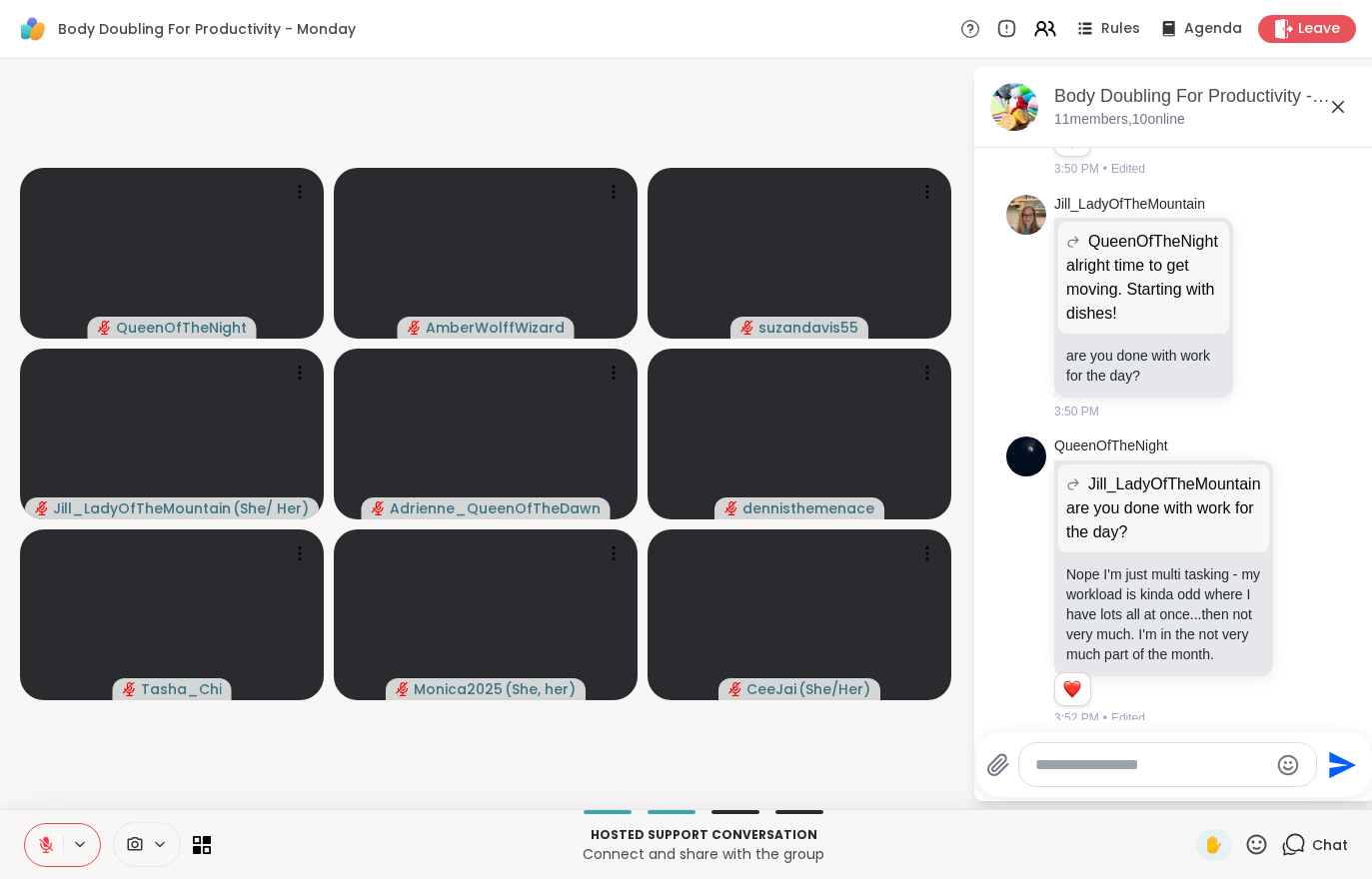 scroll, scrollTop: 1020, scrollLeft: 0, axis: vertical 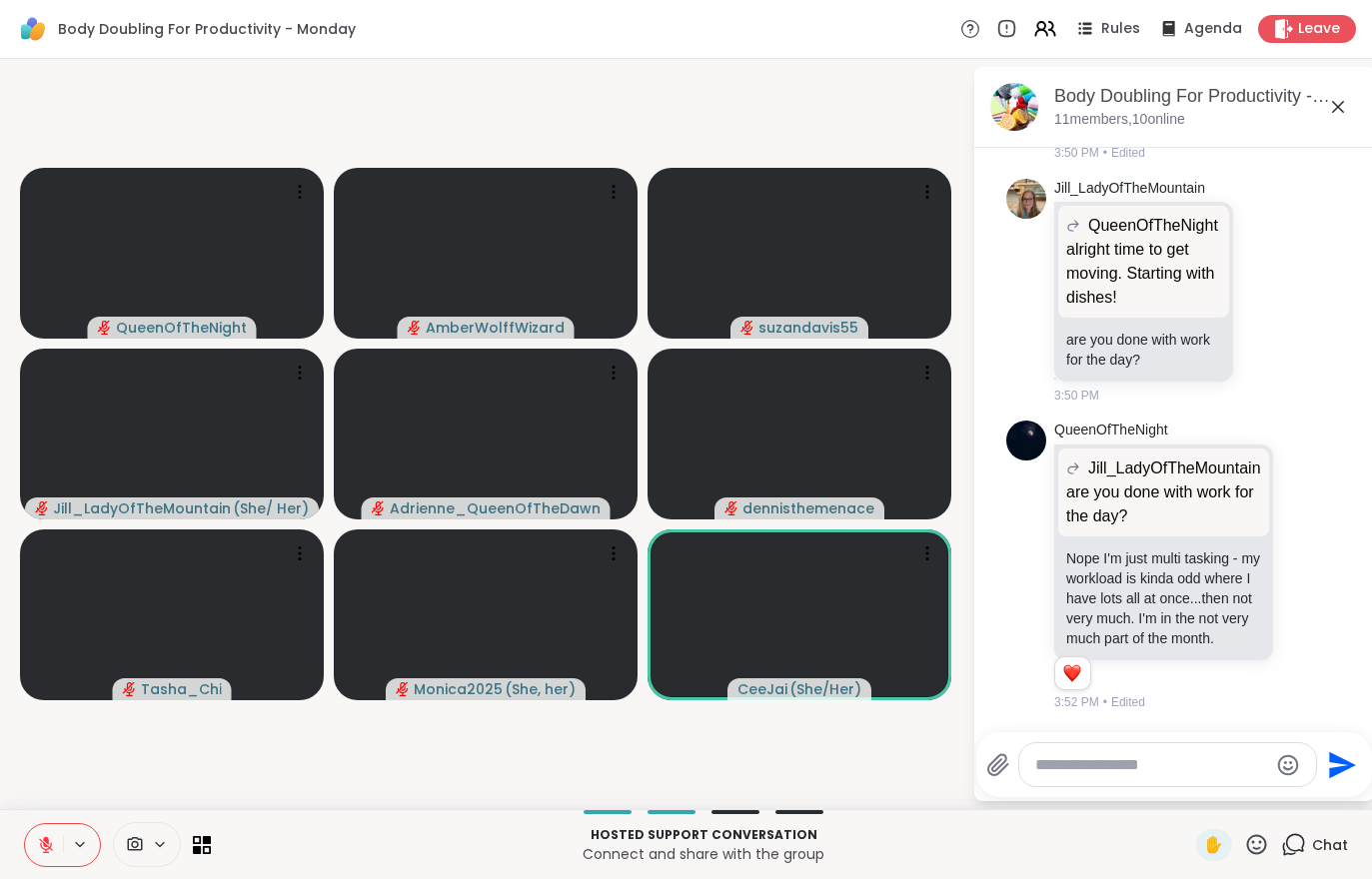 click 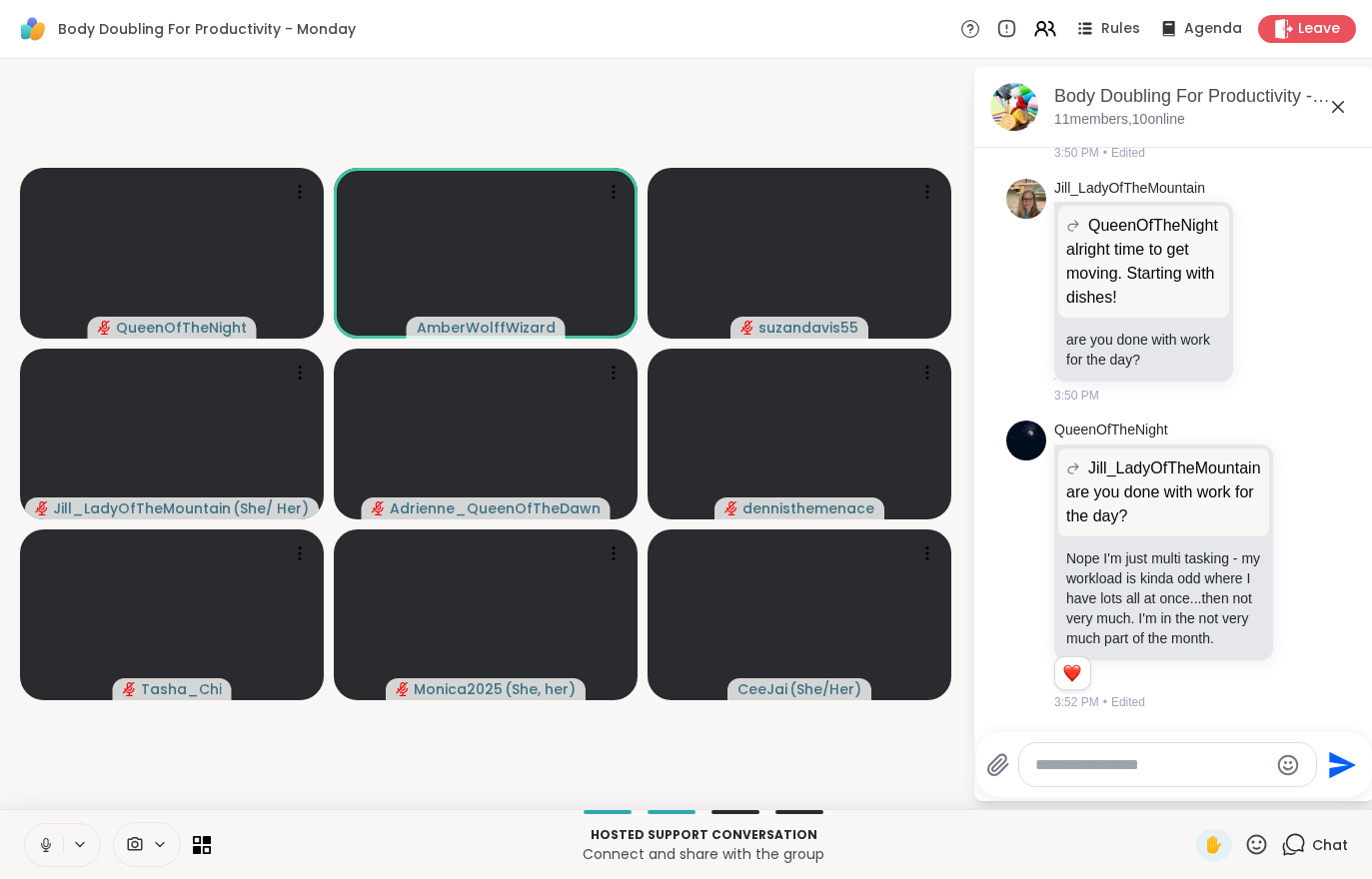 click at bounding box center (147, 844) 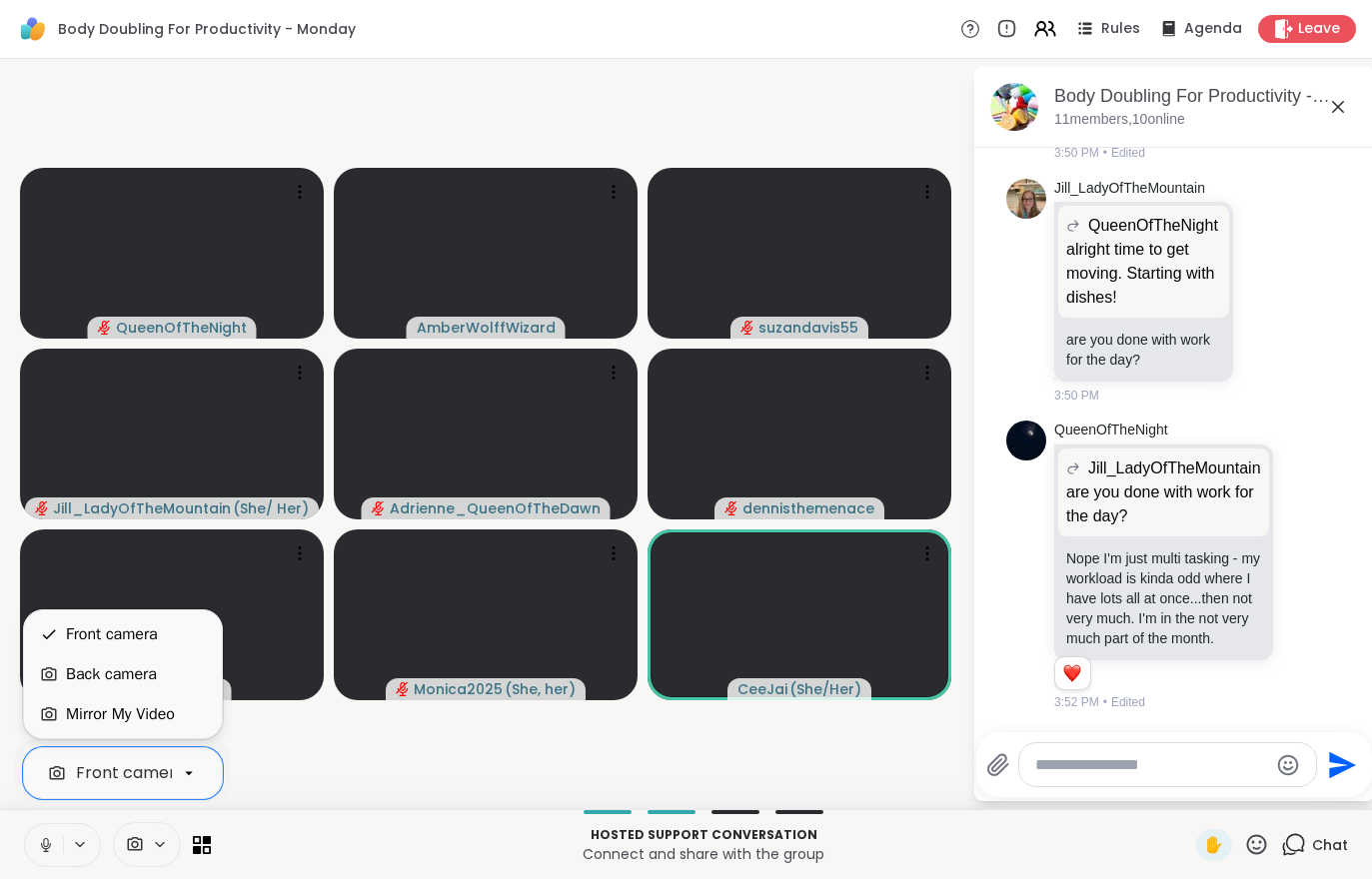click on "Mirror My Video" at bounding box center [120, 714] 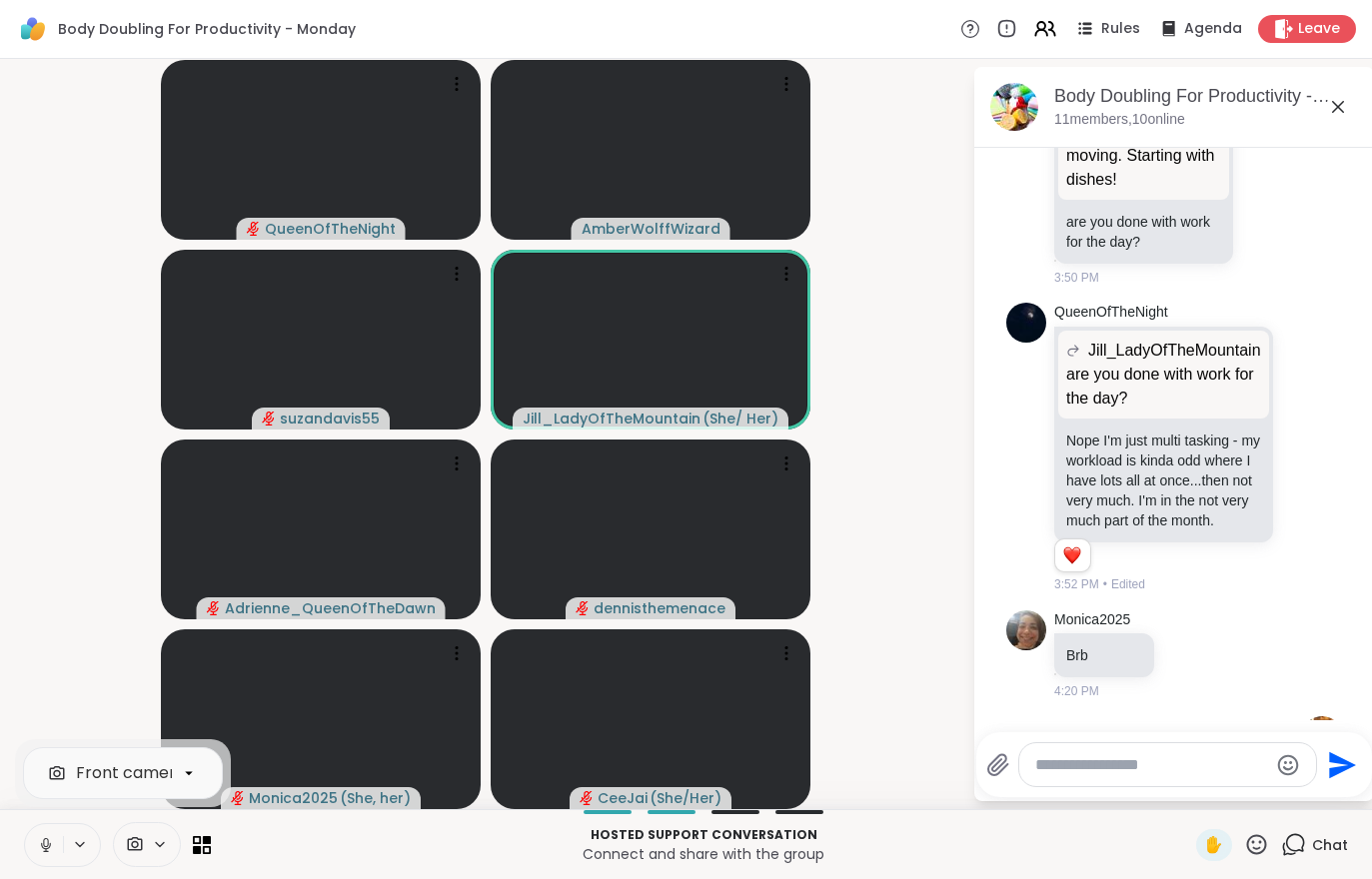 scroll, scrollTop: 1292, scrollLeft: 0, axis: vertical 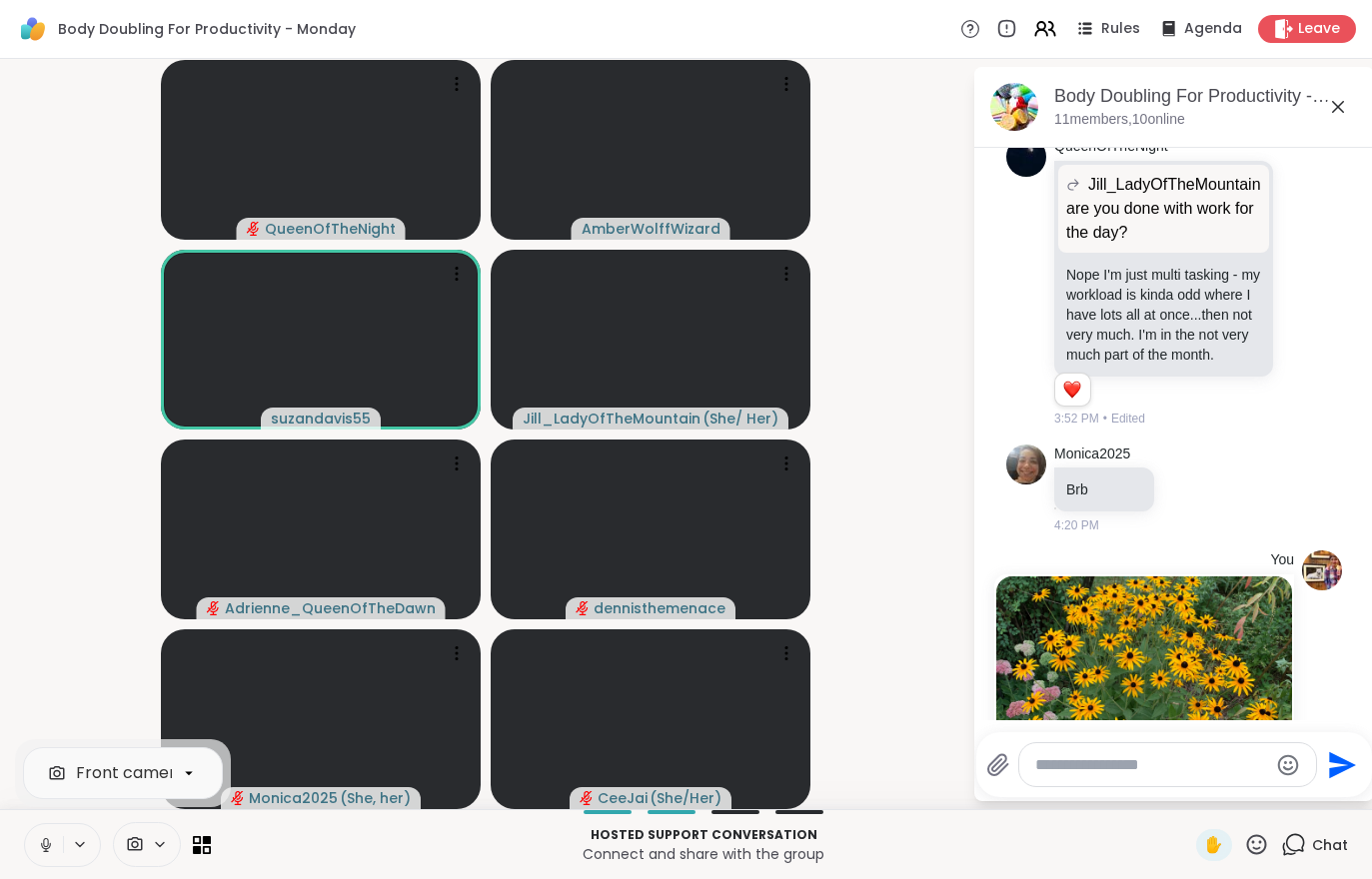 click at bounding box center [44, 845] 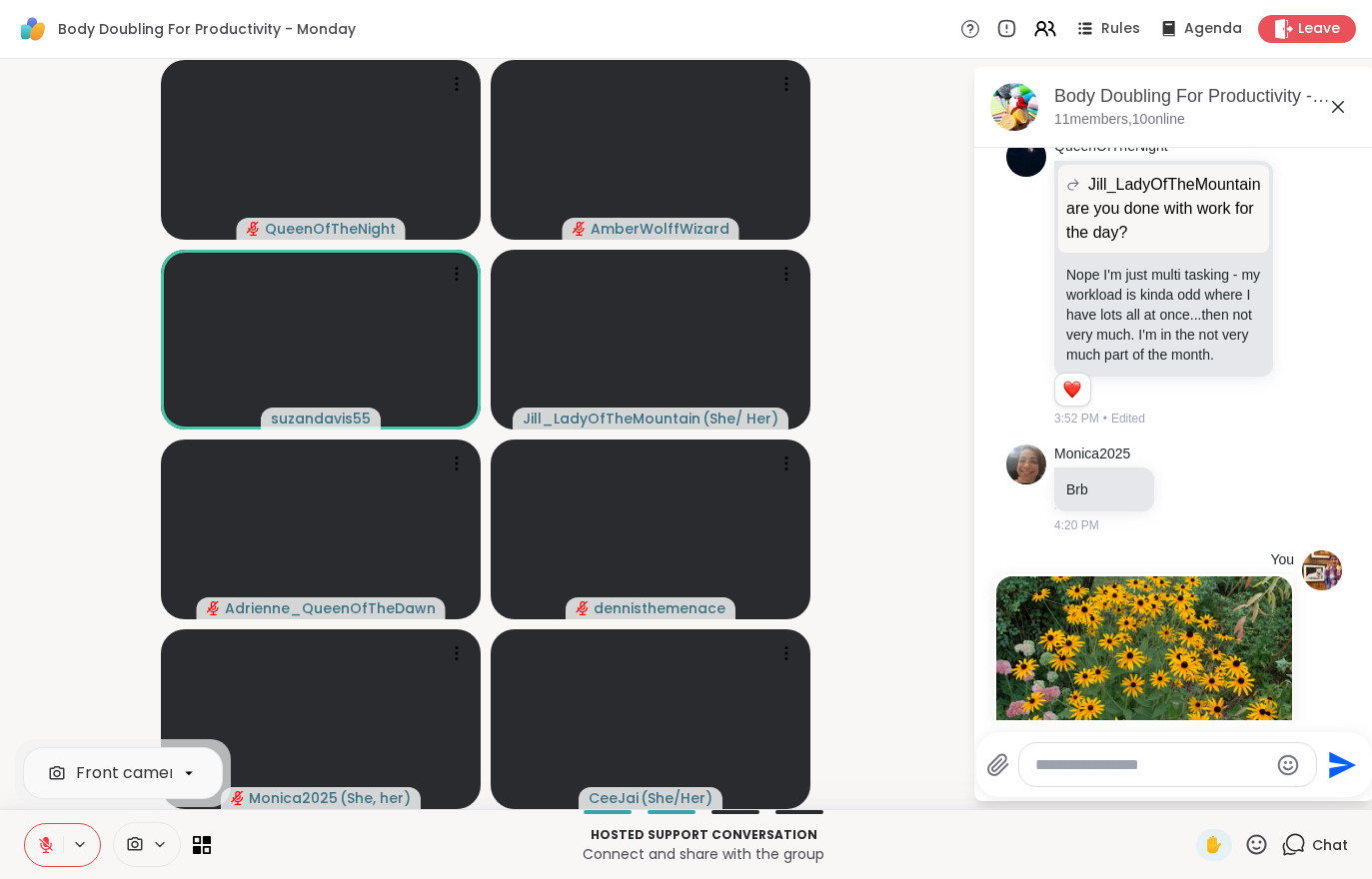 click 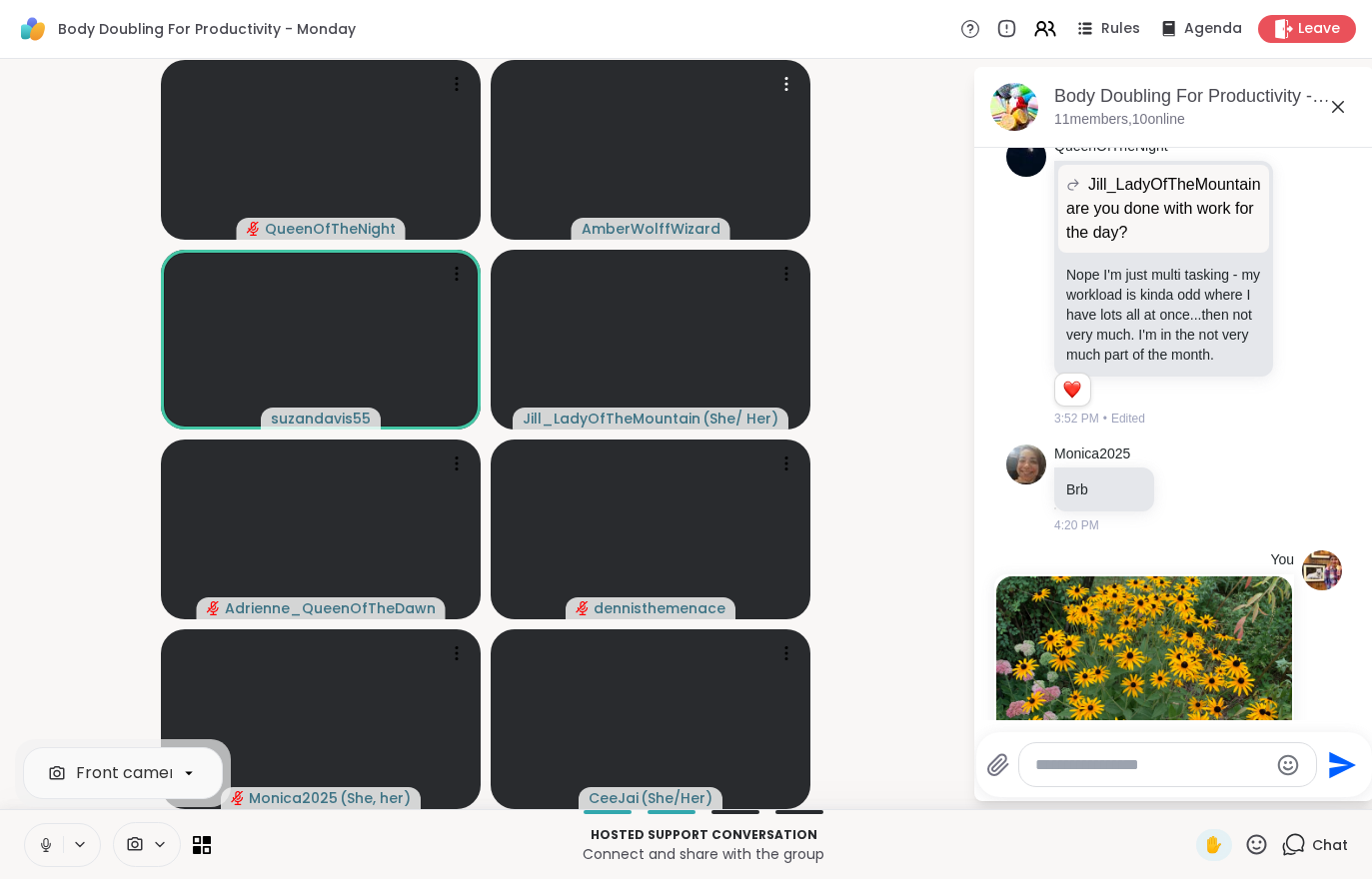 click at bounding box center [651, 150] 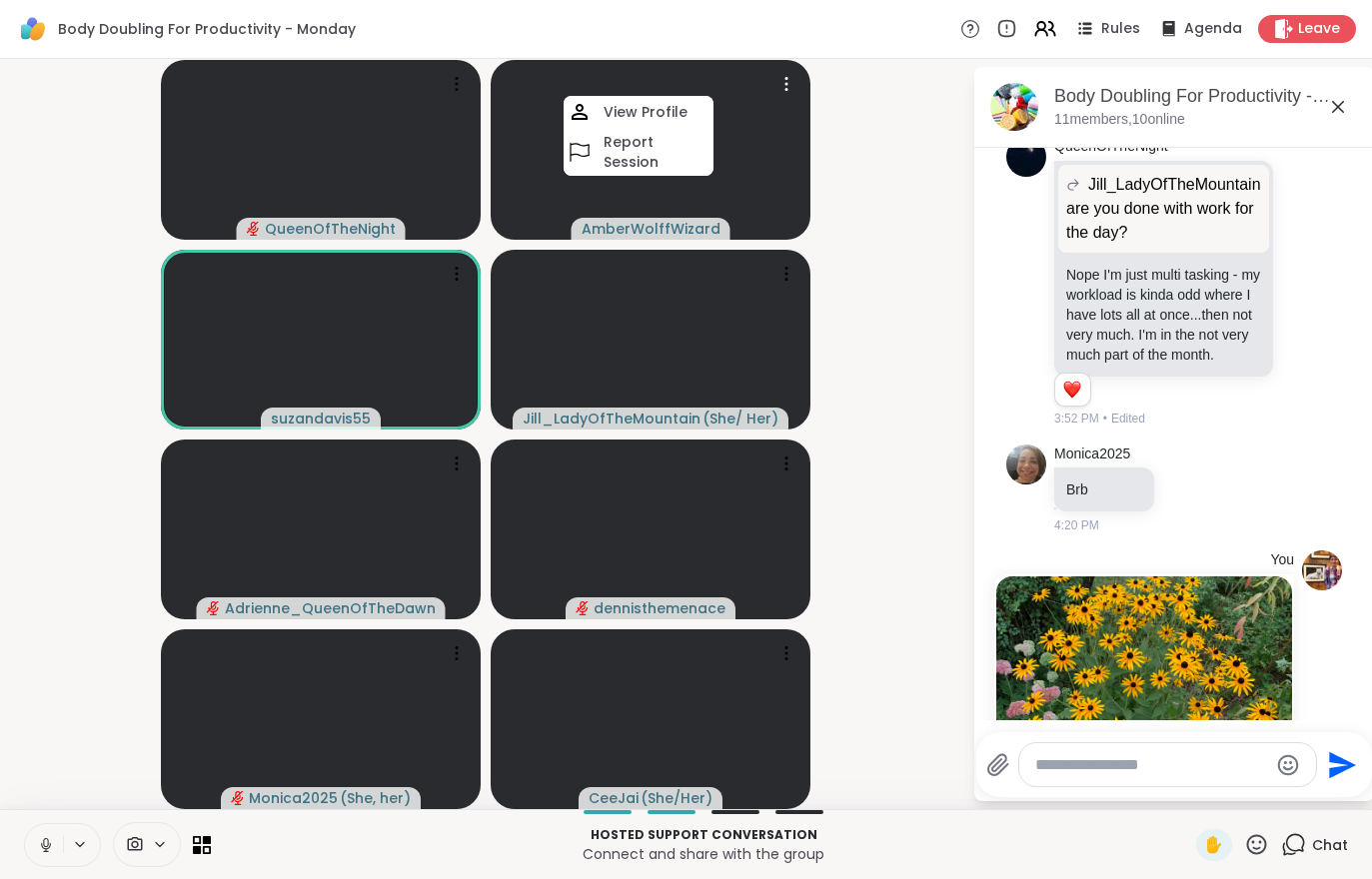 click on "View Profile" at bounding box center (646, 112) 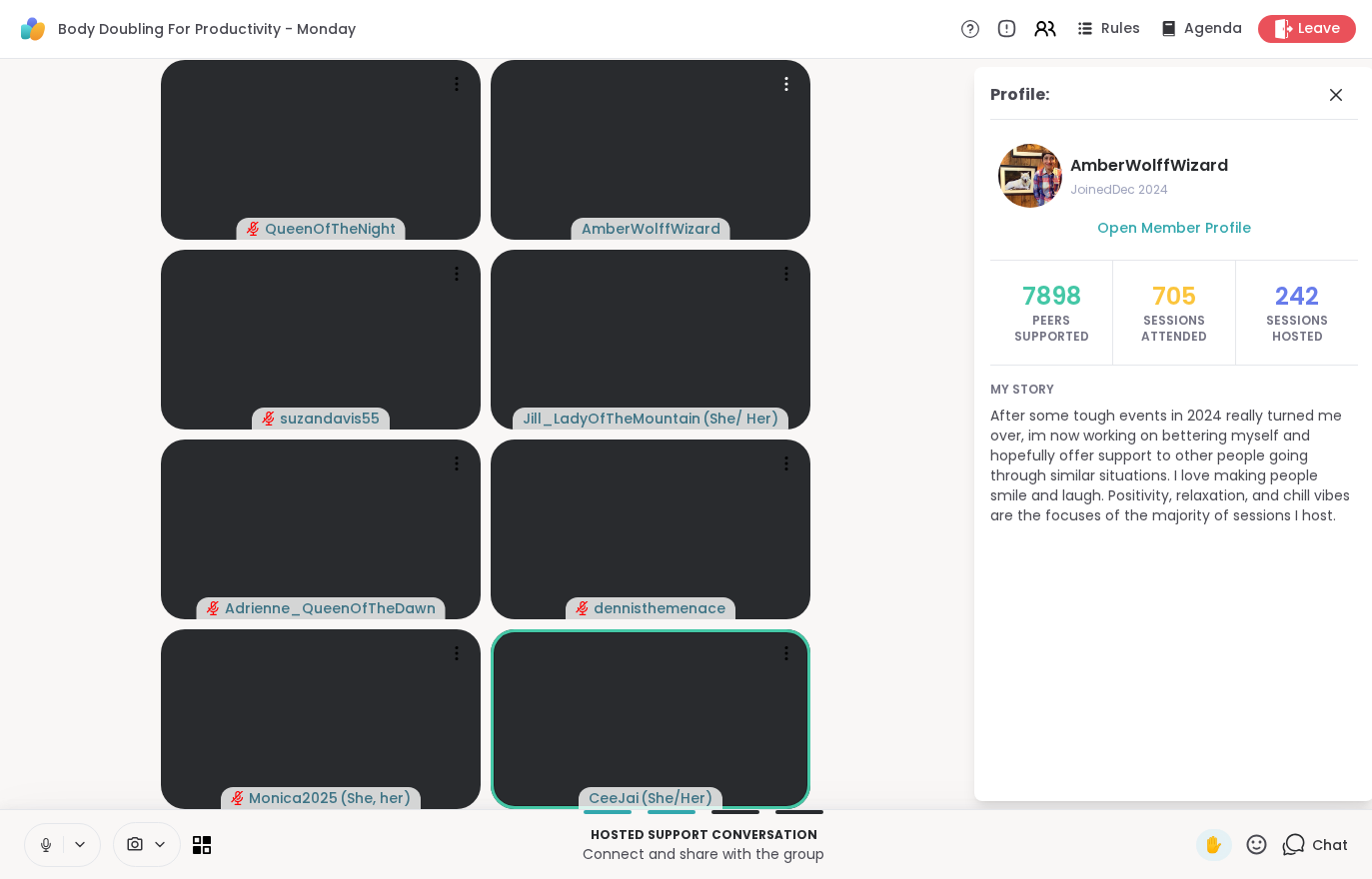 click at bounding box center [44, 845] 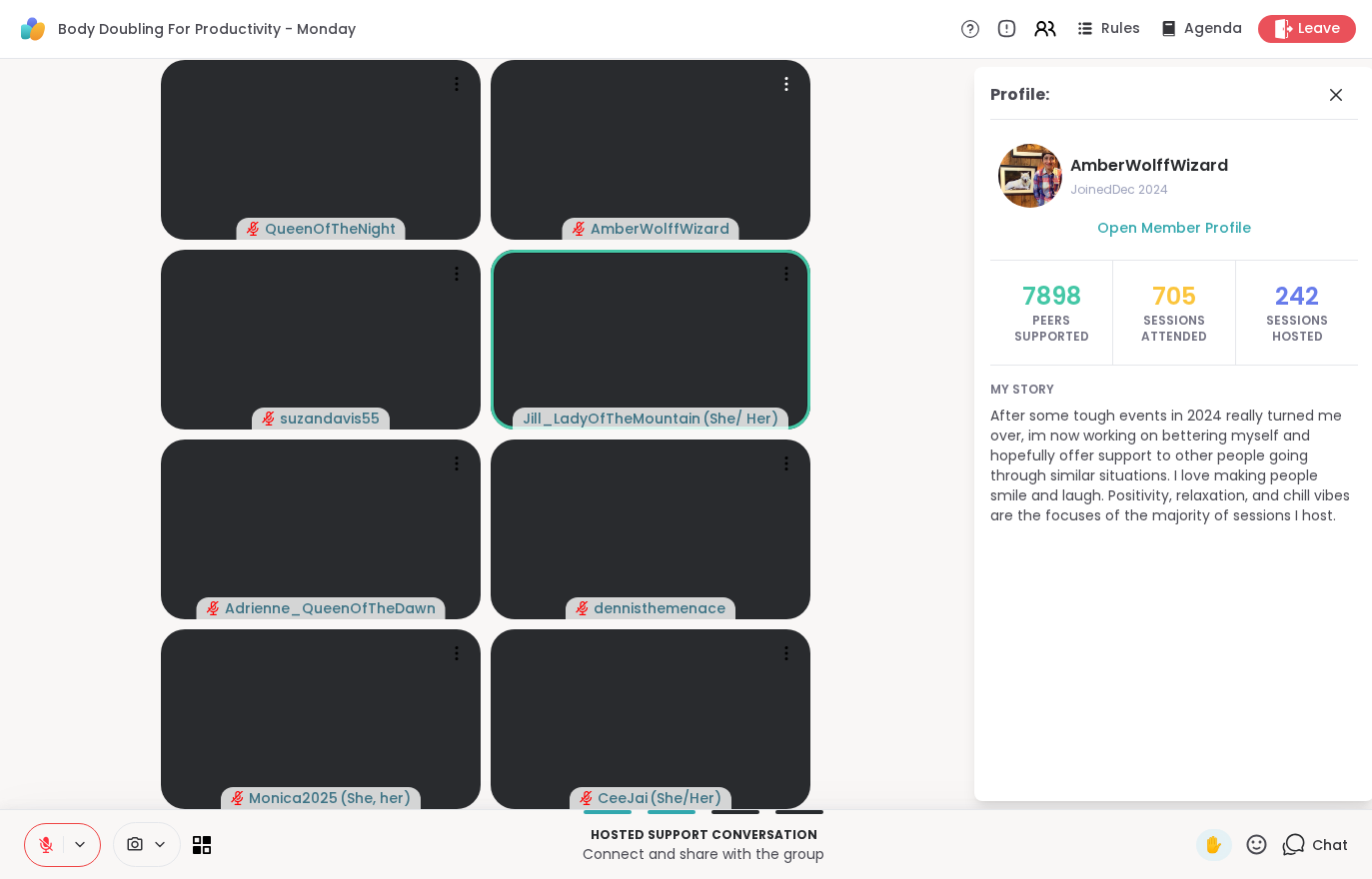 click 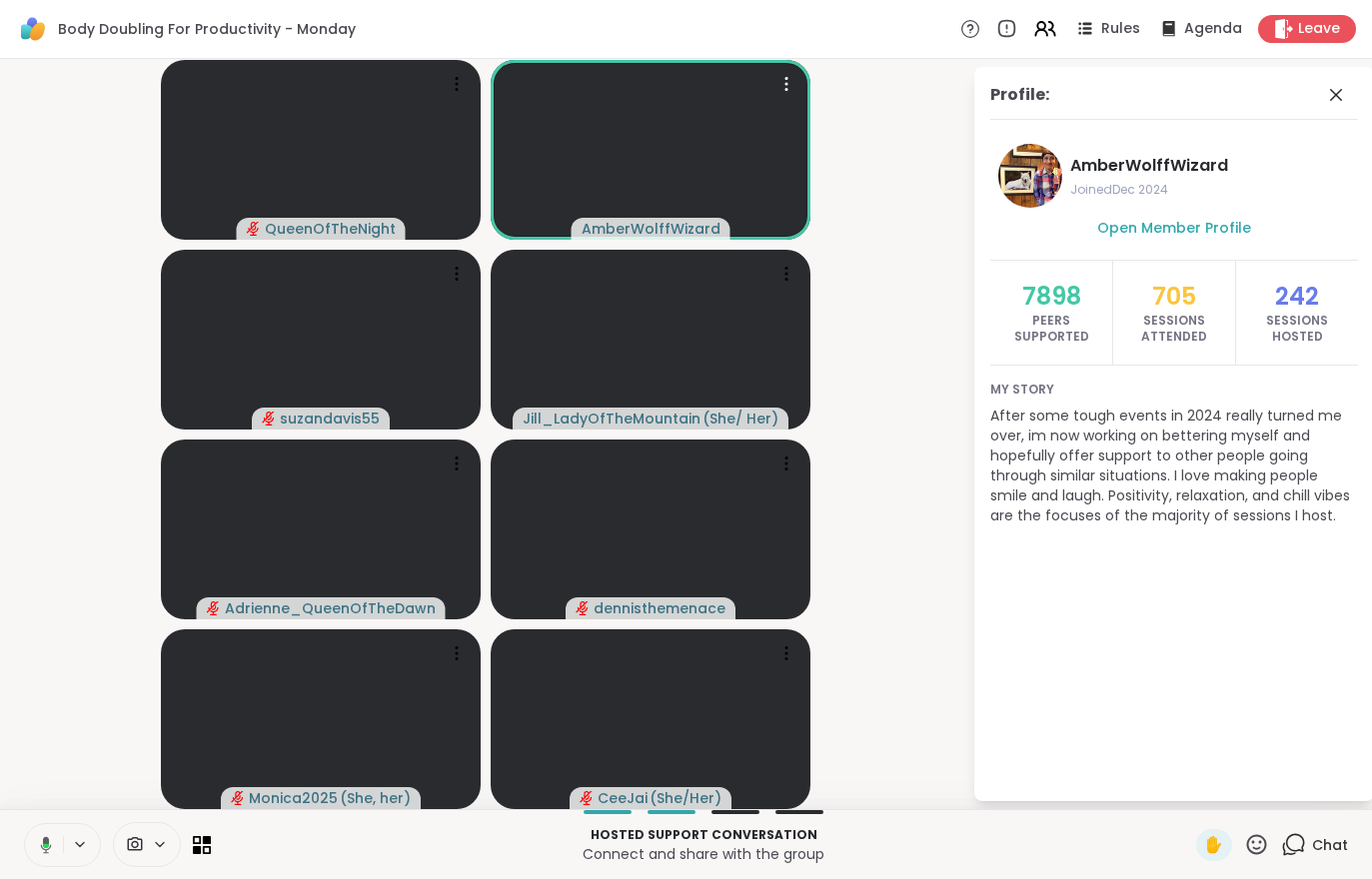 click 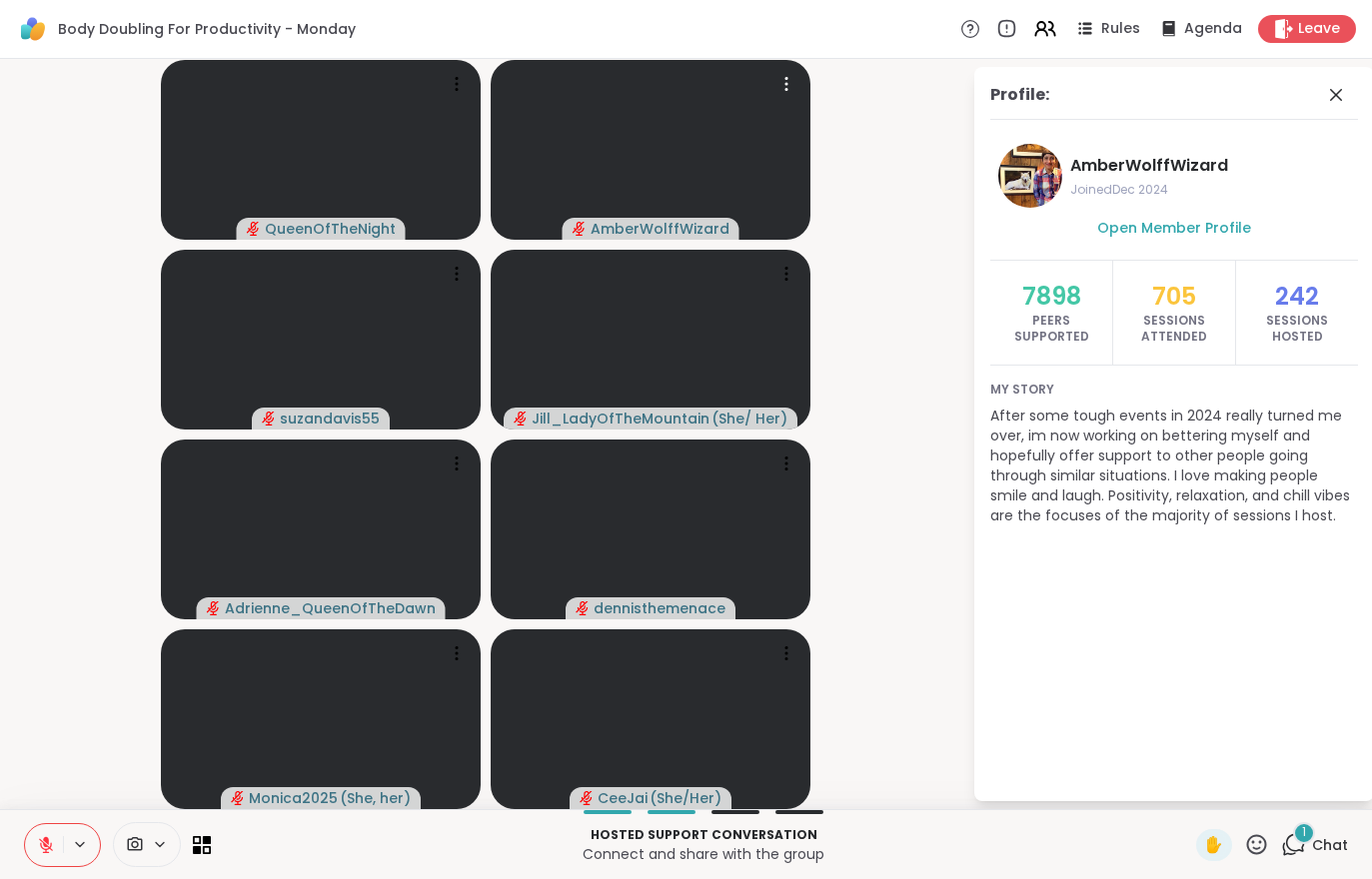 click on "1" at bounding box center [1304, 833] 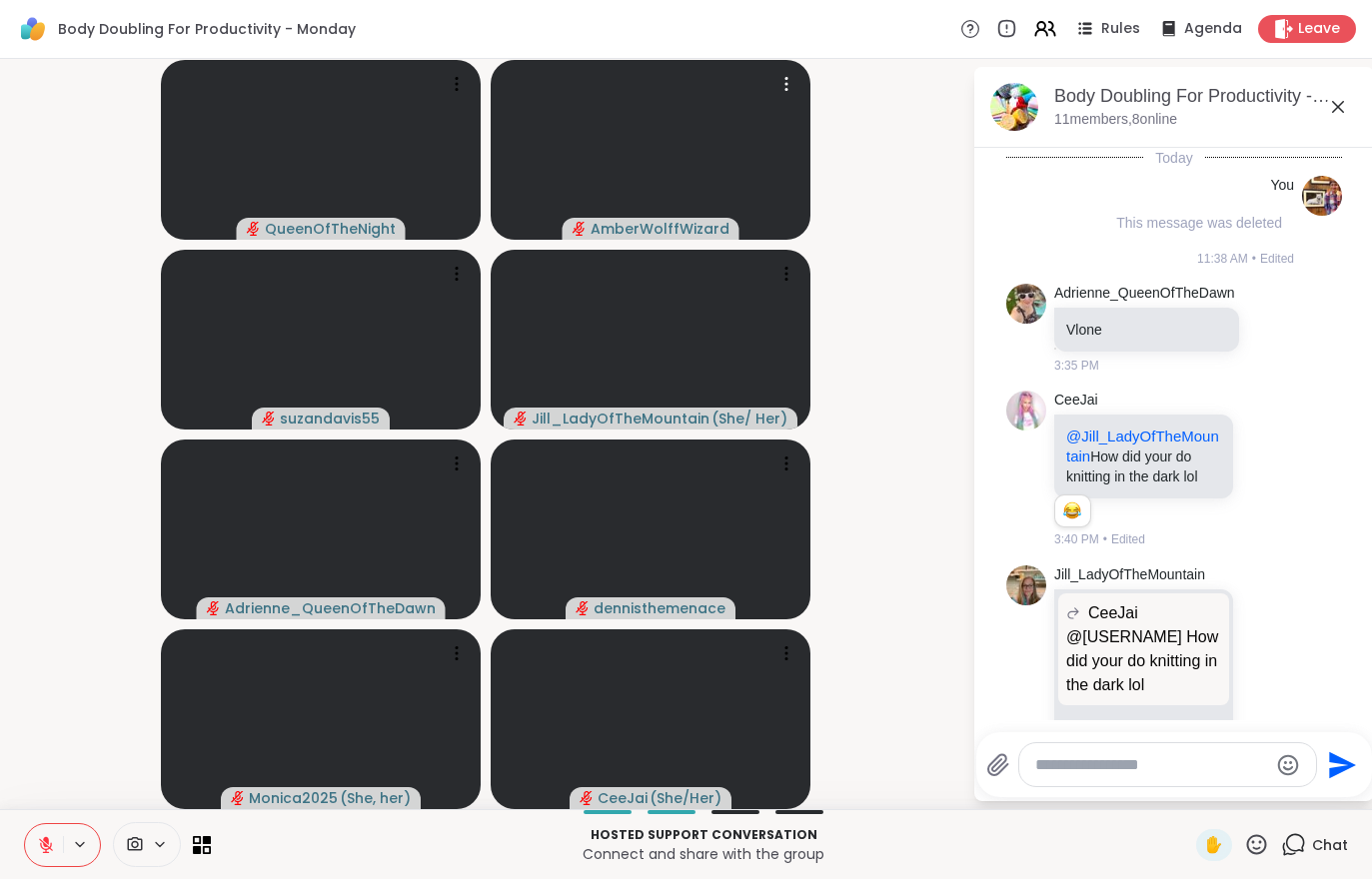 scroll, scrollTop: 1788, scrollLeft: 0, axis: vertical 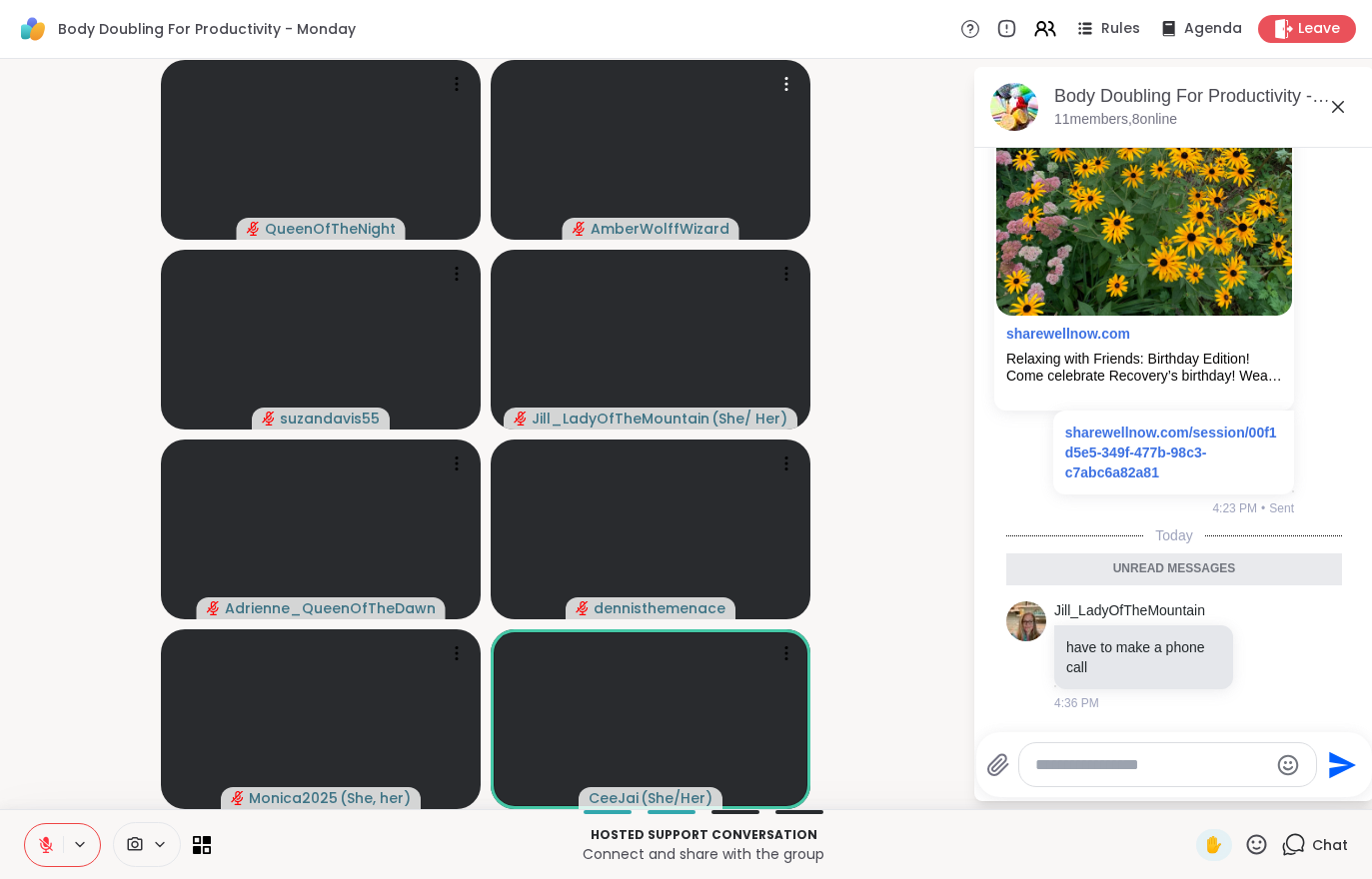 click 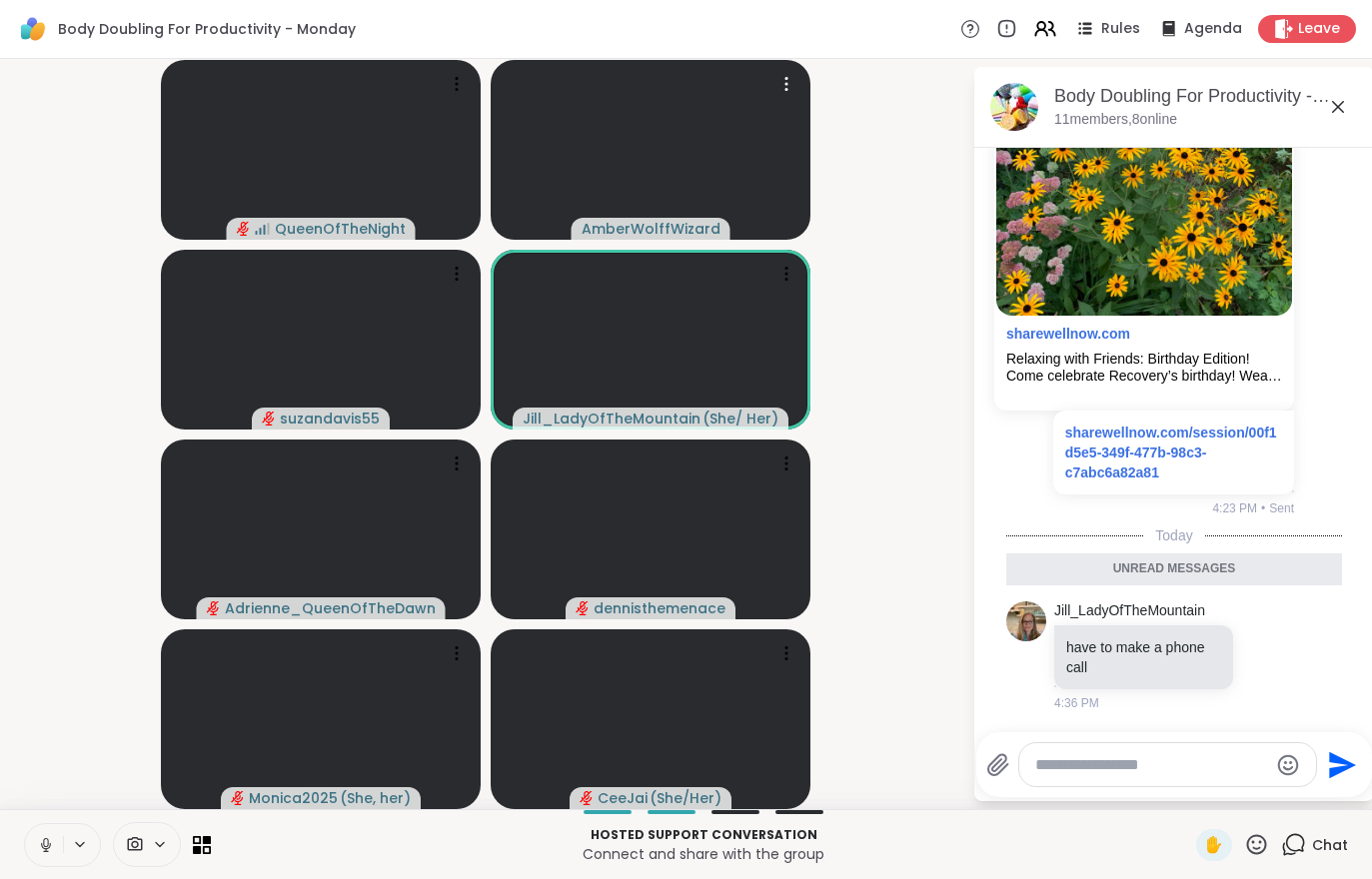 click at bounding box center (44, 845) 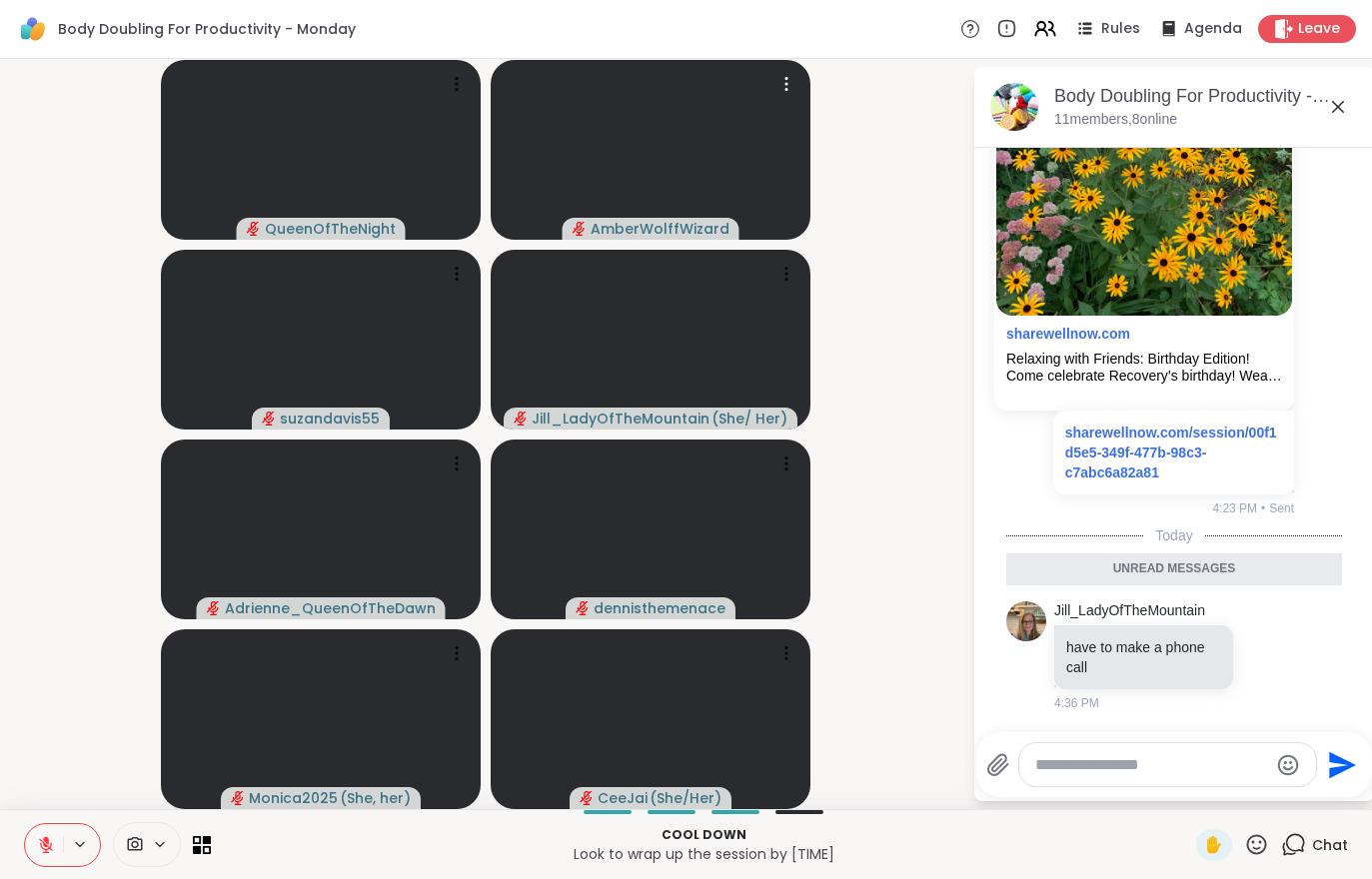 click on "Leave" at bounding box center [1319, 29] 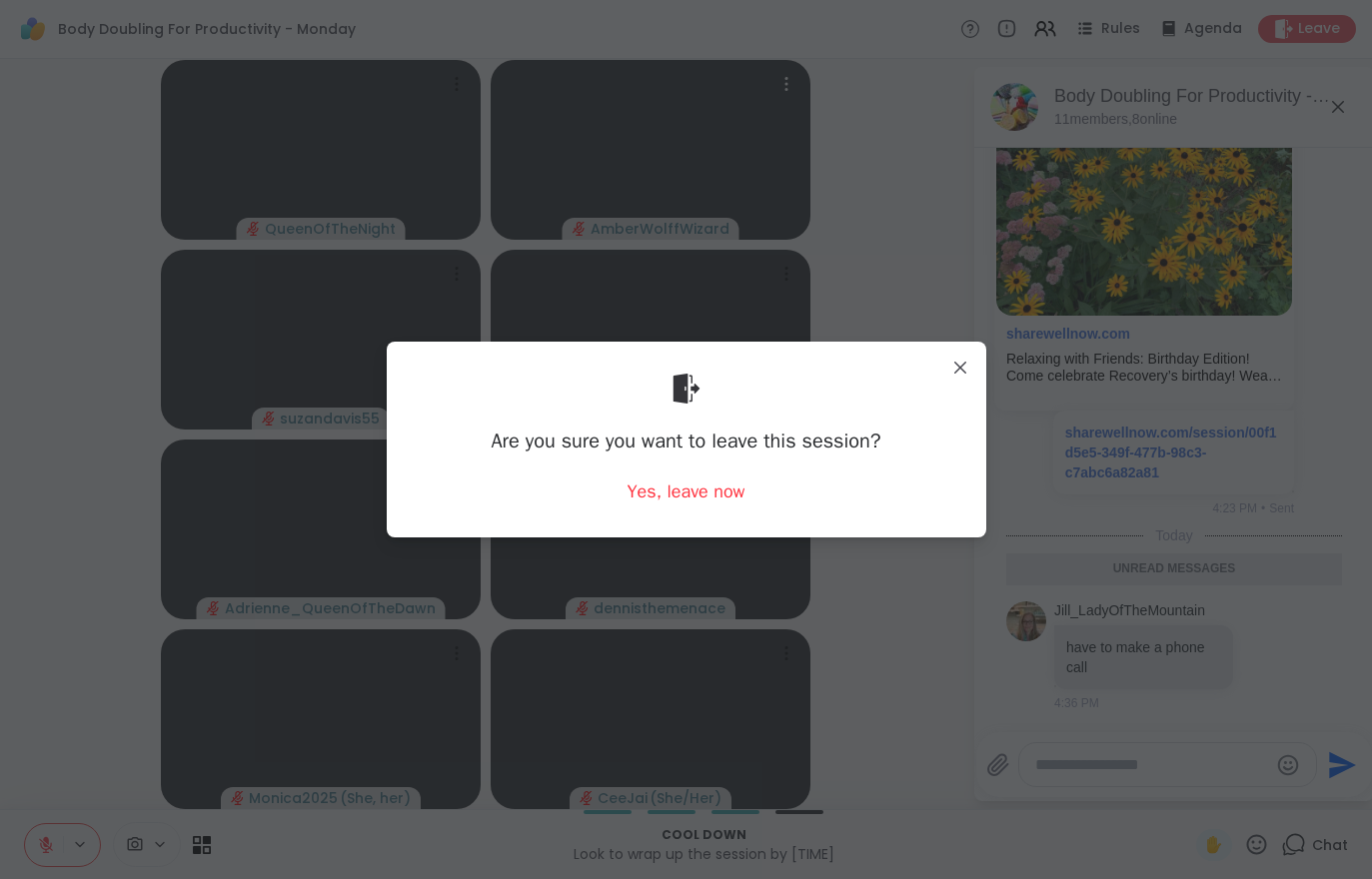 click on "Yes, leave now" at bounding box center (686, 491) 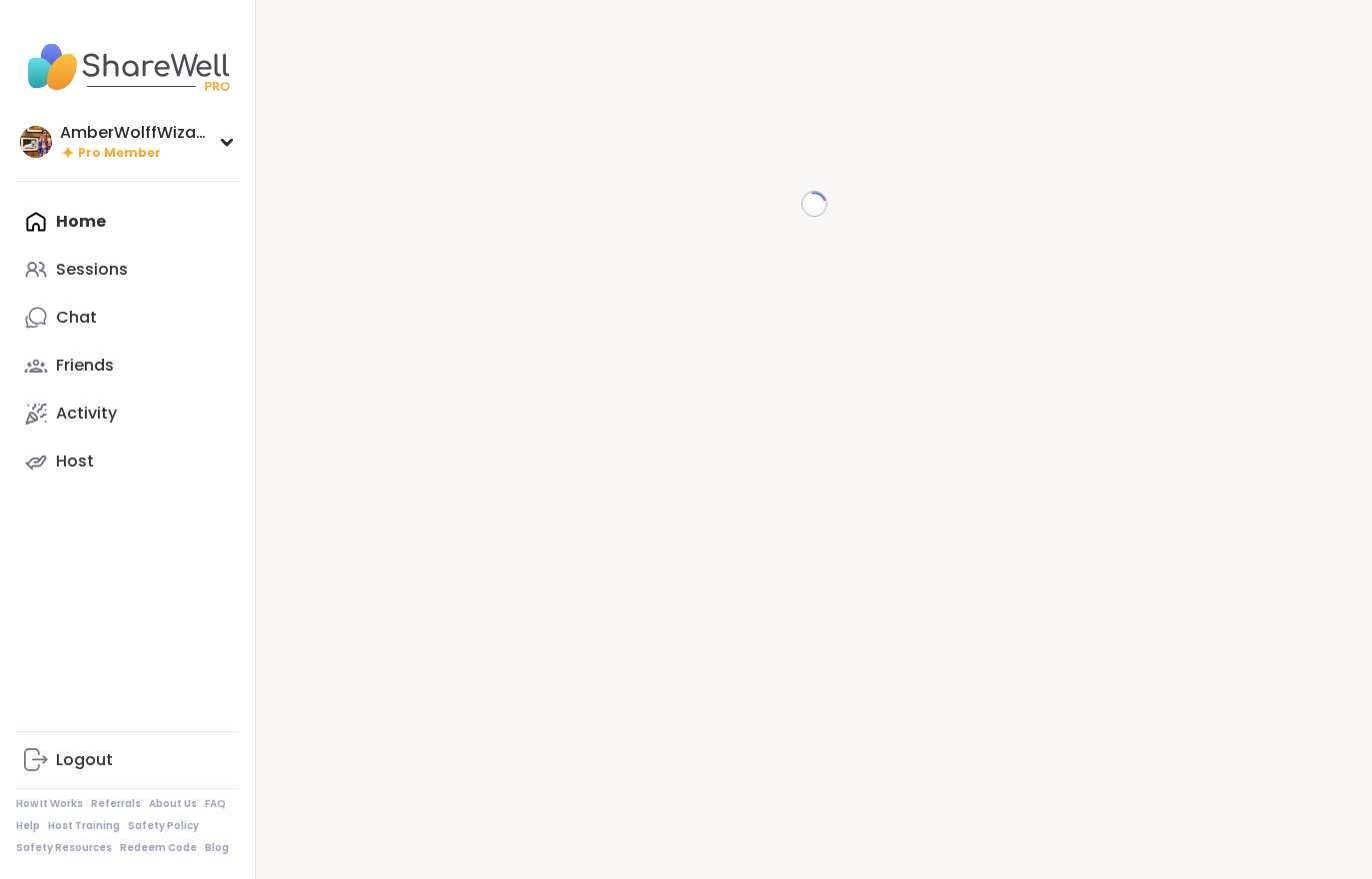 scroll, scrollTop: 0, scrollLeft: 0, axis: both 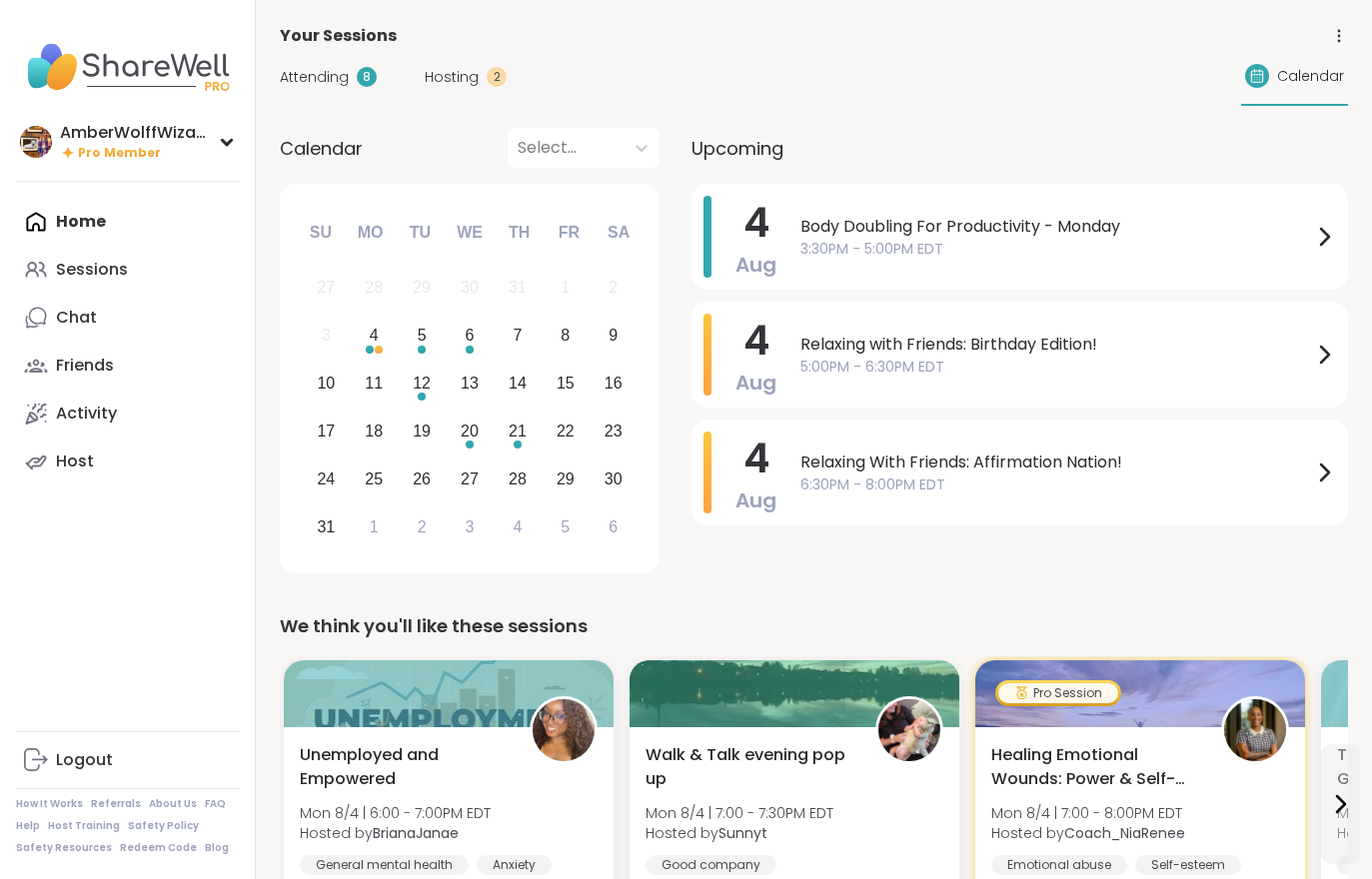 click on "Hosting" at bounding box center [452, 77] 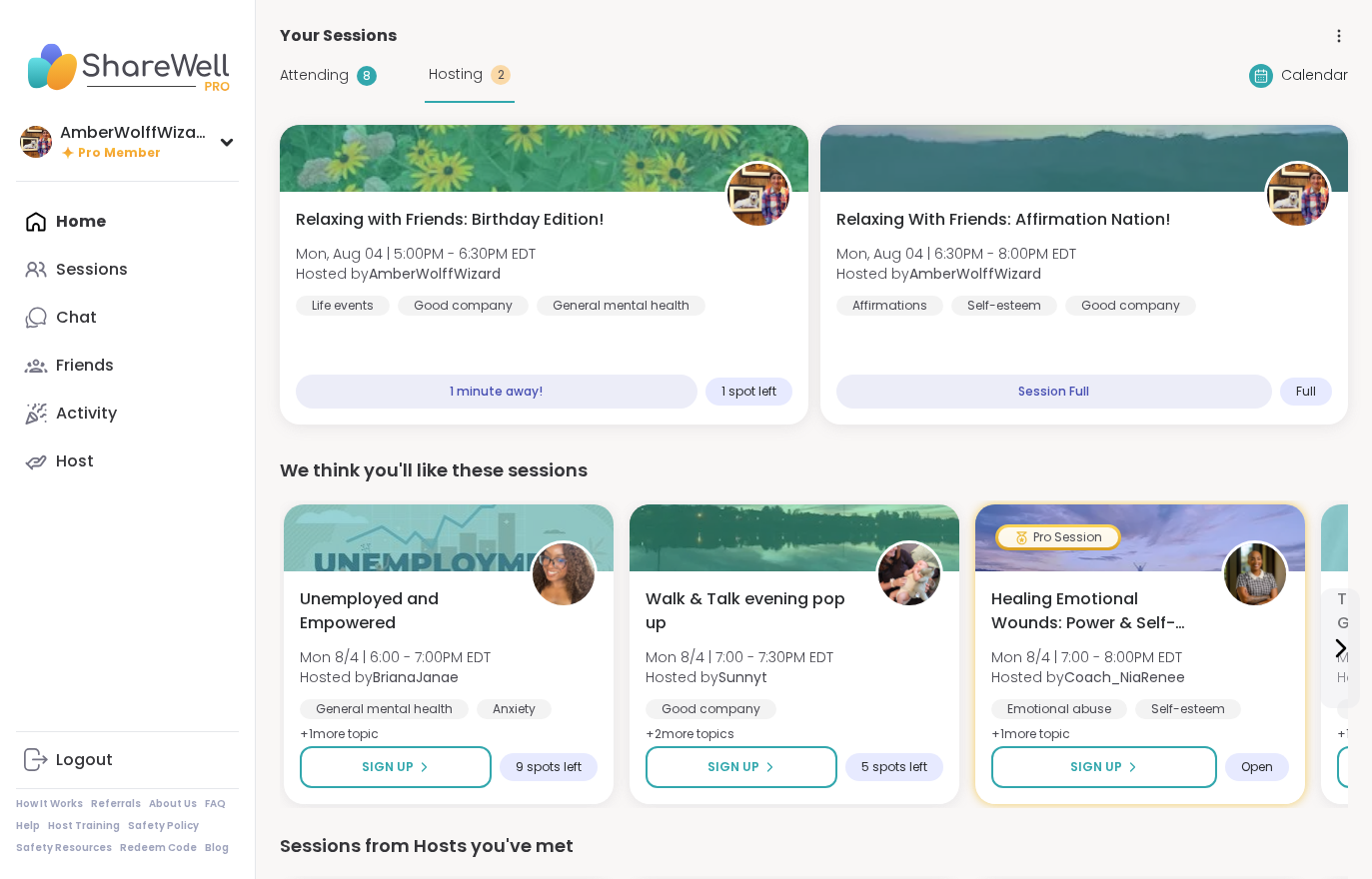 click on "Relaxing with Friends: Birthday Edition! Mon, Aug 04 | 5:00PM - 6:30PM EDT Hosted by  AmberWolffWizard Life events Good company General mental health" at bounding box center [544, 262] 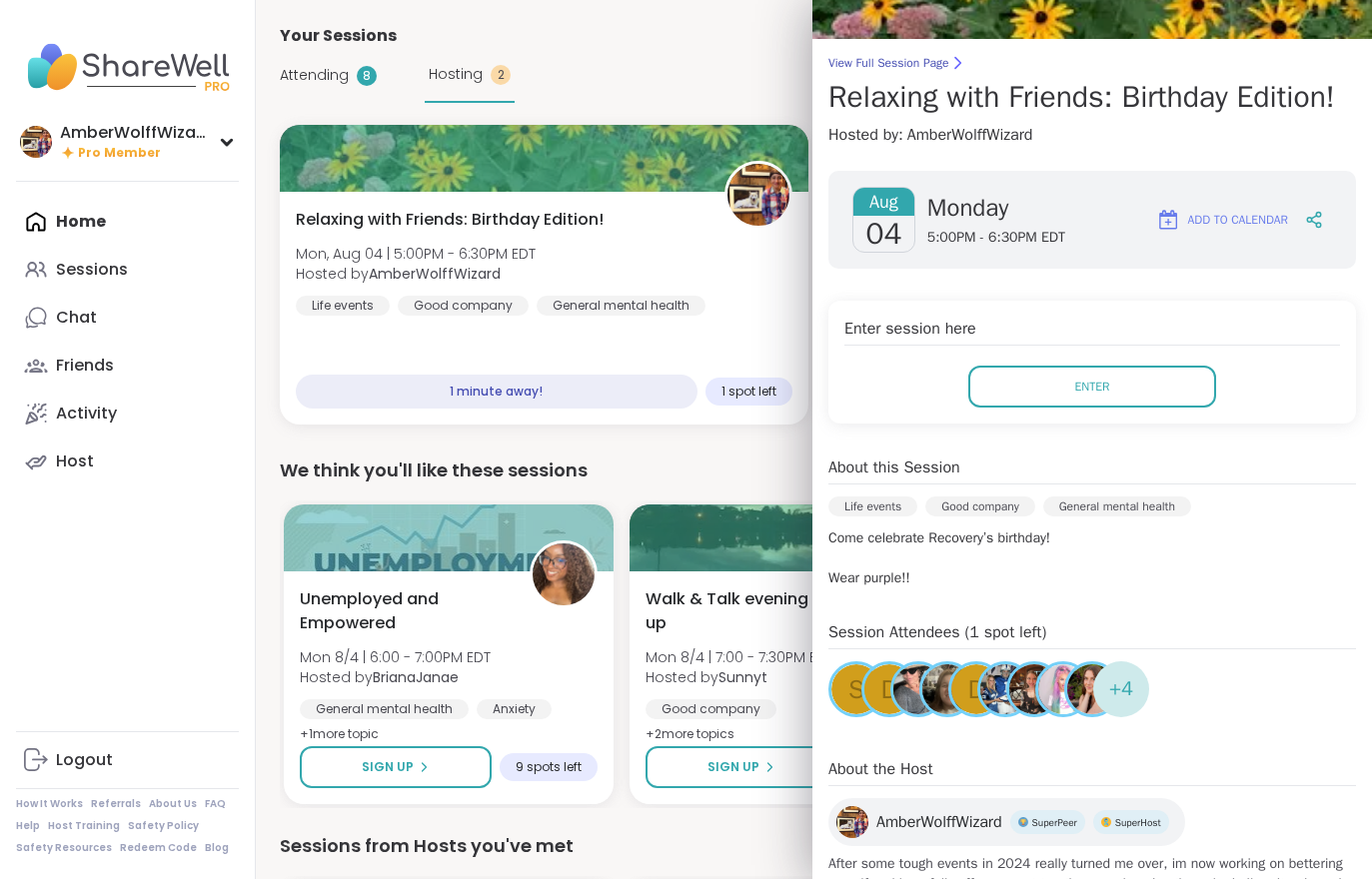 scroll, scrollTop: 114, scrollLeft: 0, axis: vertical 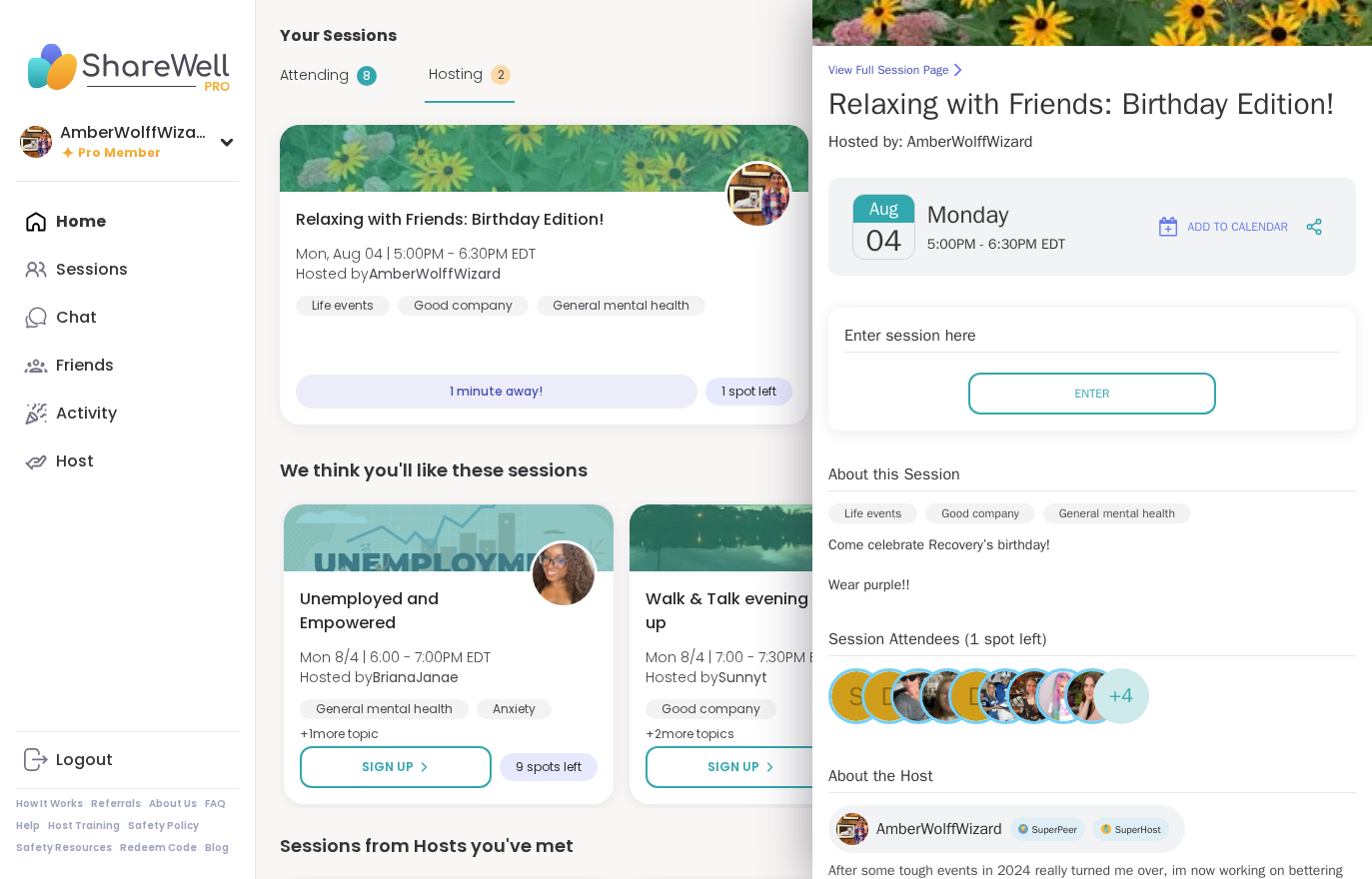 click on "View Full Session Page" at bounding box center (1092, 70) 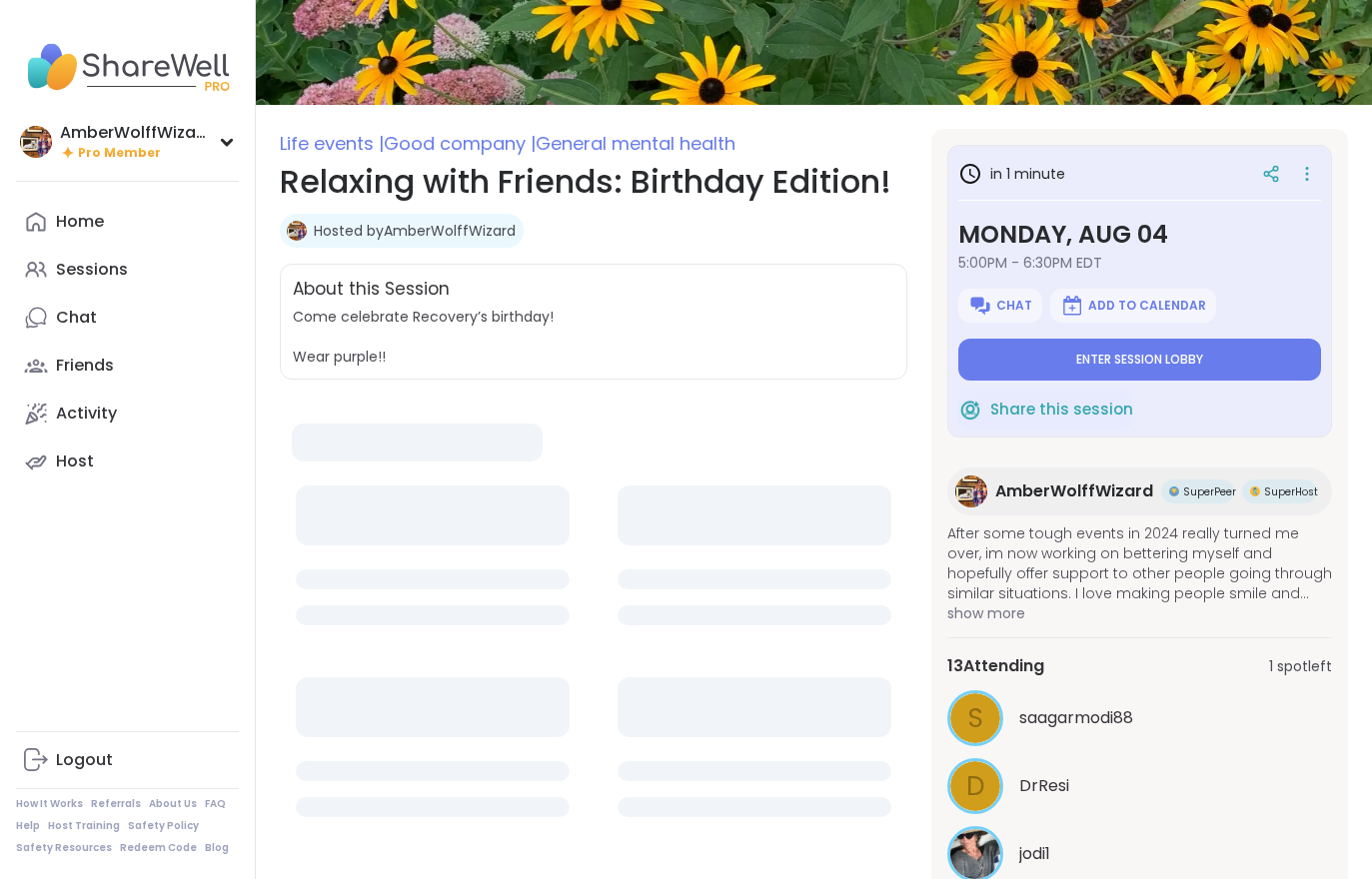 scroll, scrollTop: 250, scrollLeft: 0, axis: vertical 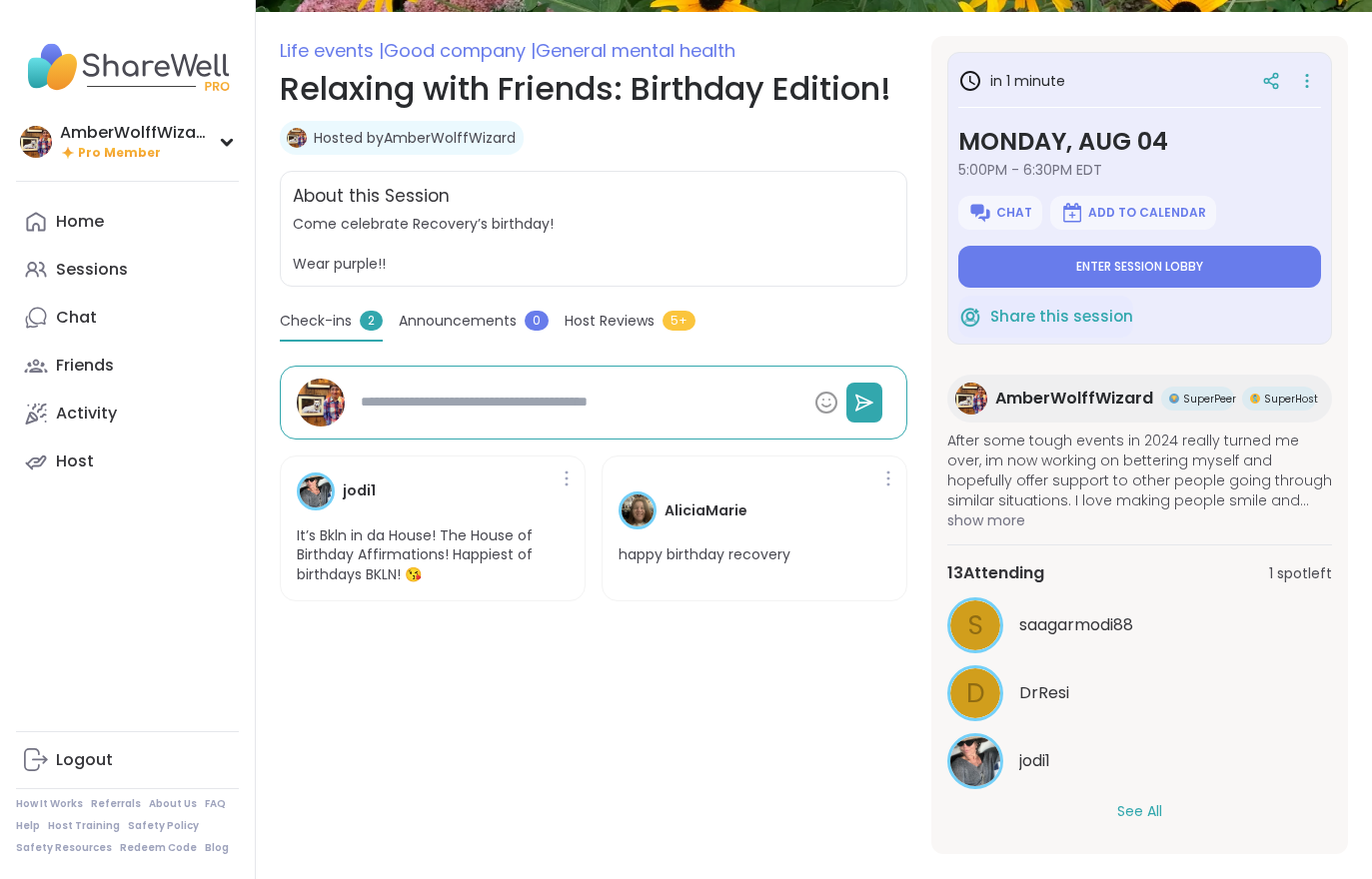click on "See All" at bounding box center [1139, 811] 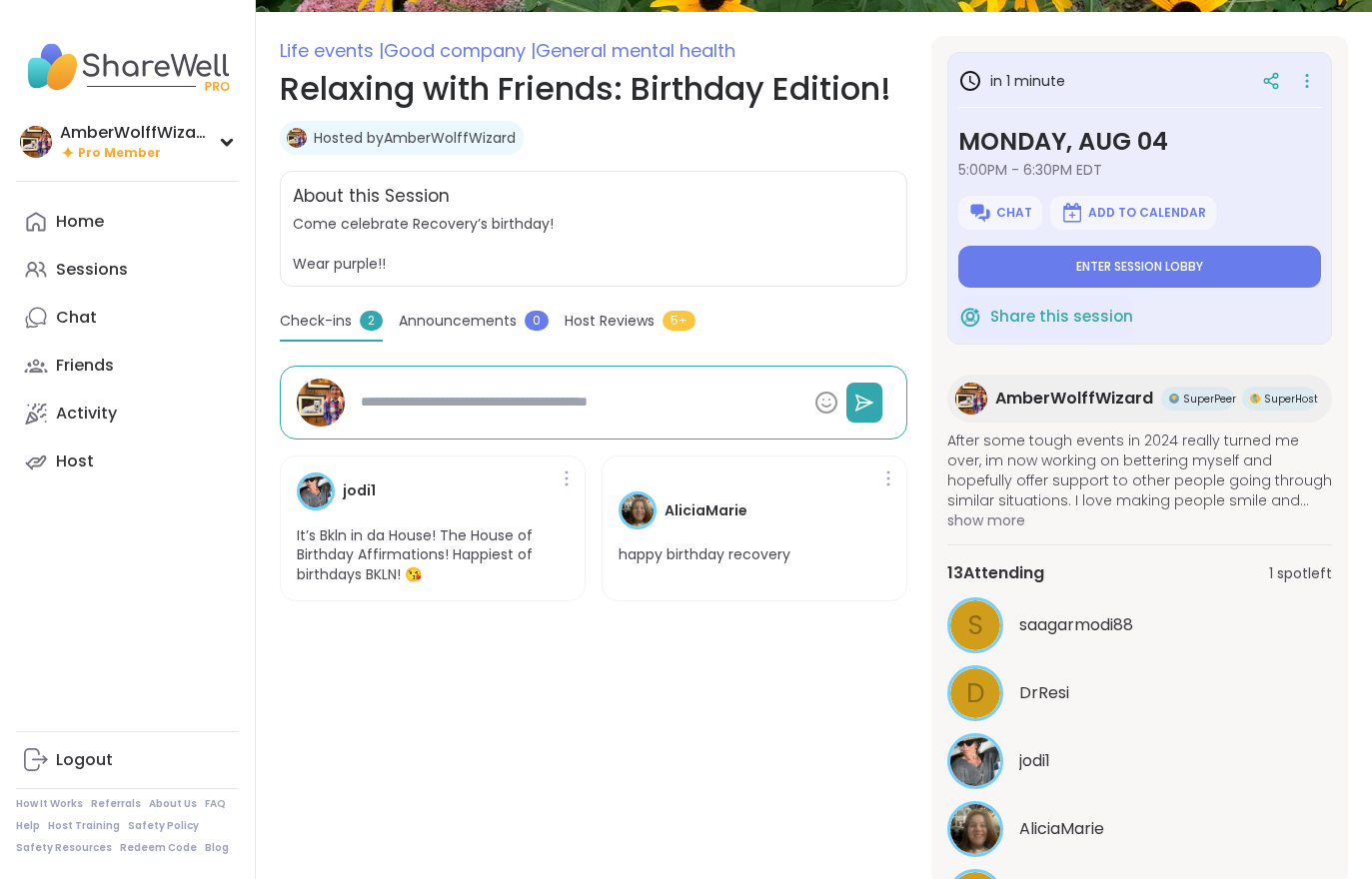 scroll, scrollTop: 0, scrollLeft: 0, axis: both 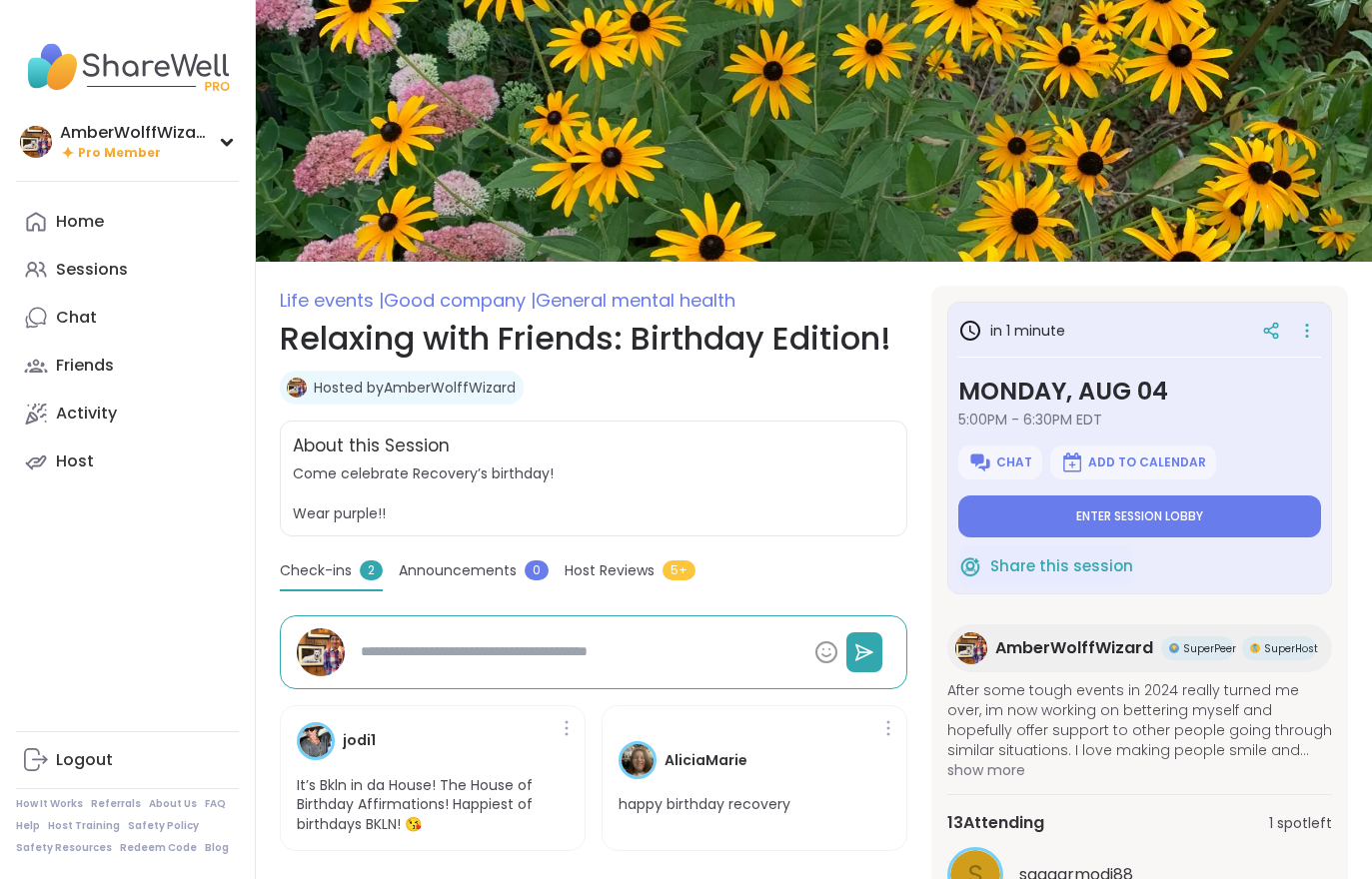 click on "Enter session lobby" at bounding box center (1139, 516) 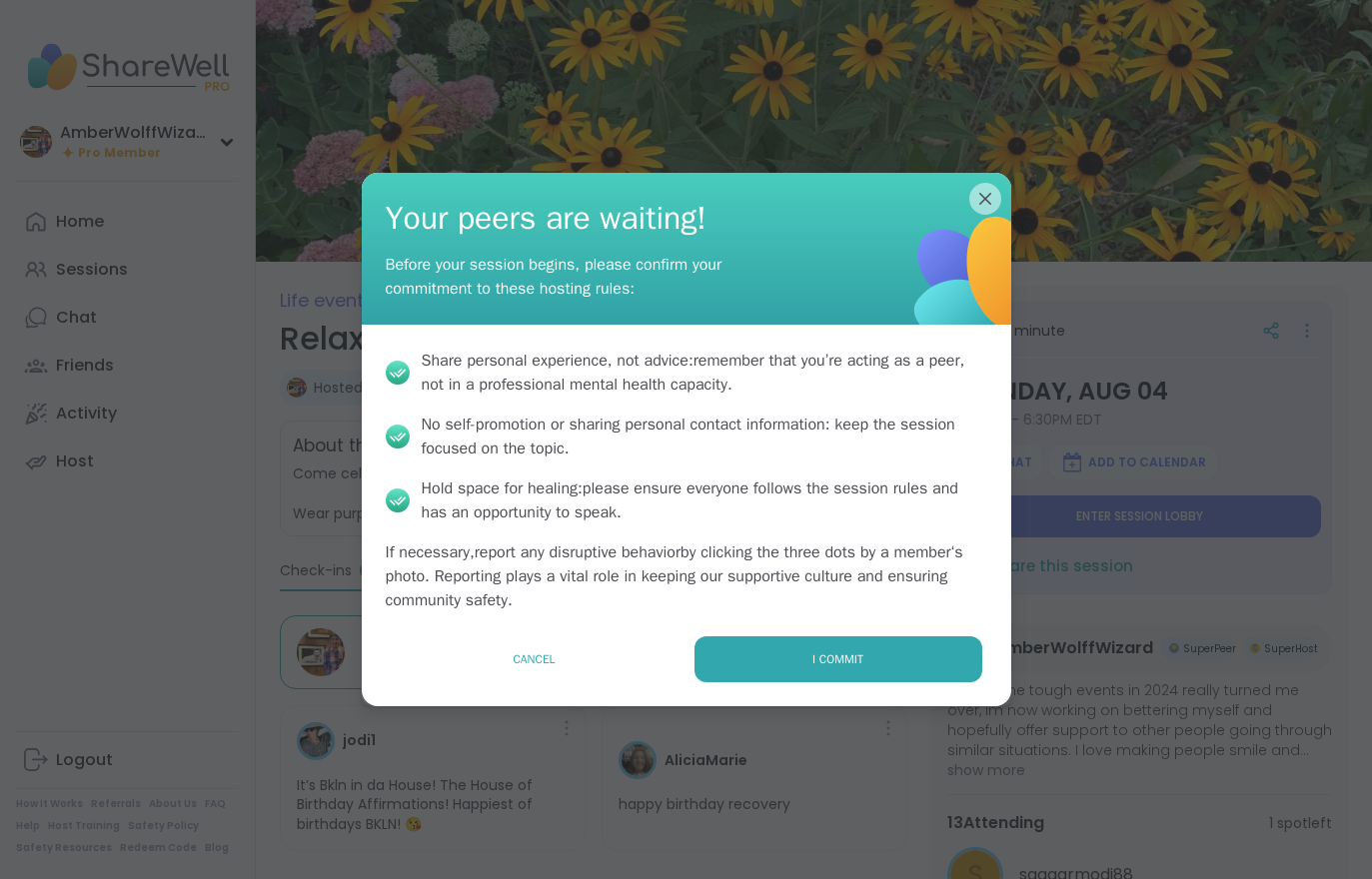 click on "I commit" at bounding box center (838, 659) 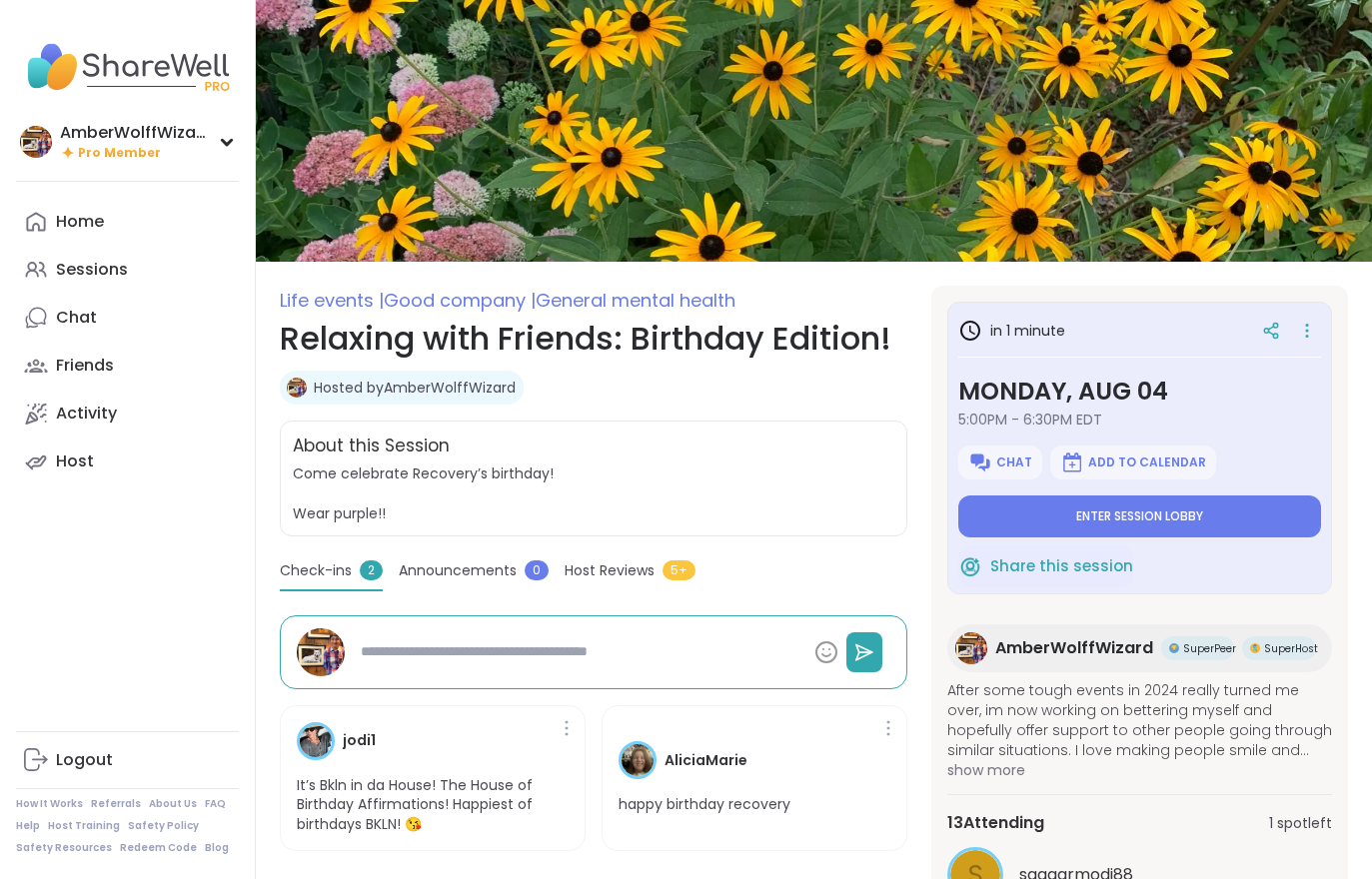 type on "*" 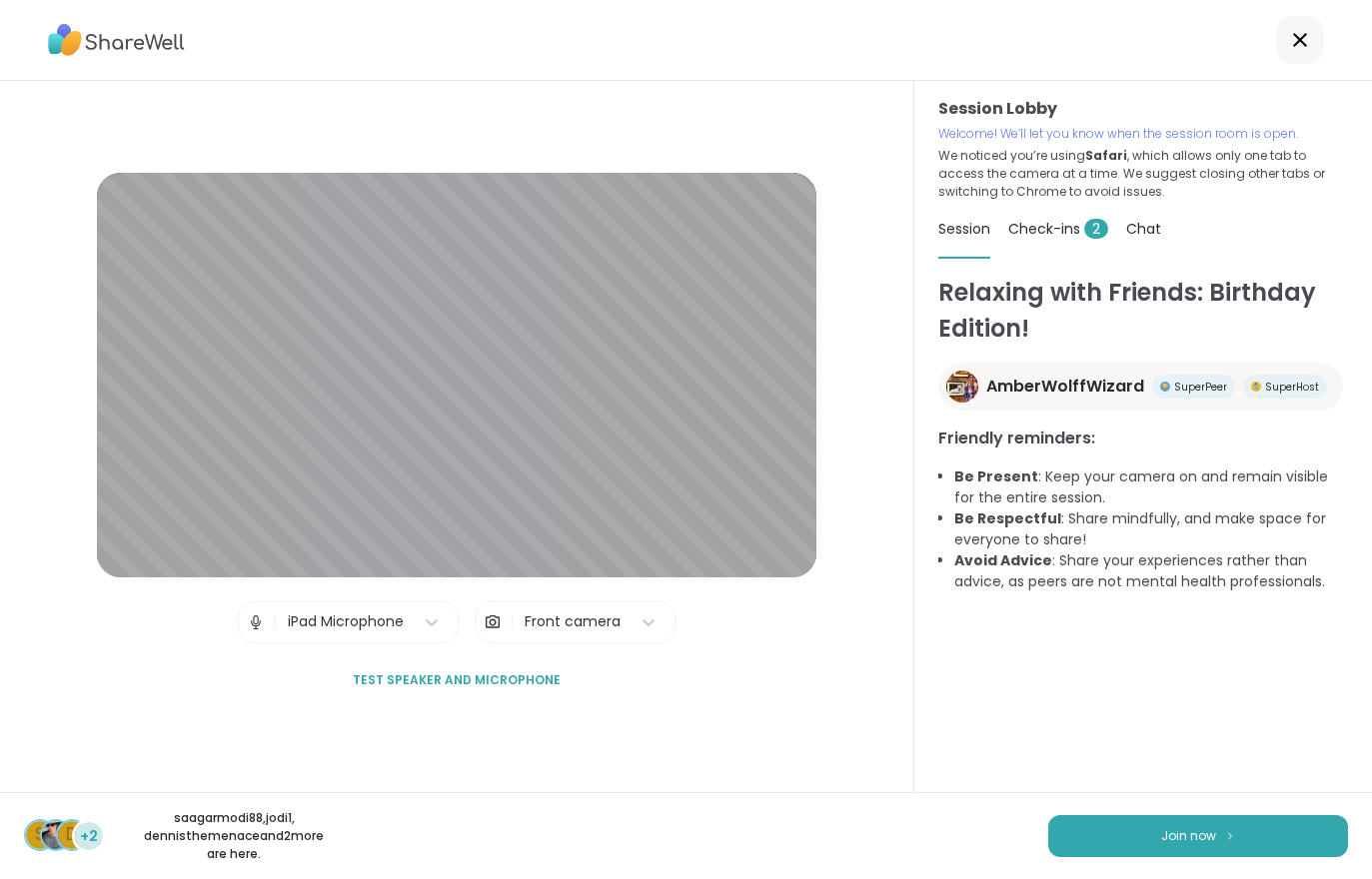 click on "s d +2 saagarmodi88 ,  jodi1 ,   dennisthemenace  and  2  more are here. Join now" at bounding box center (686, 835) 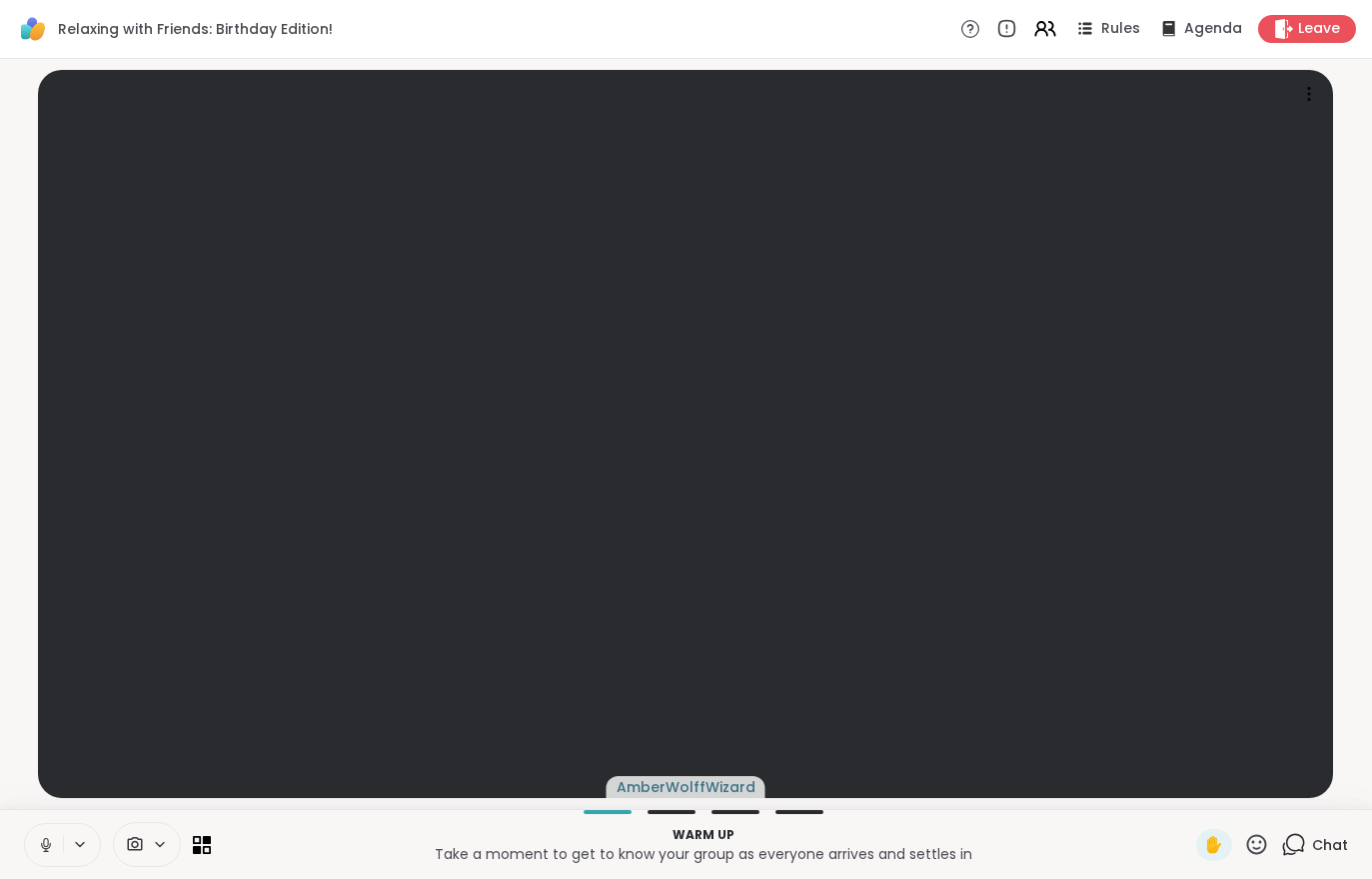 click 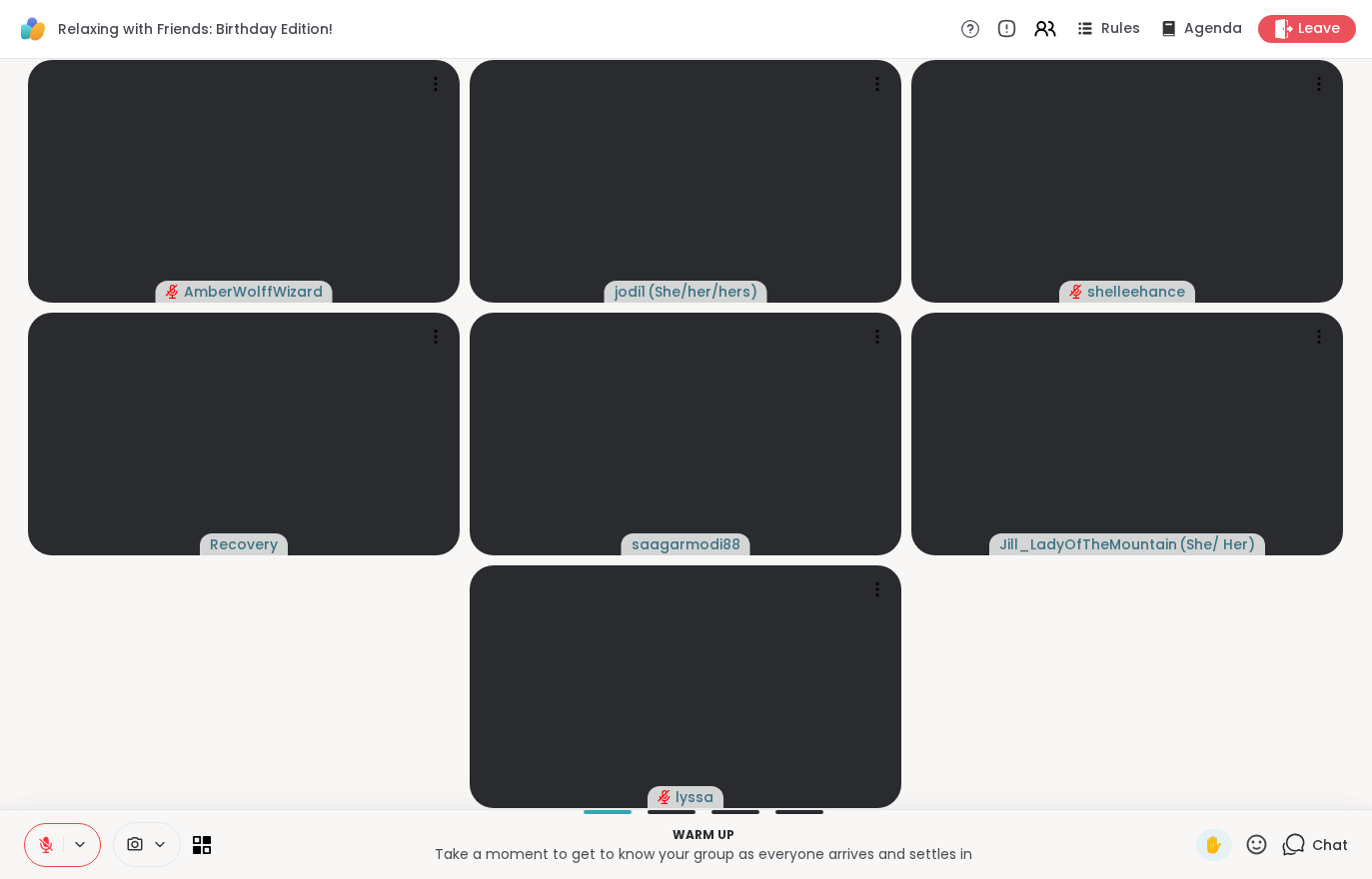 click at bounding box center (44, 845) 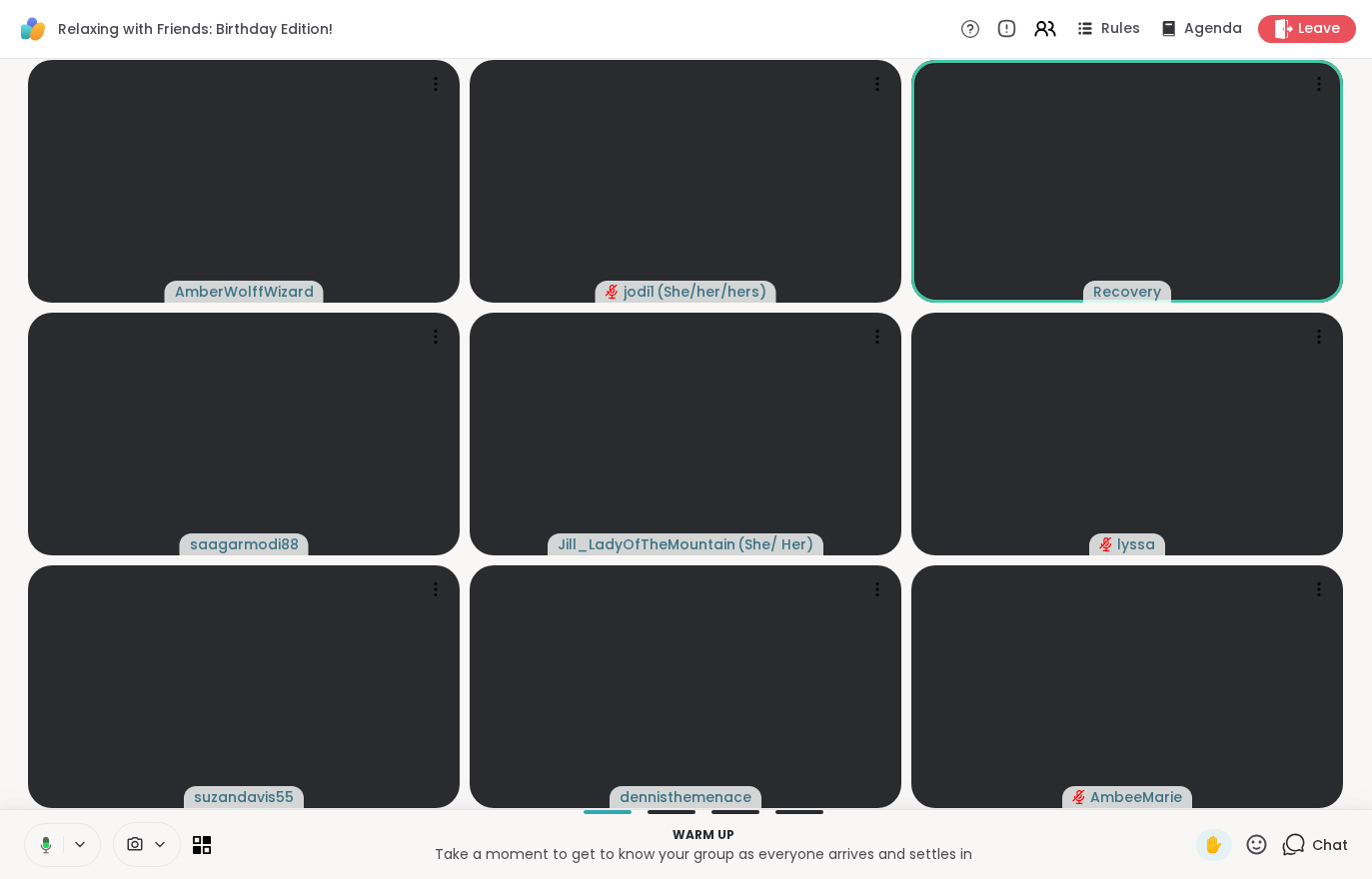 click 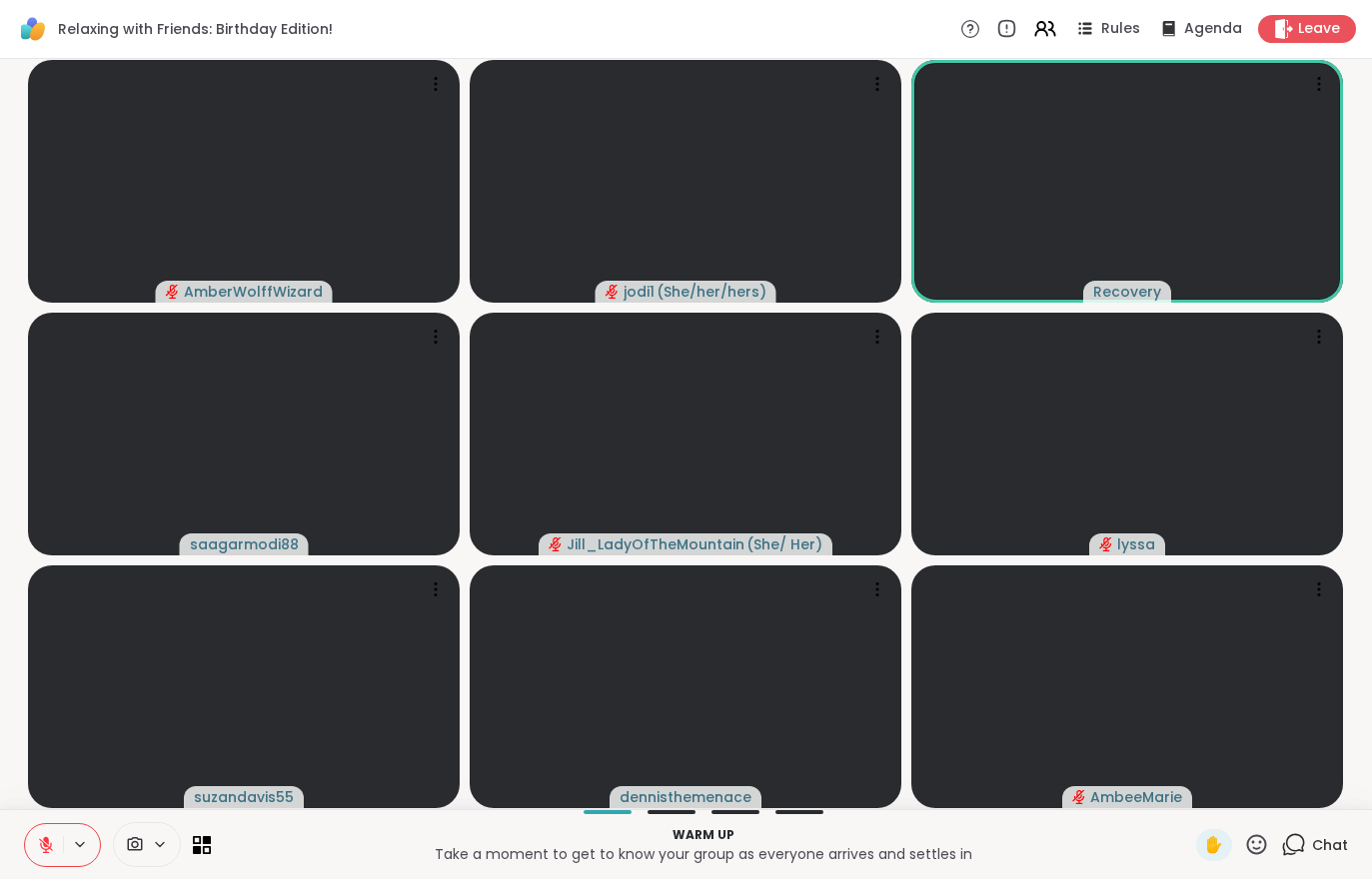 click at bounding box center [44, 845] 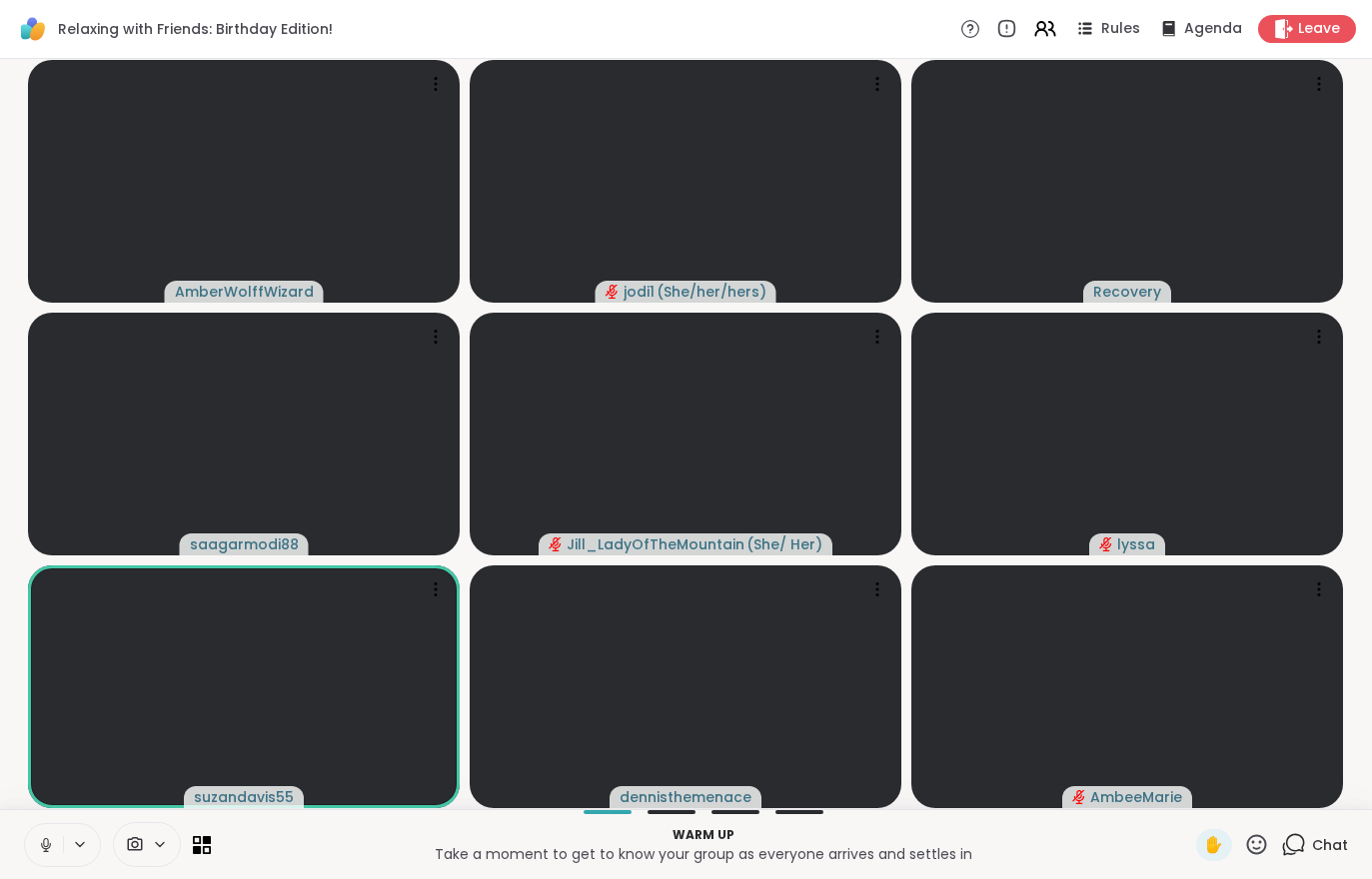 click 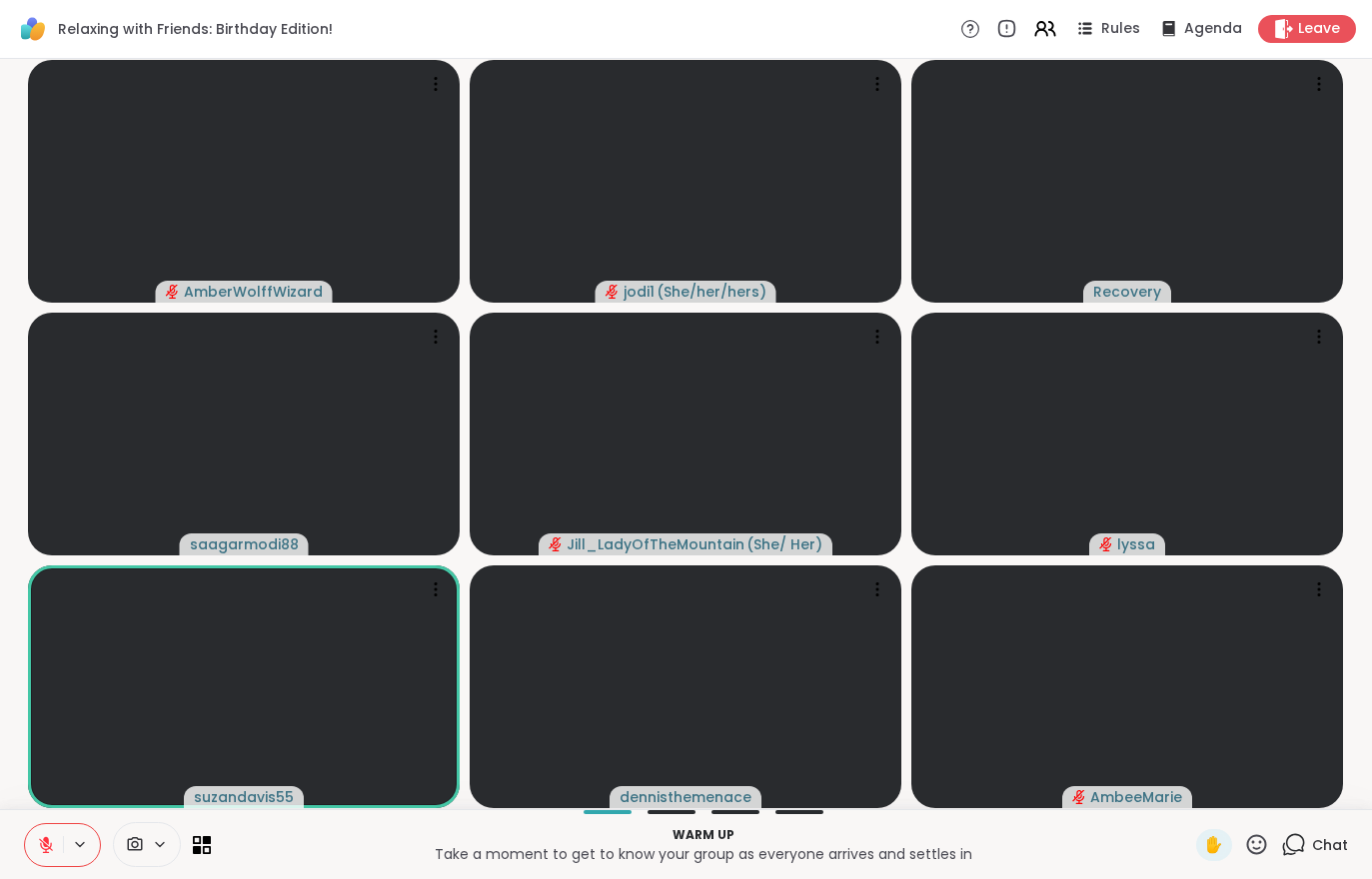 click 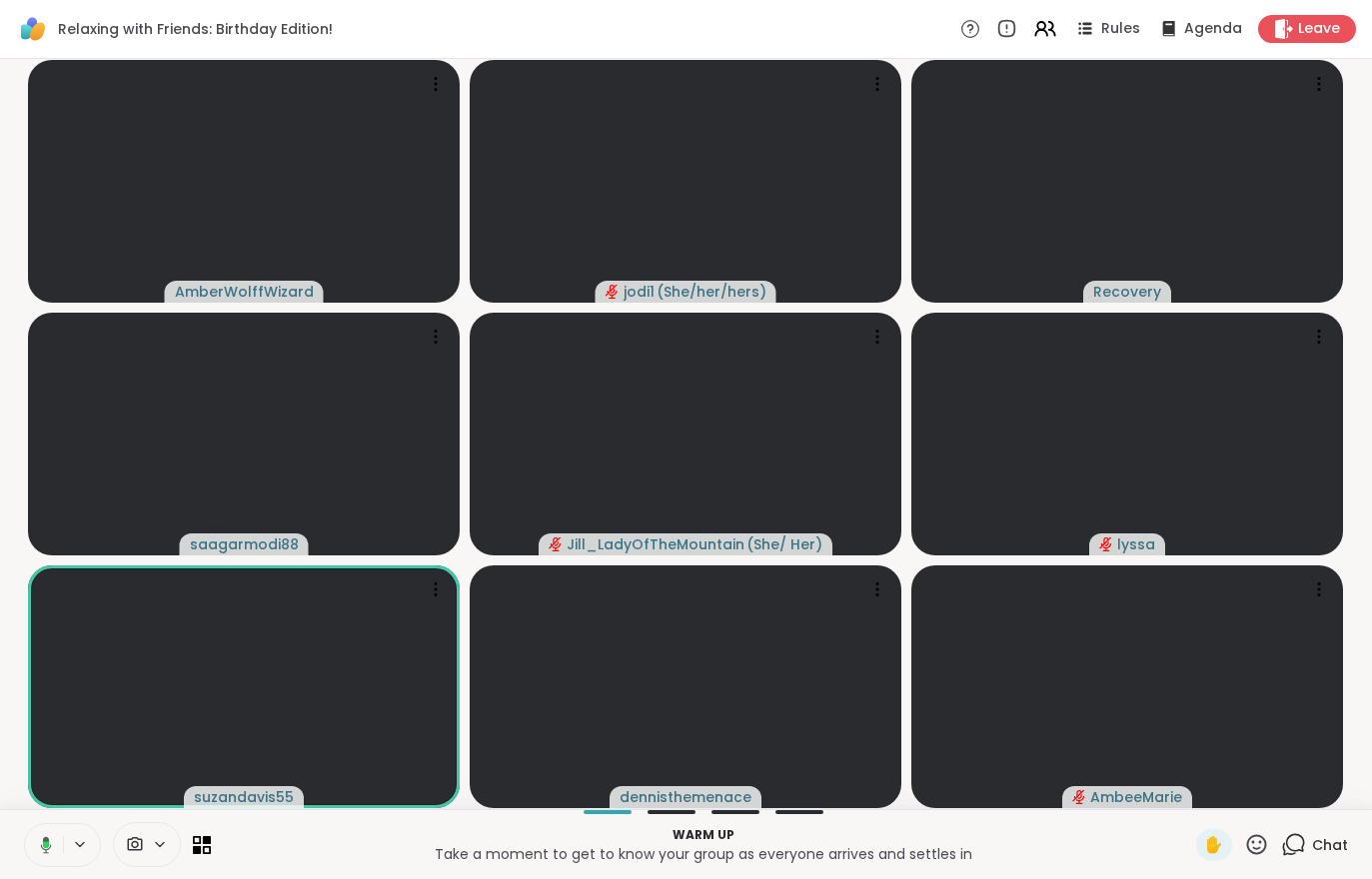 click at bounding box center (42, 845) 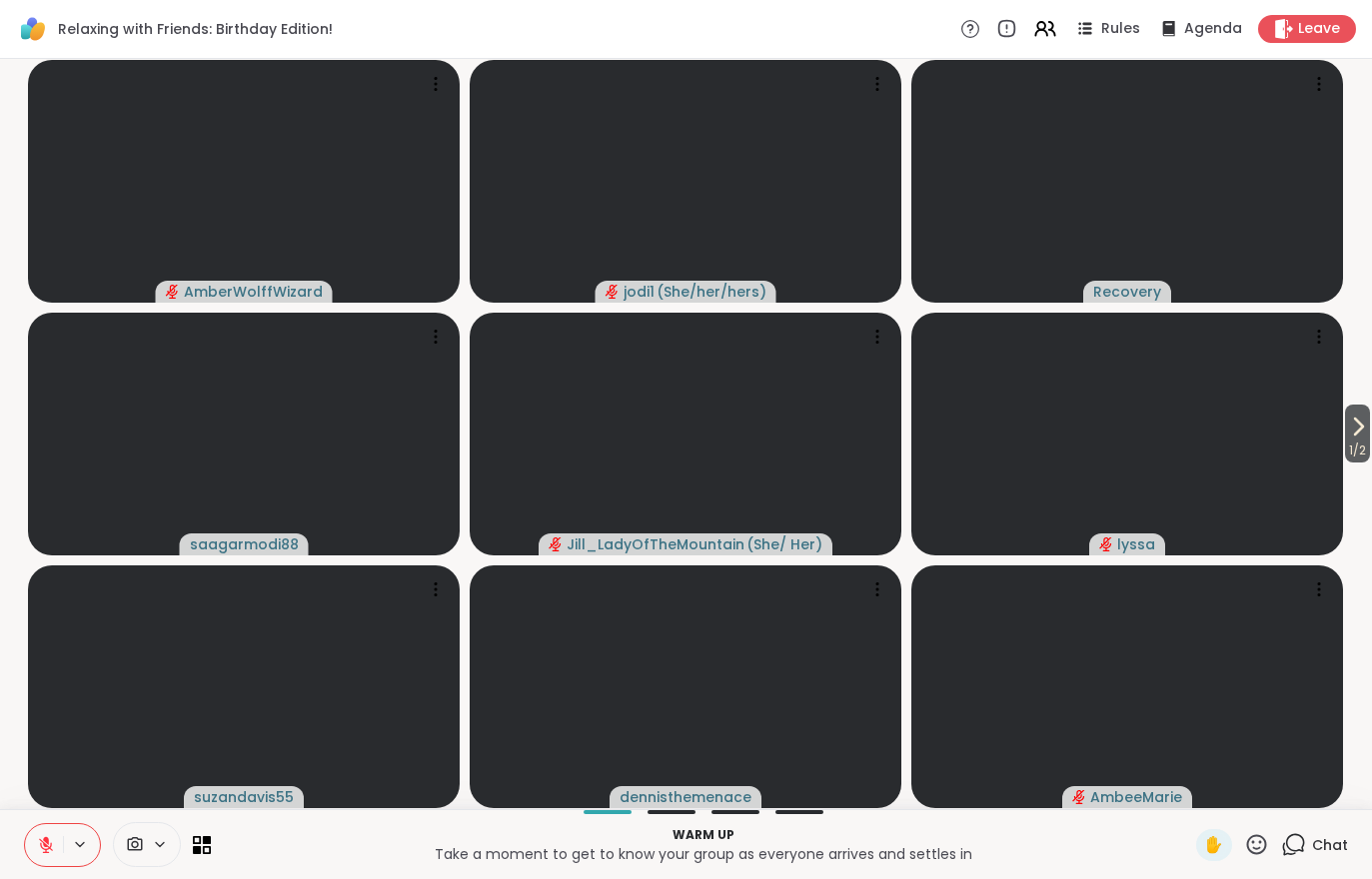 click on "1  /  2" at bounding box center (1357, 450) 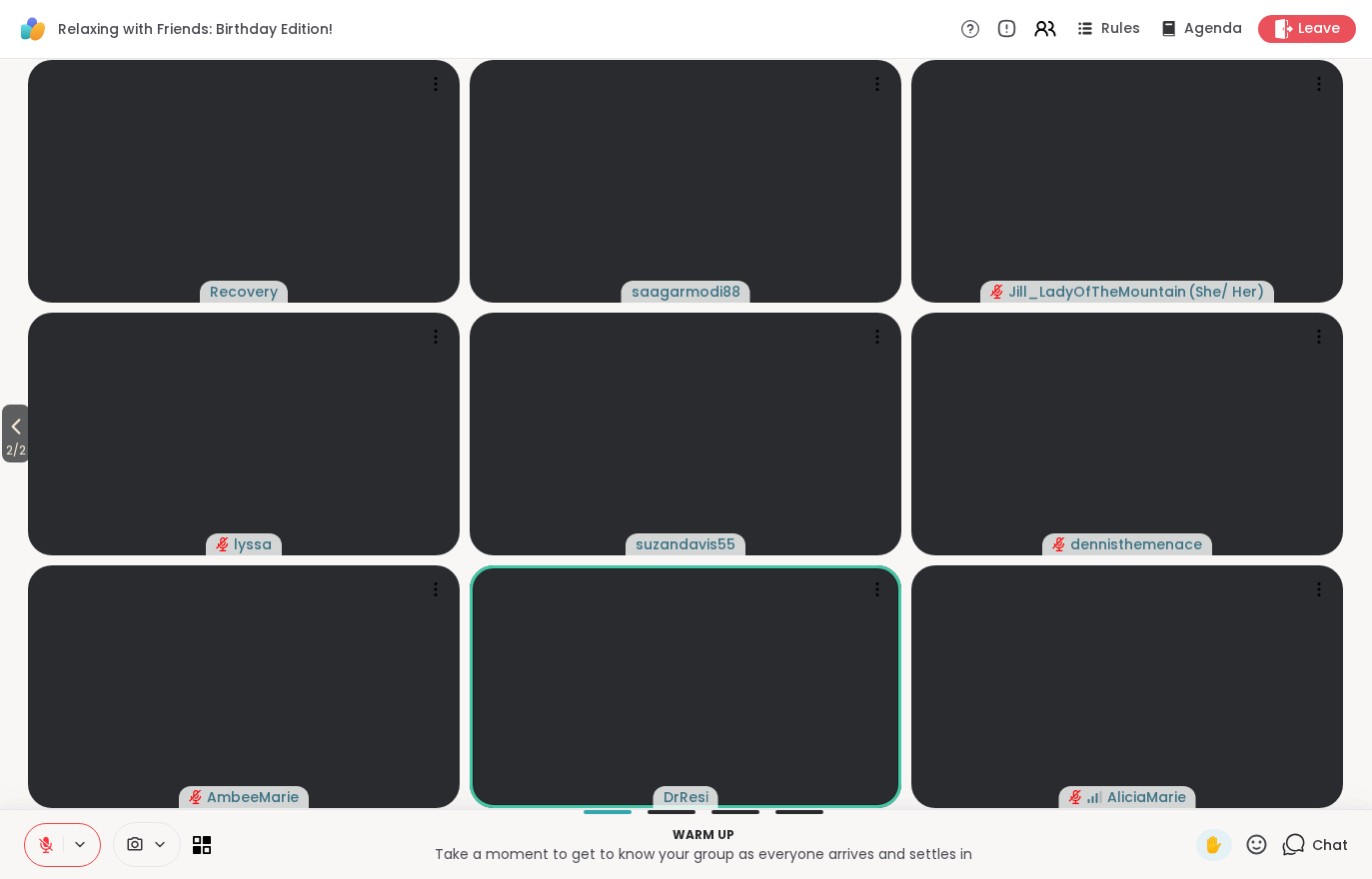 click on "2  /  2" at bounding box center (16, 450) 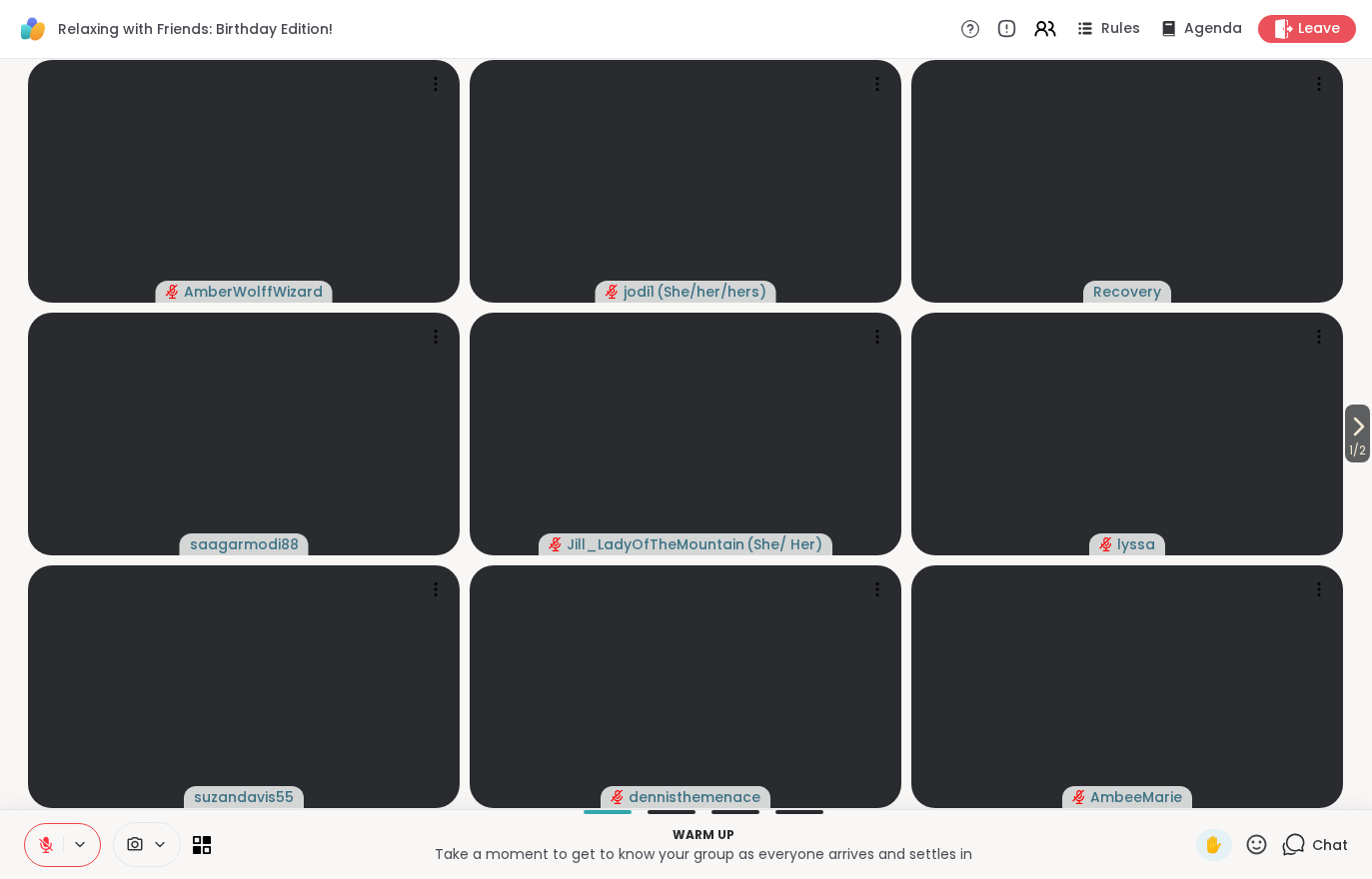 click on "Chat" at bounding box center [1314, 845] 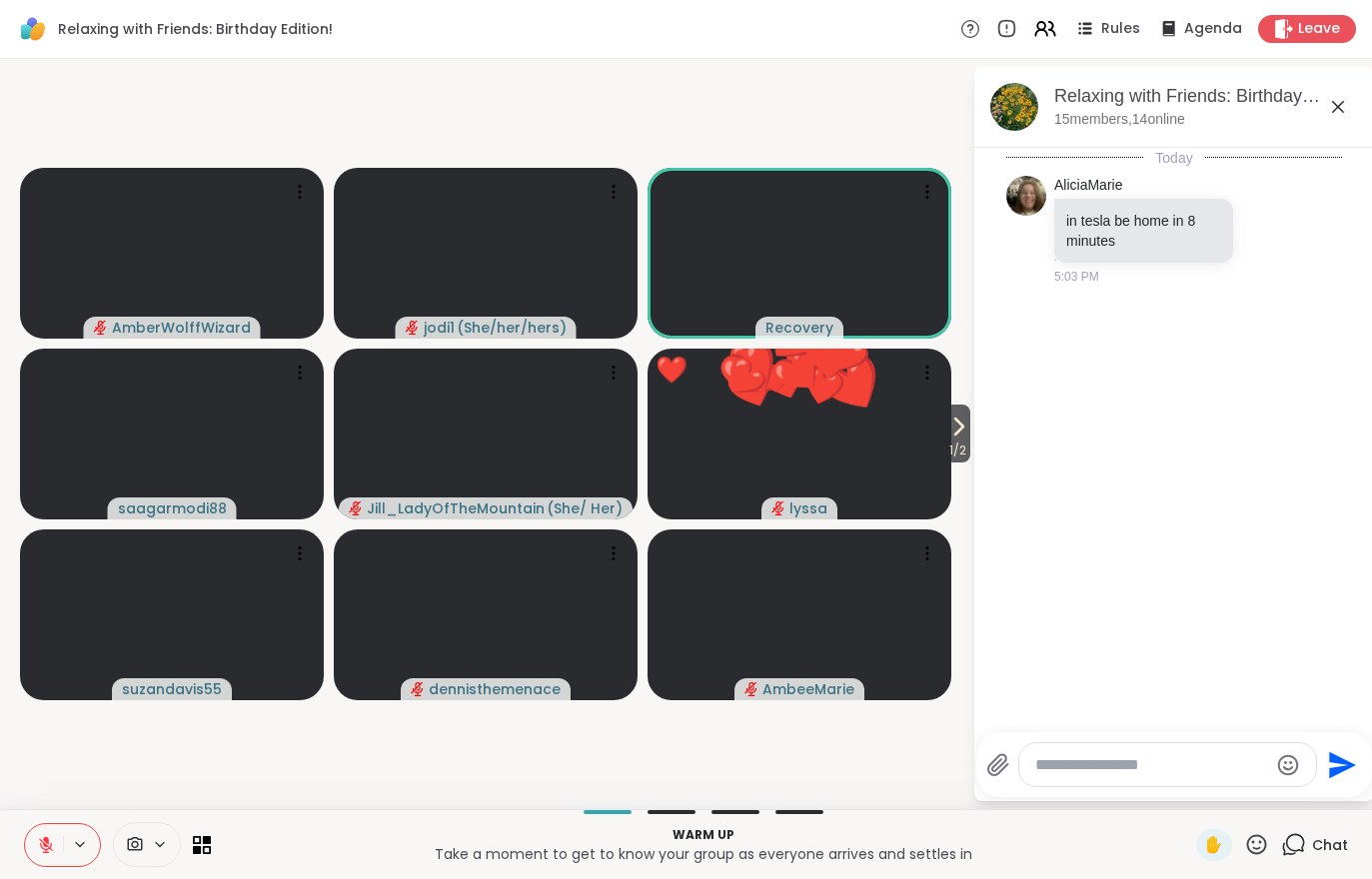 click on "1  /  2" at bounding box center [957, 450] 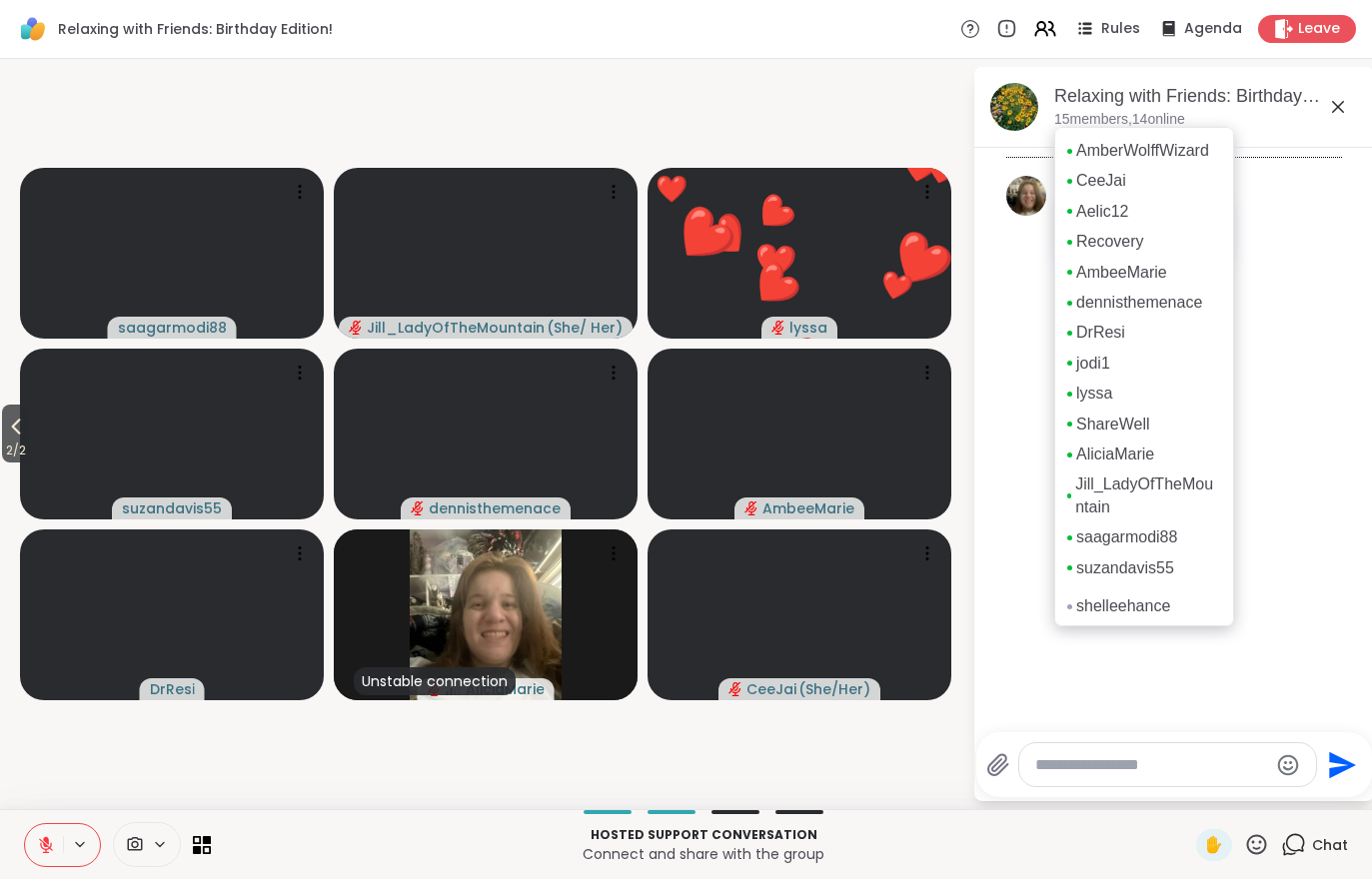 click on "Relaxing with Friends: Birthday Edition! Rules Agenda Leave" at bounding box center [686, 29] 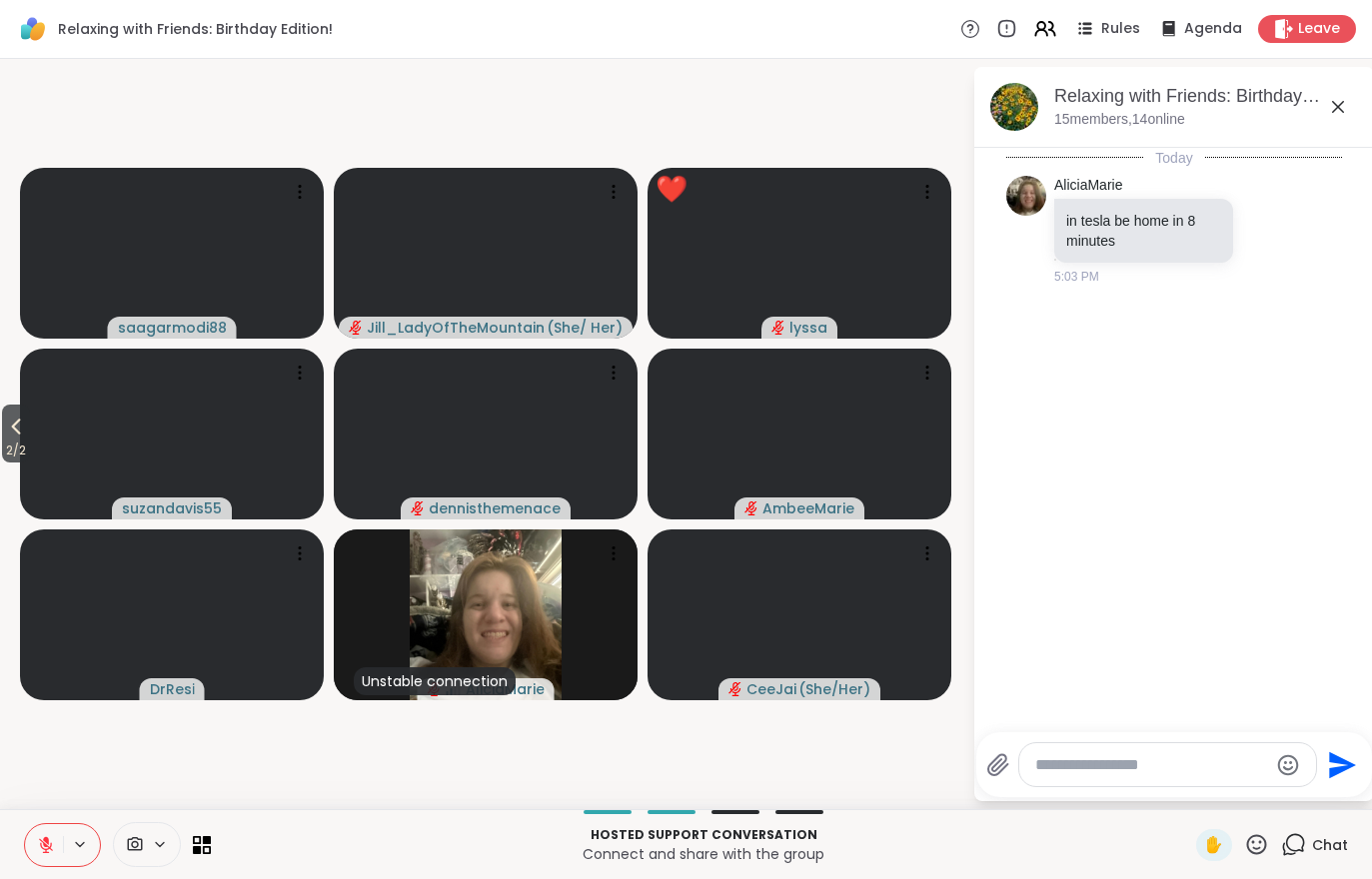 click 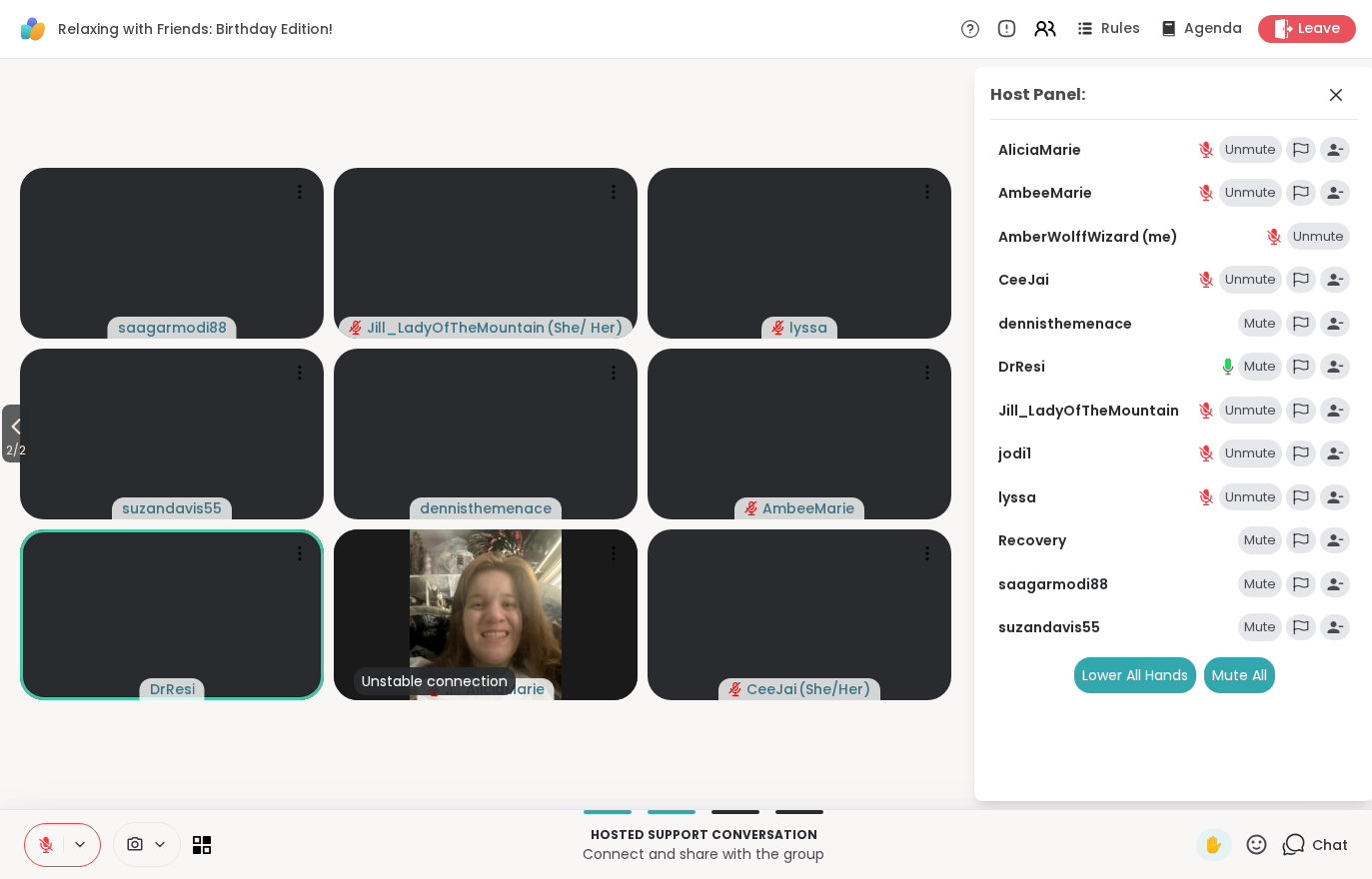 click on "2  /  2" at bounding box center [16, 434] 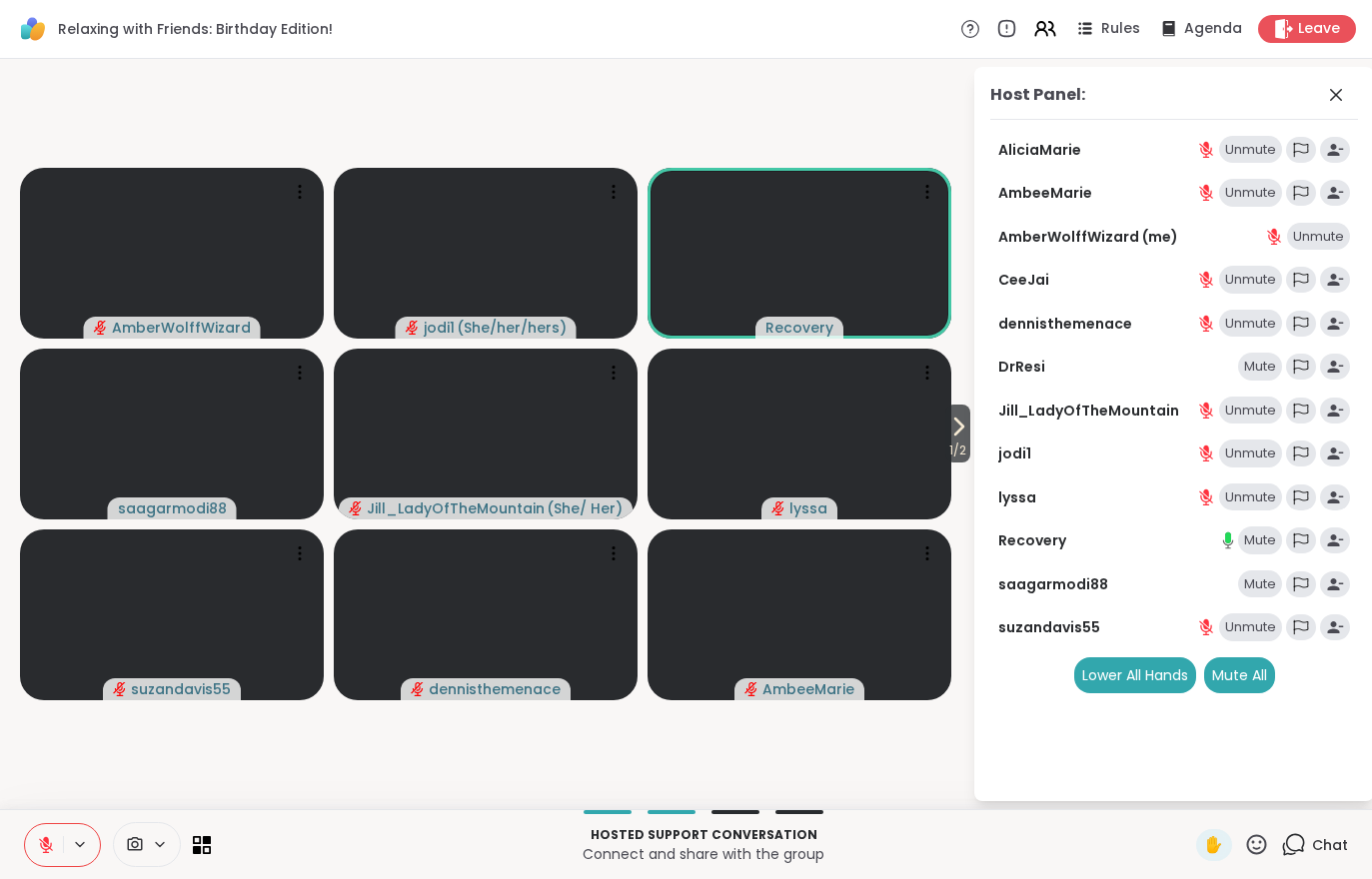 click at bounding box center (81, 844) 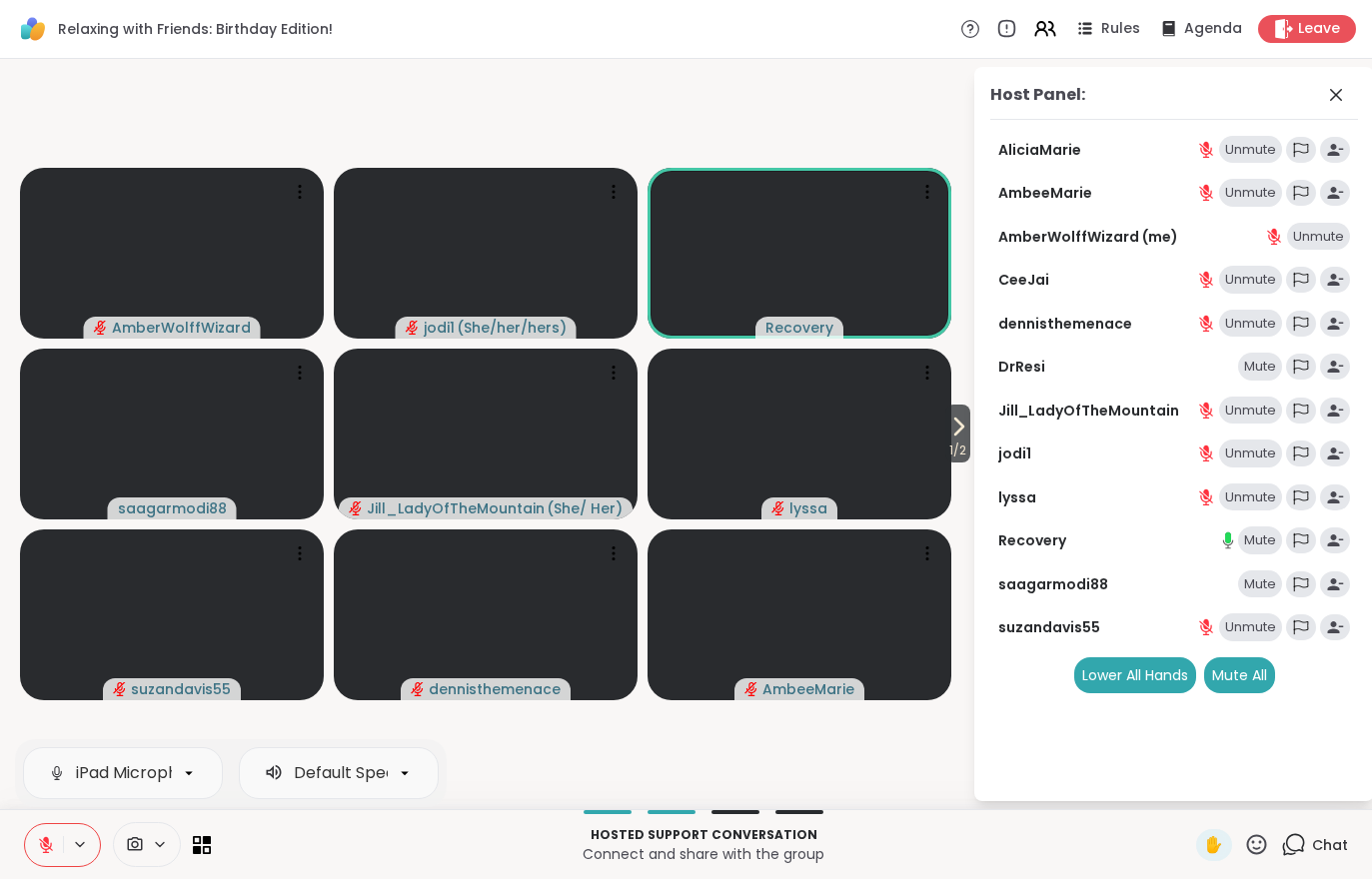 click at bounding box center (44, 845) 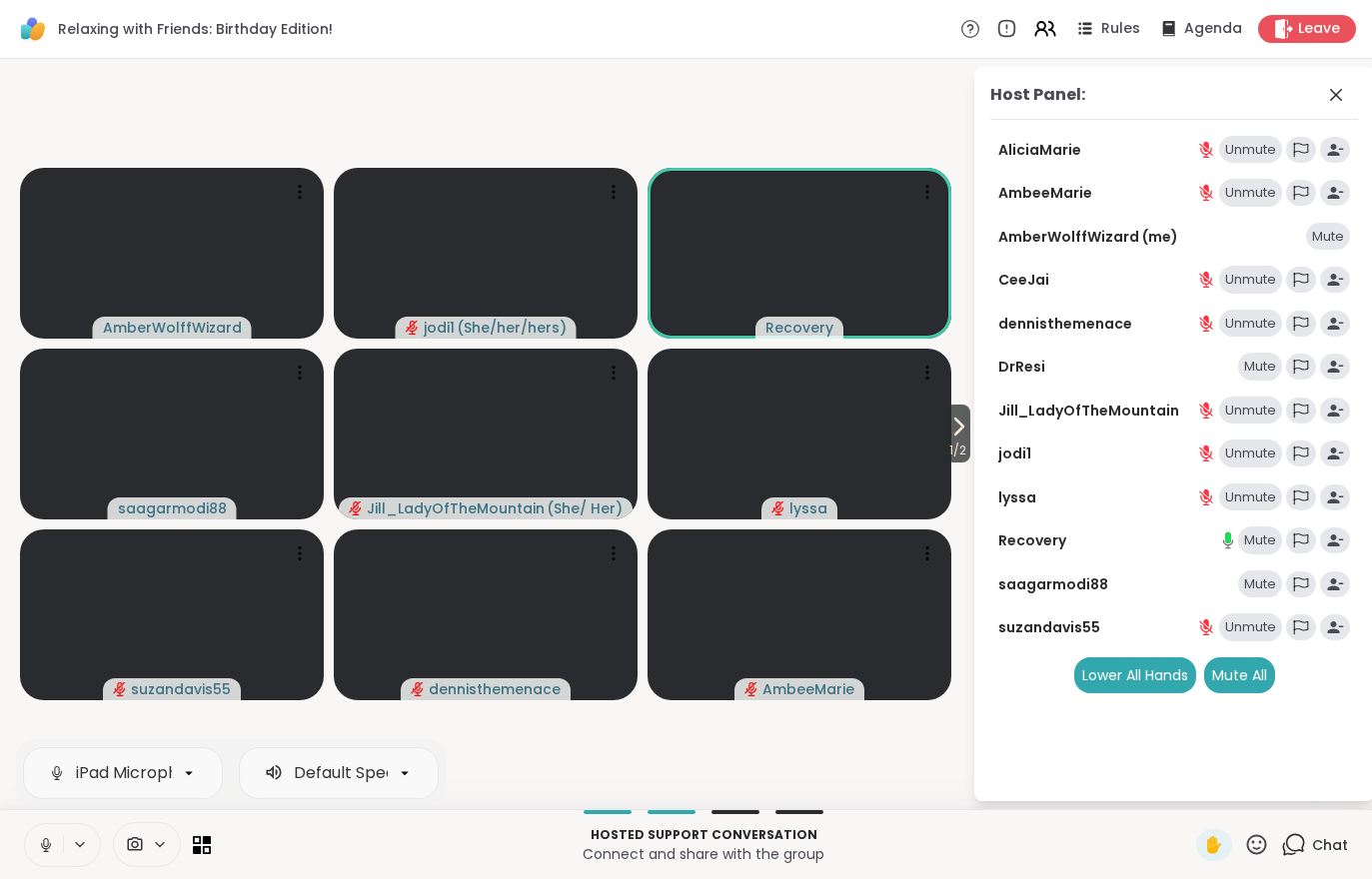click on "1  /  2" at bounding box center (957, 450) 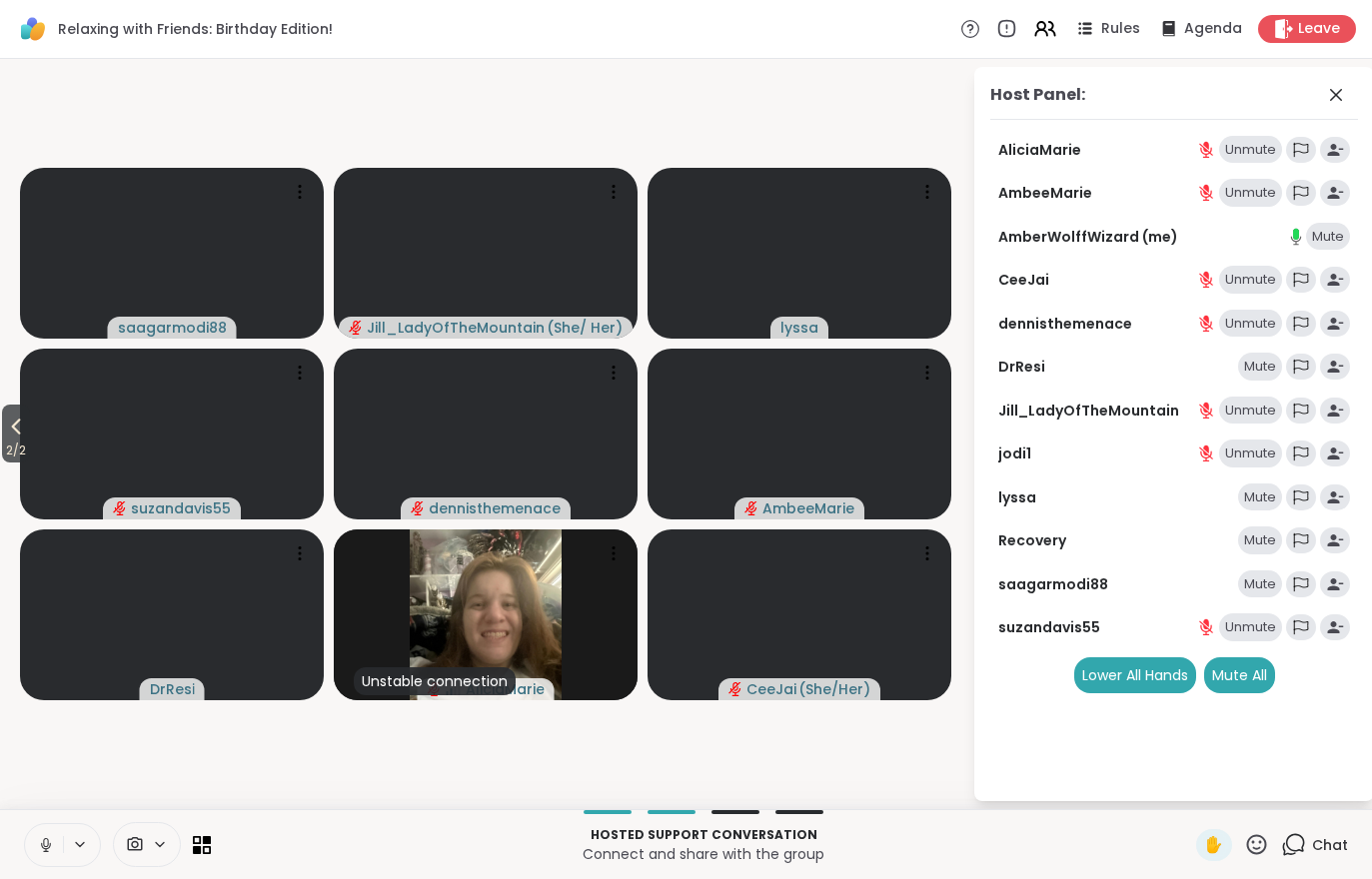 click on "2  /  2" at bounding box center (16, 434) 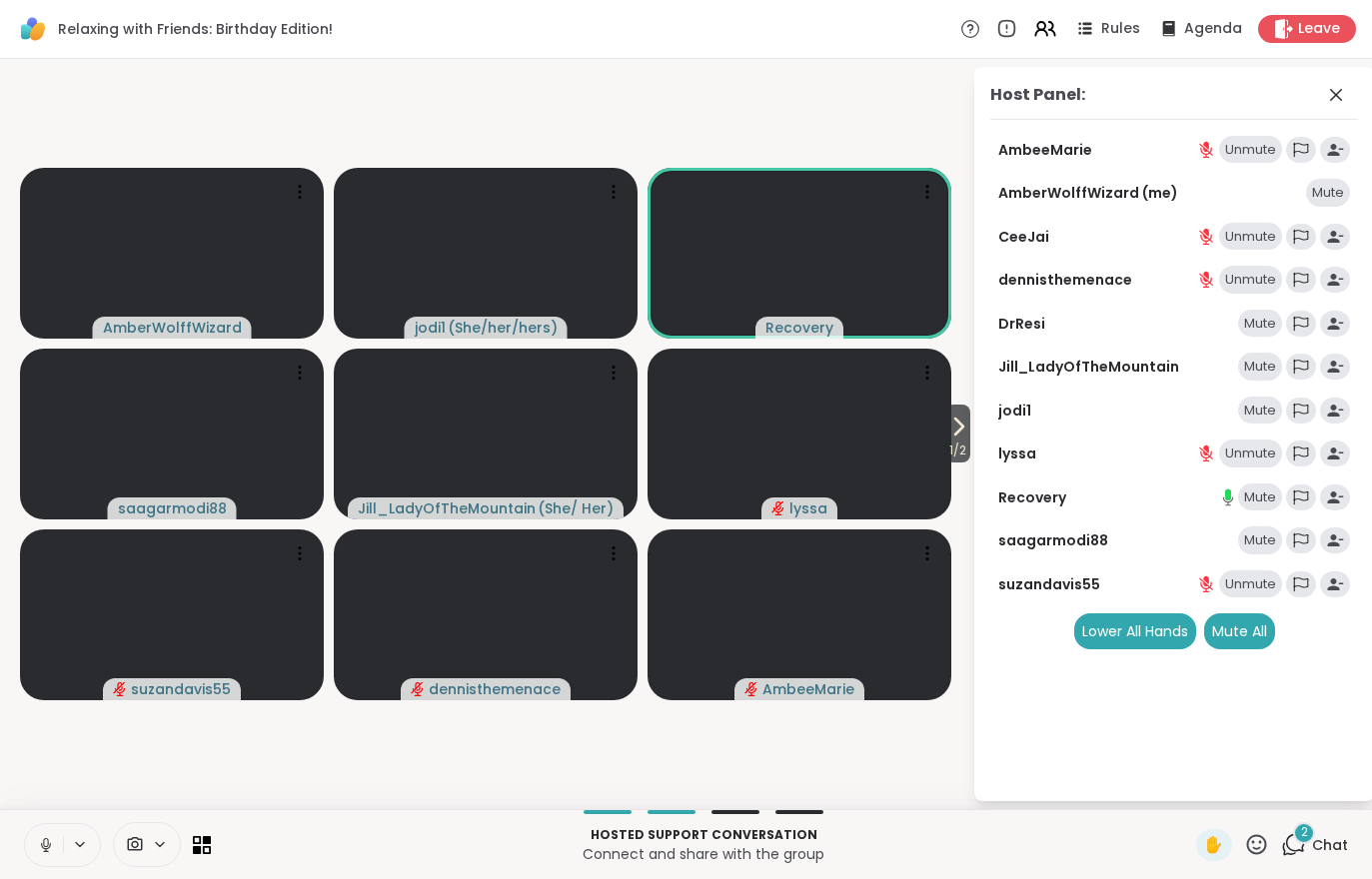 click on "2 Chat" at bounding box center [1314, 845] 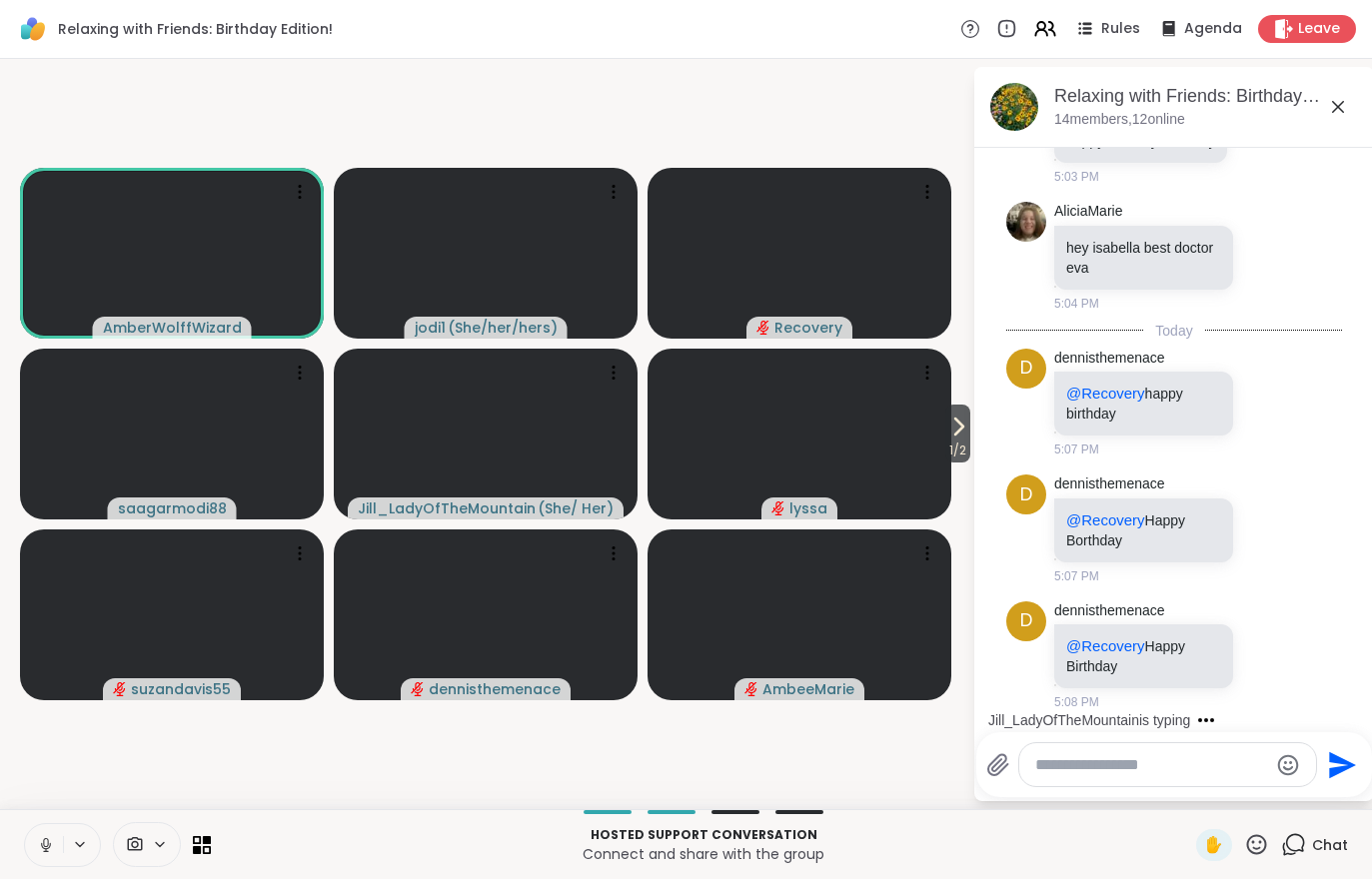 scroll, scrollTop: 389, scrollLeft: 0, axis: vertical 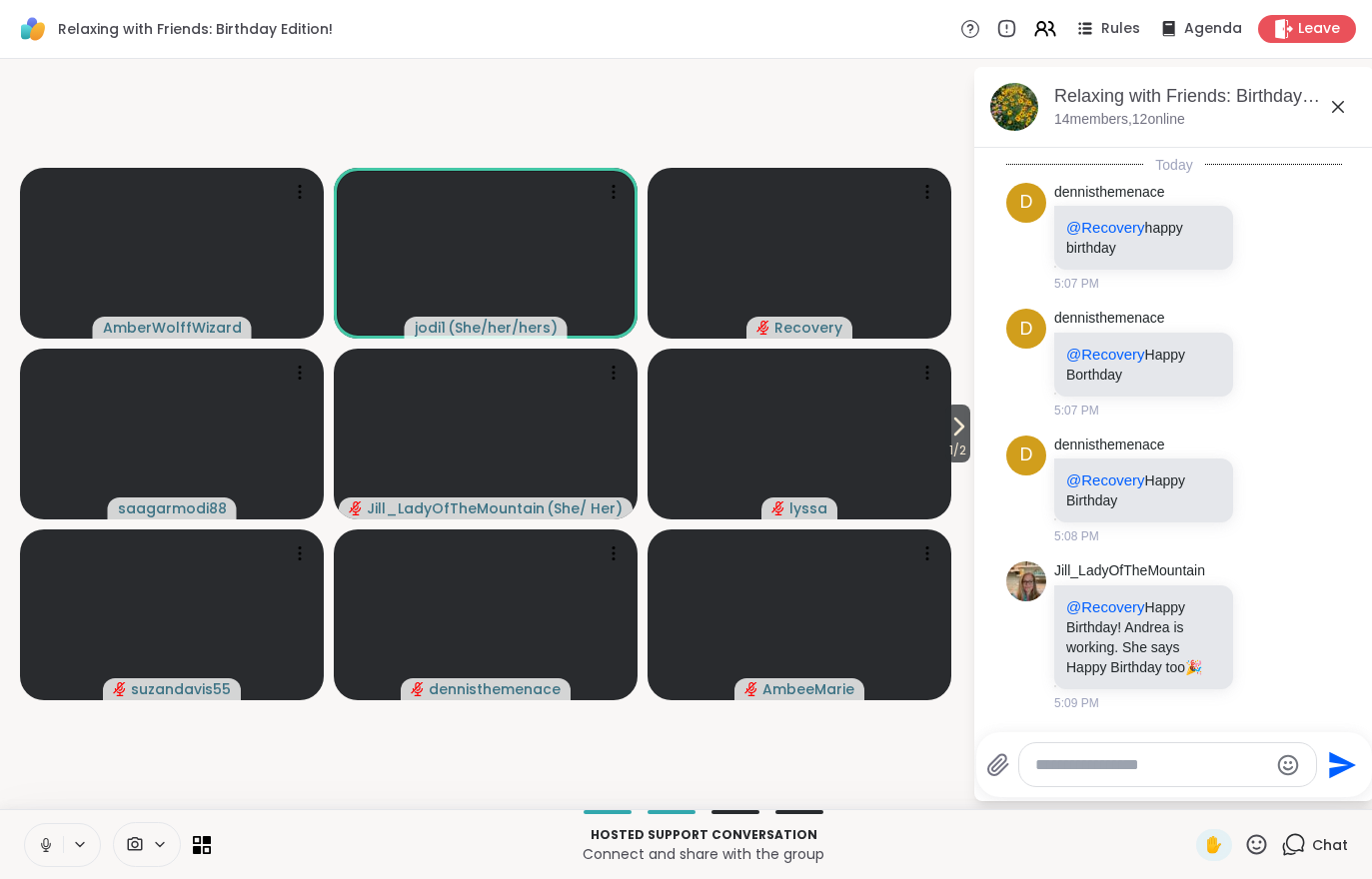 click on "Hosted support conversation Connect and share with the group ✋ Chat" at bounding box center [686, 844] 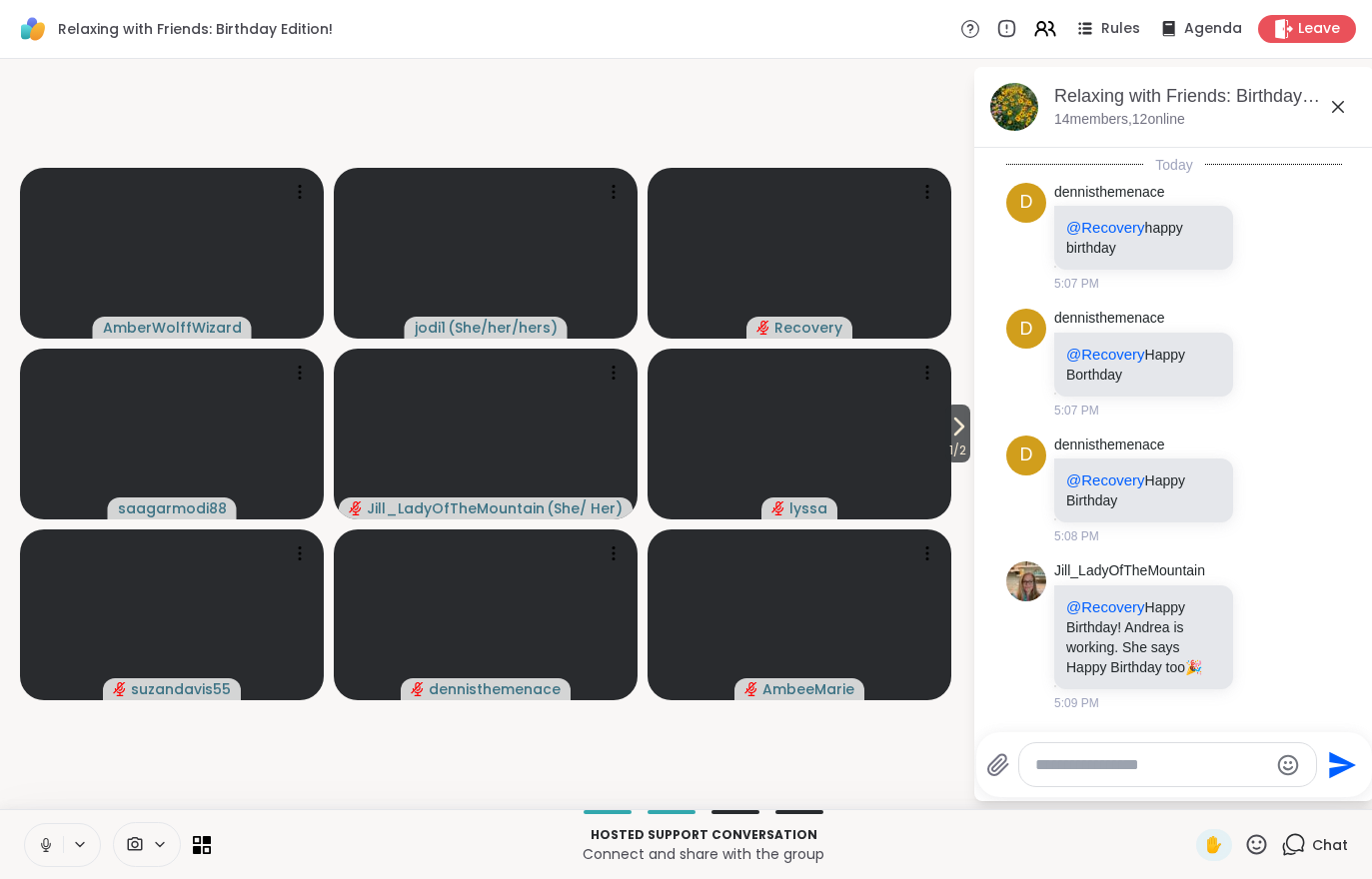 click 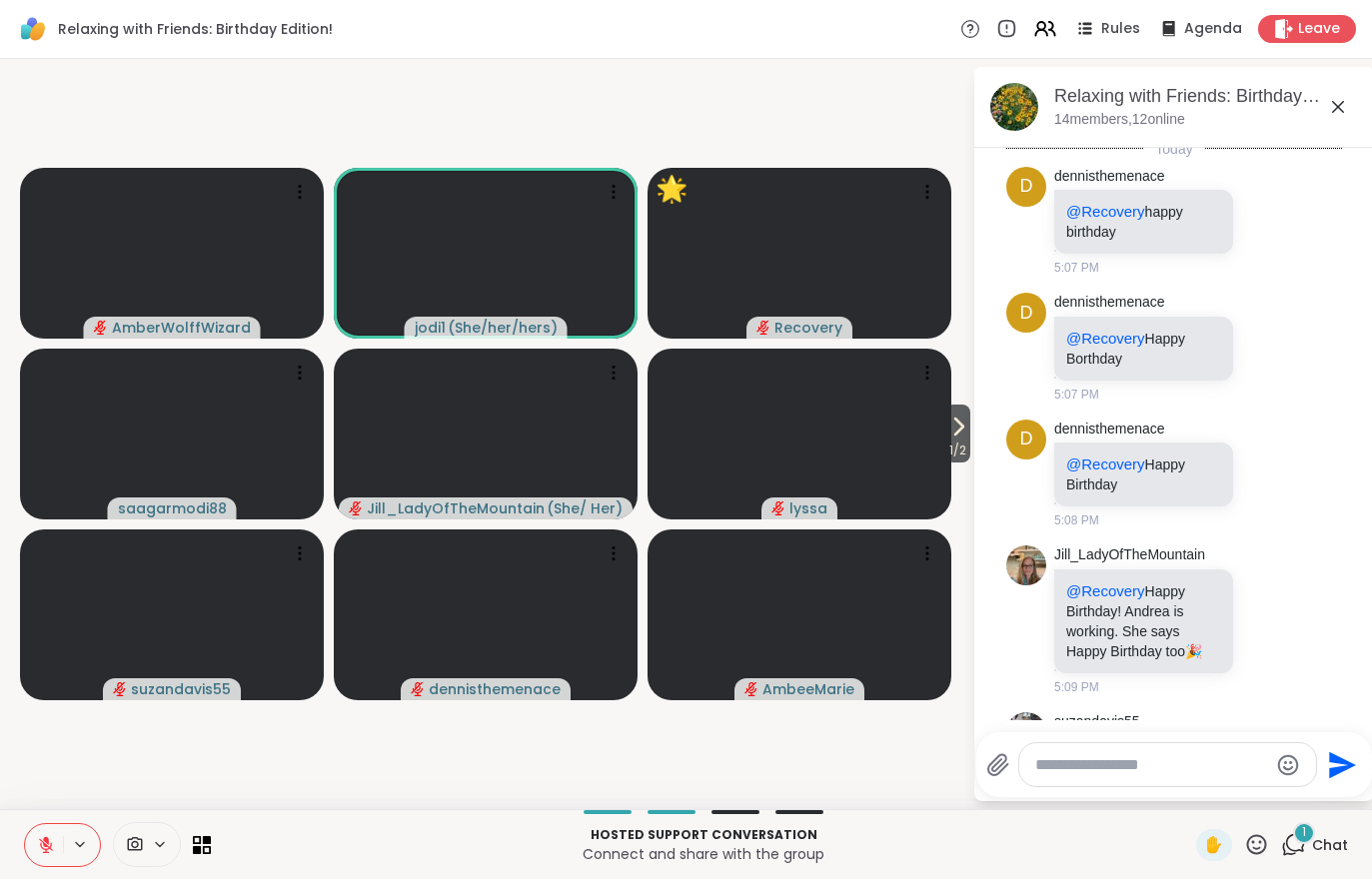 click on "1  /  2" at bounding box center (957, 450) 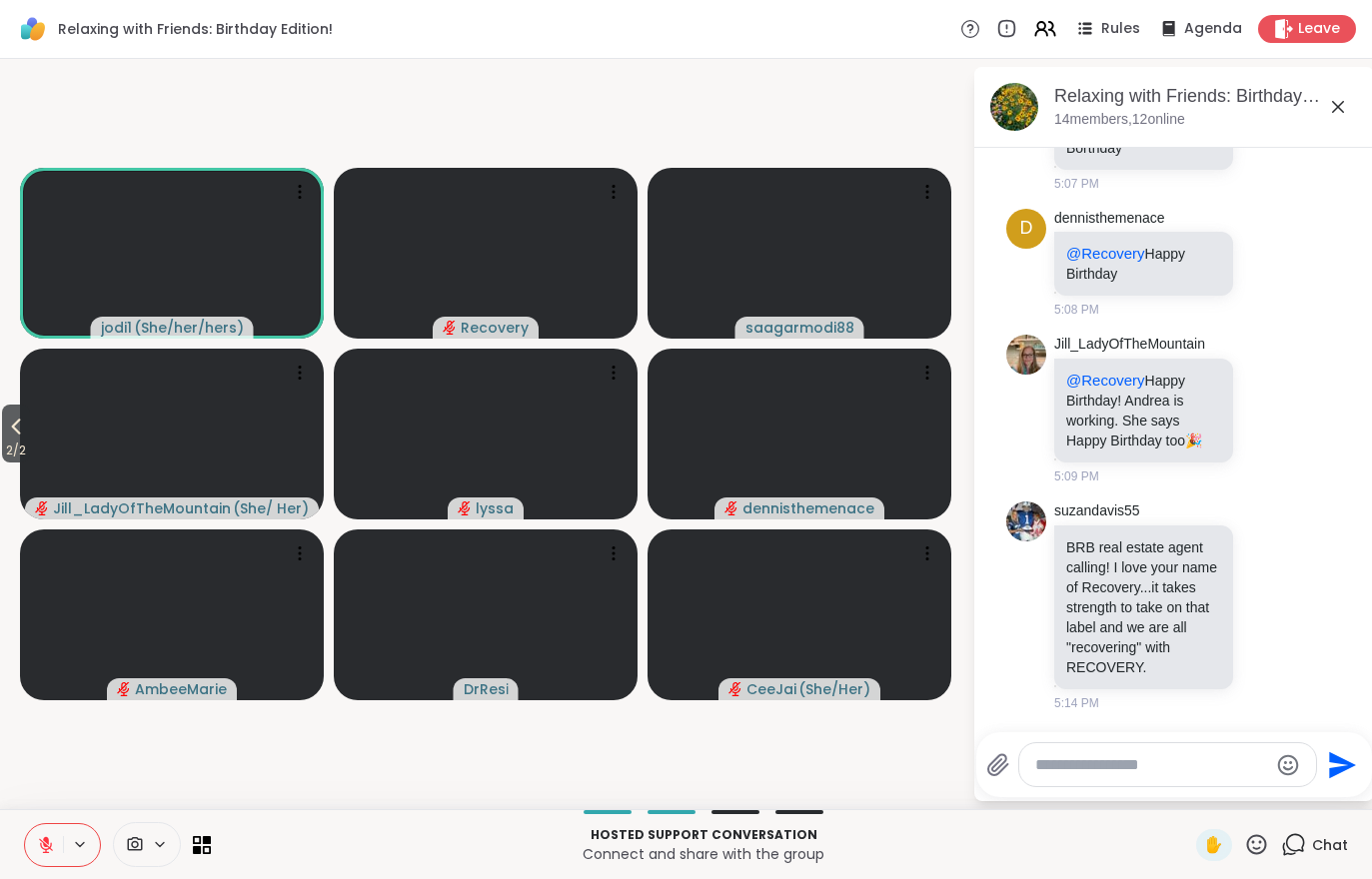 click 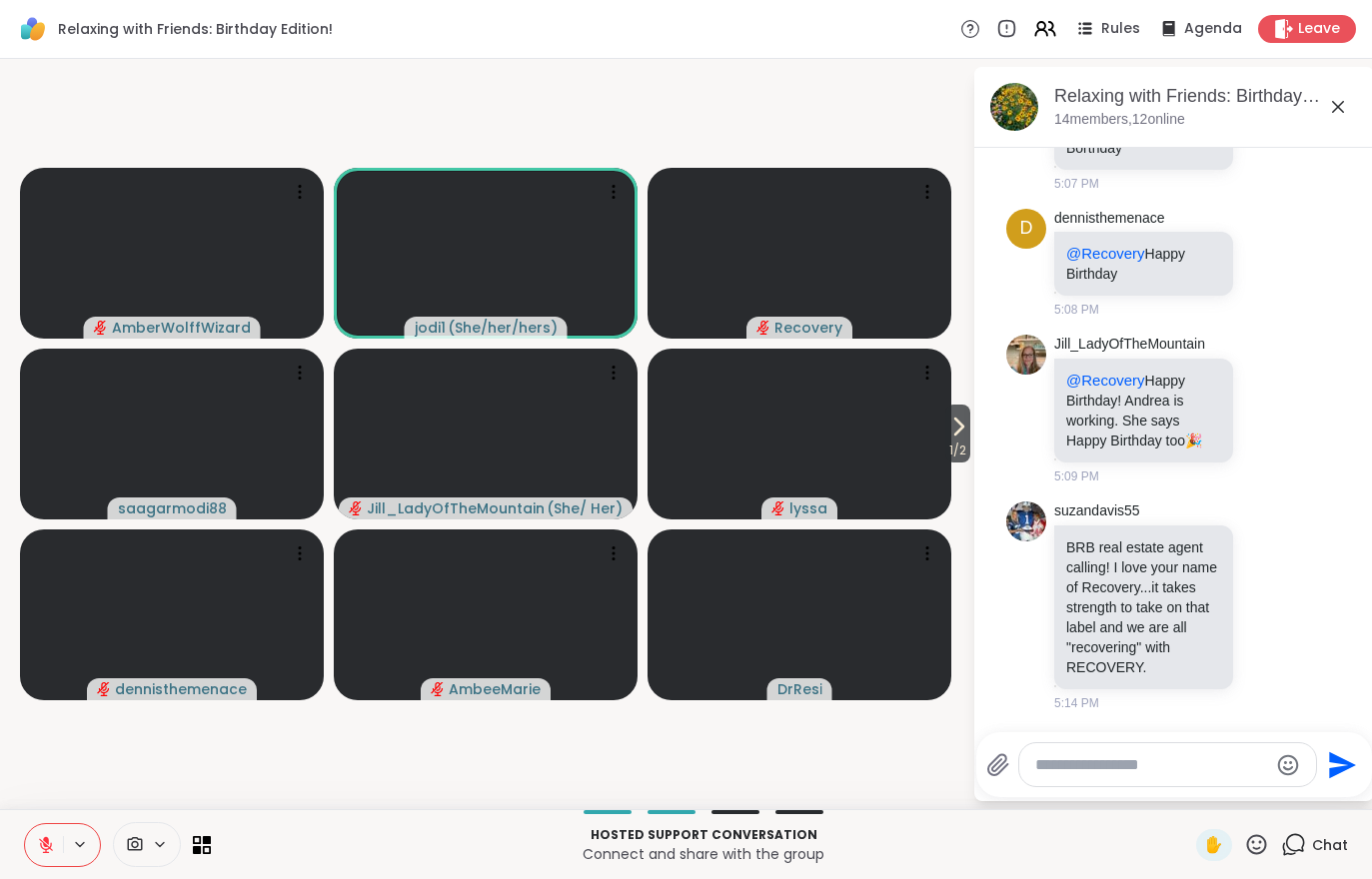 click on "1  /  2" at bounding box center [957, 450] 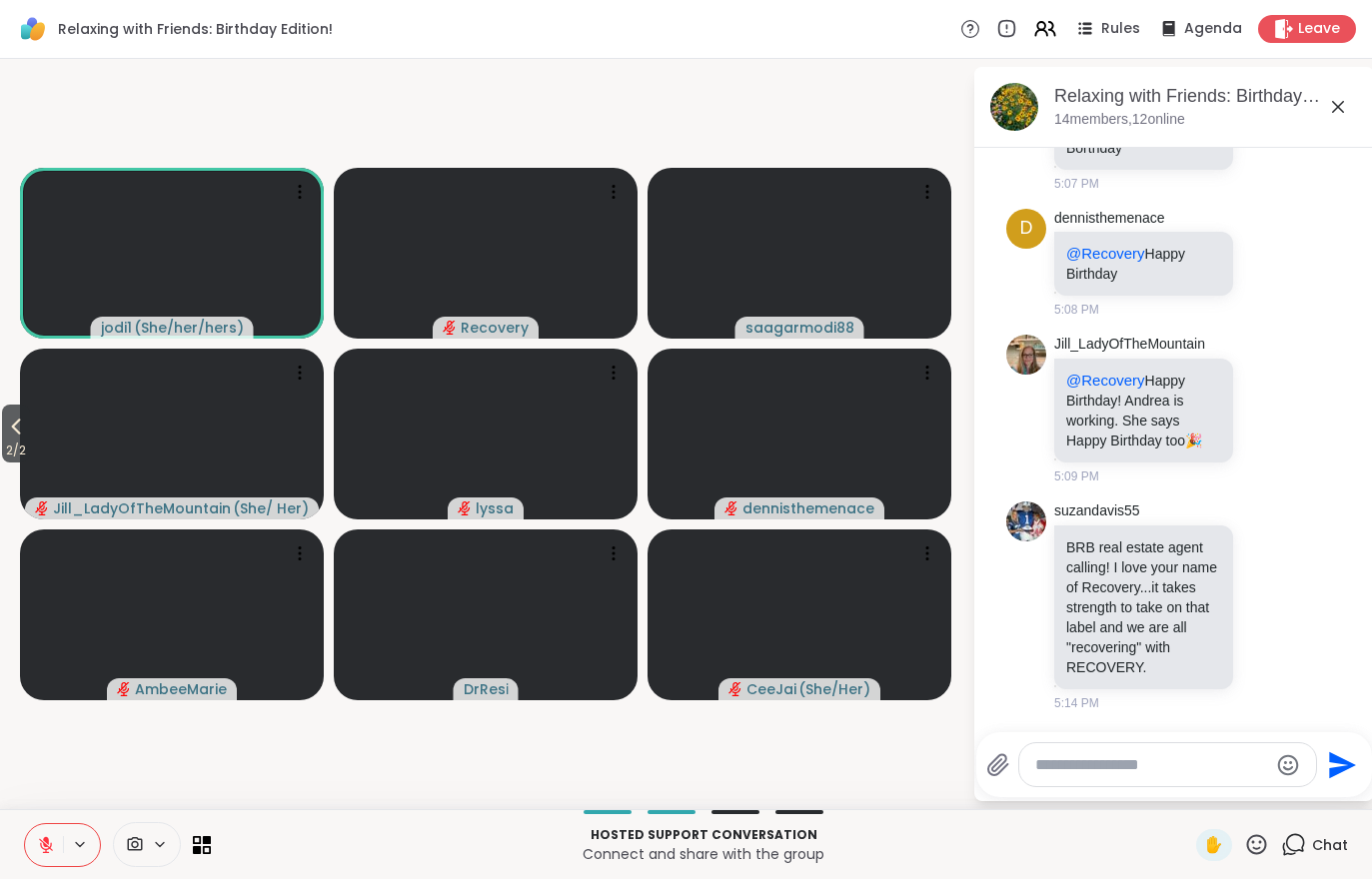 click 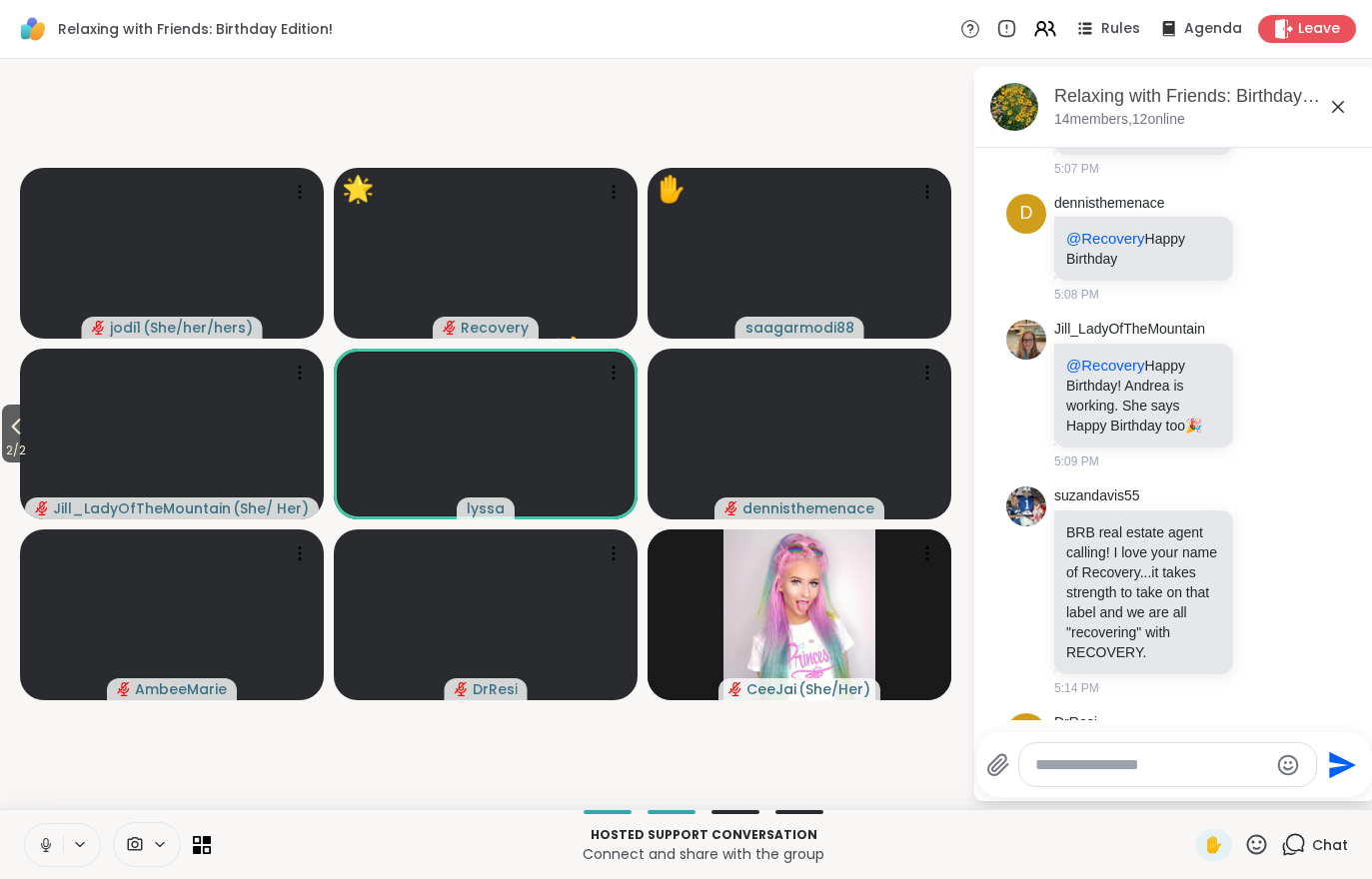 scroll, scrollTop: 800, scrollLeft: 0, axis: vertical 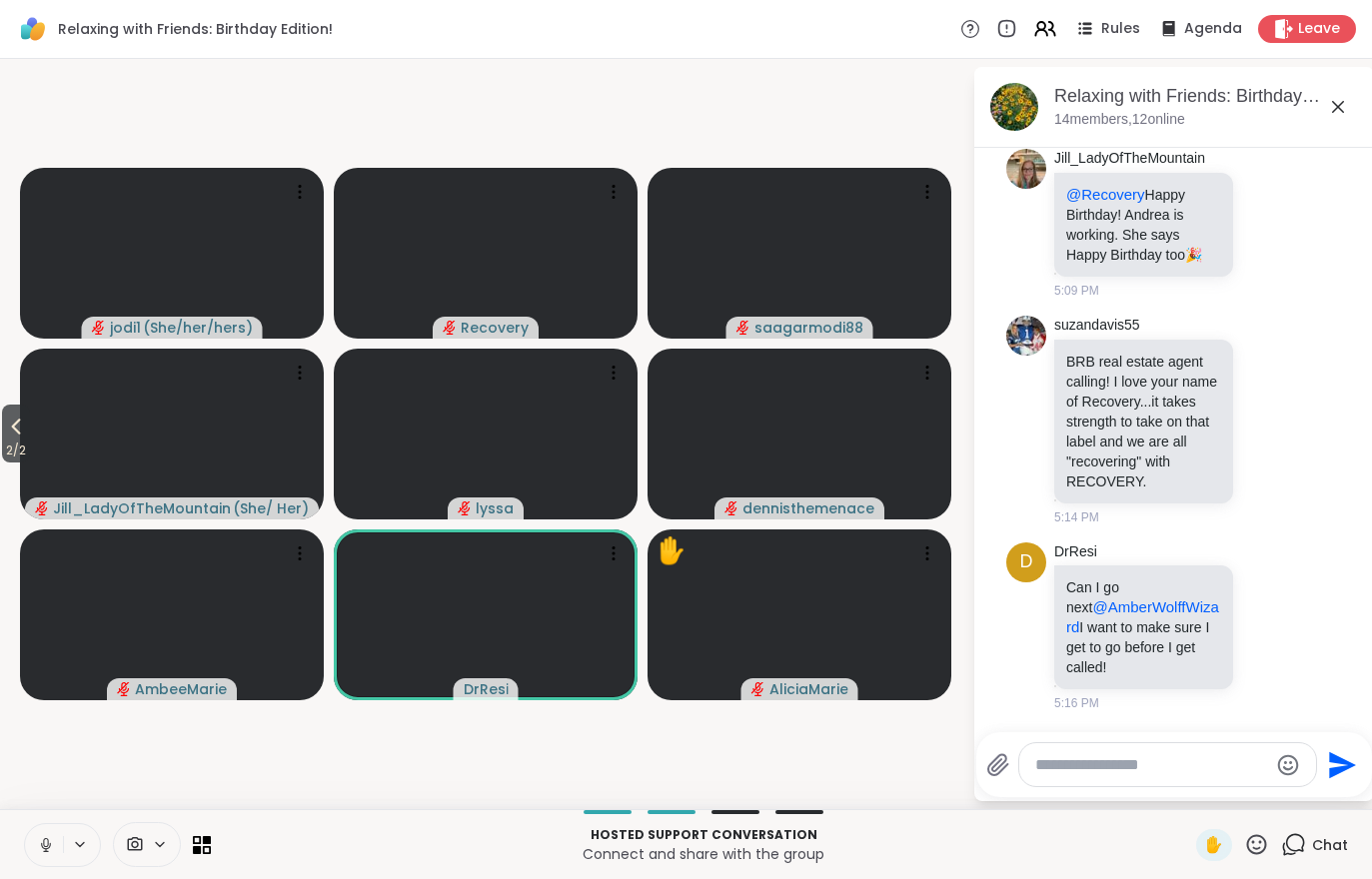 click 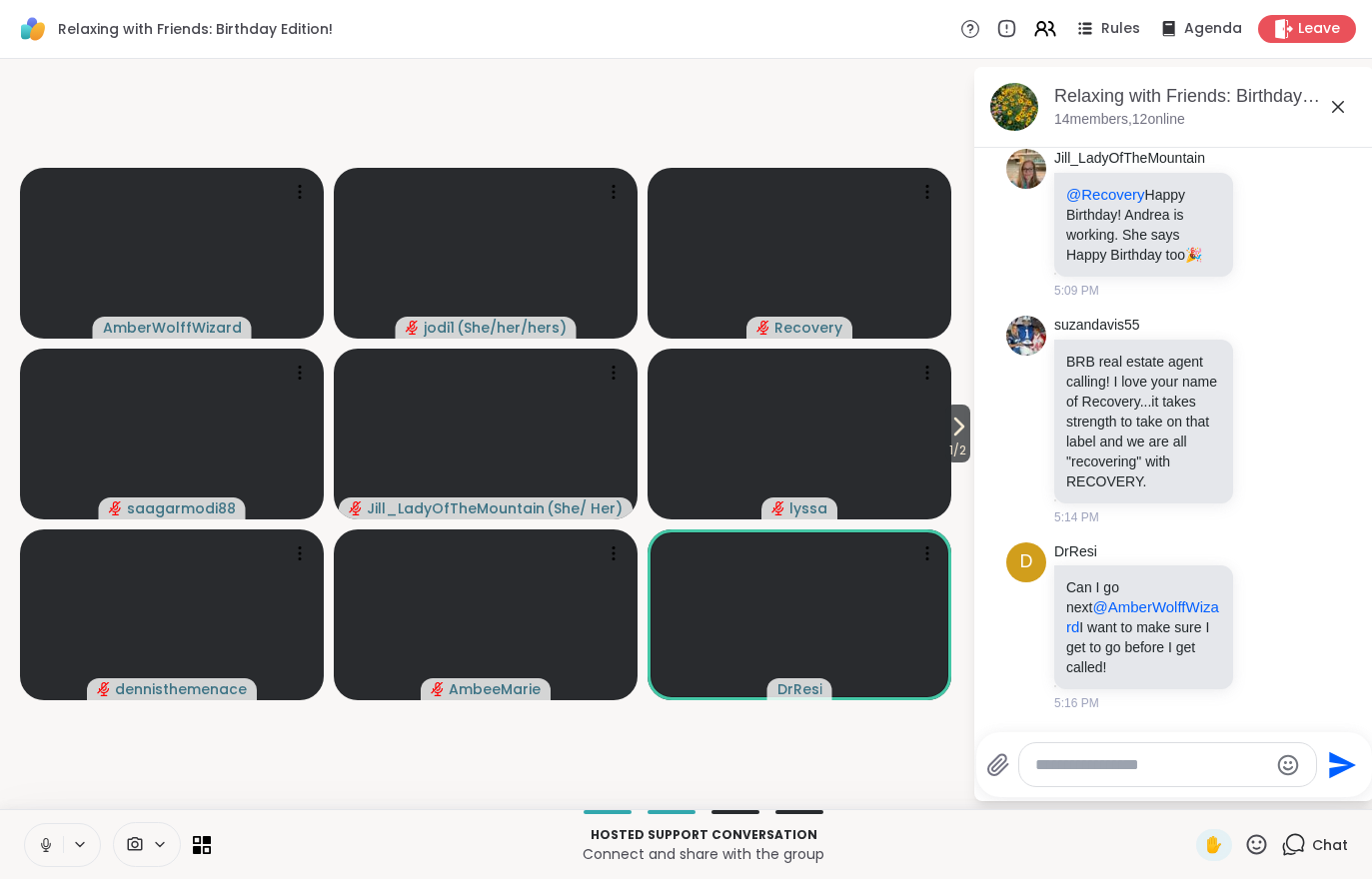 click at bounding box center (44, 845) 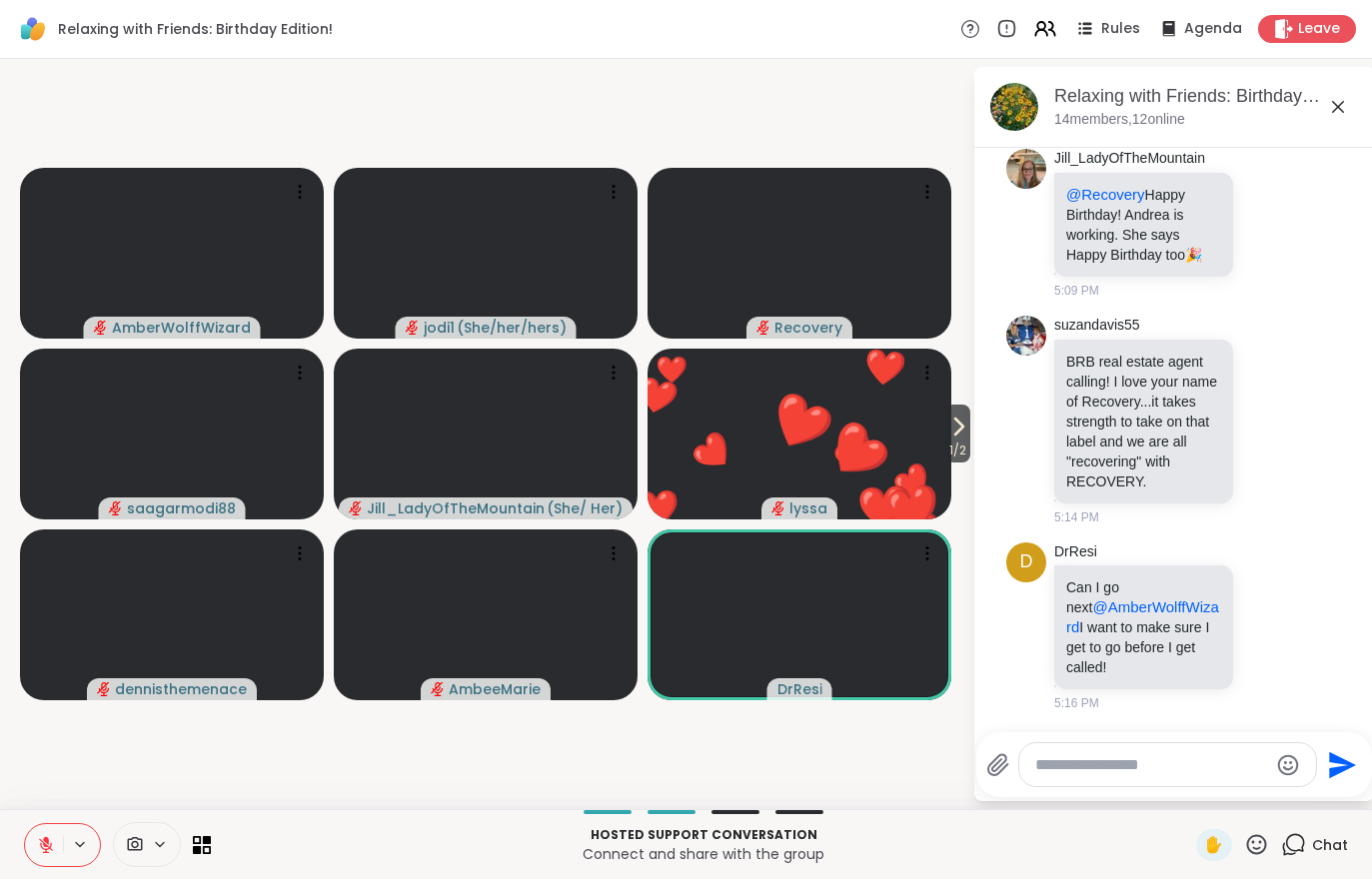 click 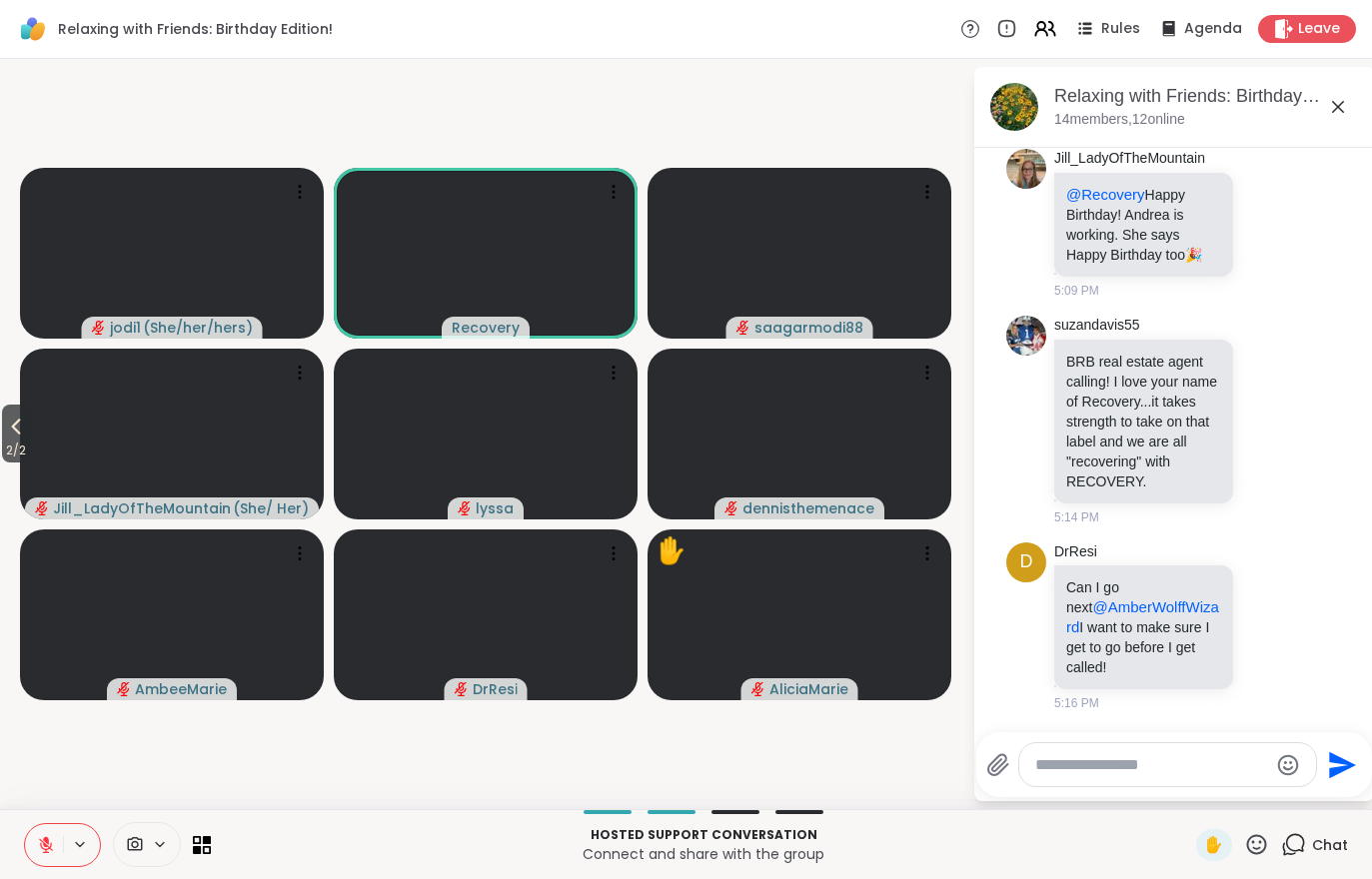 click on "Hosted support conversation Connect and share with the group ✋ Chat" at bounding box center (686, 844) 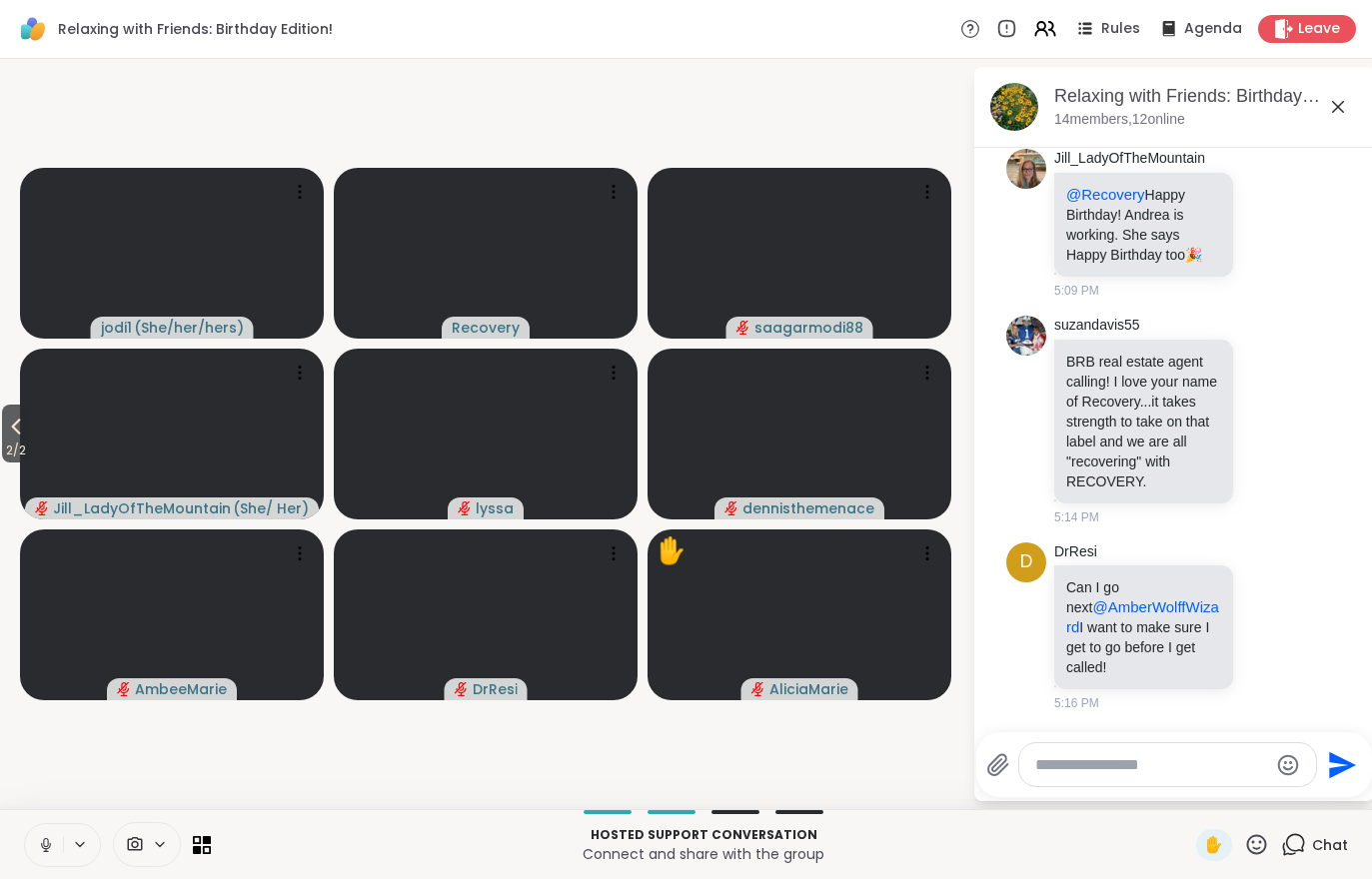 click on "2  /  2" at bounding box center (16, 450) 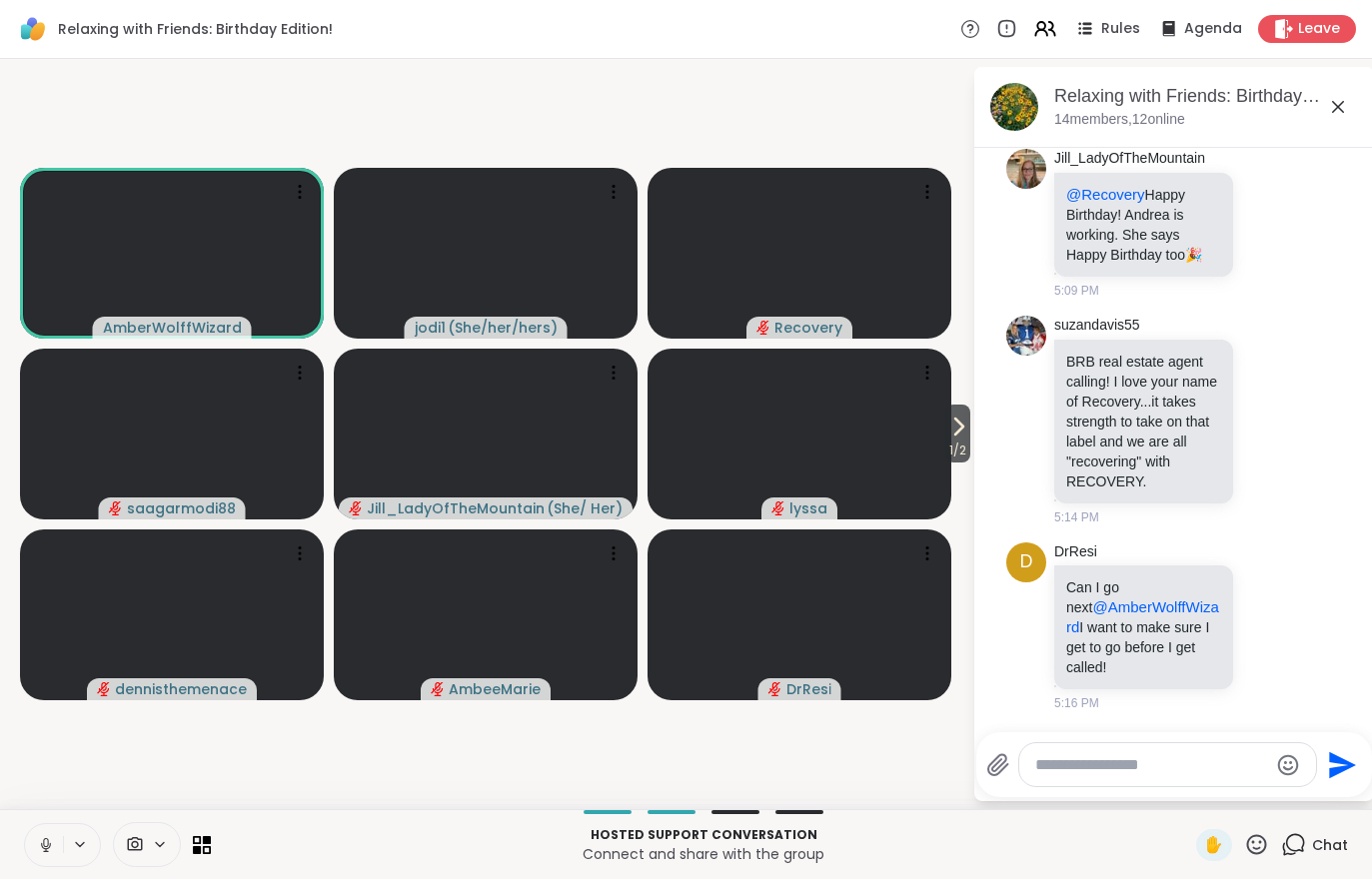 click on "1  /  2" at bounding box center (957, 450) 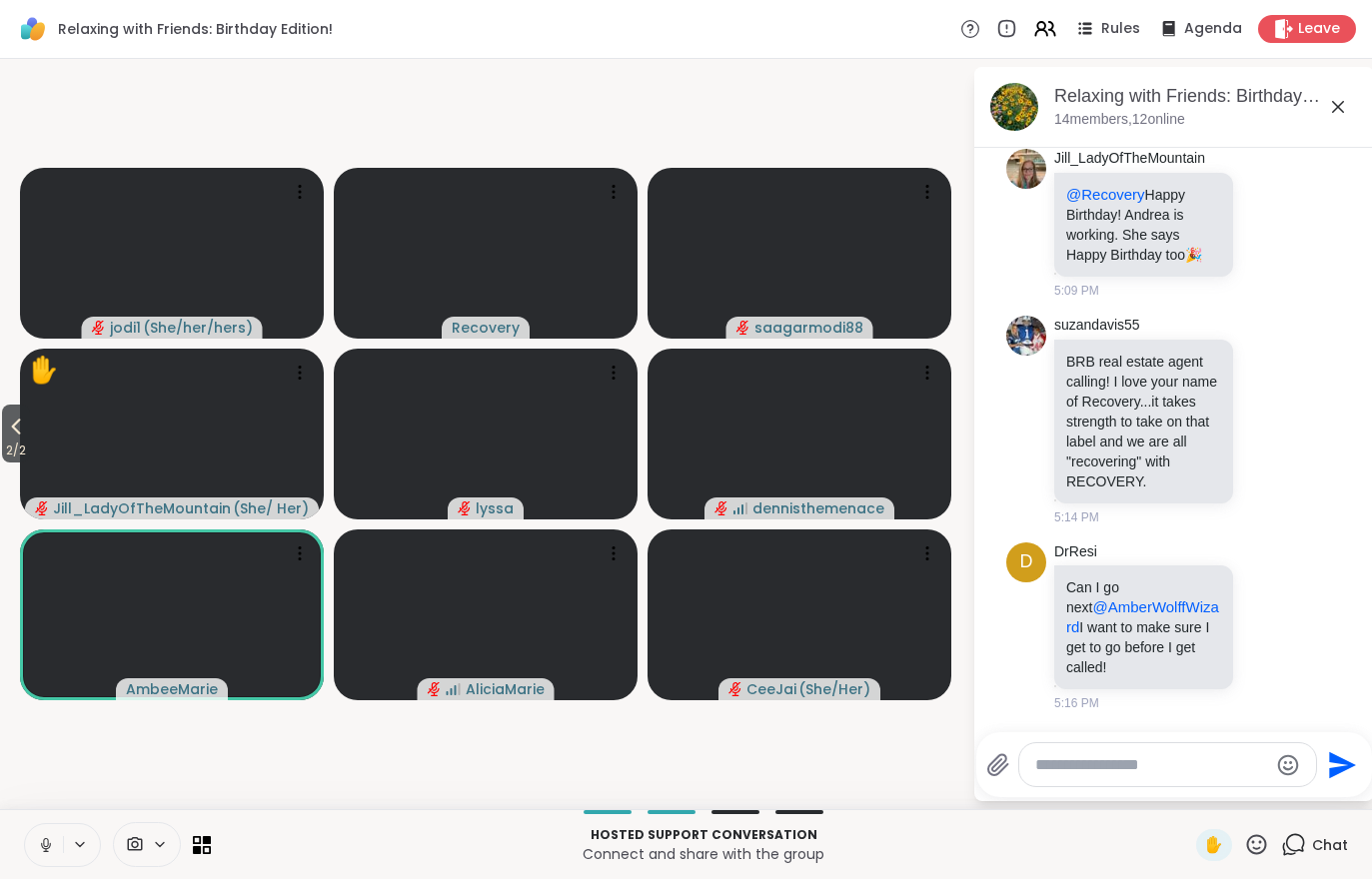 click at bounding box center (44, 845) 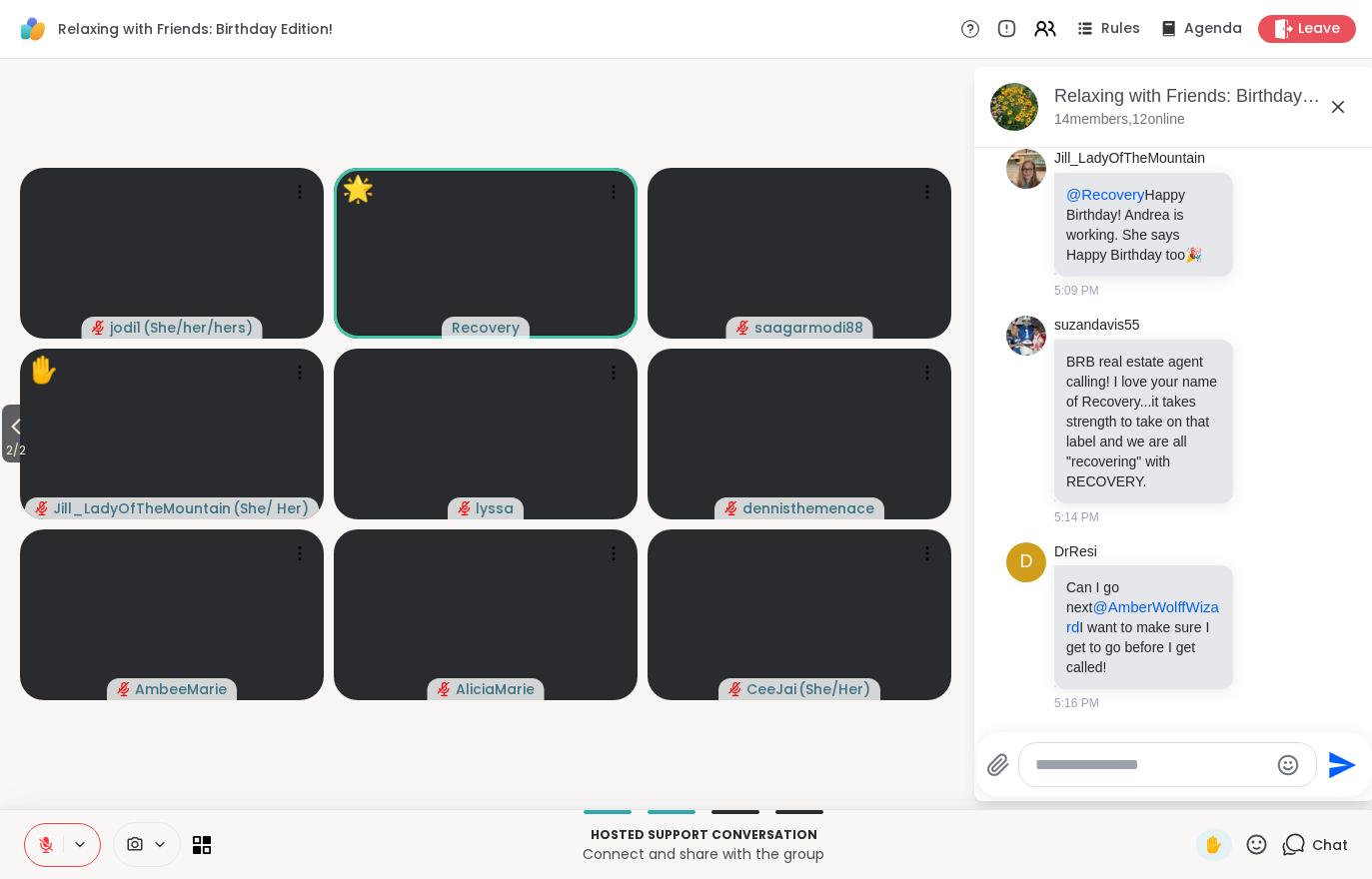click at bounding box center [44, 845] 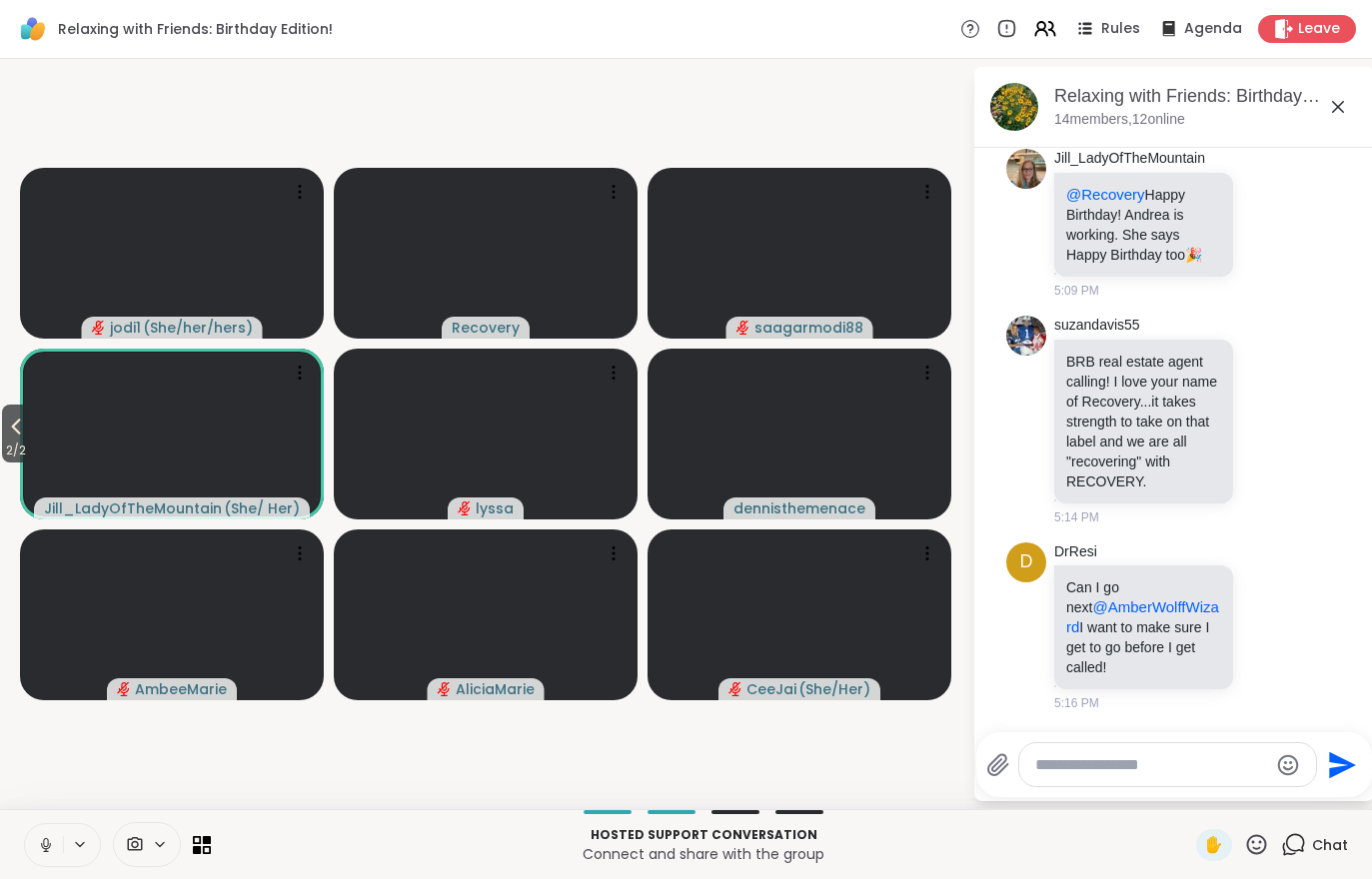 click on "2  /  2" at bounding box center [16, 450] 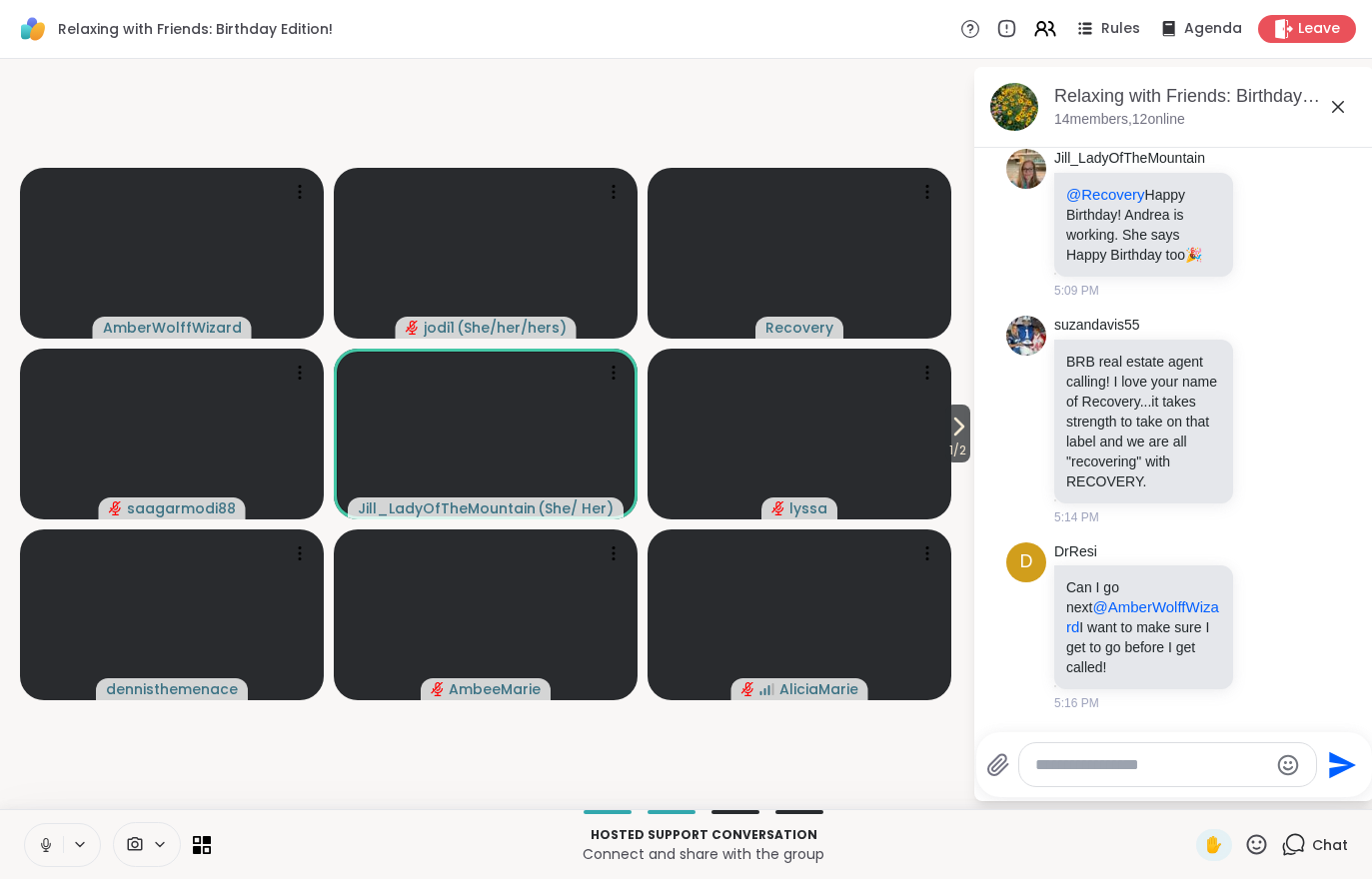 click on "1  /  2" at bounding box center [957, 450] 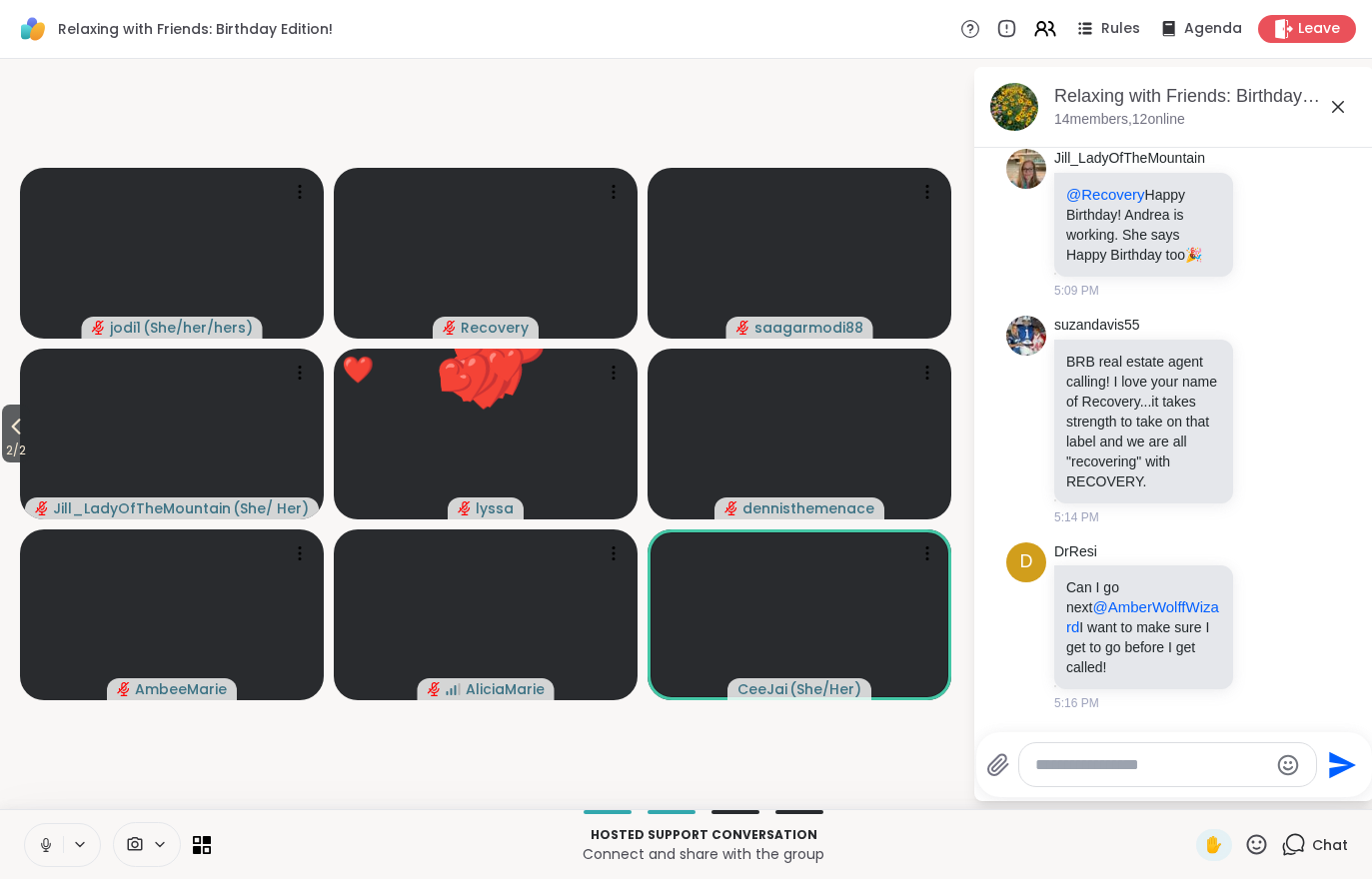 click on "Chat" at bounding box center (1314, 845) 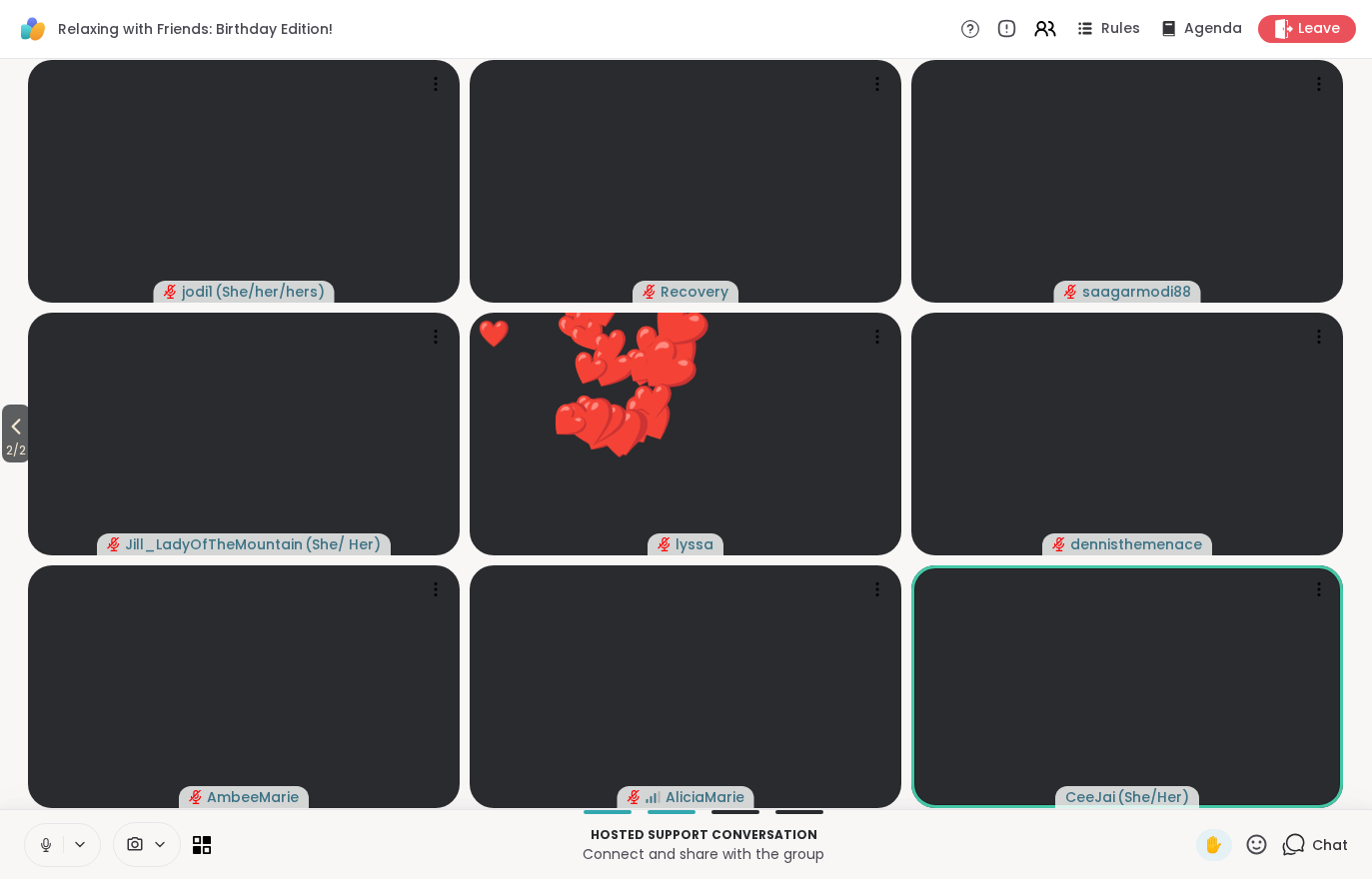 click on "Hosted support conversation Connect and share with the group ✋ Chat" at bounding box center [686, 844] 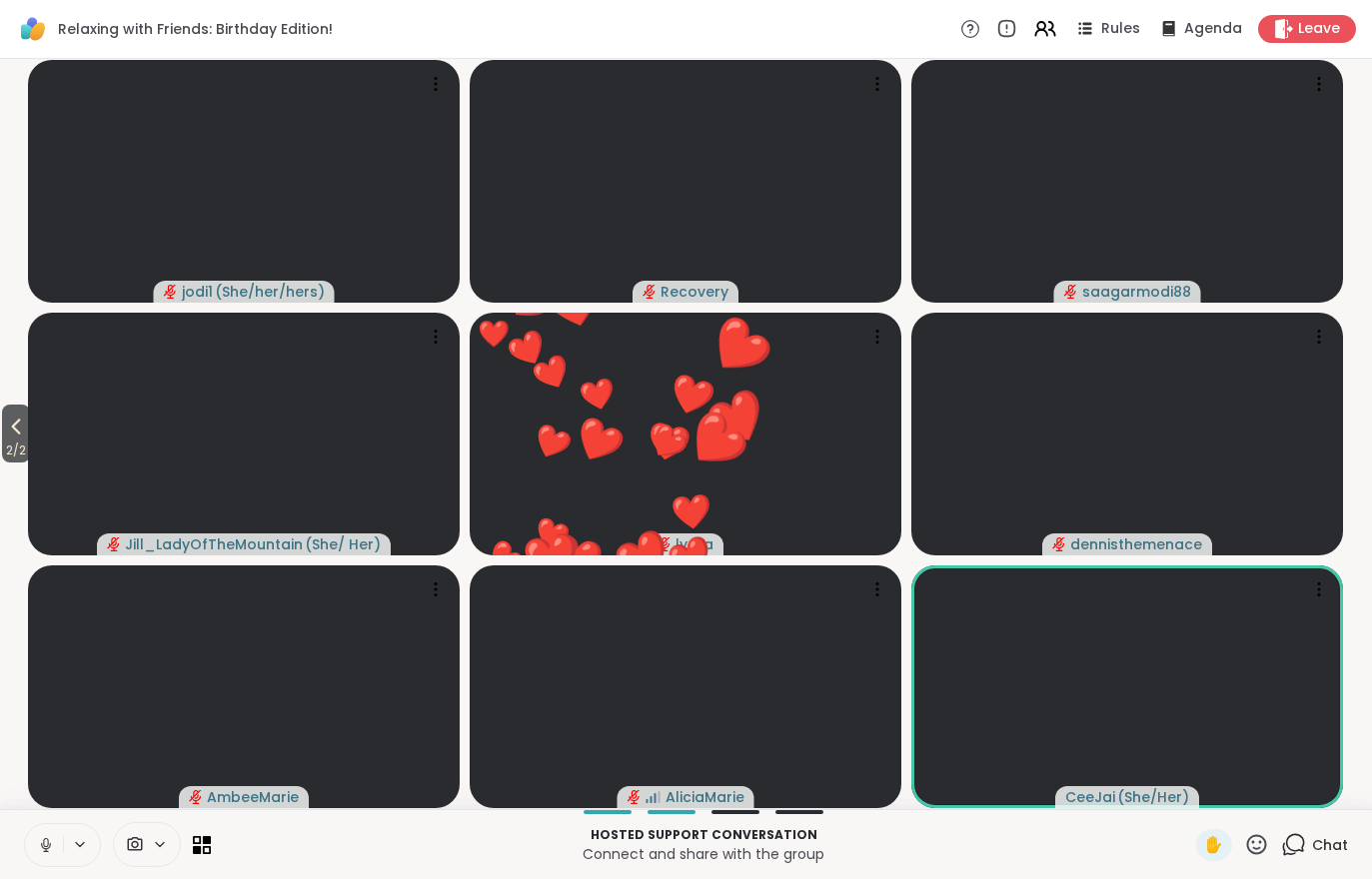 click on "Chat" at bounding box center (1314, 845) 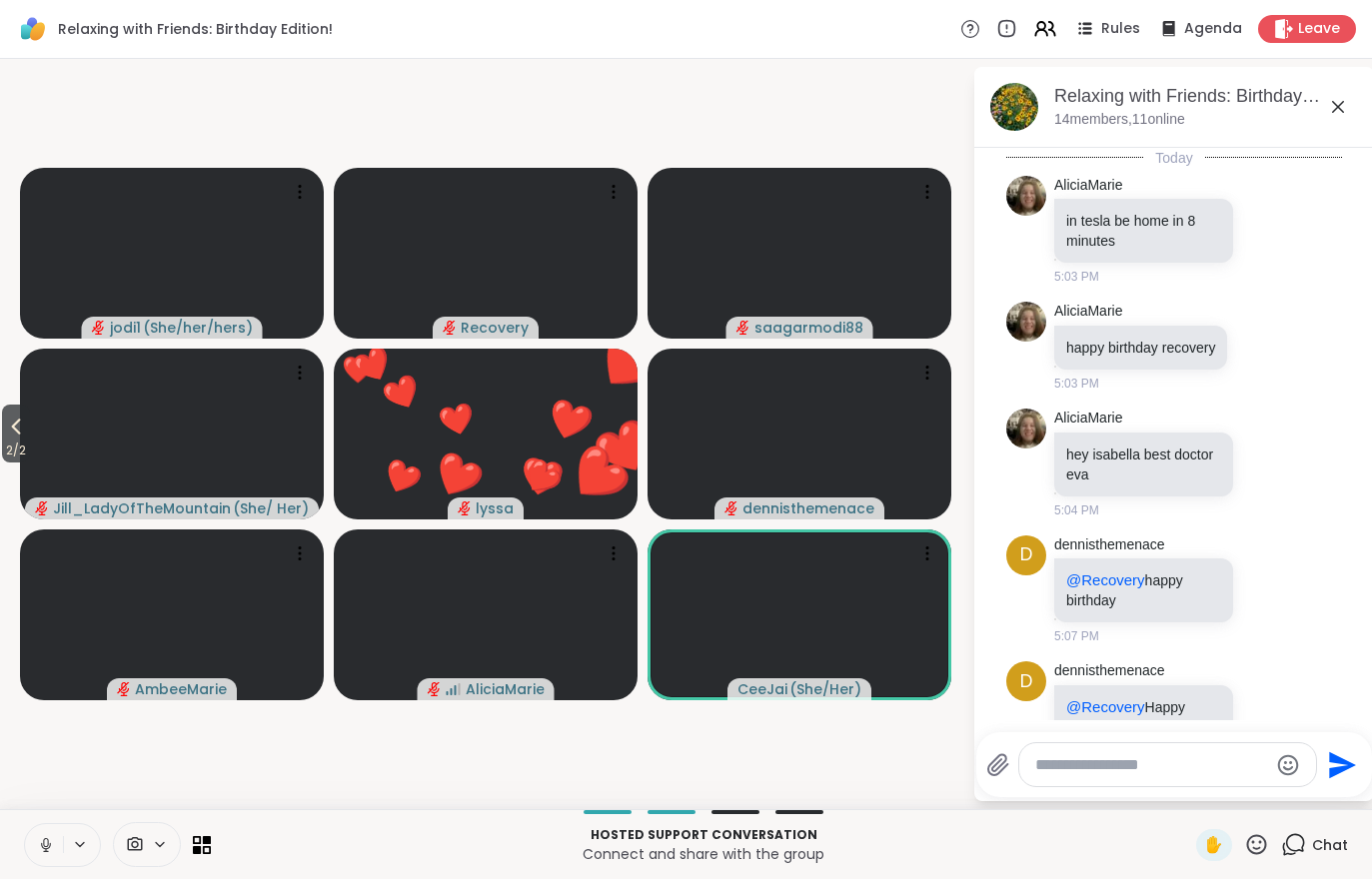 scroll, scrollTop: 1232, scrollLeft: 0, axis: vertical 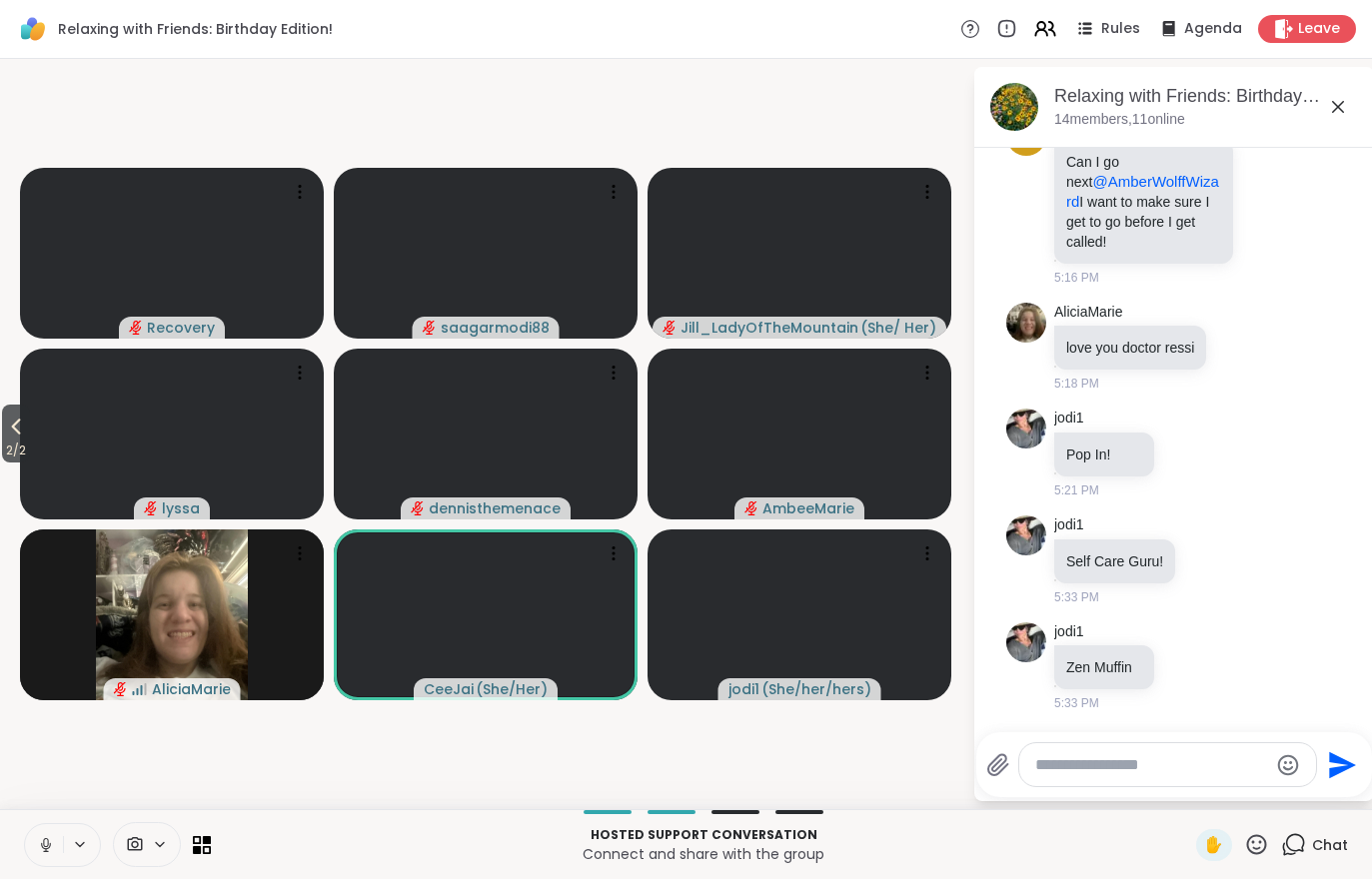 click on "Chat" at bounding box center [1330, 845] 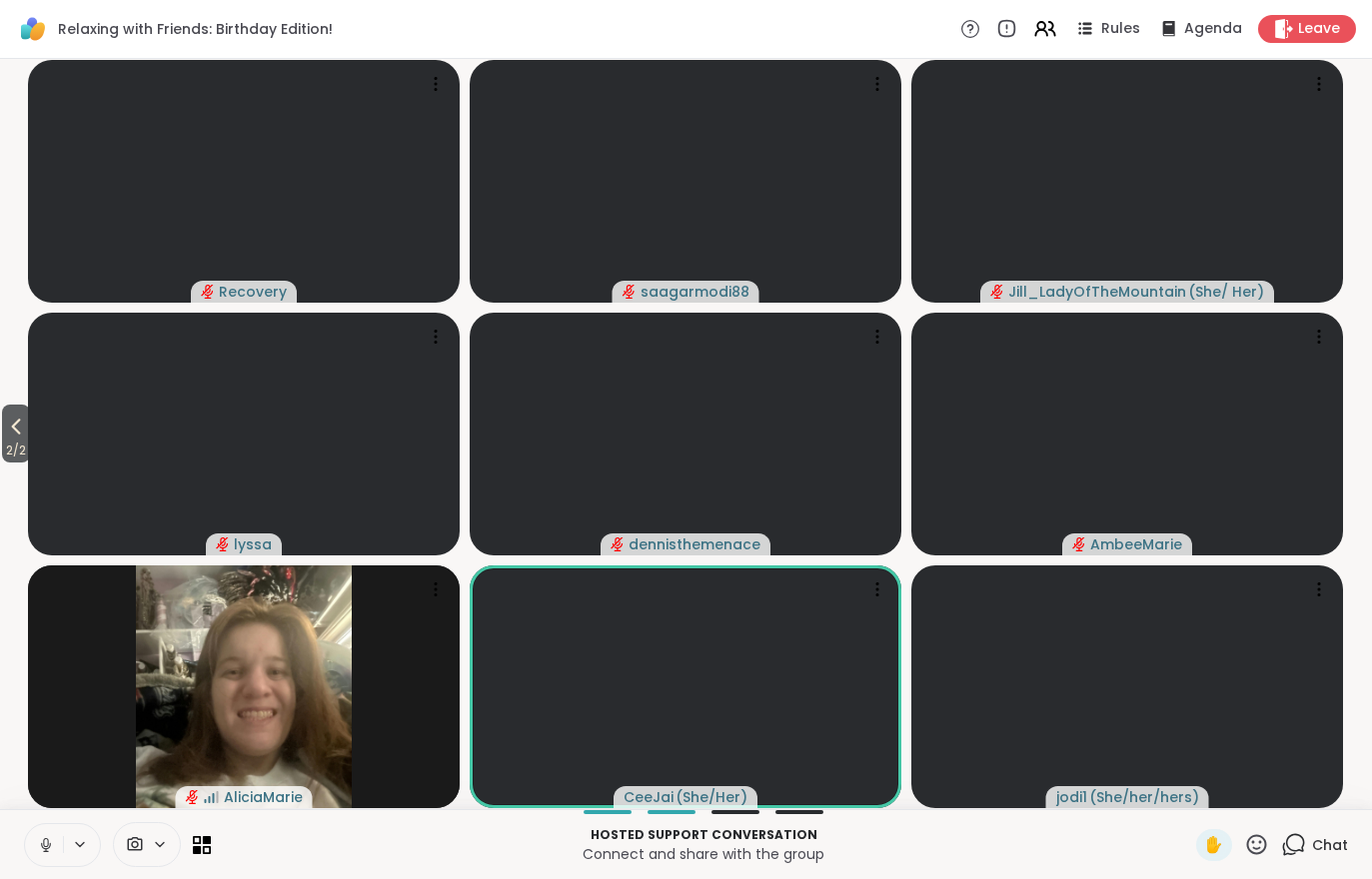 click on "Chat" at bounding box center [1314, 845] 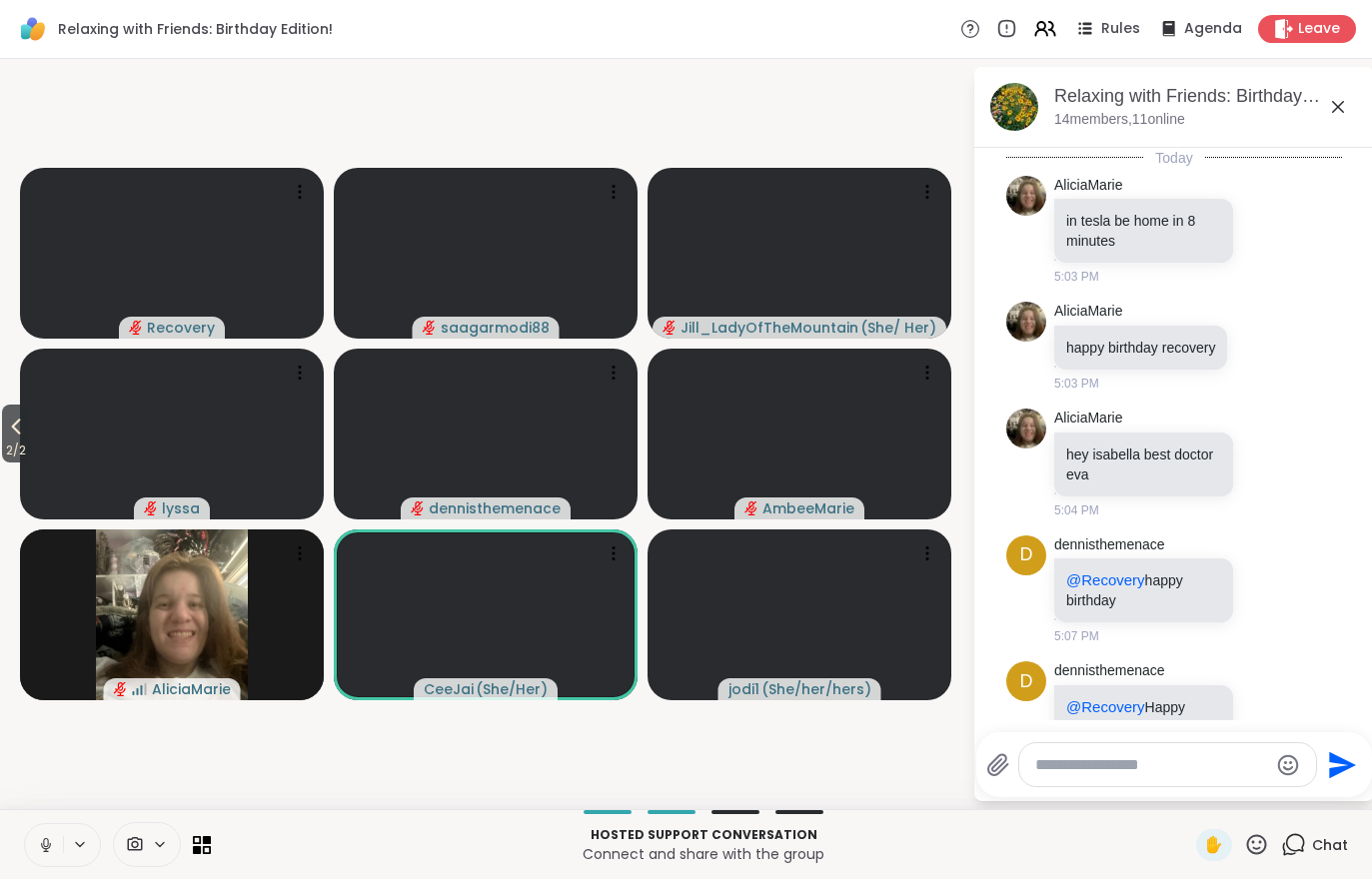 scroll, scrollTop: 1549, scrollLeft: 0, axis: vertical 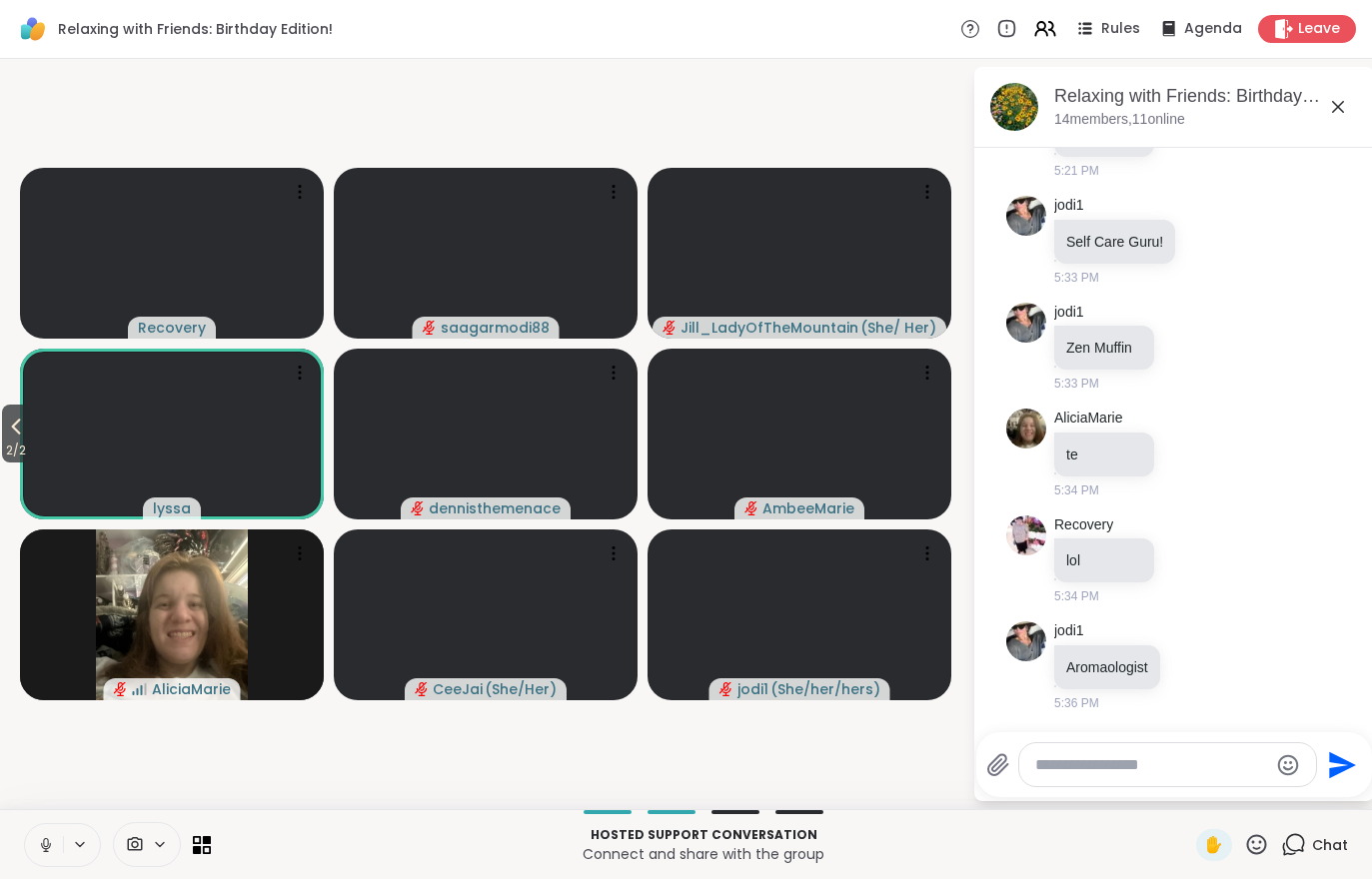 click on "2  /  2 Recovery saagarmodi88 Jill_LadyOfTheMountain ( She/ Her ) lyssa dennisthemenace AmbeeMarie AliciaMarie CeeJai ( She/Her ) jodi1 ( She/her/hers ) Relaxing with Friends: Birthday Edition!, Aug 04 14  members,  11  online Today AliciaMarie in tesla be home in 8 minutes 5:03 PM AliciaMarie happy birthday recovery 5:03 PM AliciaMarie hey isabella best doctor eva 5:04 PM d dennisthemenace @Recovery  happy birthday 5:07 PM d dennisthemenace @Recovery  Happy Borthday 5:07 PM d dennisthemenace @Recovery  Happy Birthday 5:08 PM Jill_LadyOfTheMountain @Recovery  Happy Birthday!  Andrea is working. She says Happy Birthday too  🎉 5:09 PM suzandavis55 BRB real estate agent calling!  I love your name of Recovery...it takes strength to take on that label and we are all "recovering" with RECOVERY.   1 1 5:22 PM • Edited D DrResi Can I go next  @AmberWolffWizard  I want to make sure I get to go before I get called! 5:16 PM AliciaMarie love you doctor ressi 5:18 PM jodi1 Pop In! 5:21 PM jodi1 Self Care Guru! jodi1" at bounding box center (686, 434) 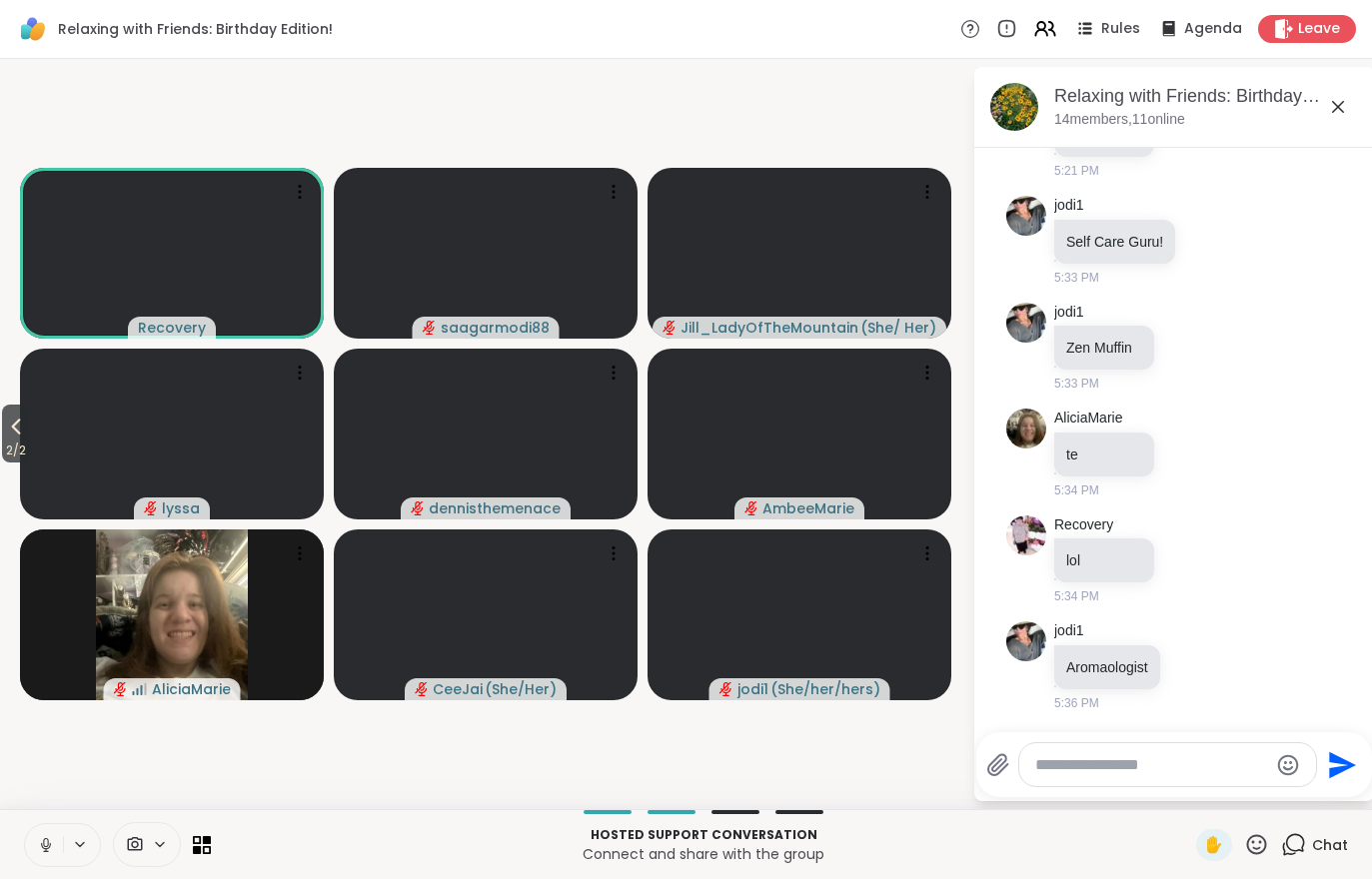 click on "2  /  2" at bounding box center (16, 450) 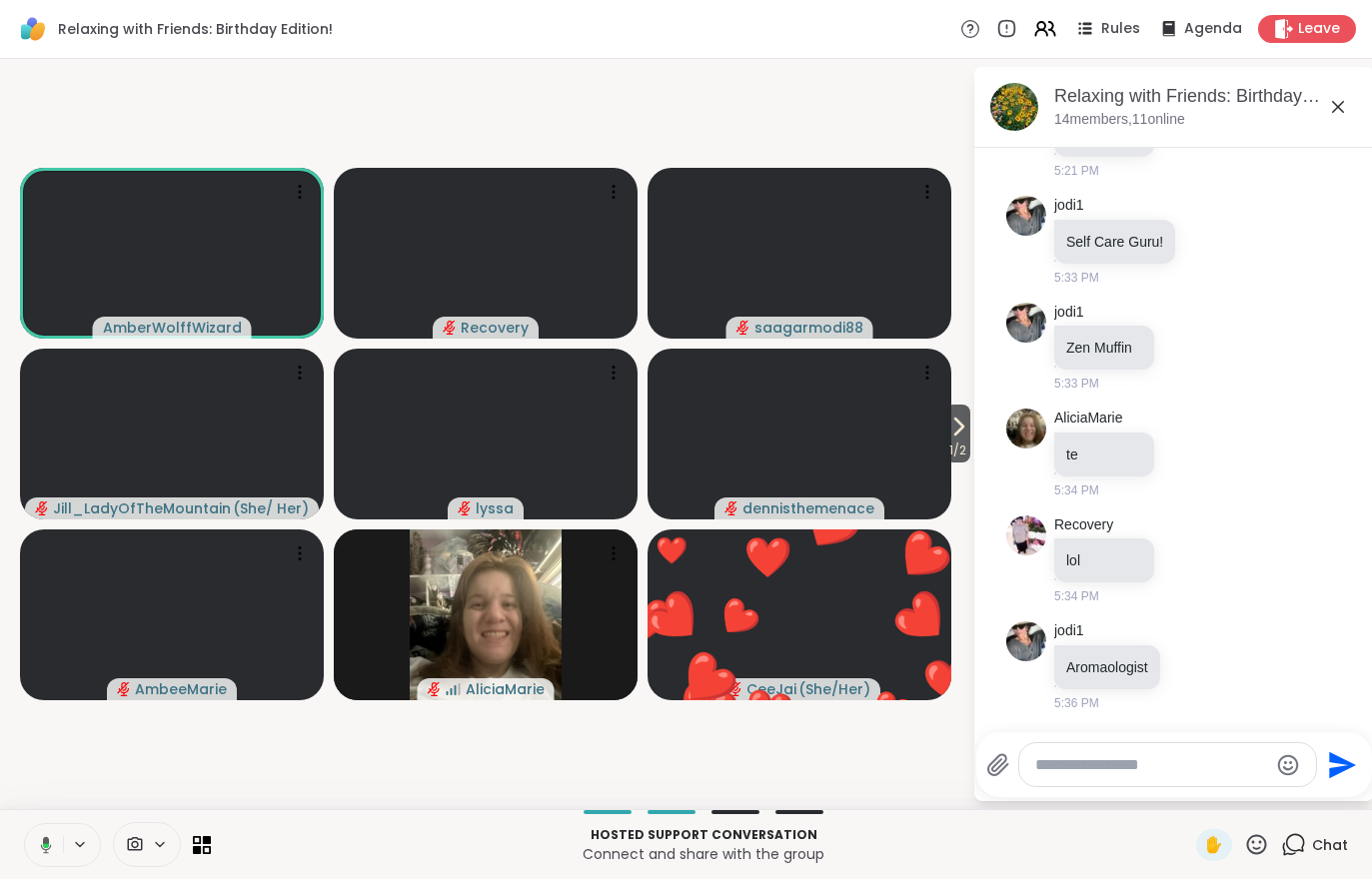 click 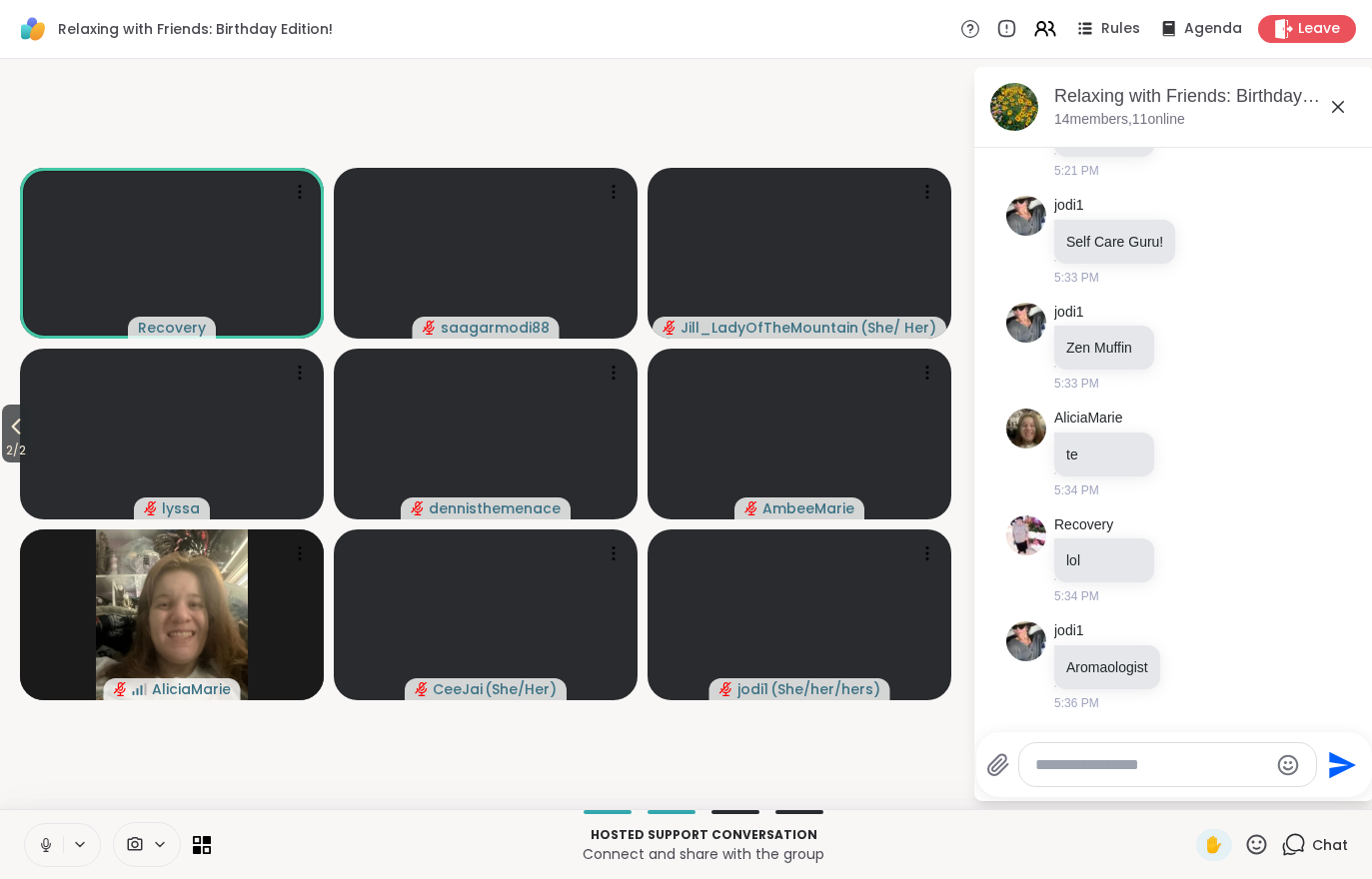 click 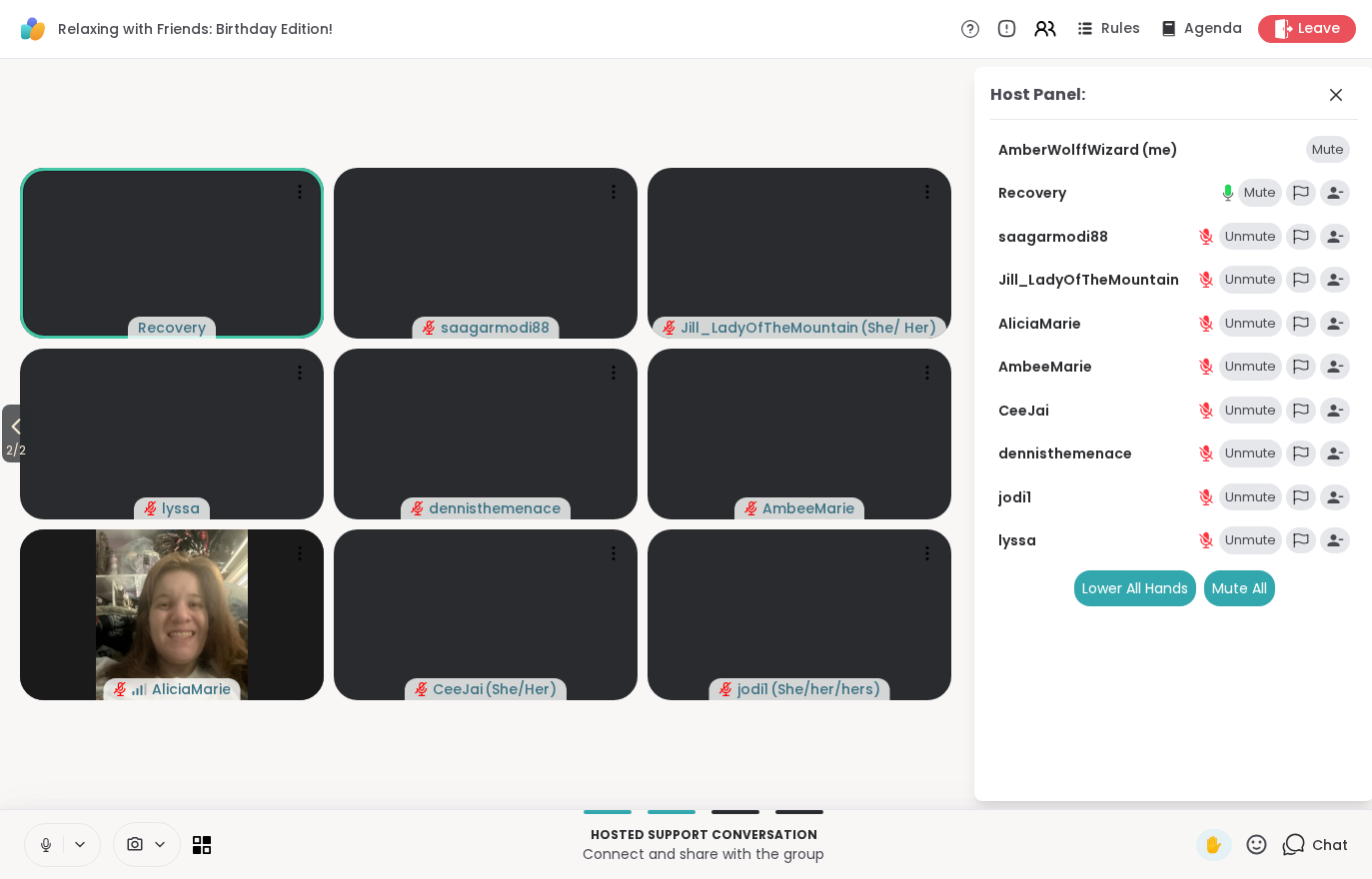 click 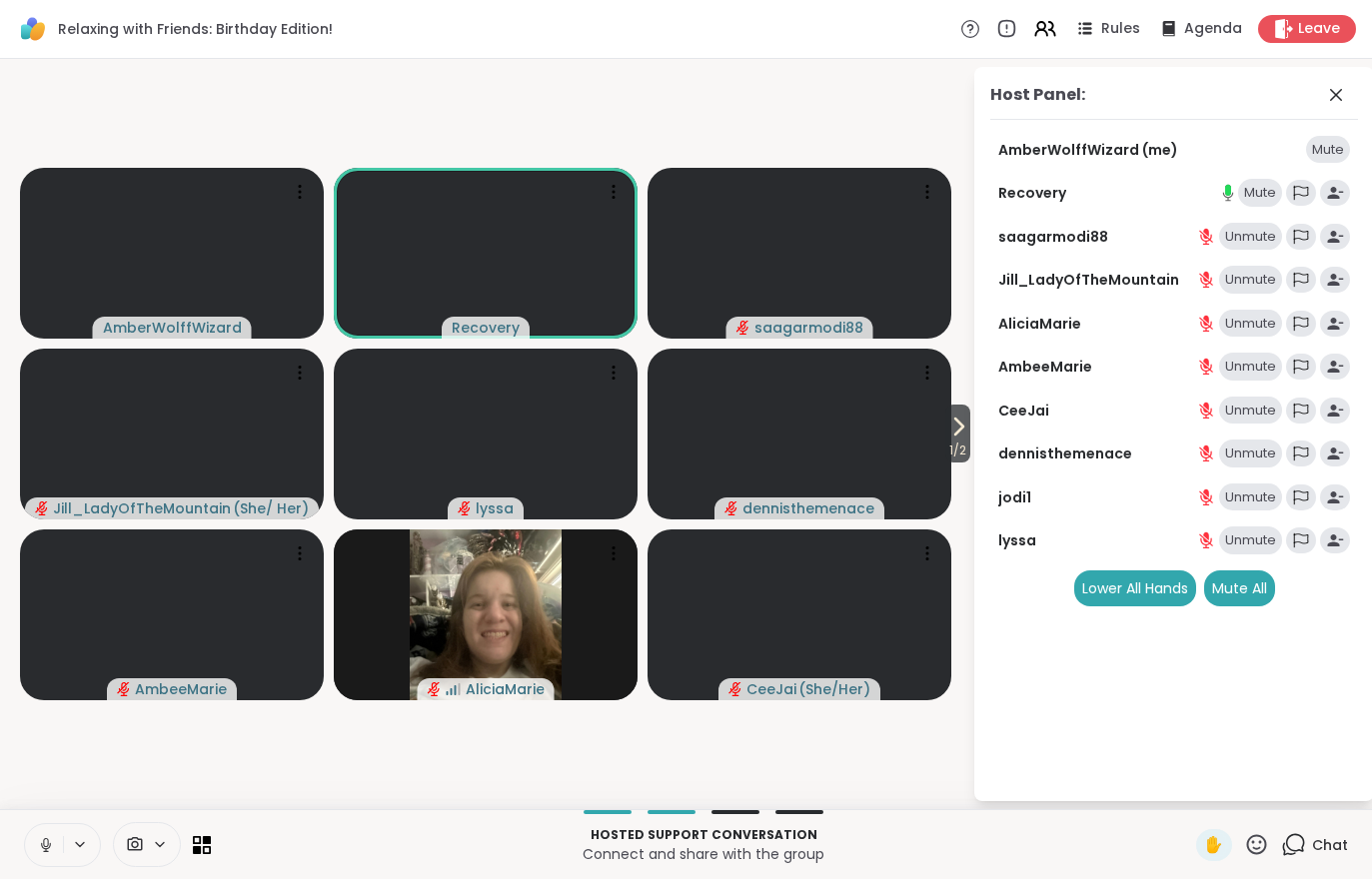 click on "1  /  2" at bounding box center (957, 450) 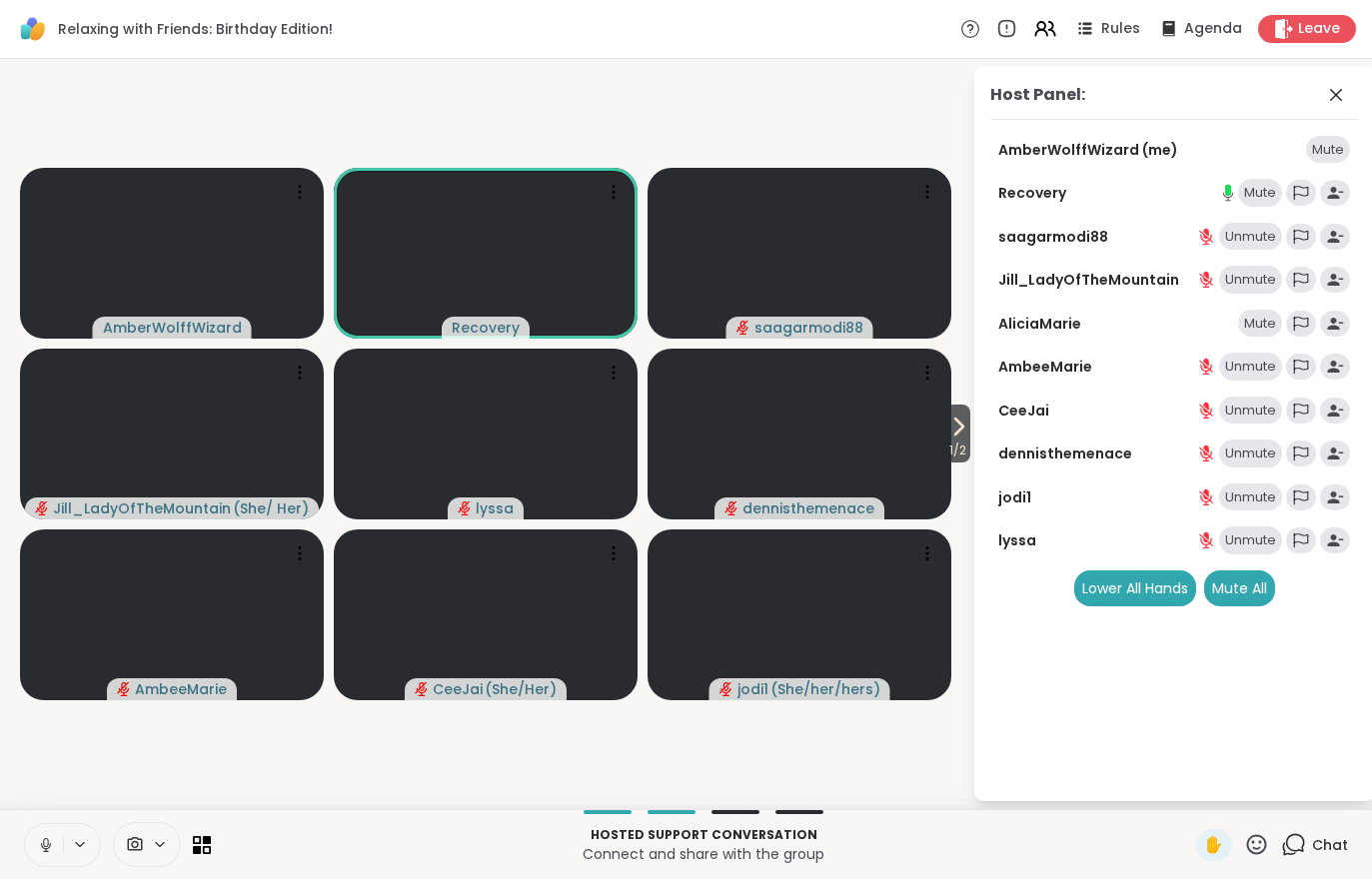 click on "1  /  2" at bounding box center (957, 450) 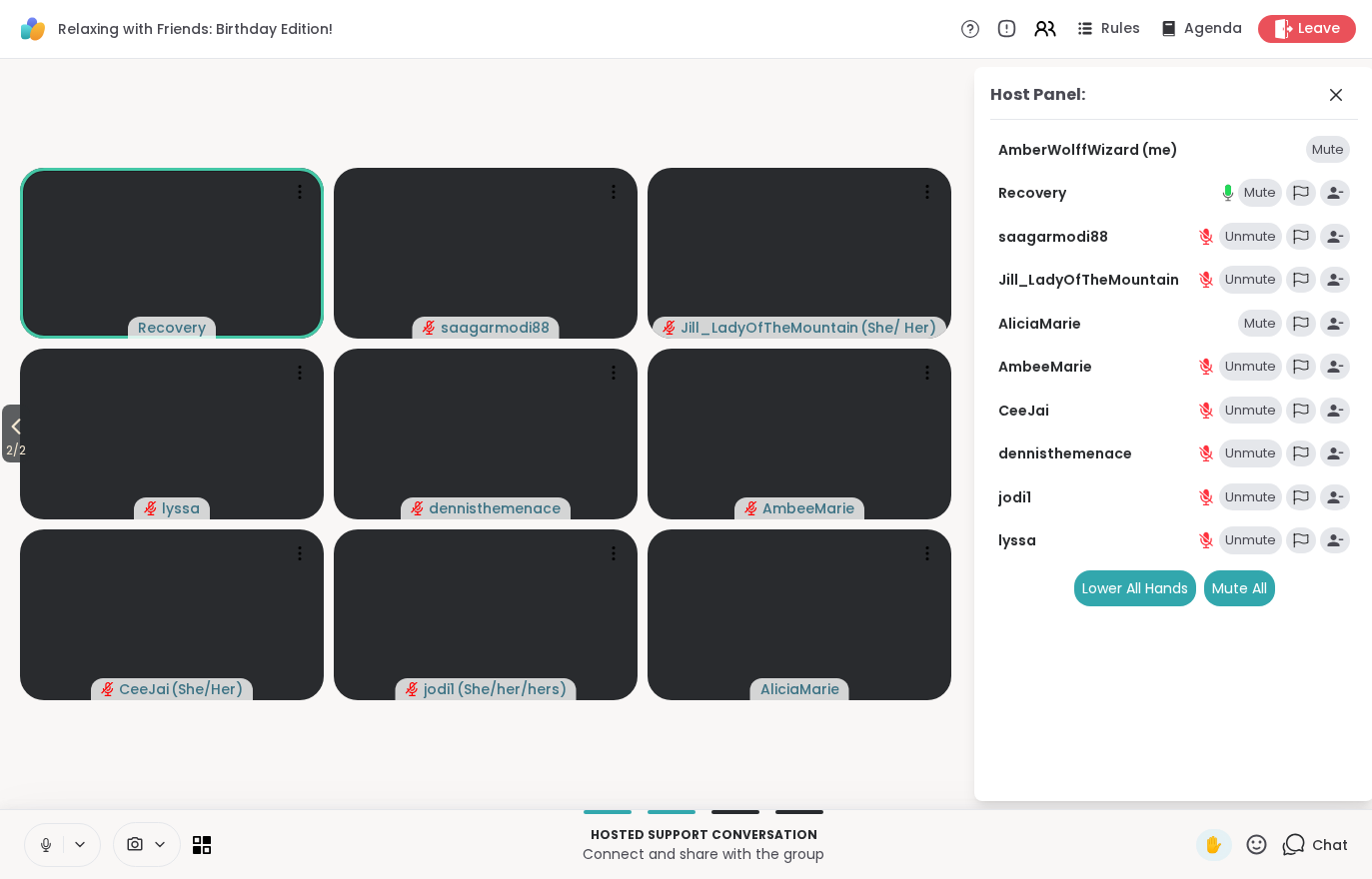 click on "2  /  2" at bounding box center (16, 434) 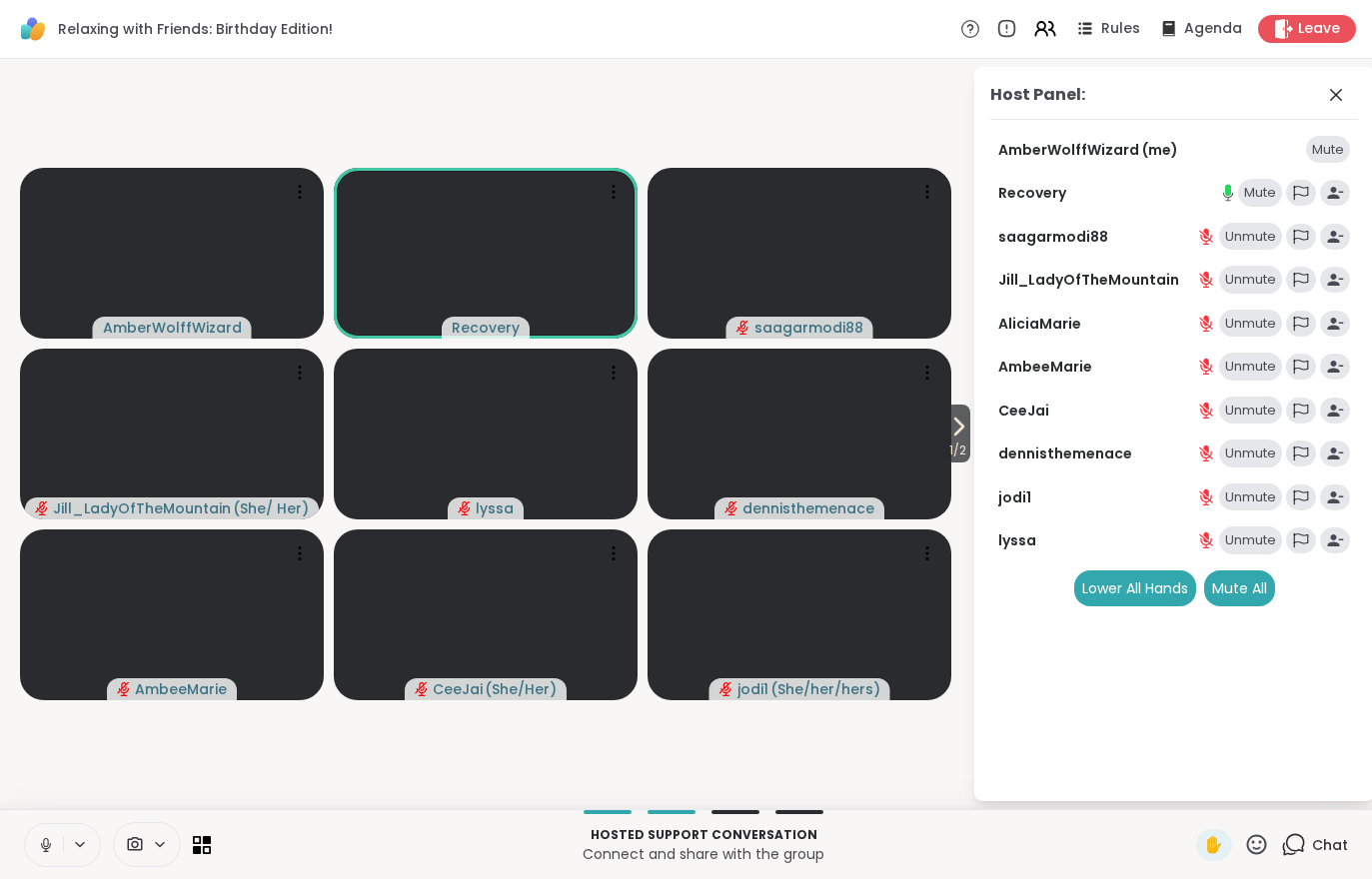 click at bounding box center (147, 844) 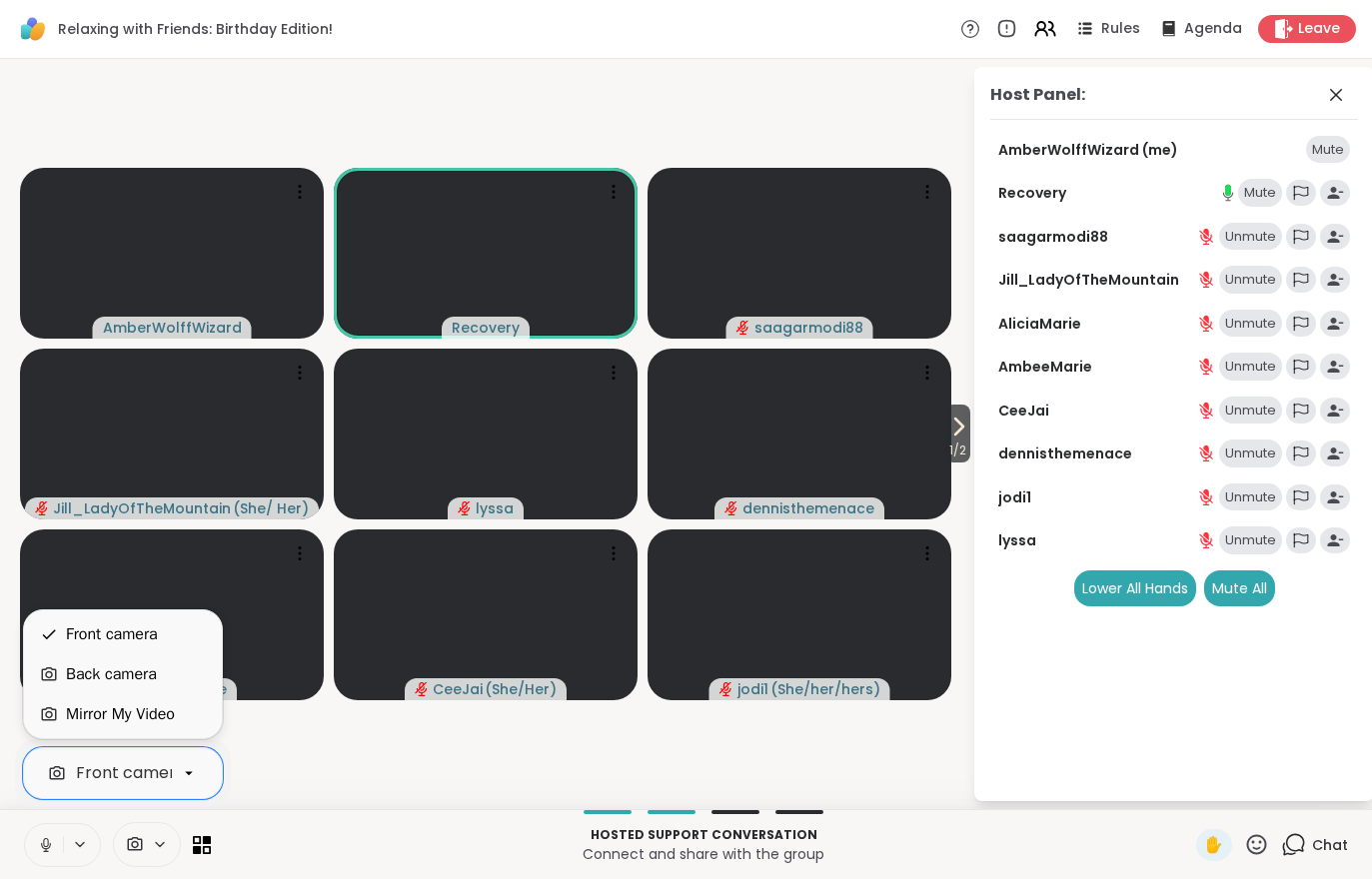 click on "Mirror My Video" at bounding box center [120, 714] 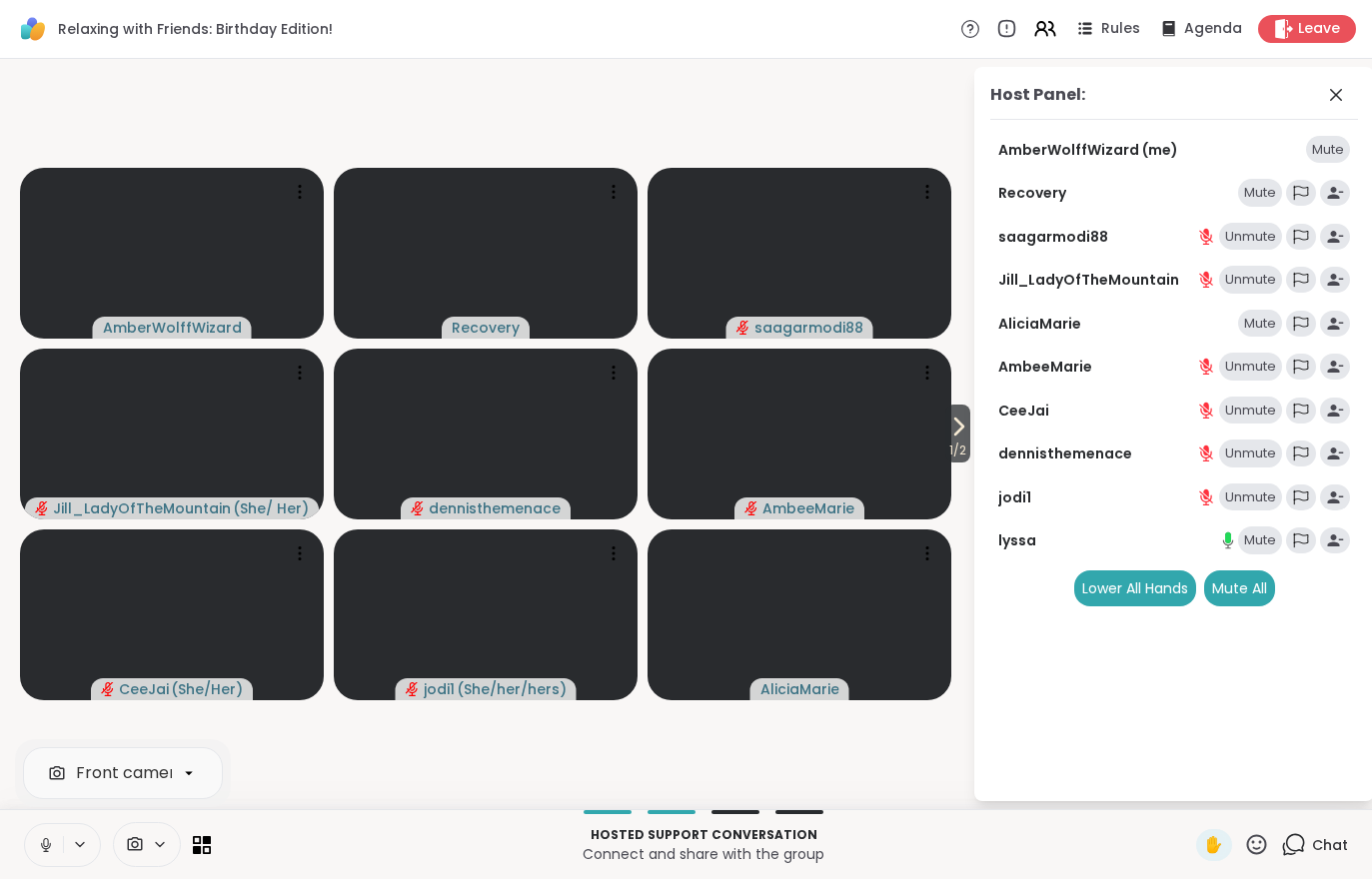 click on "Host Panel: AmberWolffWizard   (me) Mute Recovery   Mute saagarmodi88   Unmute Jill_LadyOfTheMountain   Unmute AliciaMarie   Mute AmbeeMarie   Unmute CeeJai   Unmute dennisthemenace   Unmute jodi1   Unmute lyssa   Mute Lower All Hands Mute All" at bounding box center (1160, 434) 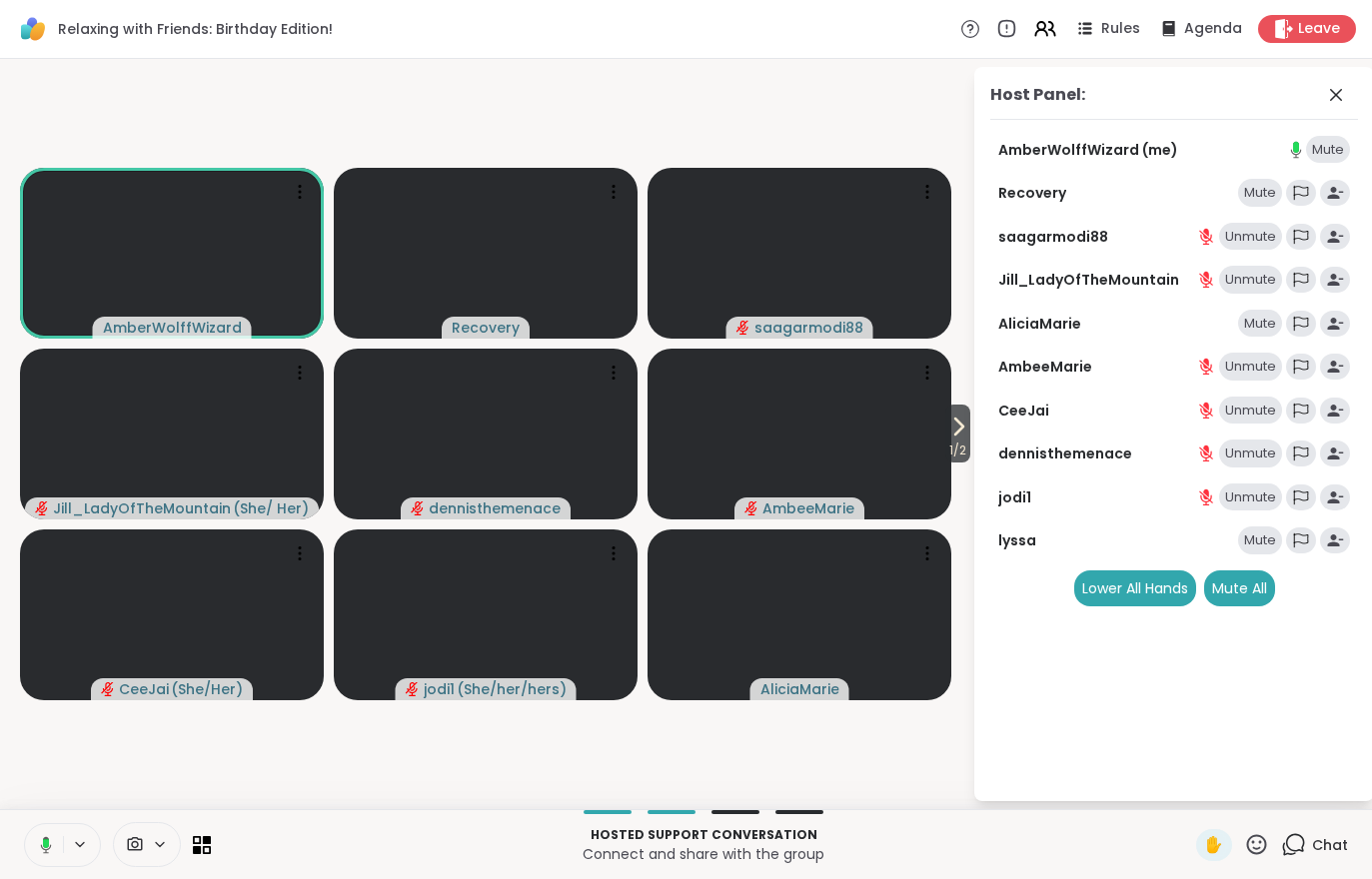 click on "1  /  2" at bounding box center [957, 450] 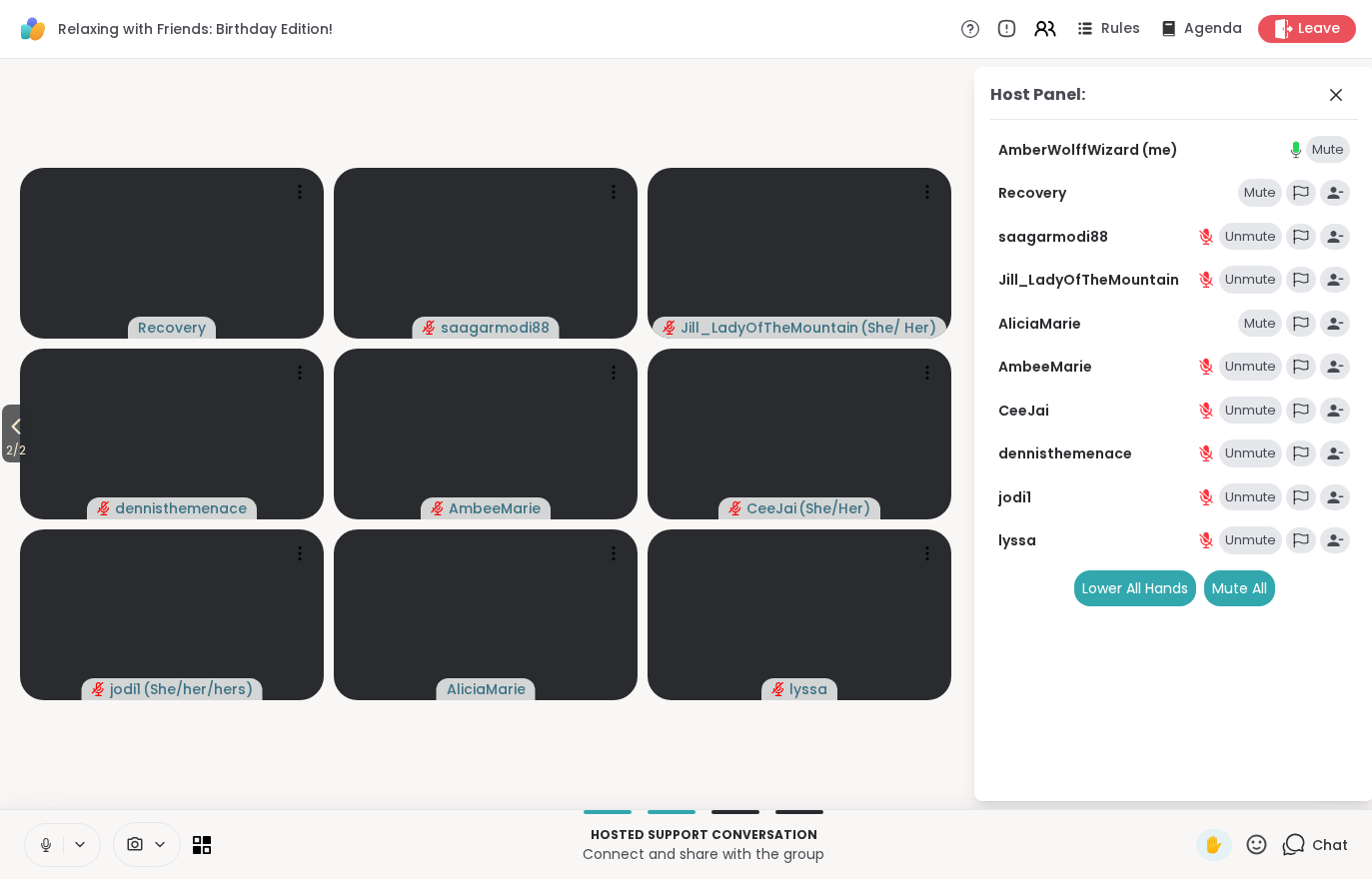 click on "2  /  2" at bounding box center [16, 450] 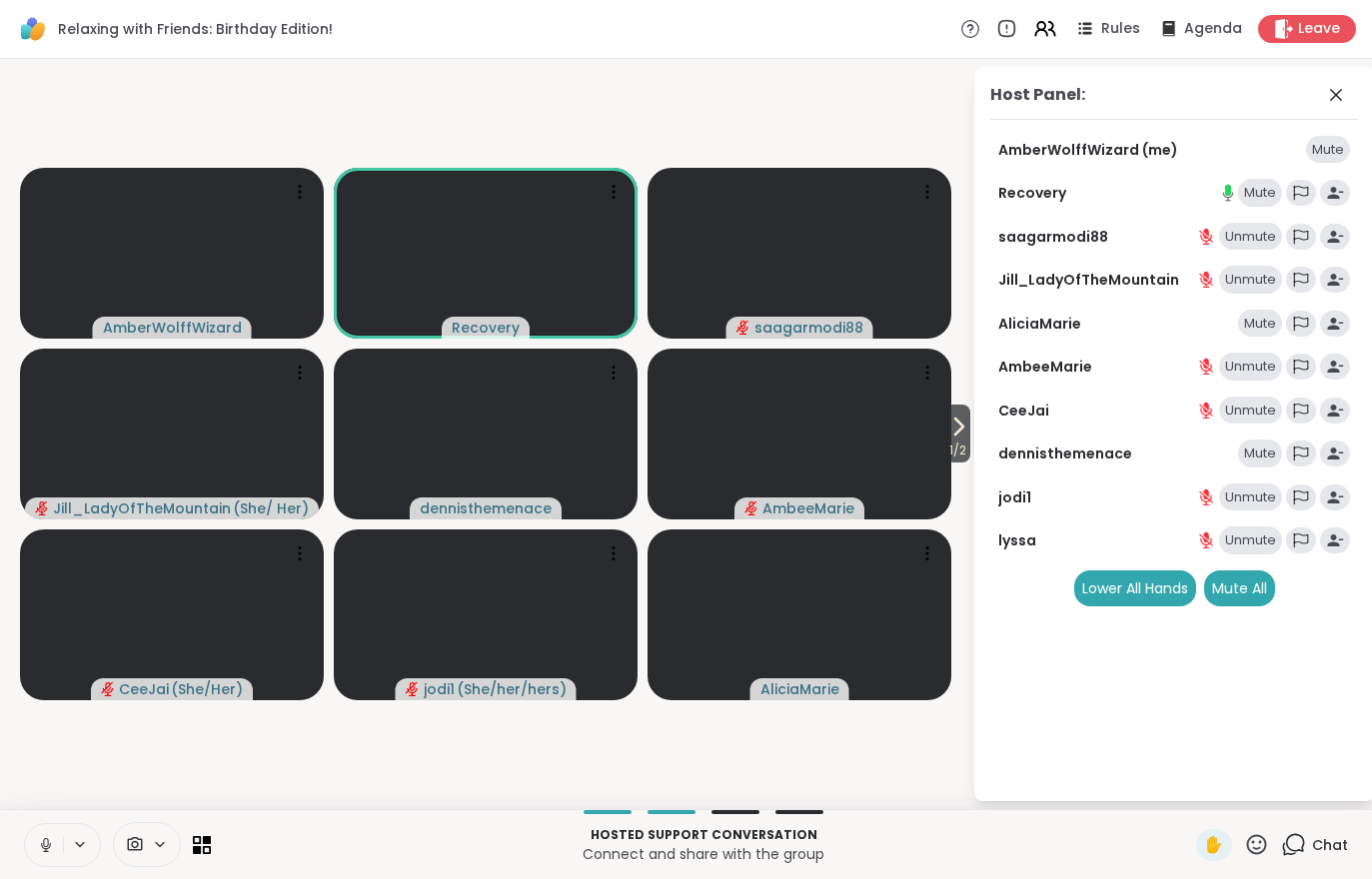 click on "Chat" at bounding box center [1330, 845] 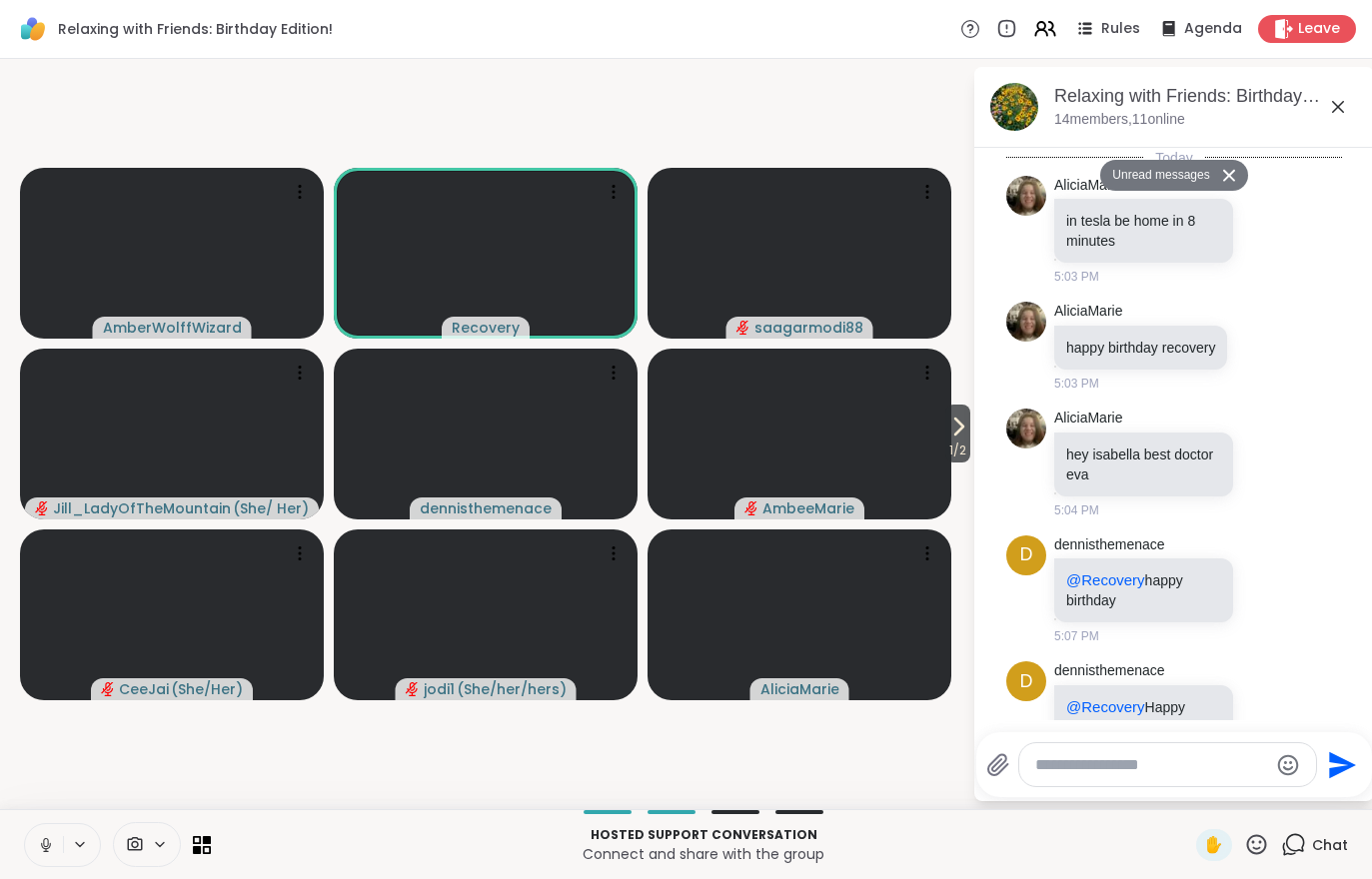 scroll, scrollTop: 2683, scrollLeft: 0, axis: vertical 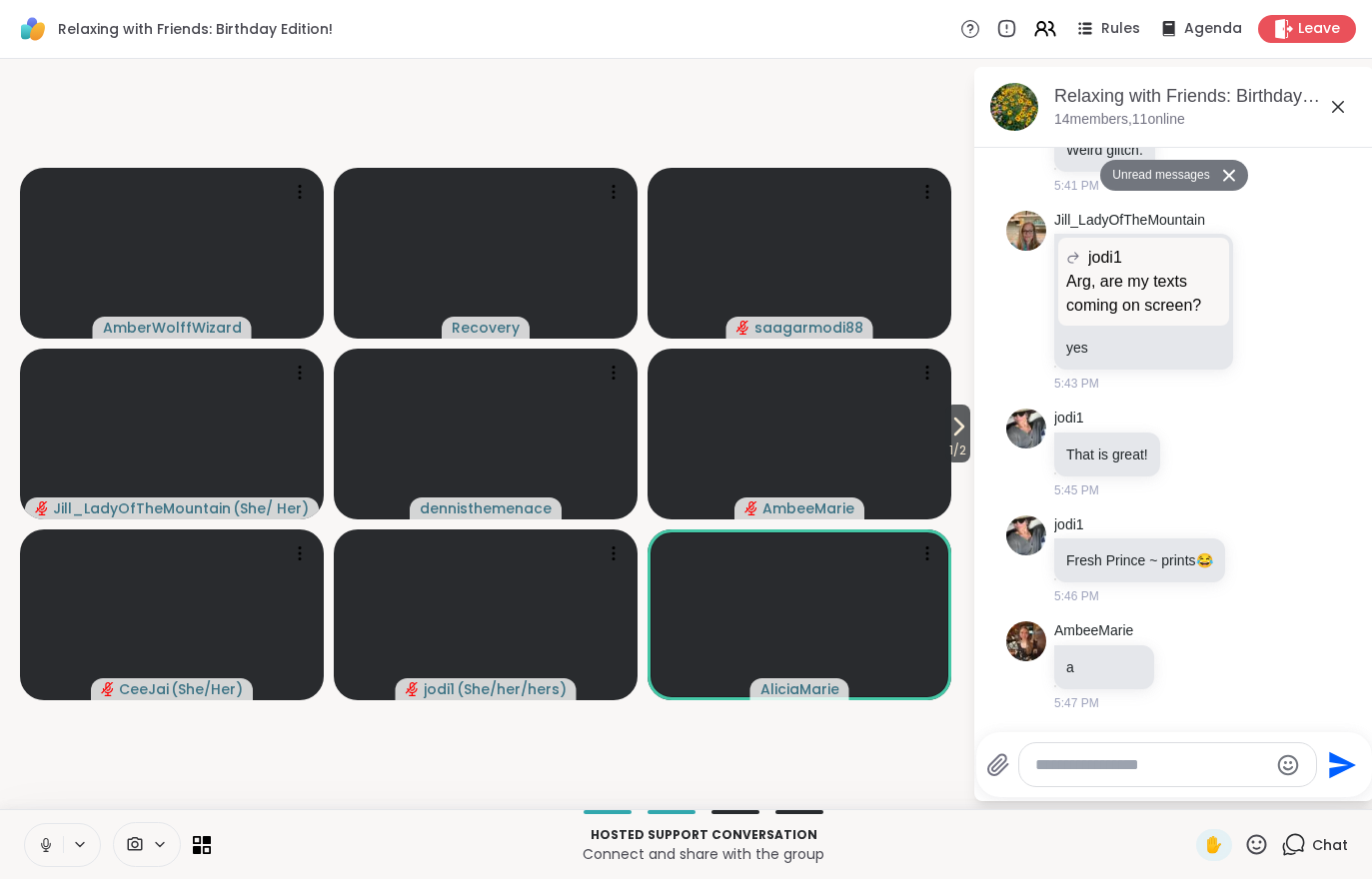 click 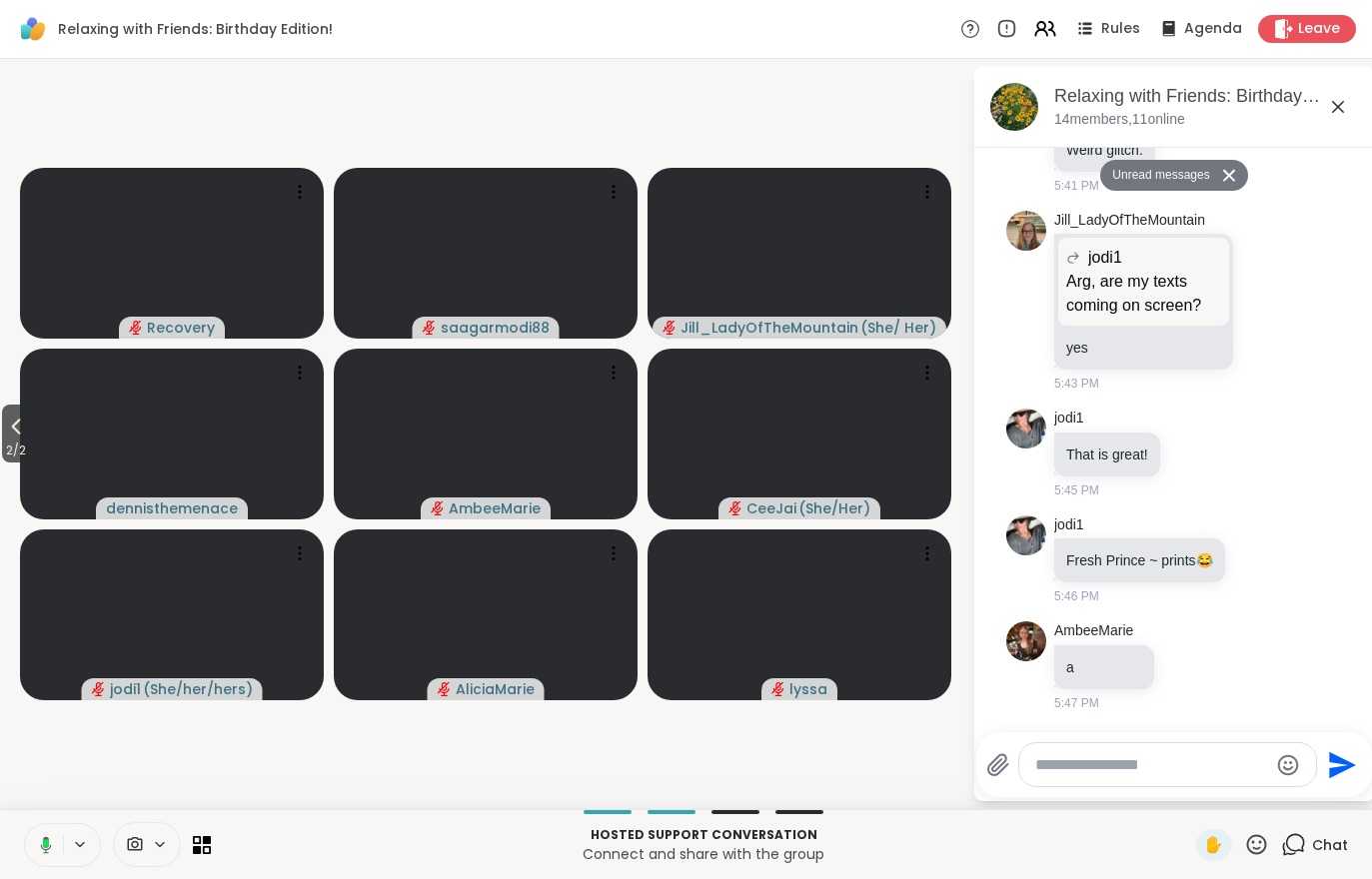click 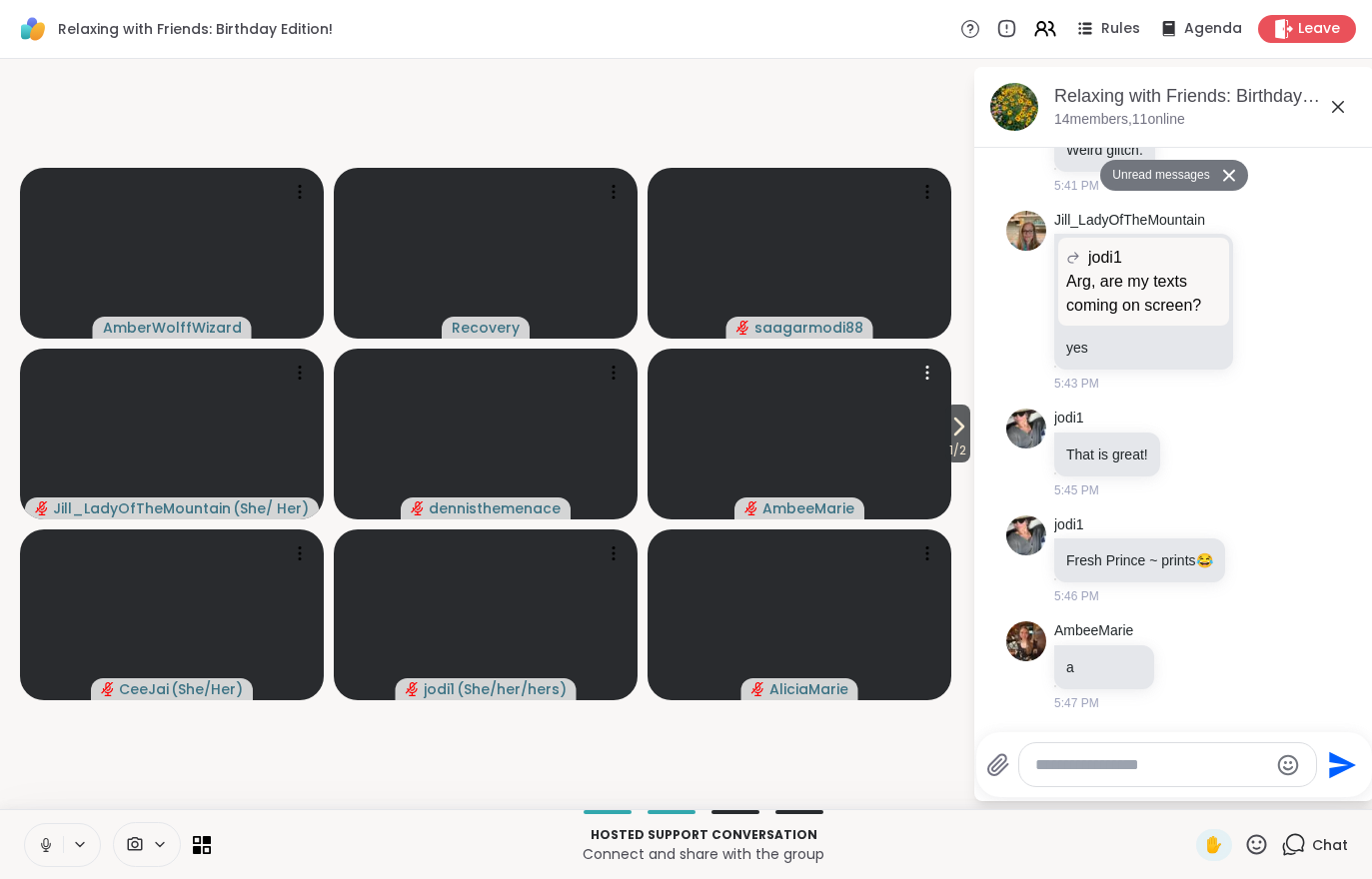 click at bounding box center (799, 434) 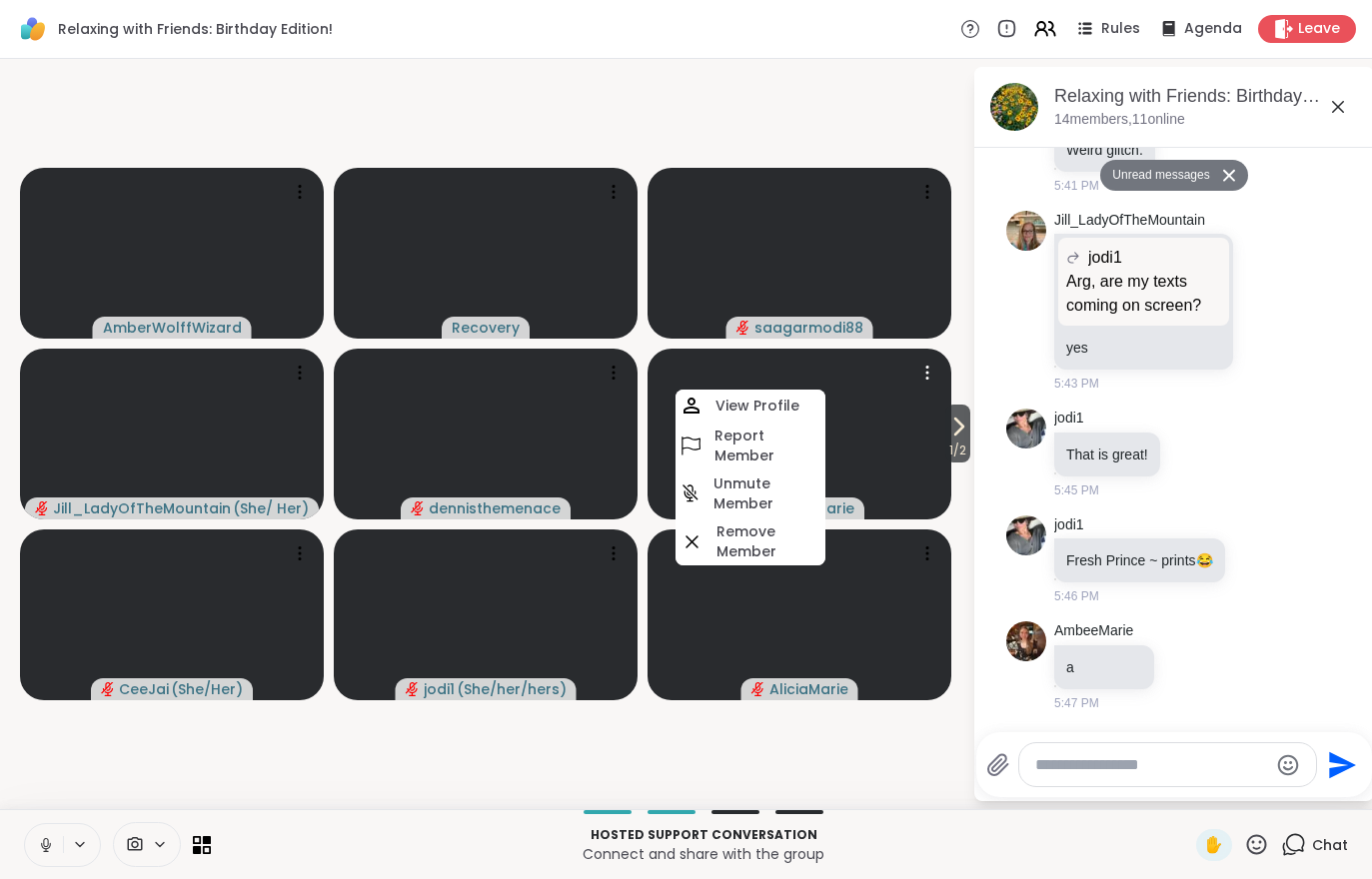 click at bounding box center [799, 434] 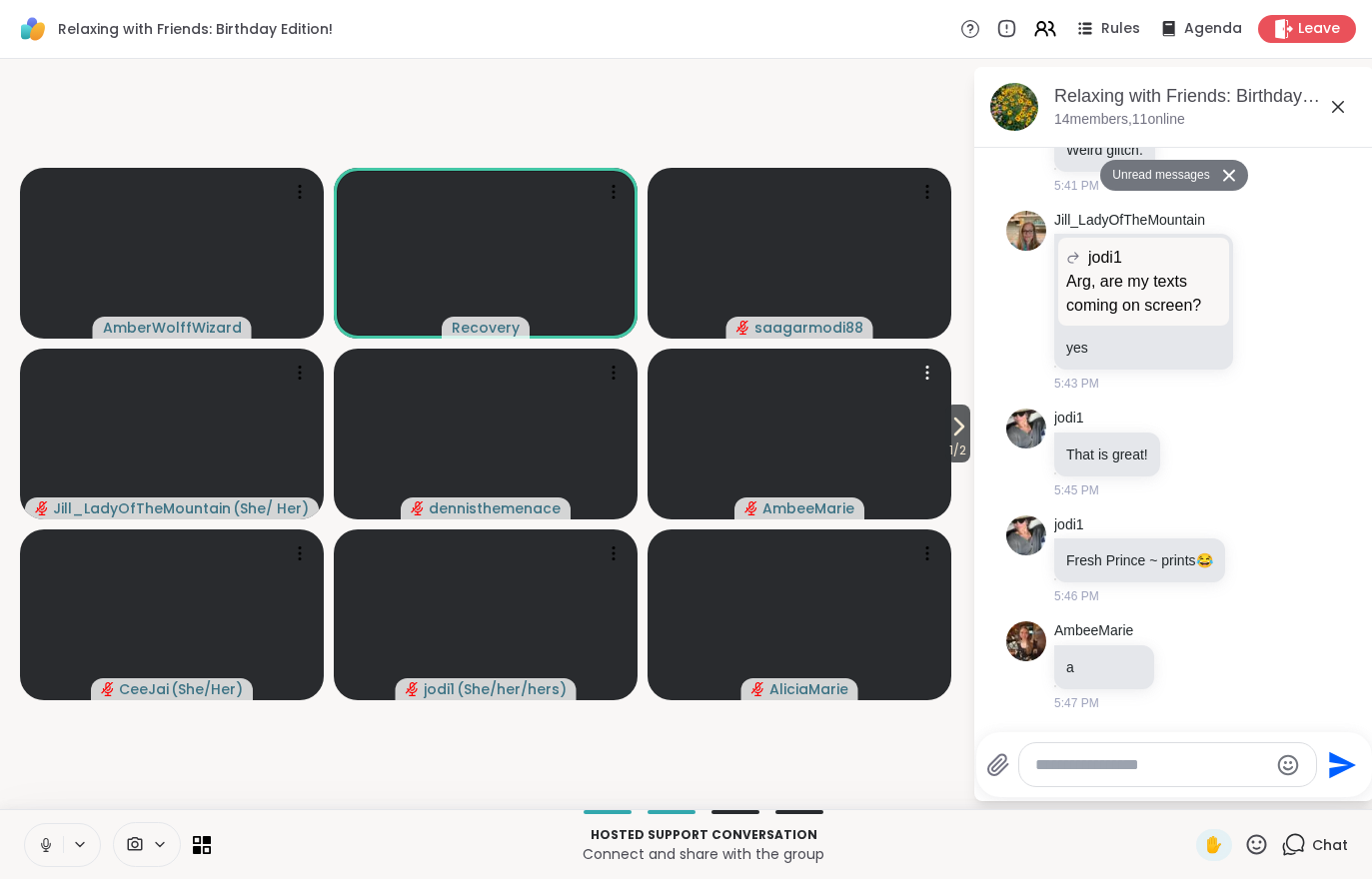 click on "1  /  2" at bounding box center (957, 450) 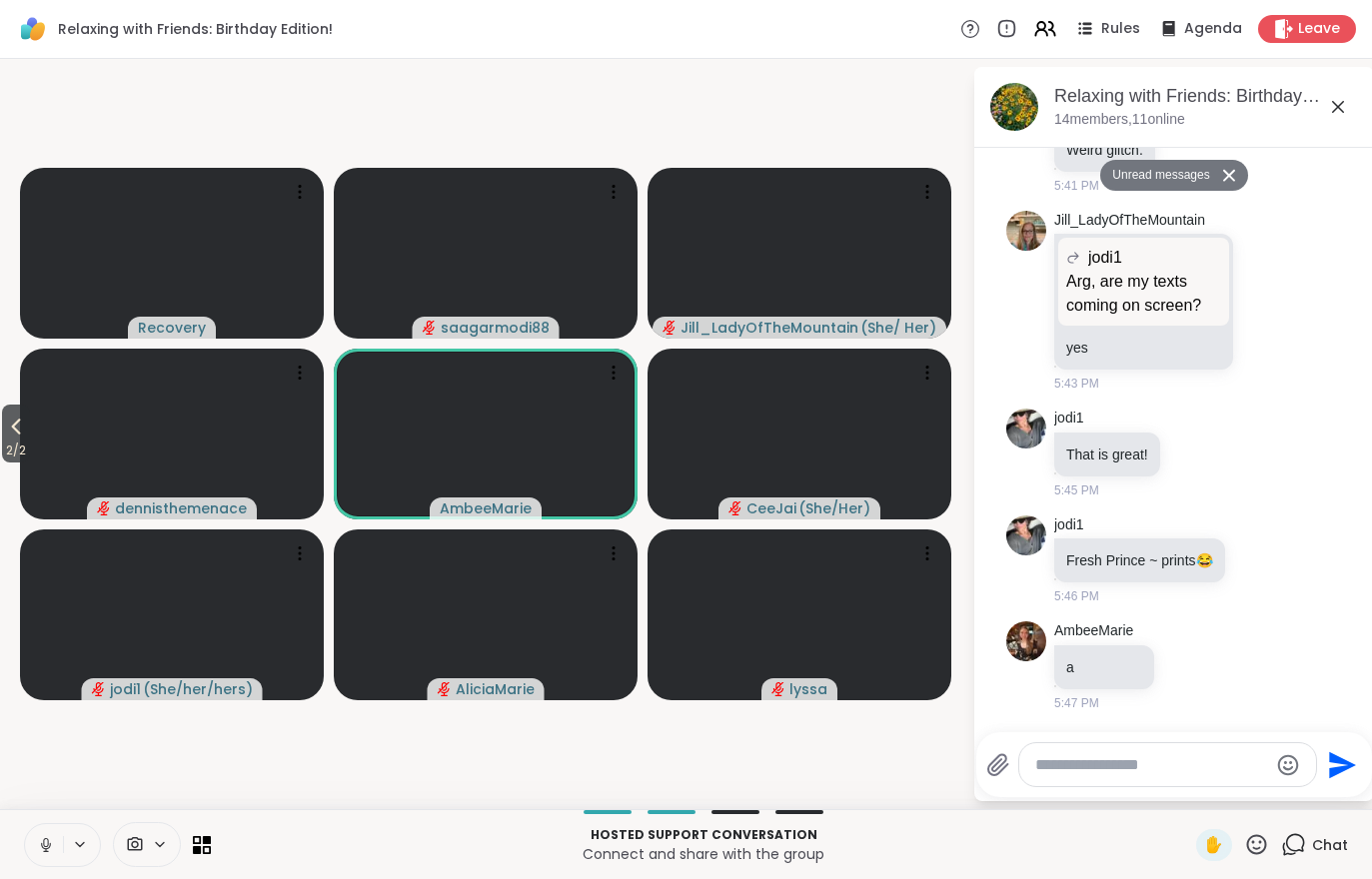 click on "2  /  2" at bounding box center [16, 450] 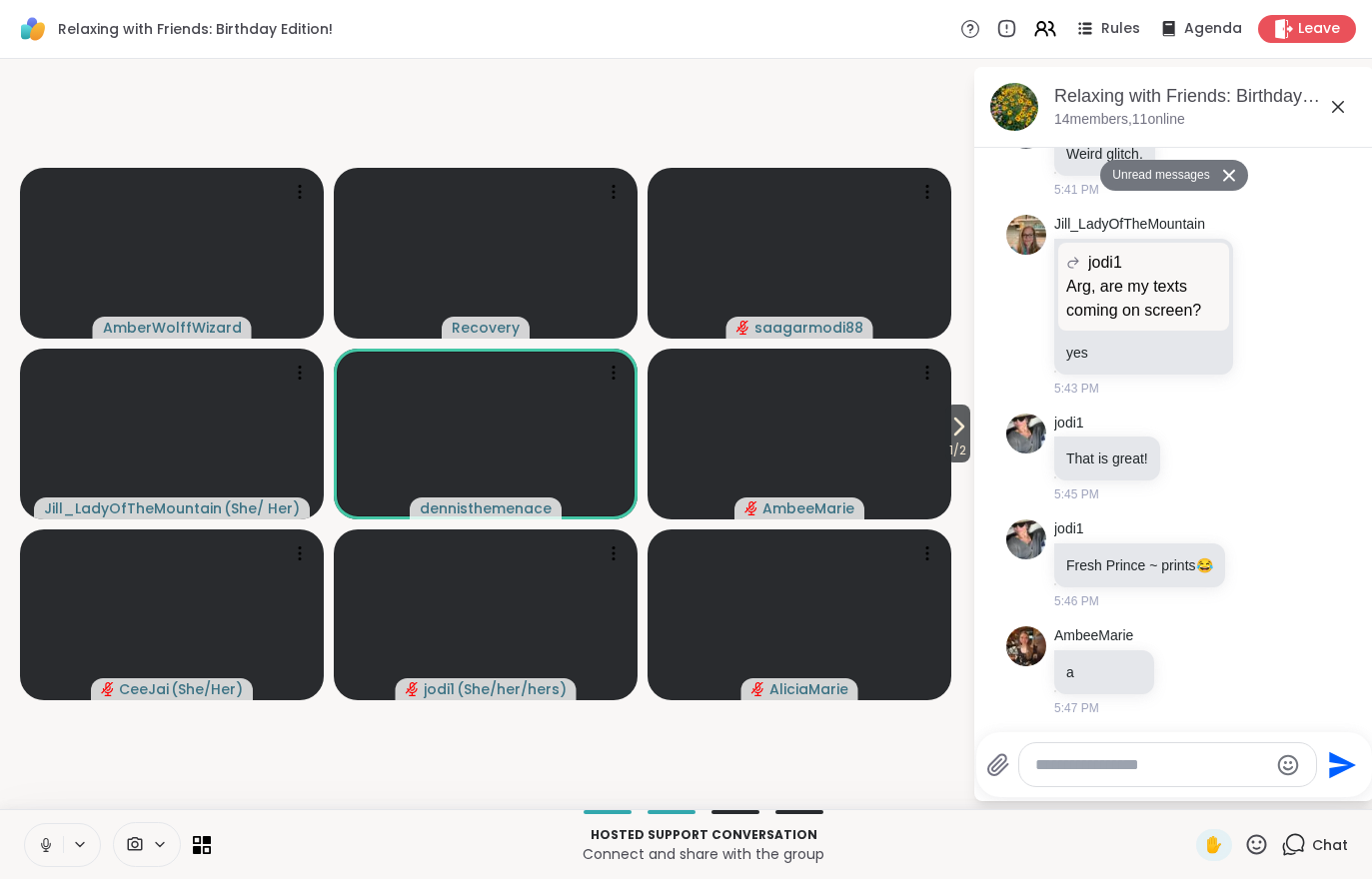 click on "Chat" at bounding box center [1330, 845] 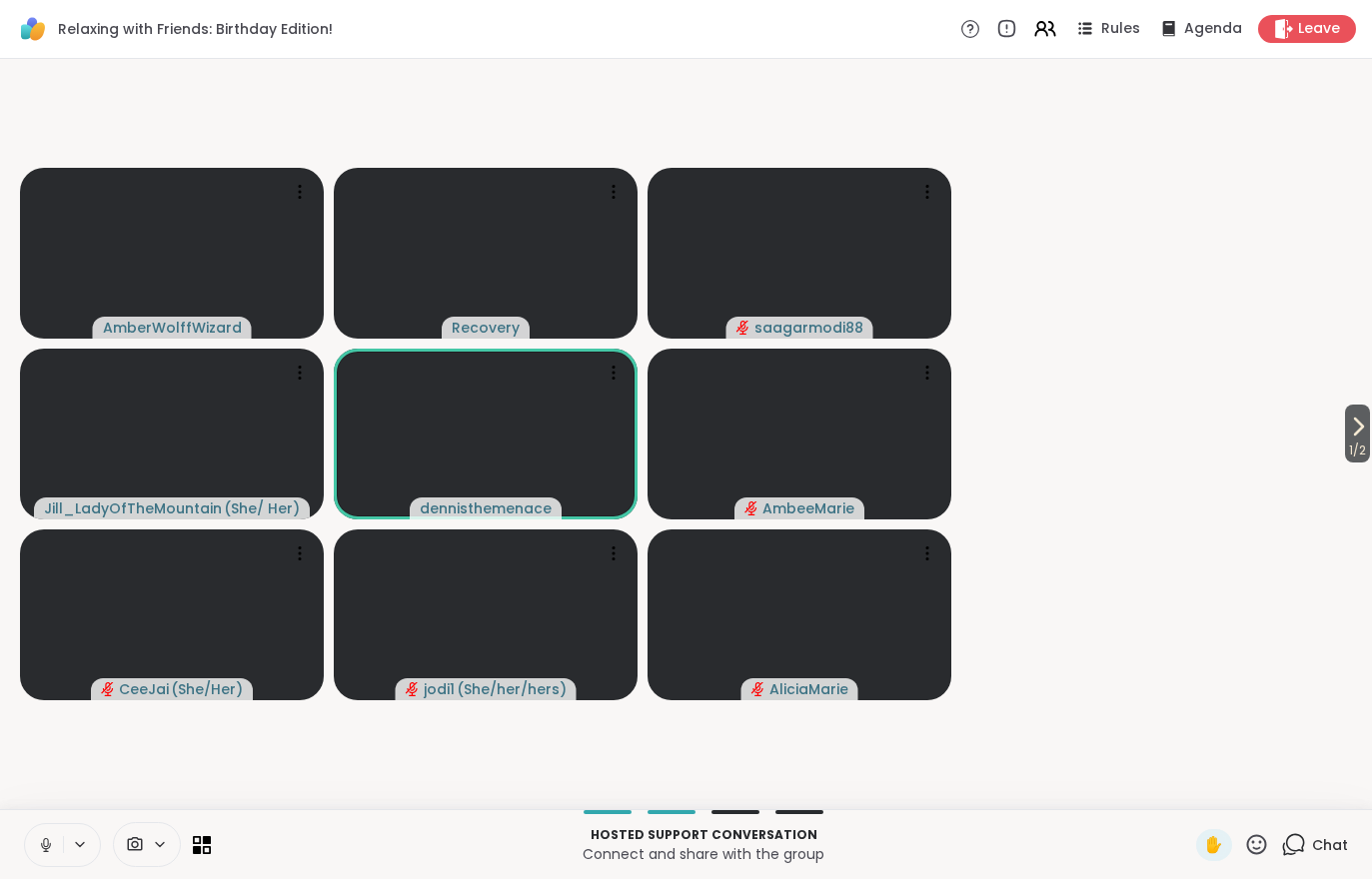 click on "Chat" at bounding box center [1330, 845] 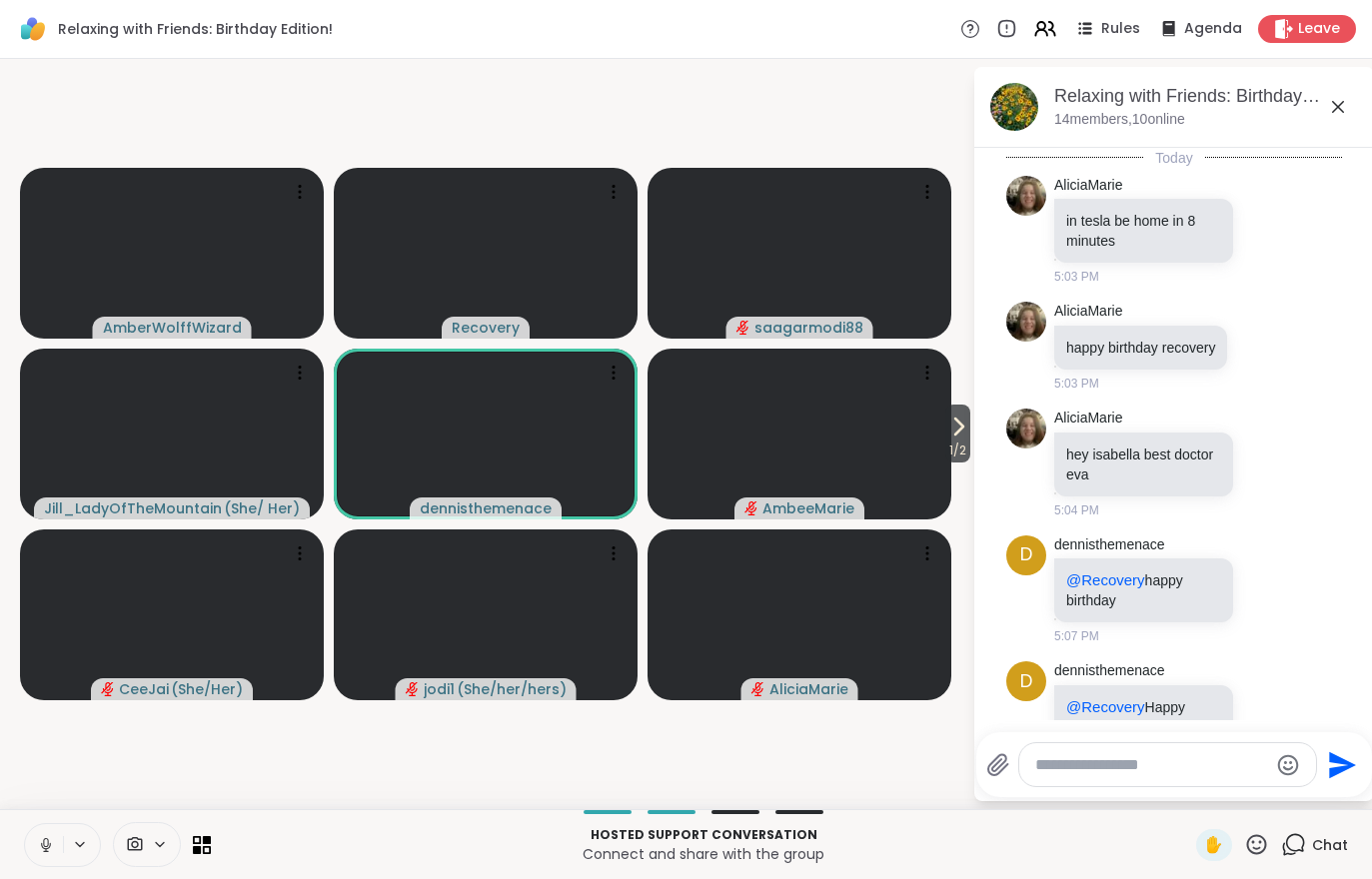 scroll, scrollTop: 2644, scrollLeft: 0, axis: vertical 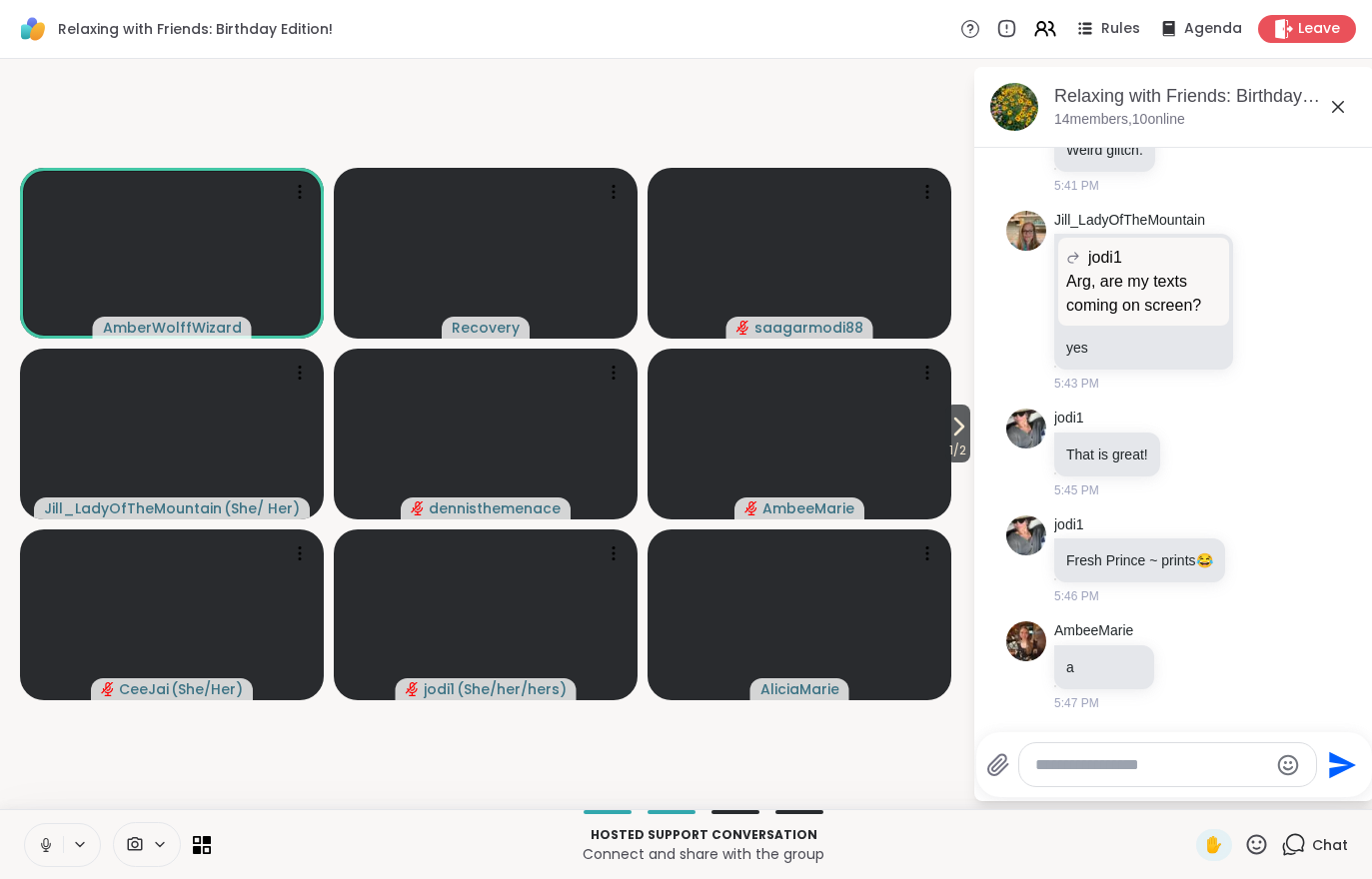 click on "1  /  2 AmberWolffWizard Recovery saagarmodi88 Jill_LadyOfTheMountain ( She/ Her ) dennisthemenace AmbeeMarie CeeJai ( She/Her ) jodi1 ( She/her/hers ) AliciaMarie" at bounding box center (486, 434) 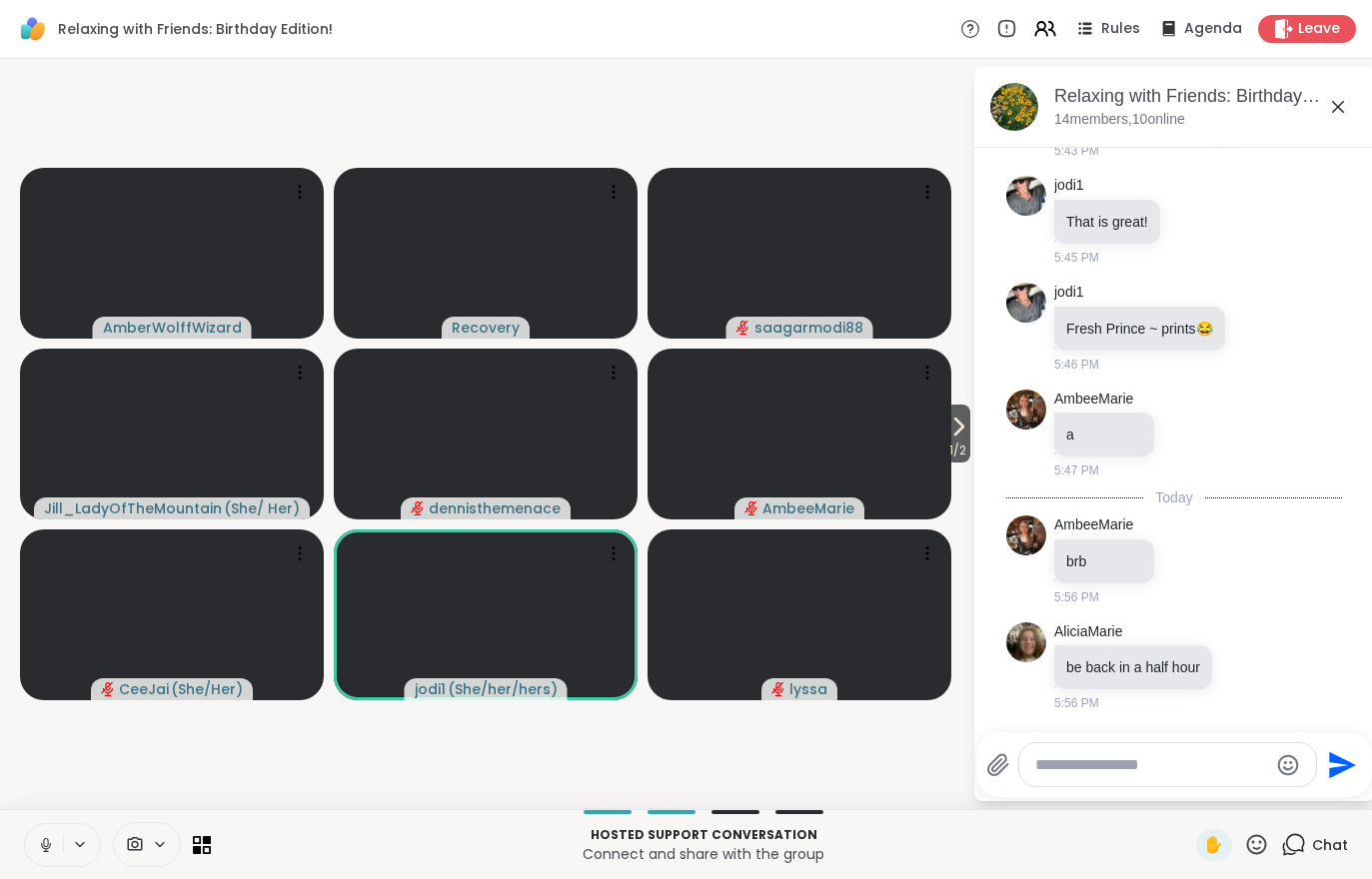 scroll, scrollTop: 2960, scrollLeft: 0, axis: vertical 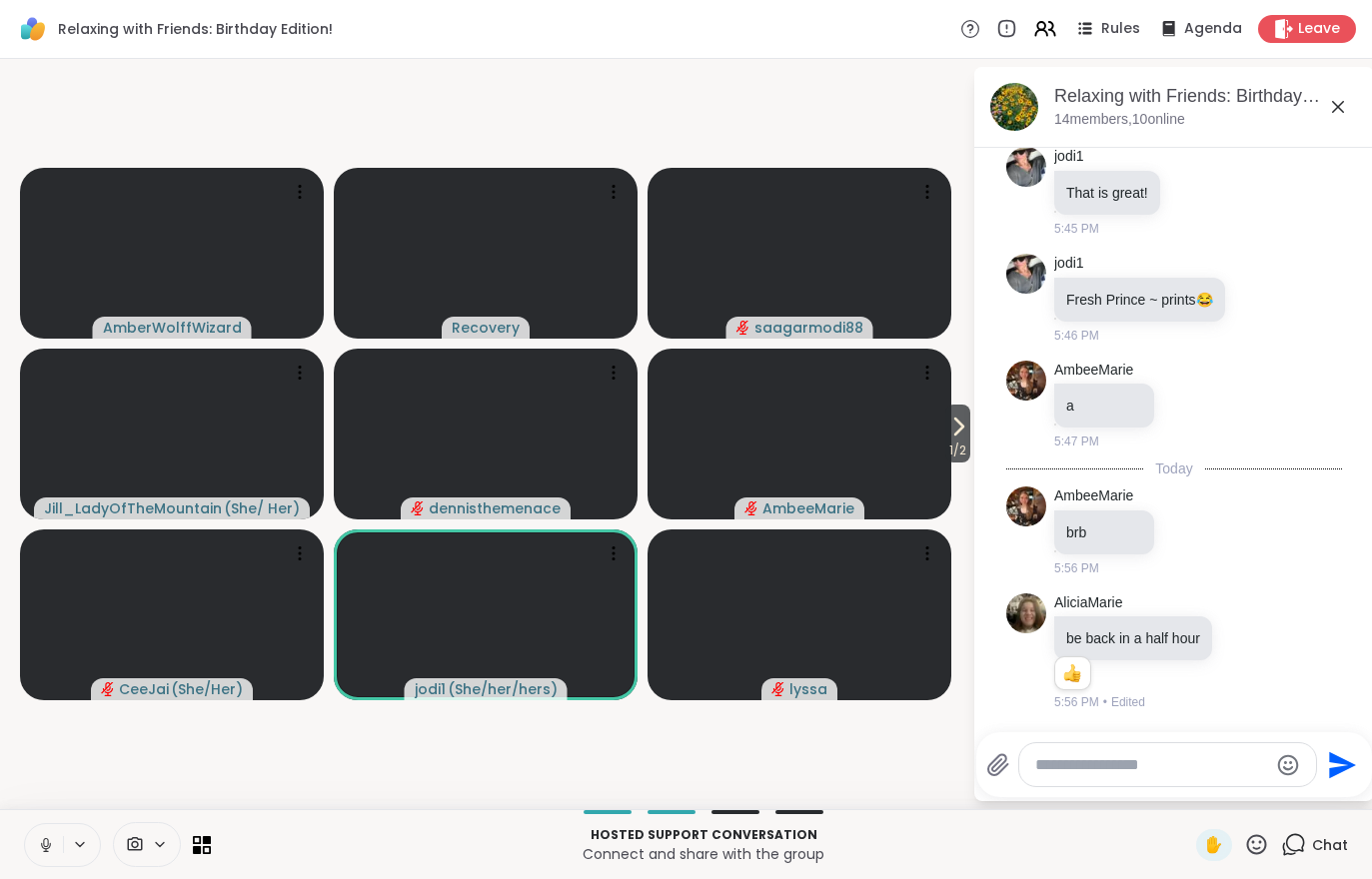 click 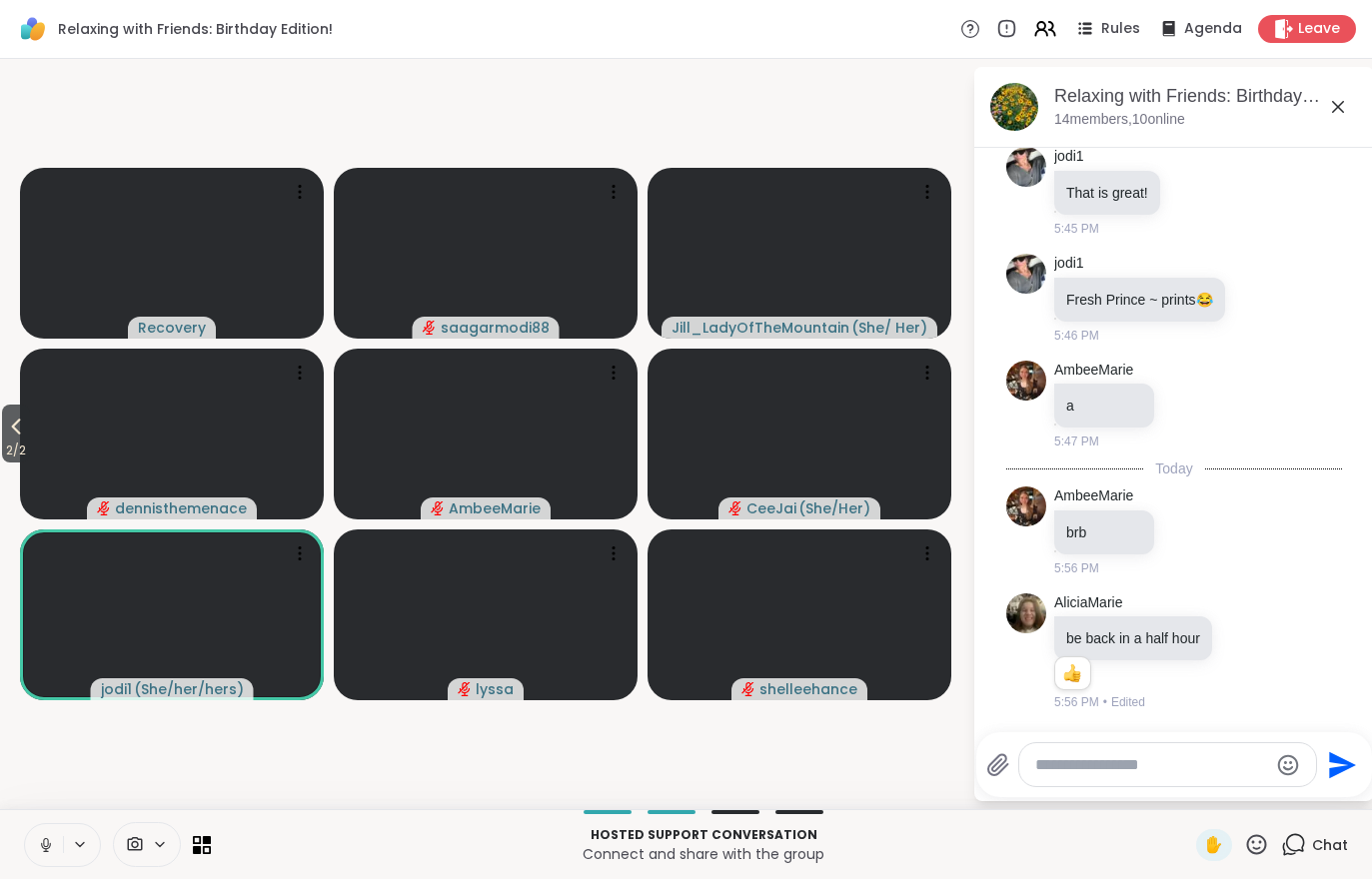 click 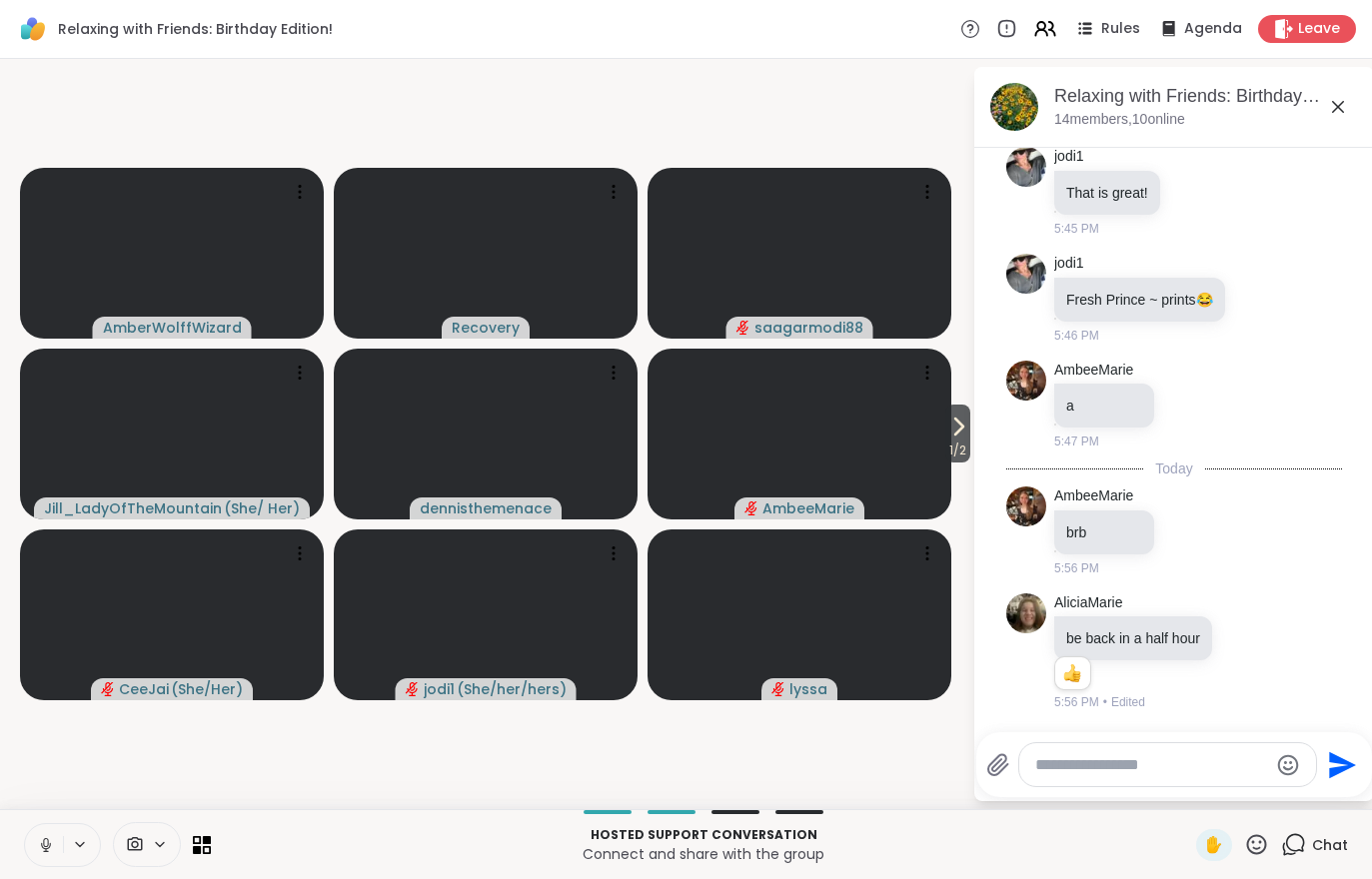click 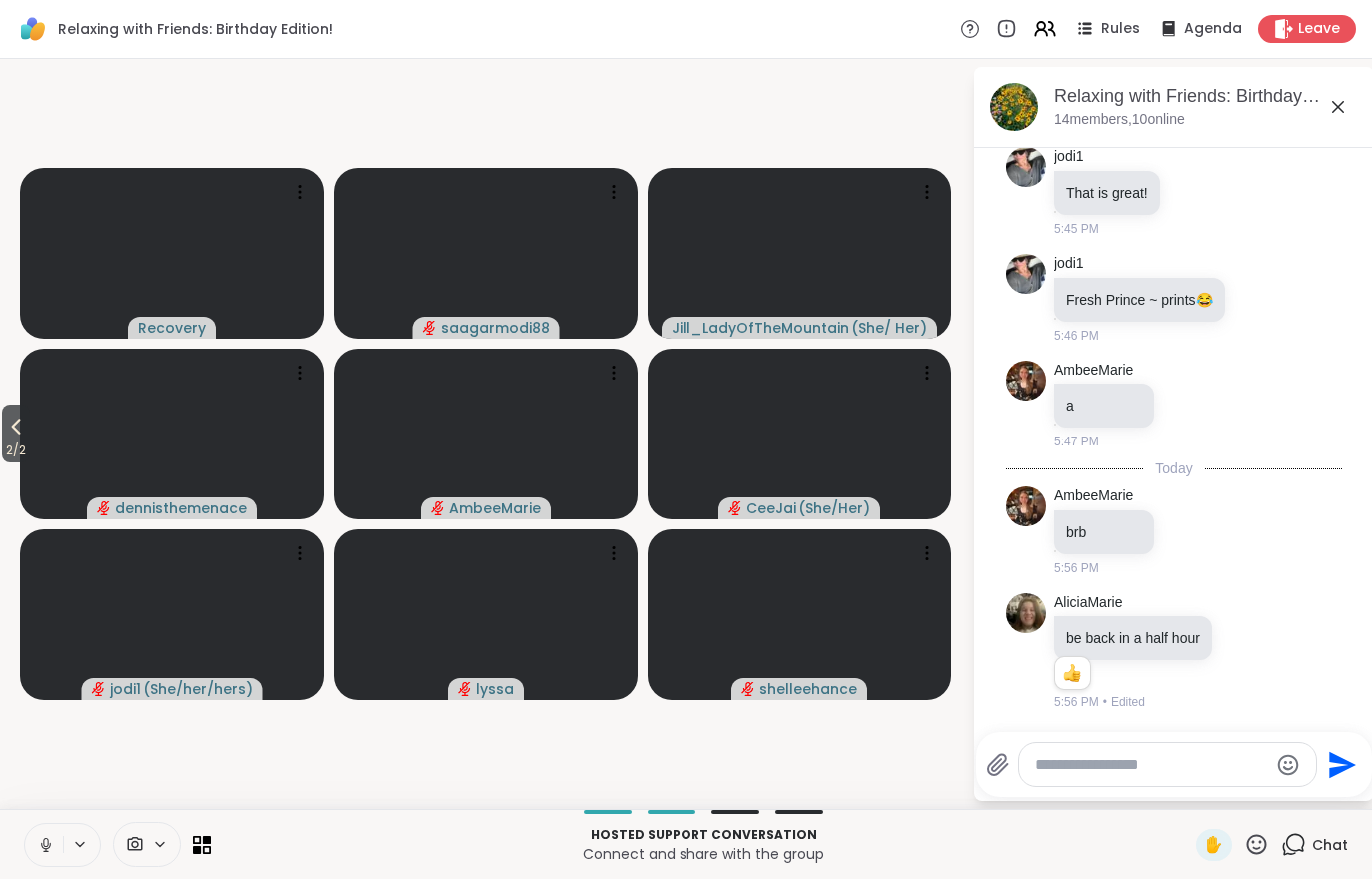 click 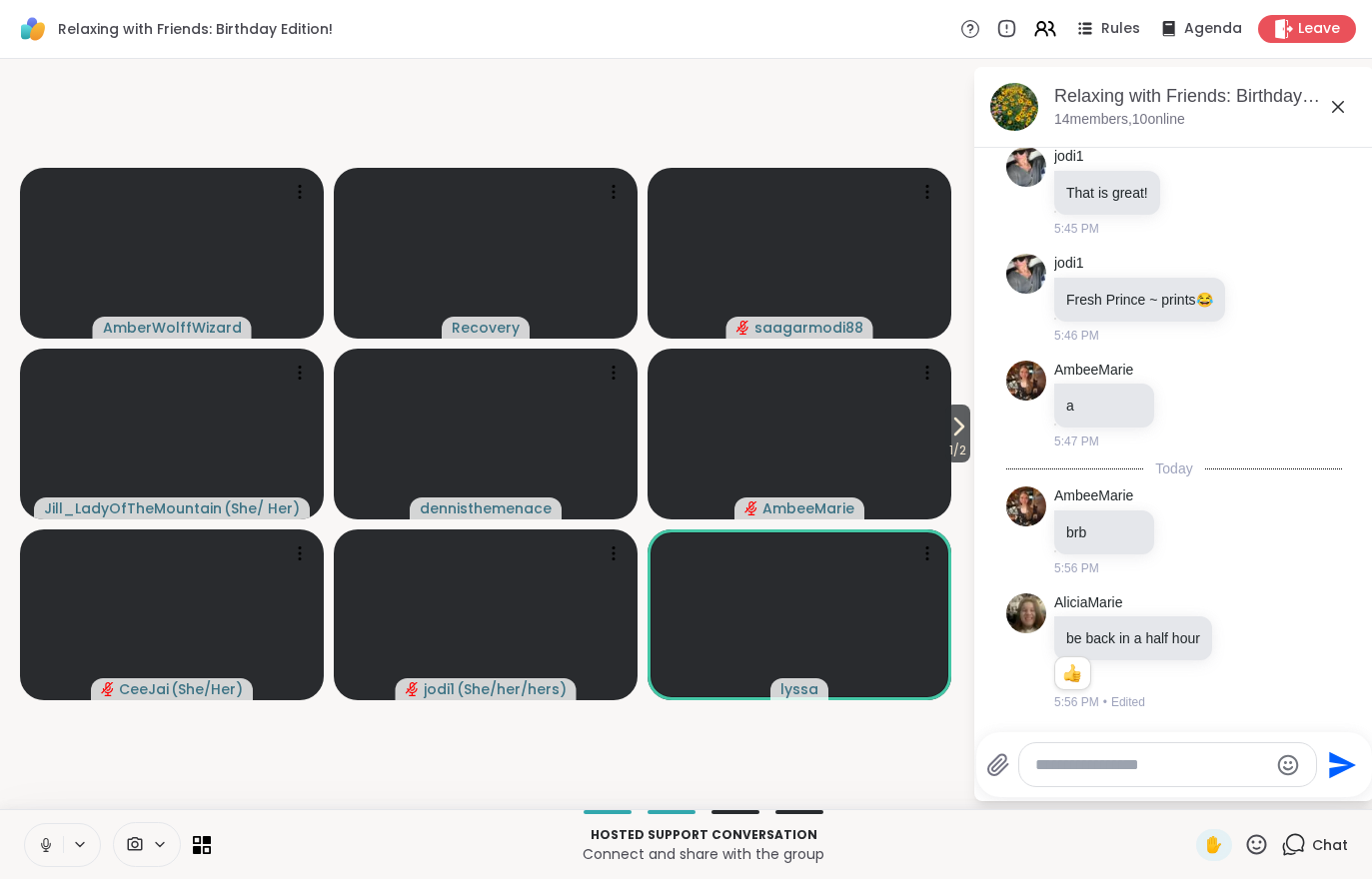 click on "Hosted support conversation Connect and share with the group" at bounding box center [703, 844] 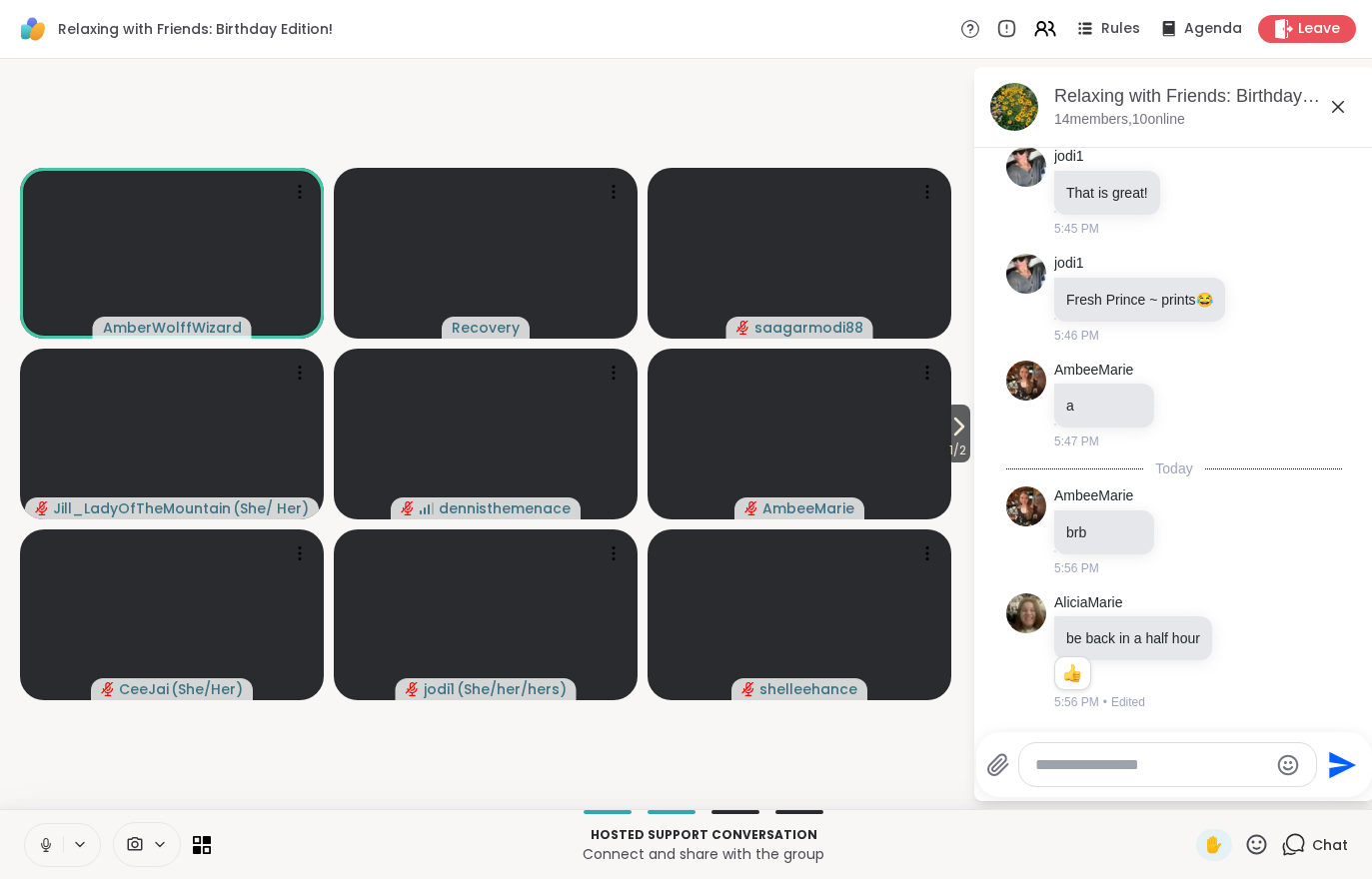 click on "1  /  2" at bounding box center [957, 450] 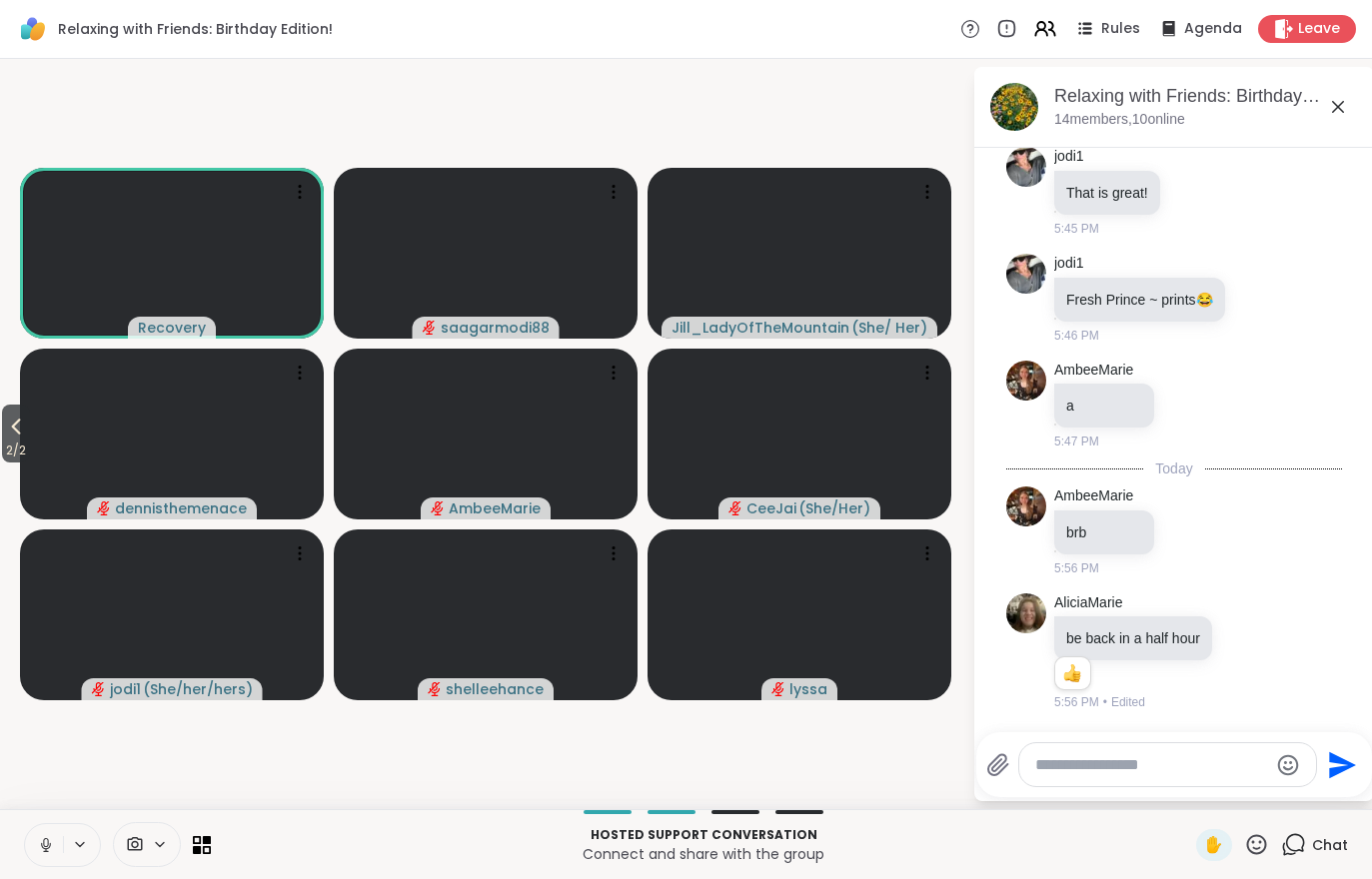 click on "2  /  2" at bounding box center (16, 450) 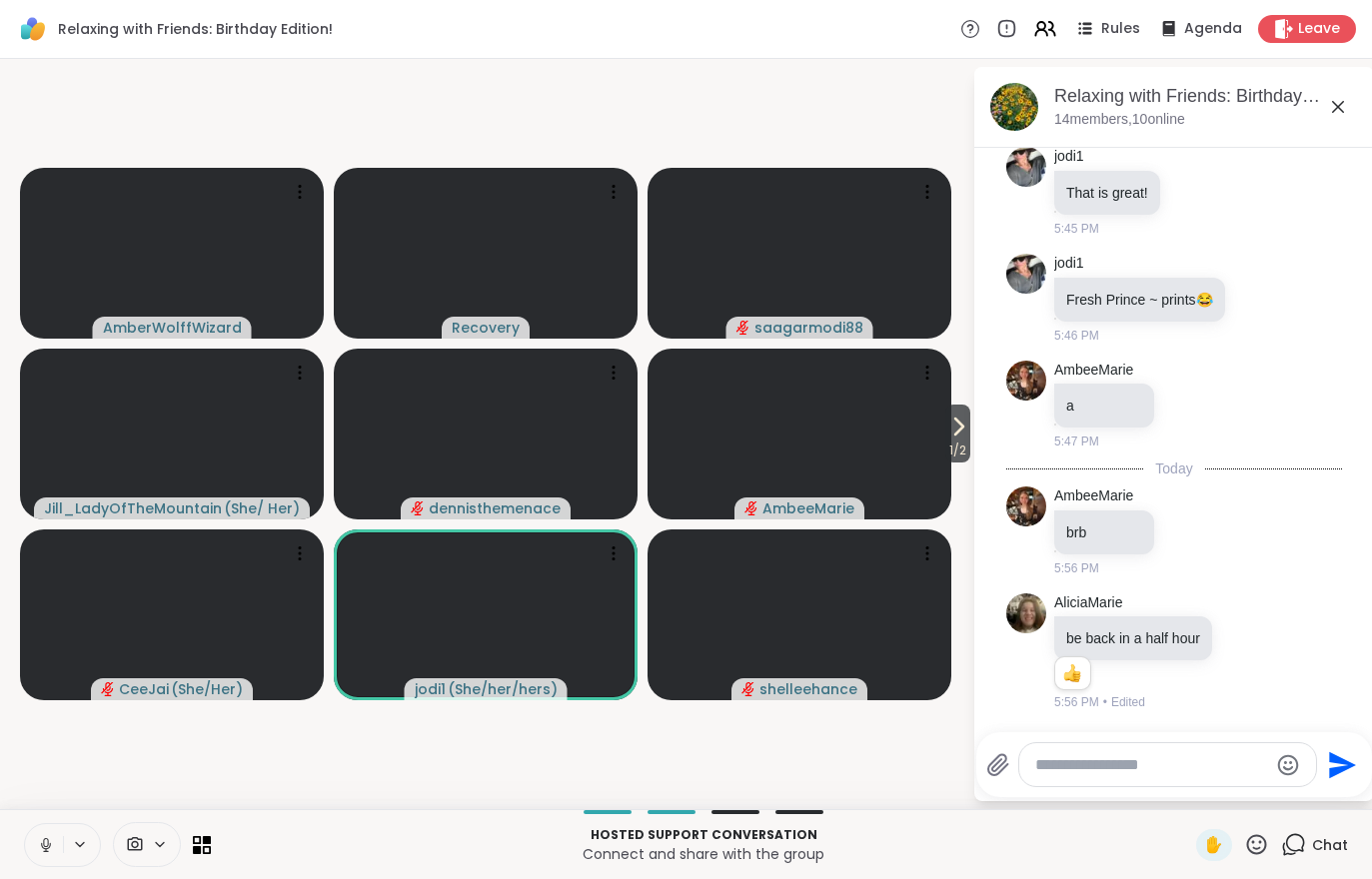 click on "1  /  2" at bounding box center [957, 450] 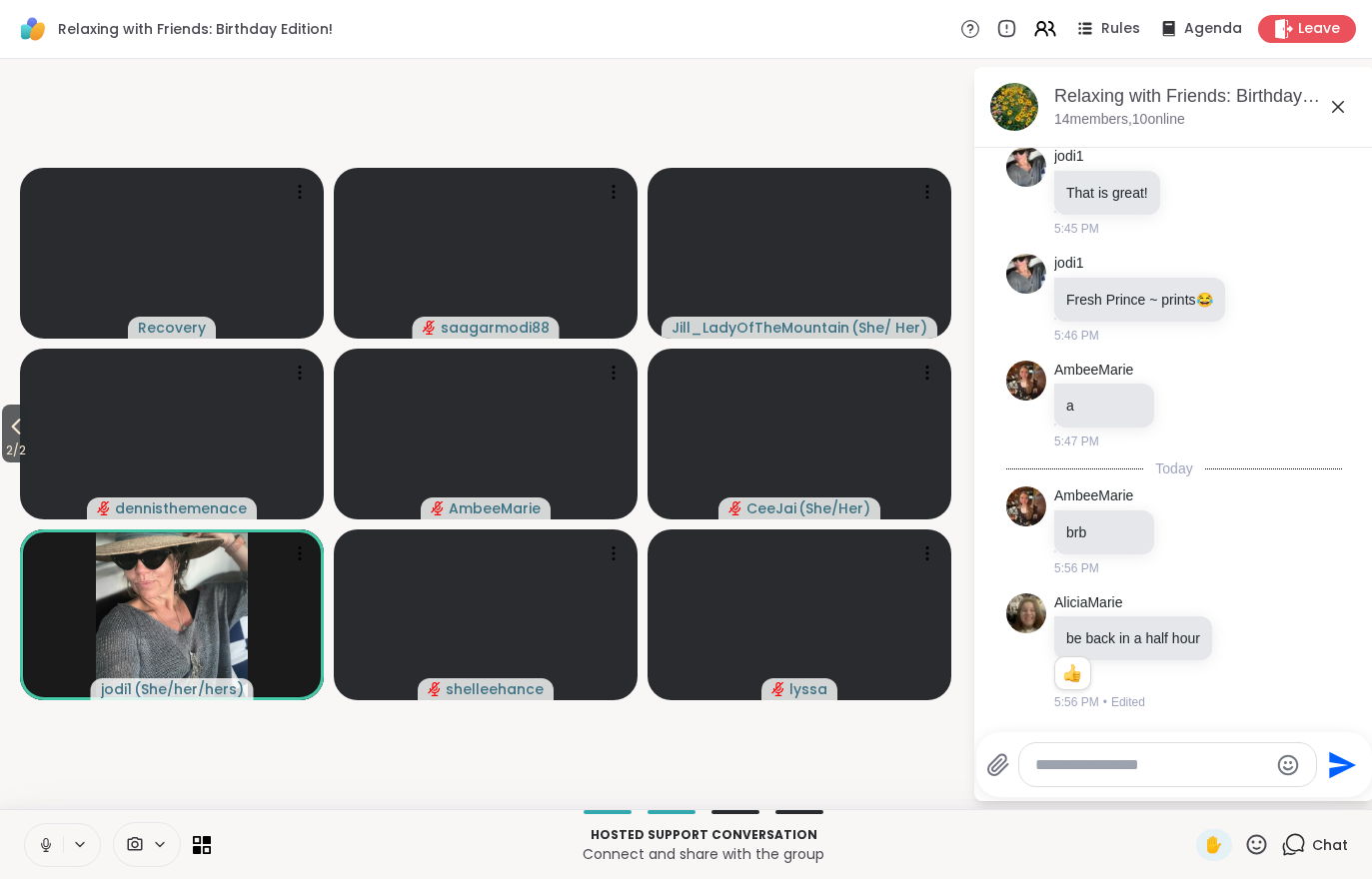 click on "2  /  2" at bounding box center (16, 450) 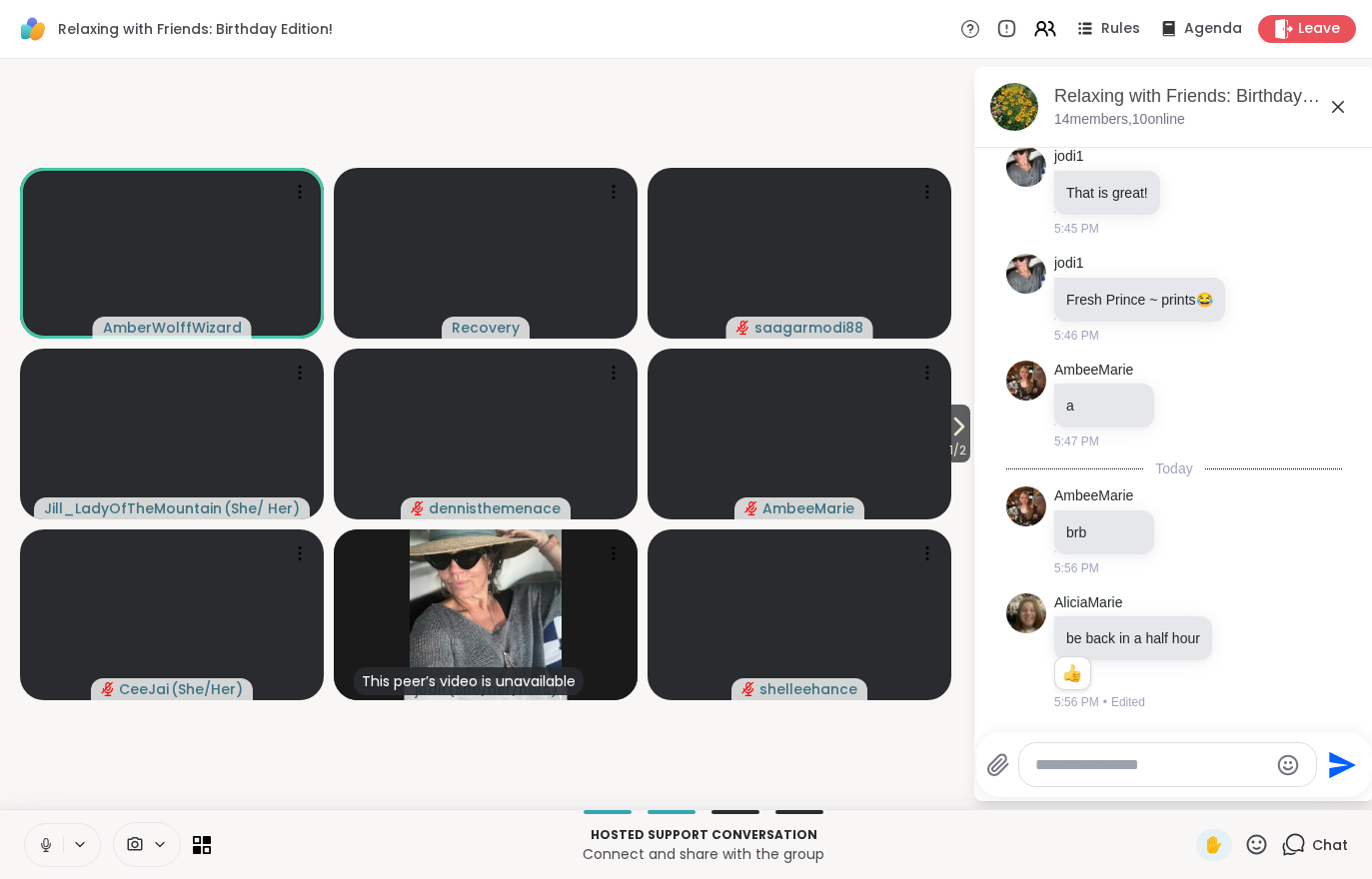 click on "1  /  2" at bounding box center (957, 450) 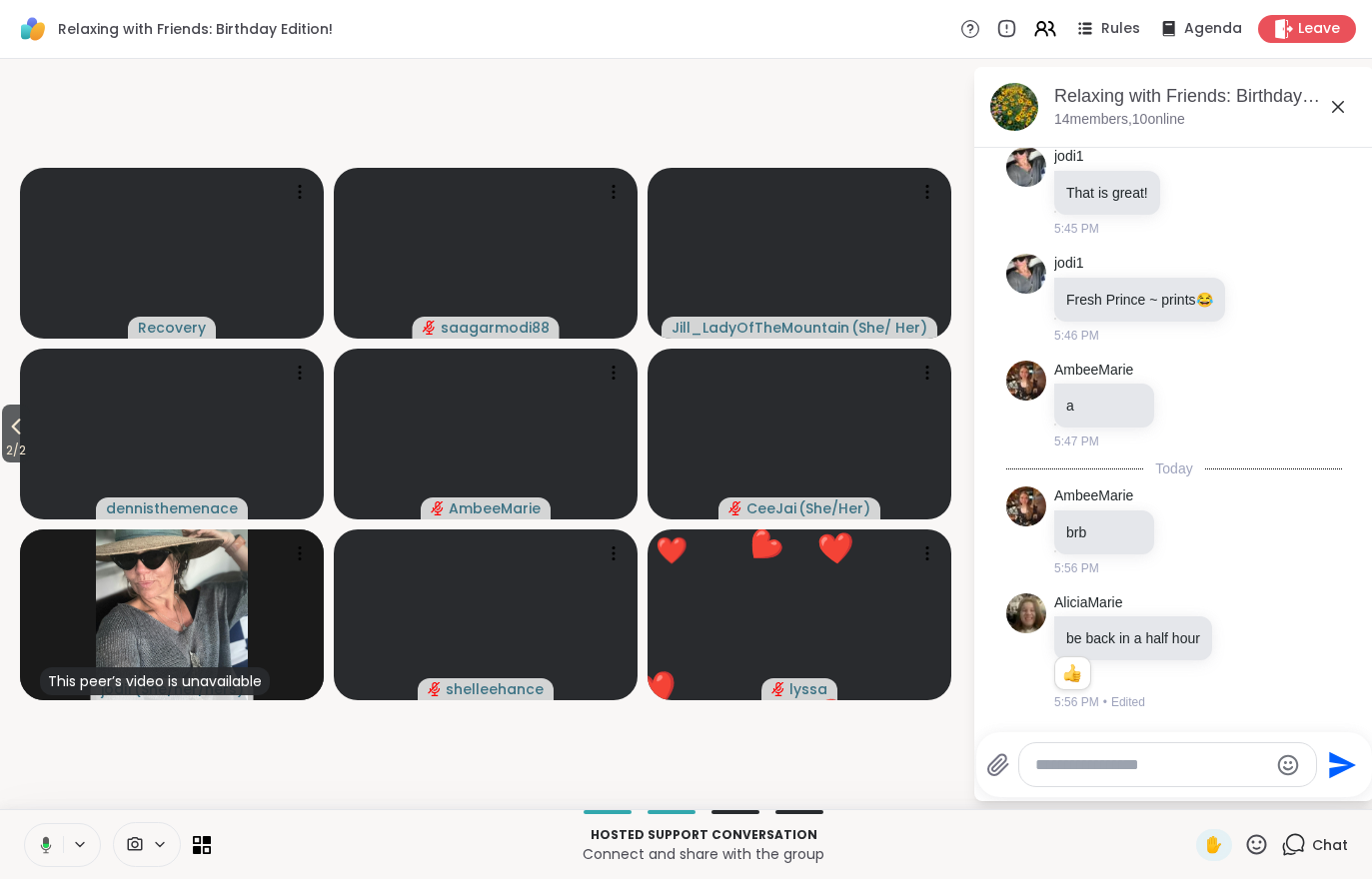 click on "2  /  2" at bounding box center (16, 434) 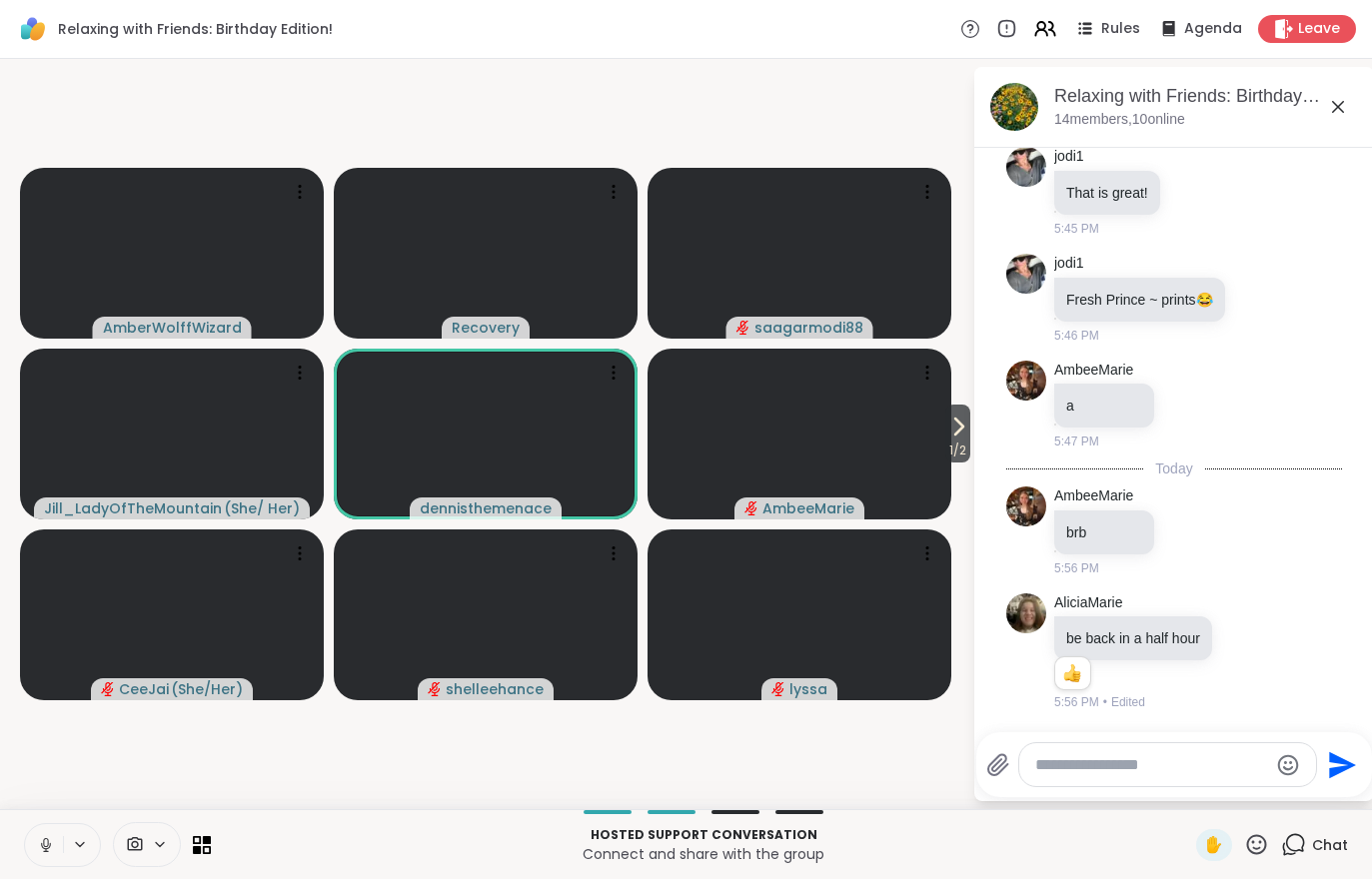 click on "1  /  2" at bounding box center (957, 450) 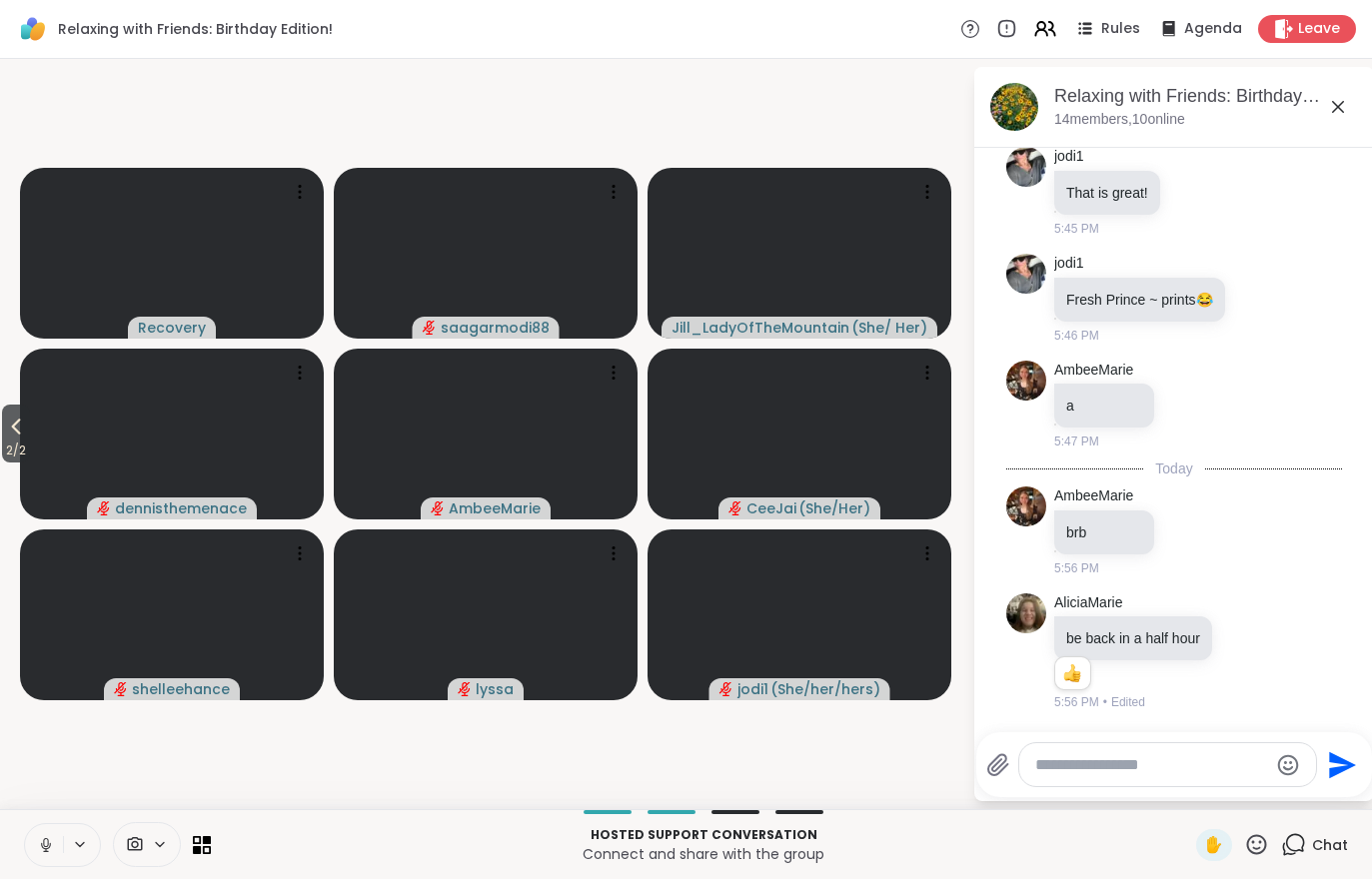 click on "2  /  2" at bounding box center [16, 450] 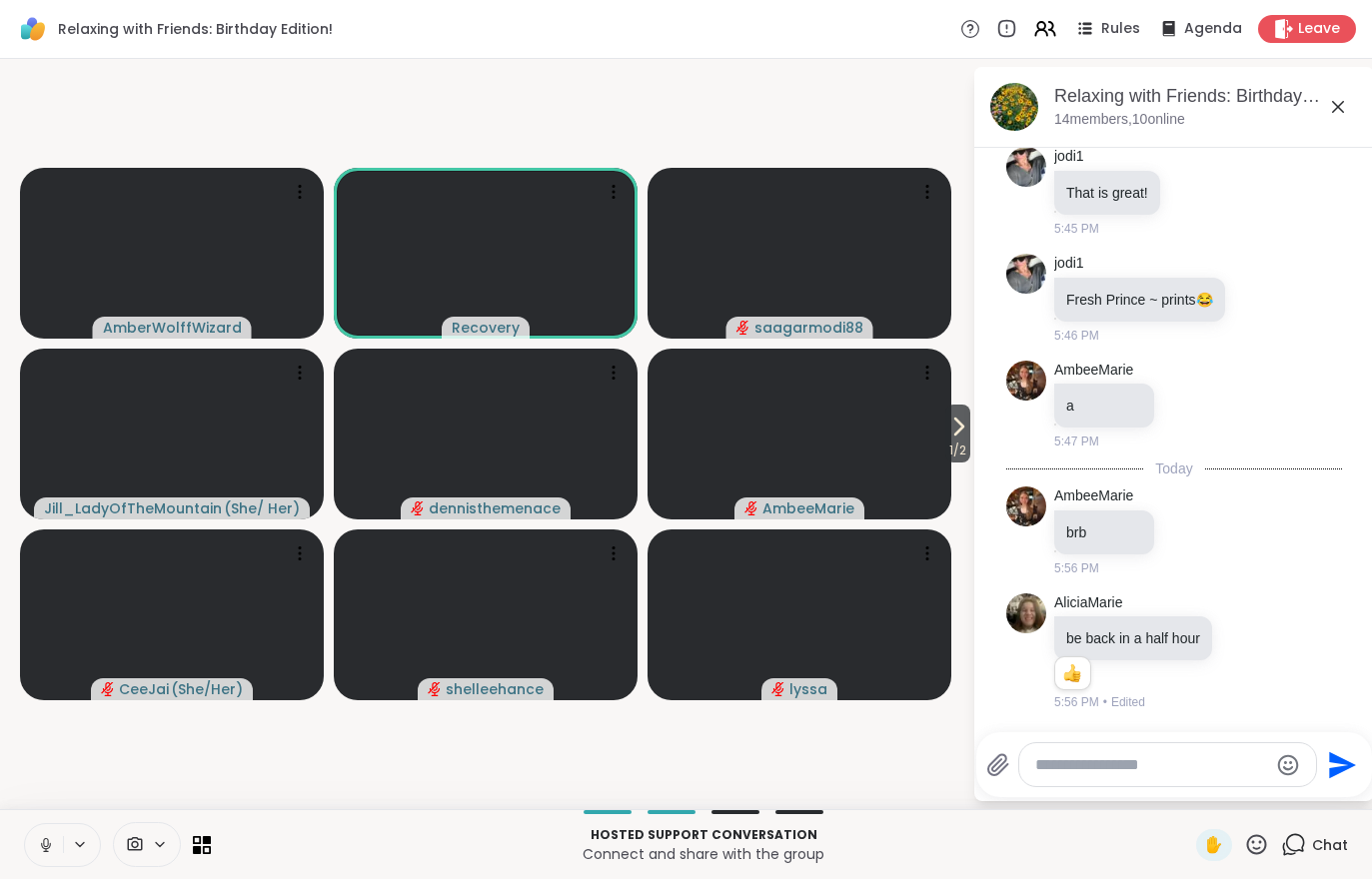 click 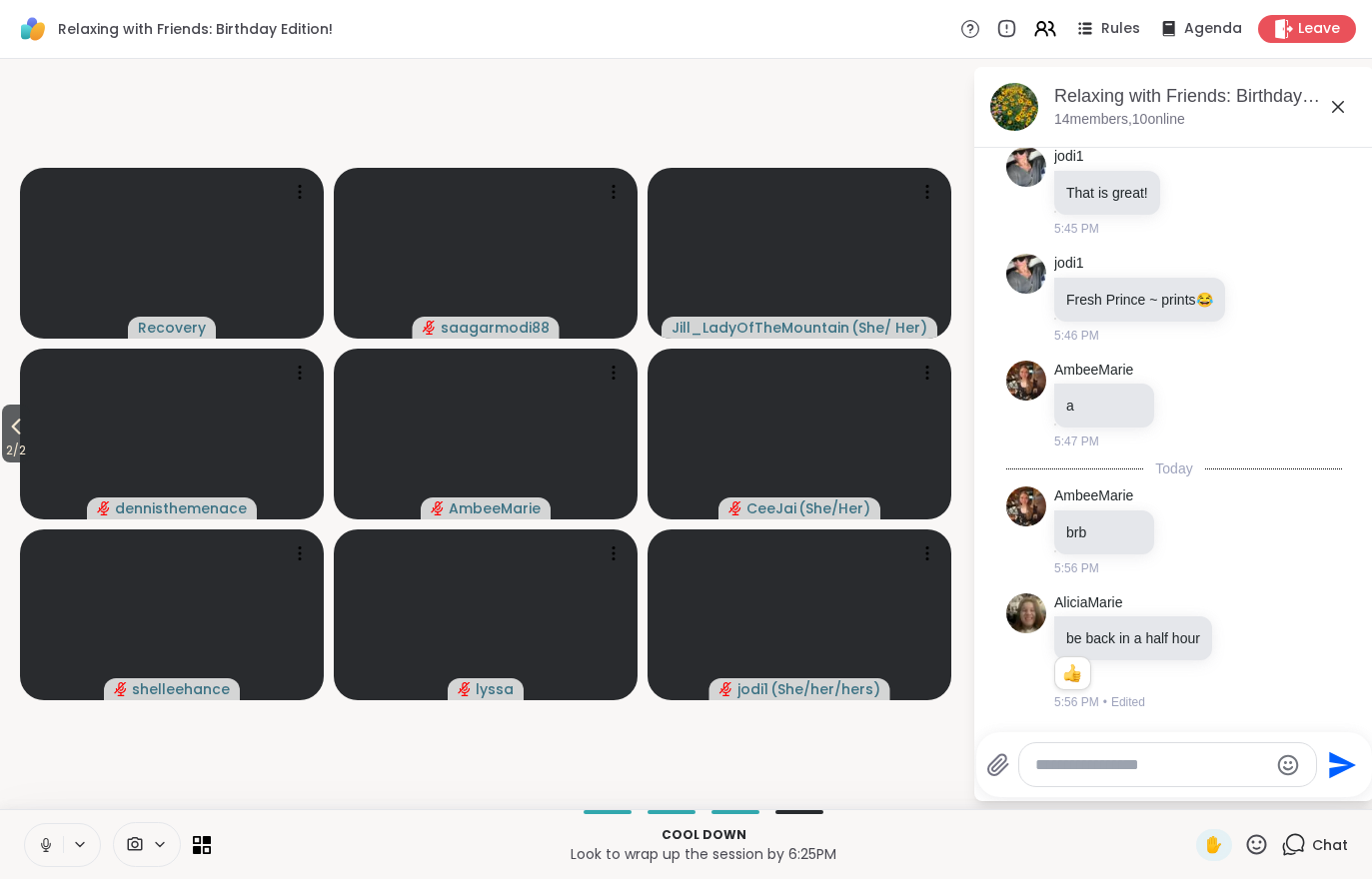 click at bounding box center [172, 434] 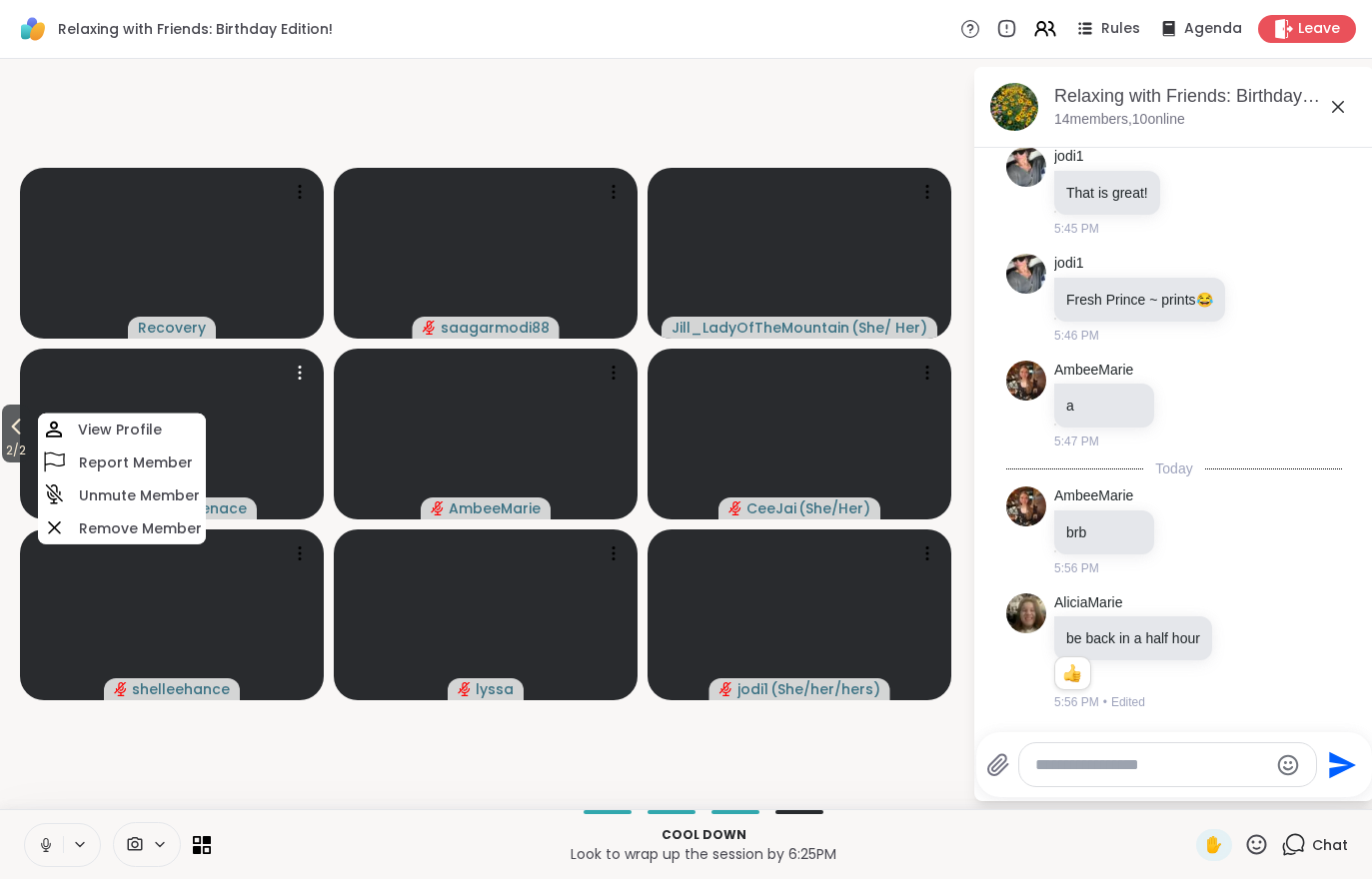 click on "2  /  2" at bounding box center [16, 450] 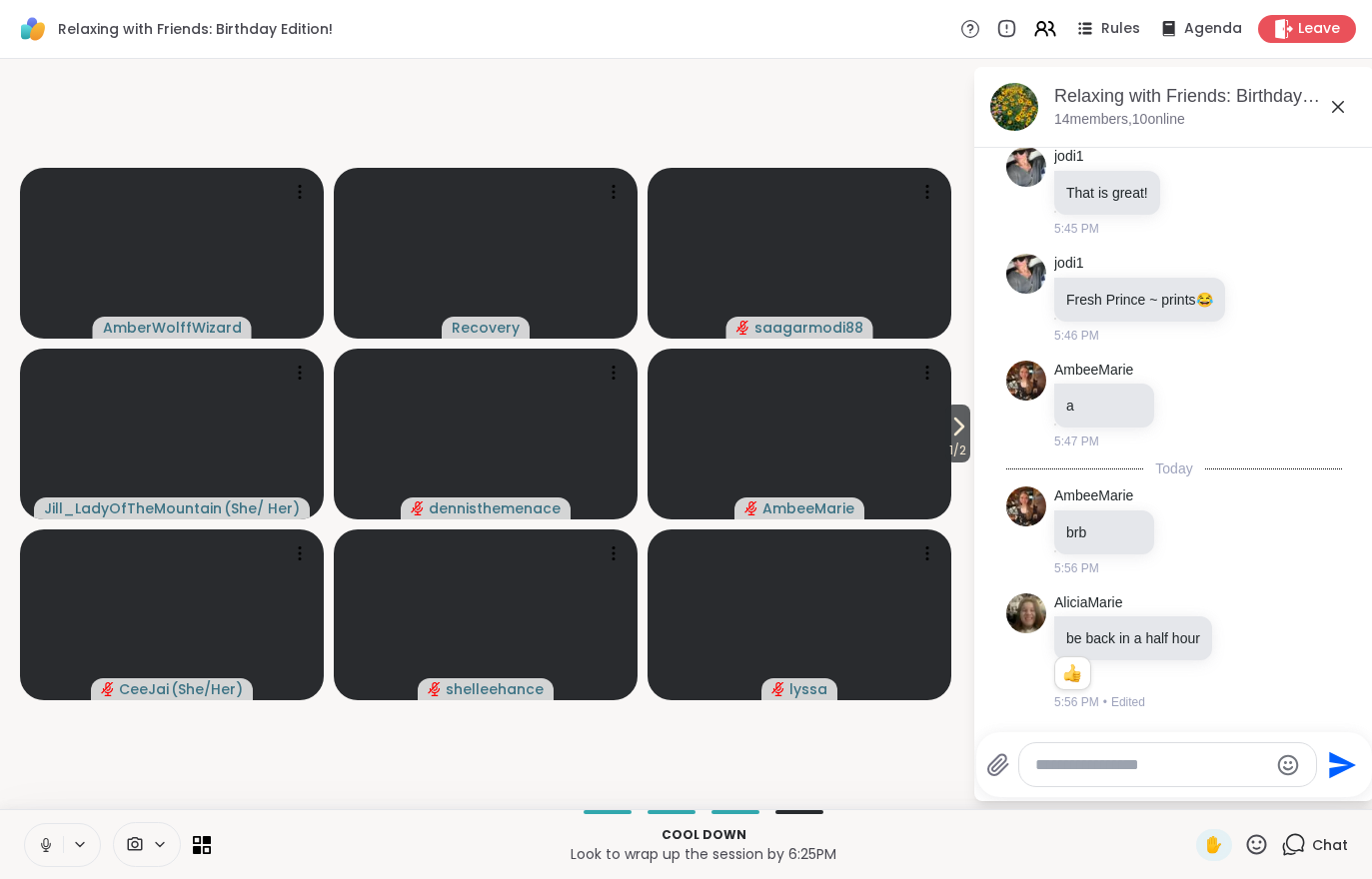 click on "1  /  2" at bounding box center [957, 450] 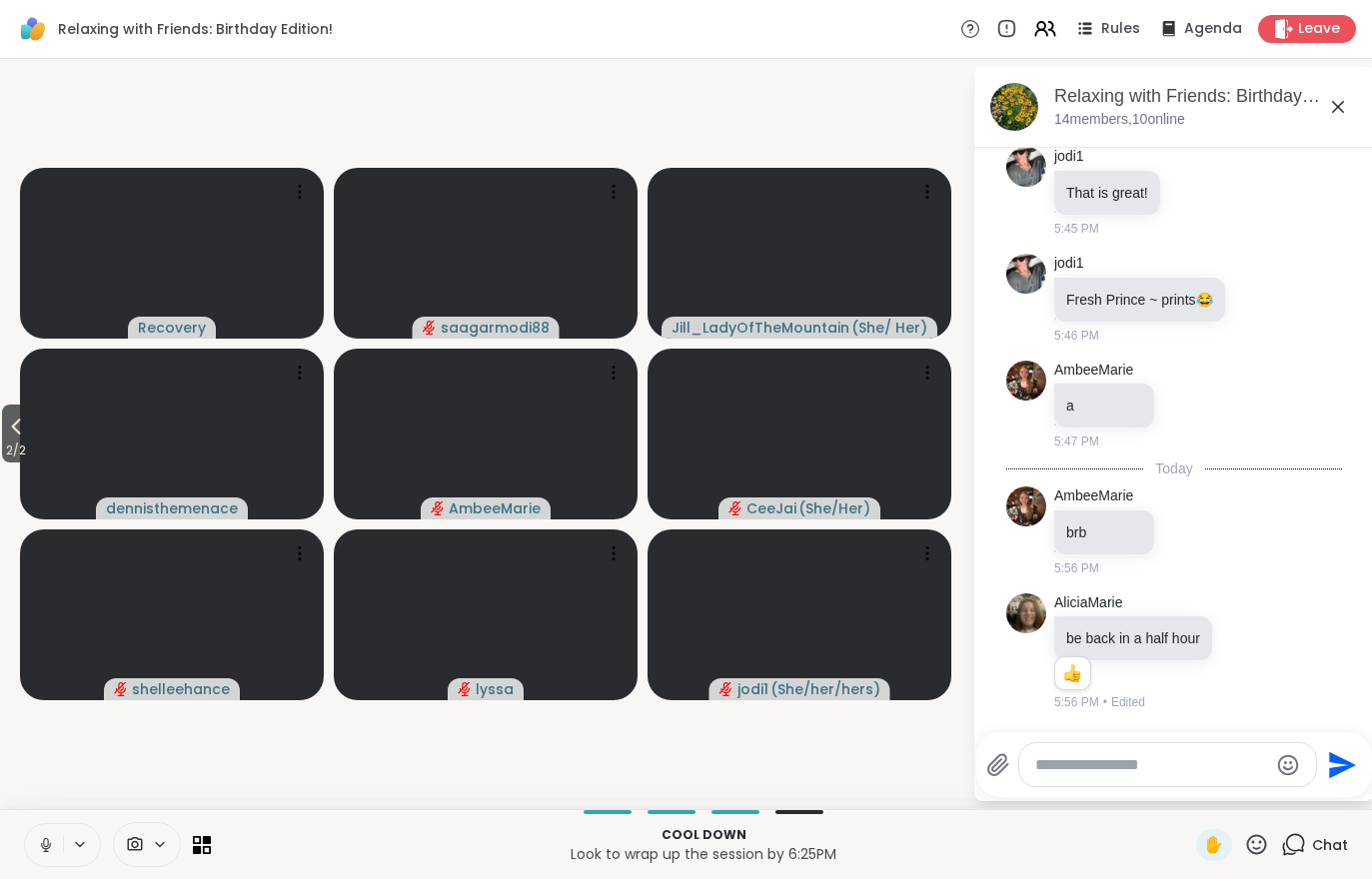 click on "2  /  2" at bounding box center (16, 450) 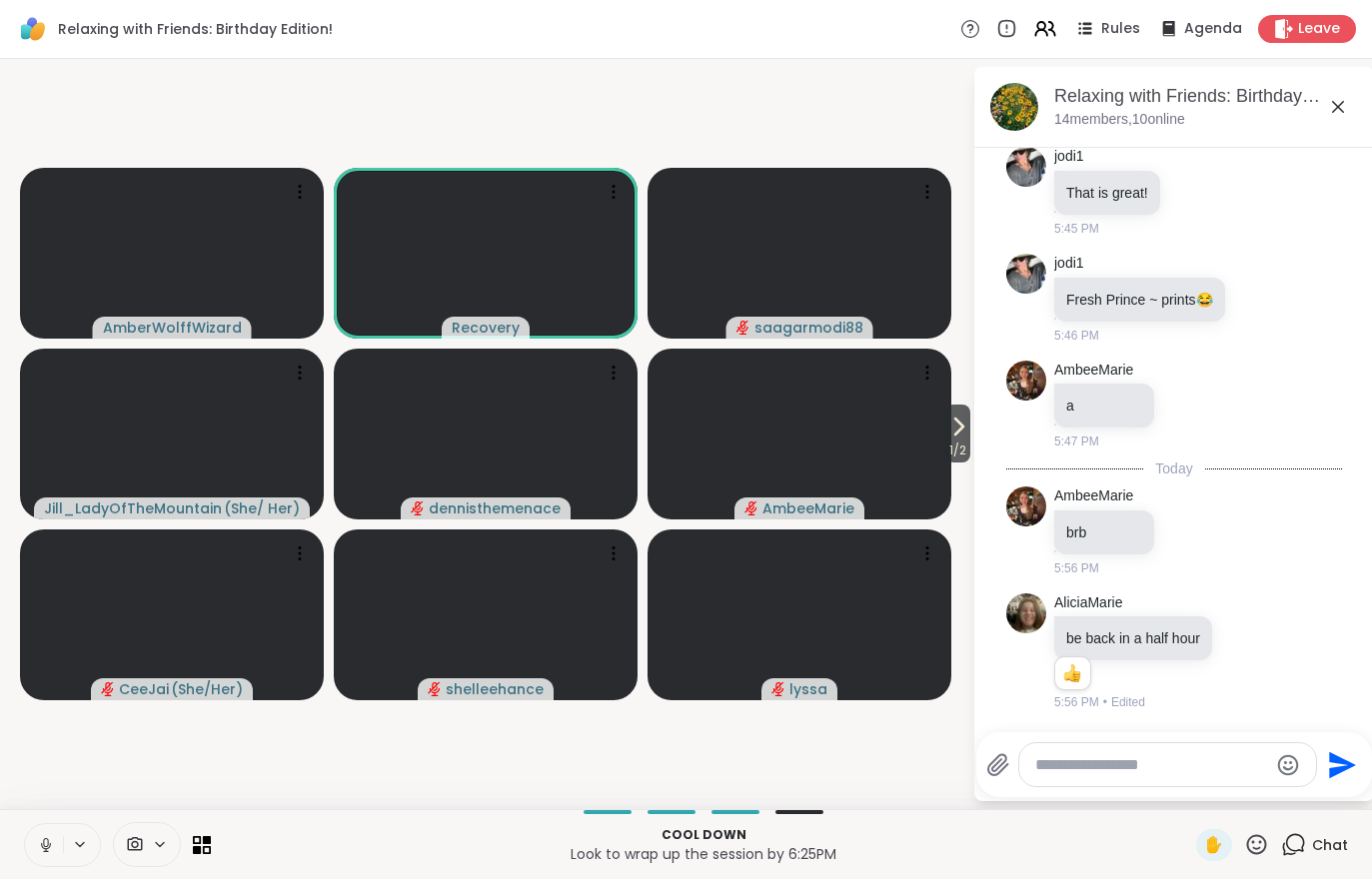 scroll, scrollTop: 3165, scrollLeft: 0, axis: vertical 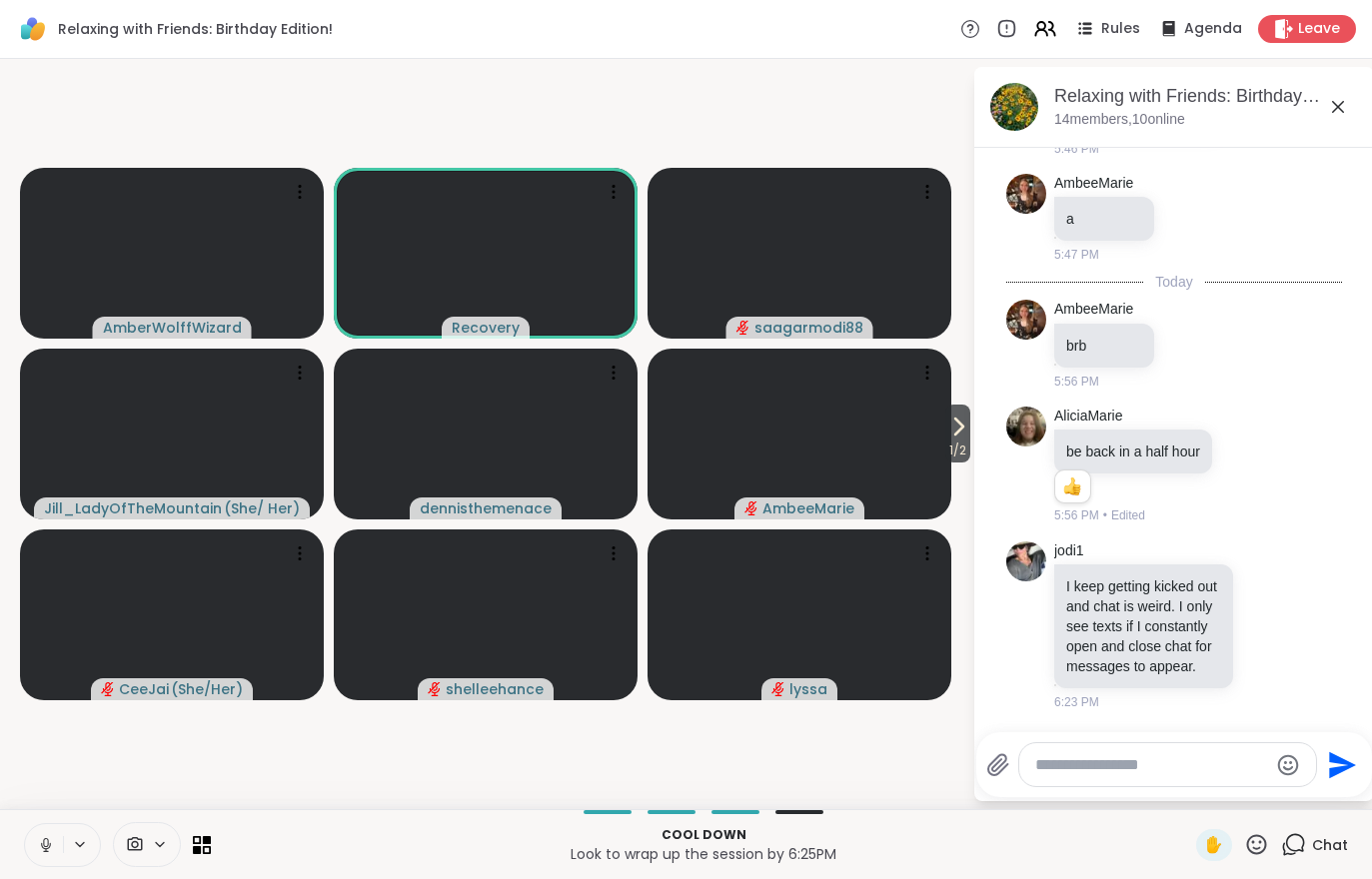 click on "1  /  2" at bounding box center (957, 450) 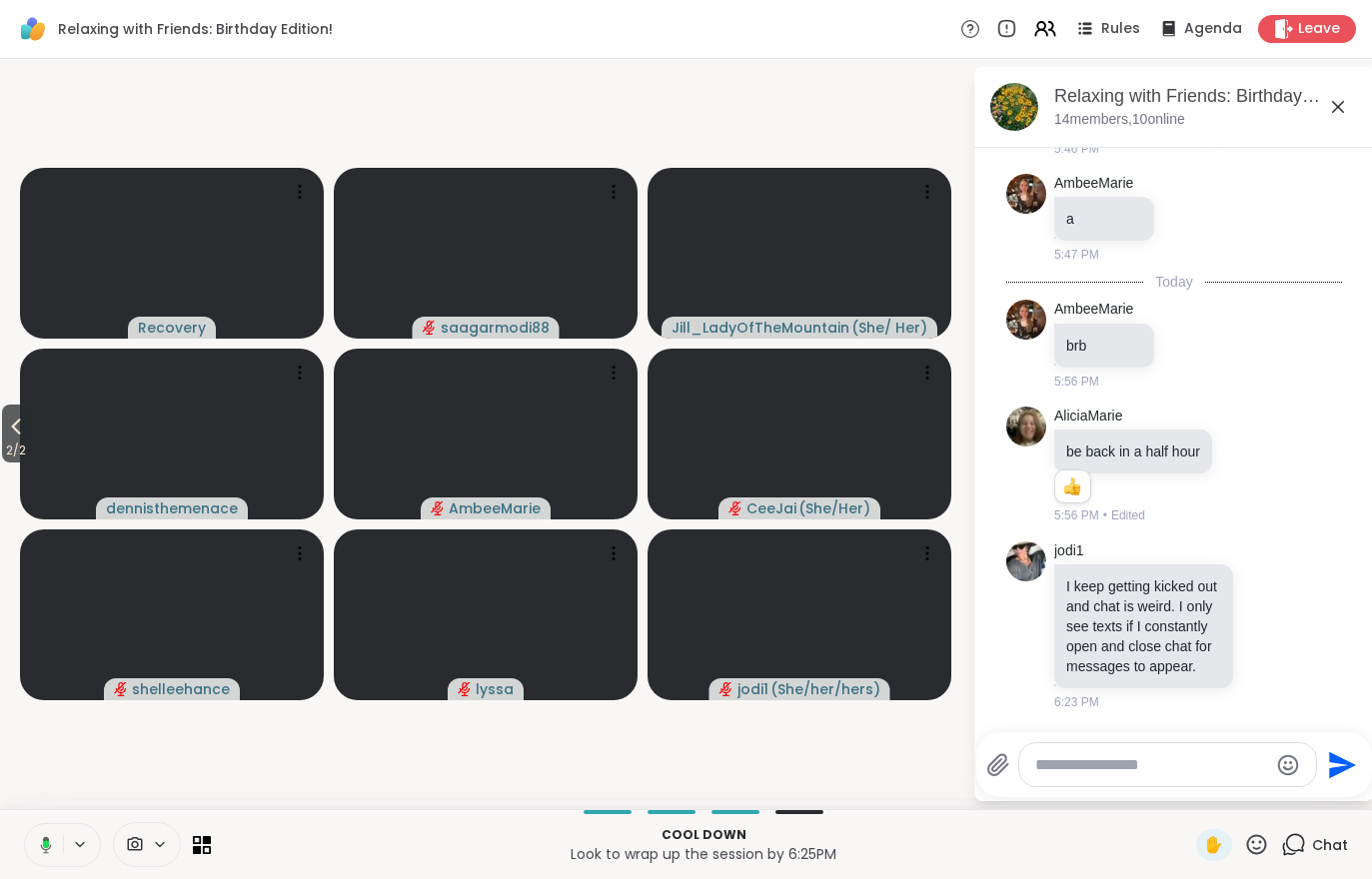 click on "Chat" at bounding box center [1330, 845] 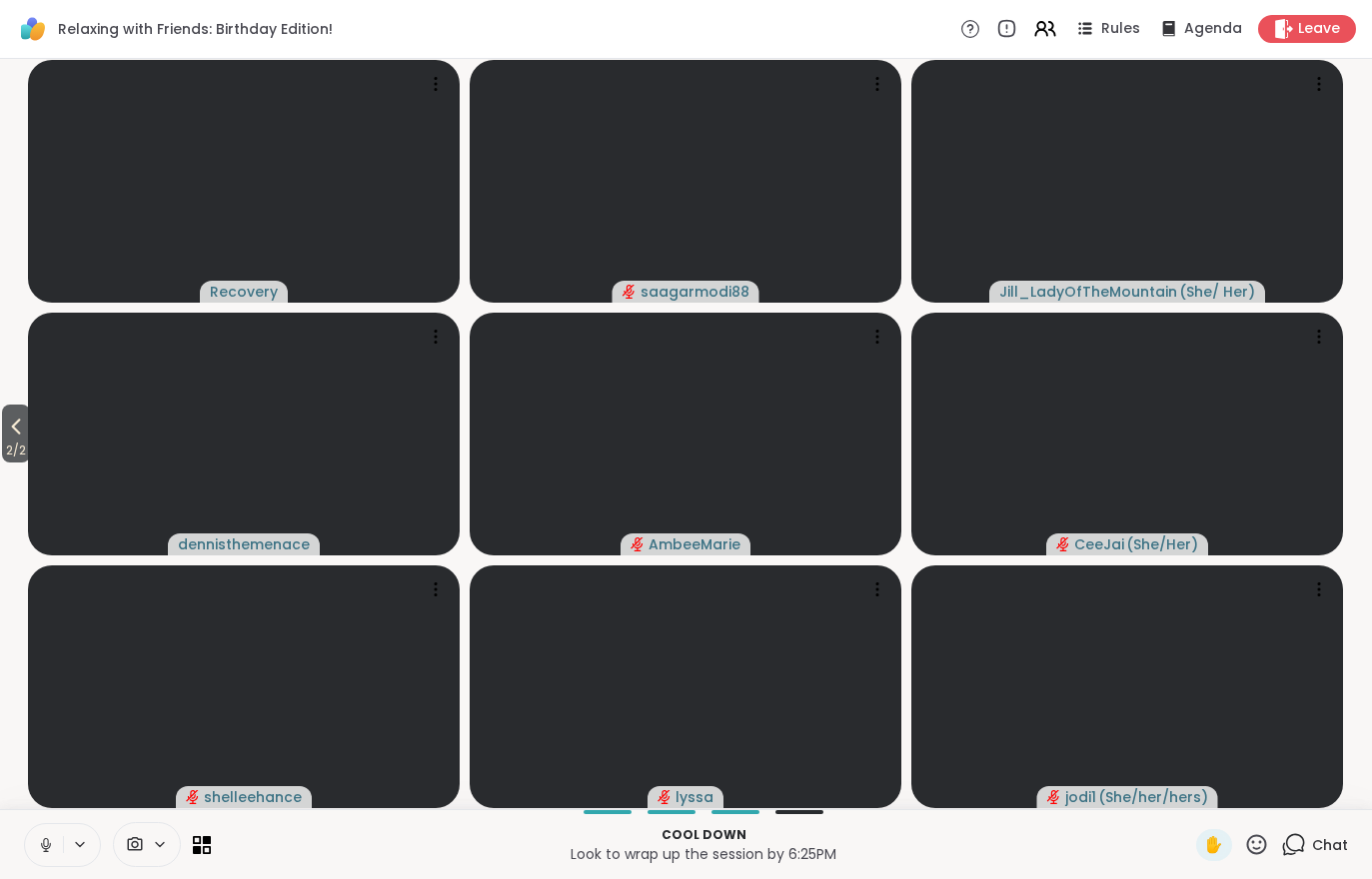 click on "Chat" at bounding box center [1330, 845] 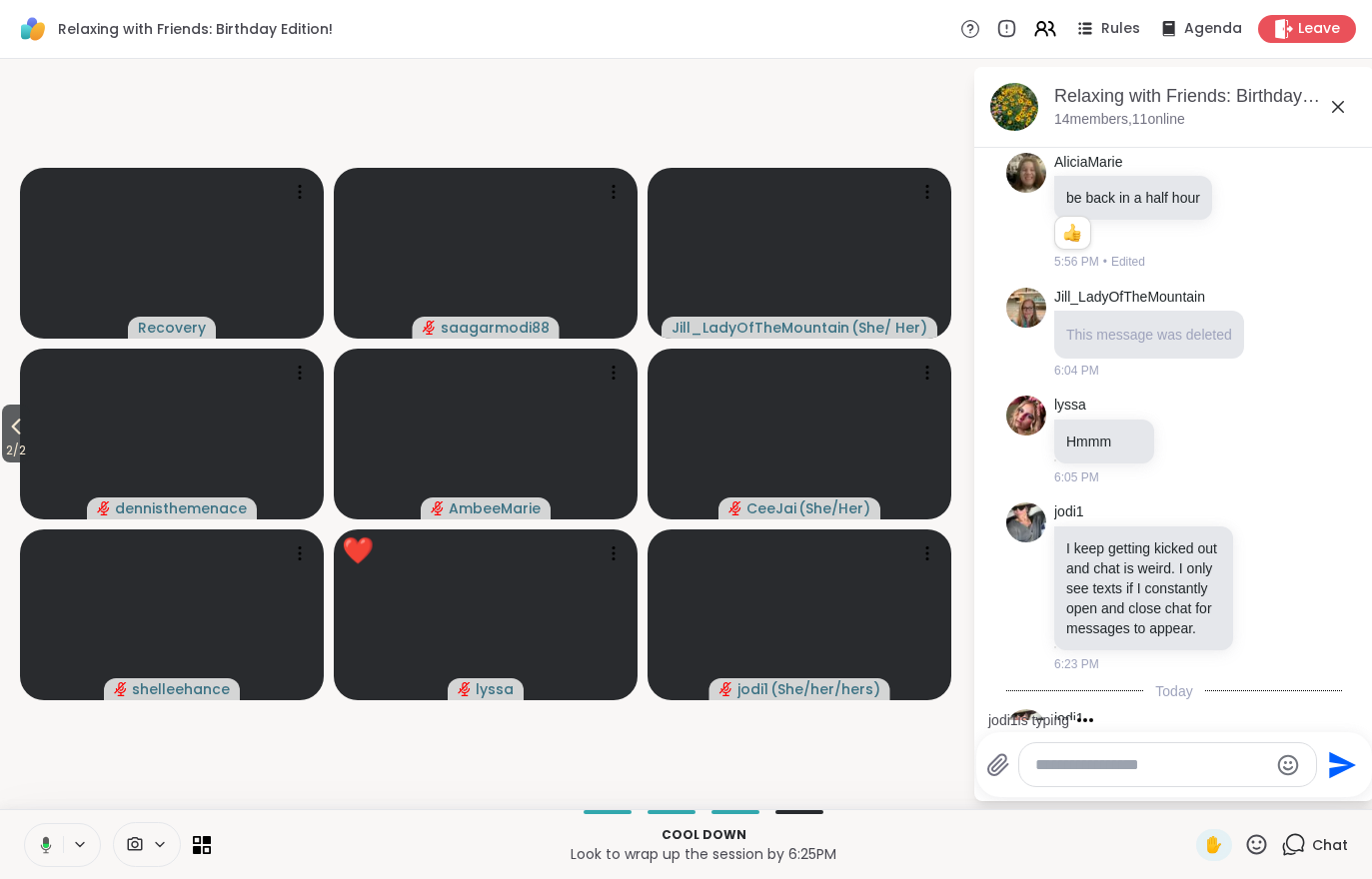 scroll, scrollTop: 3485, scrollLeft: 0, axis: vertical 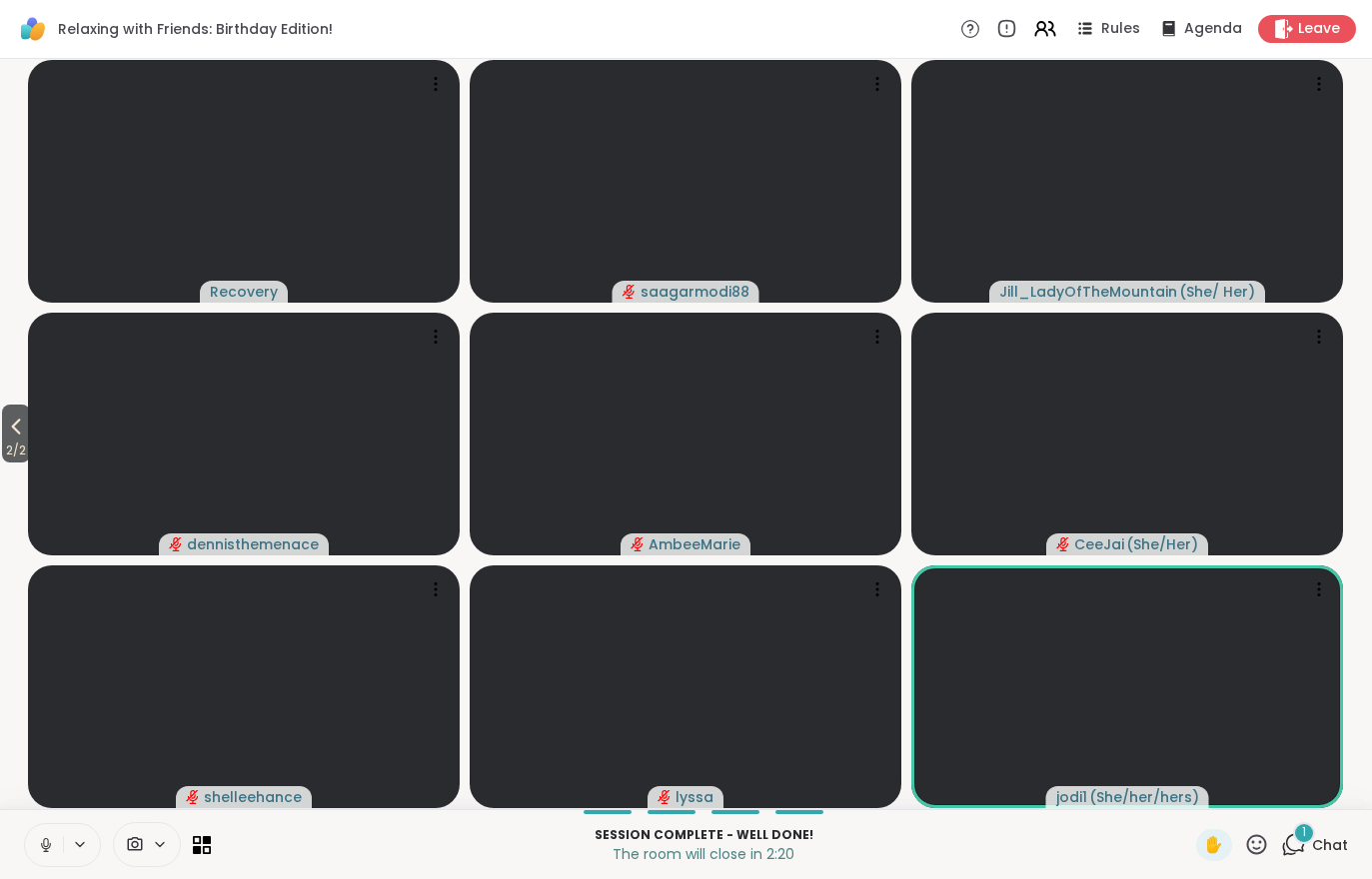 click on "1 Chat" at bounding box center [1314, 845] 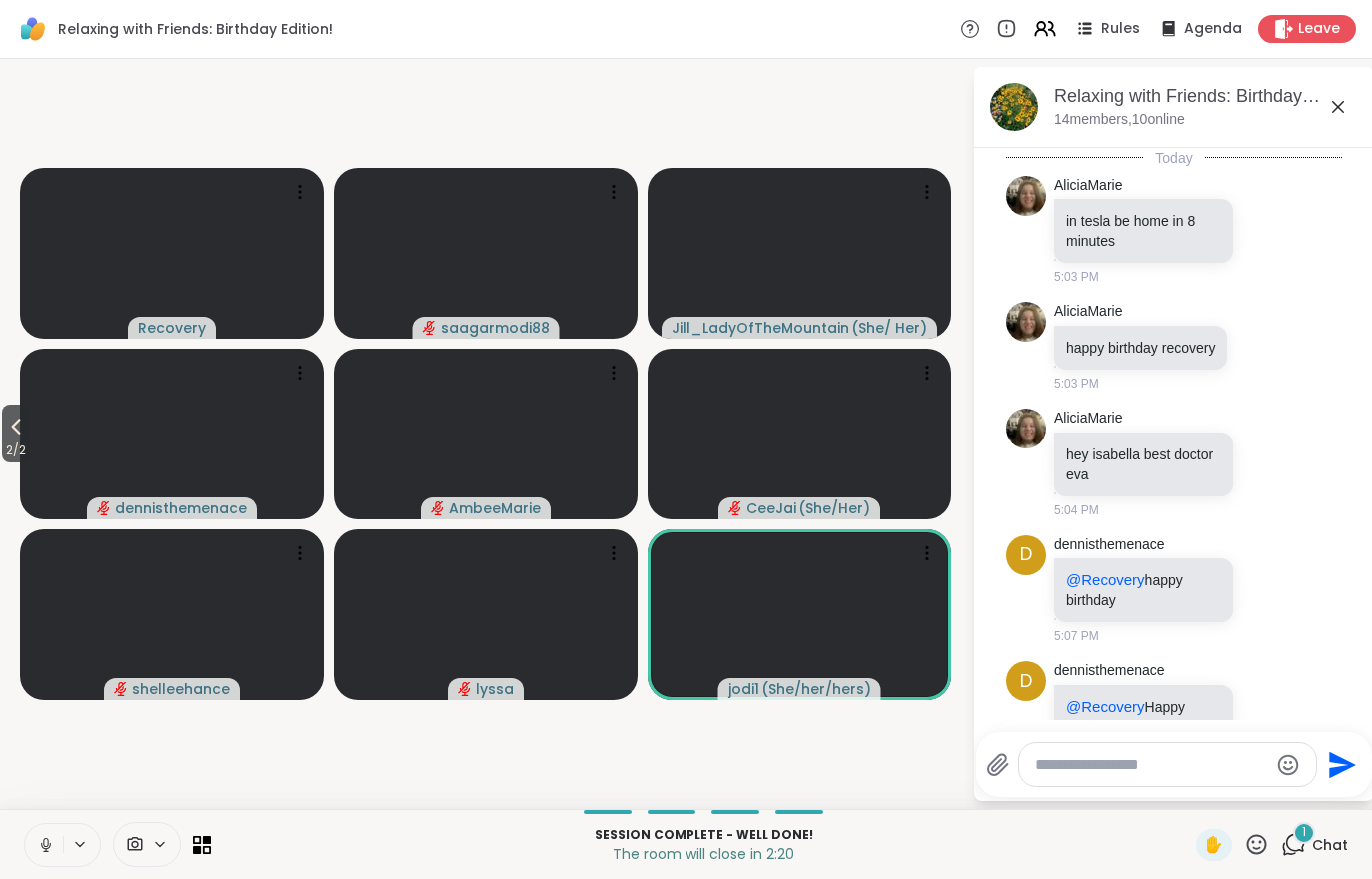 scroll, scrollTop: 3858, scrollLeft: 0, axis: vertical 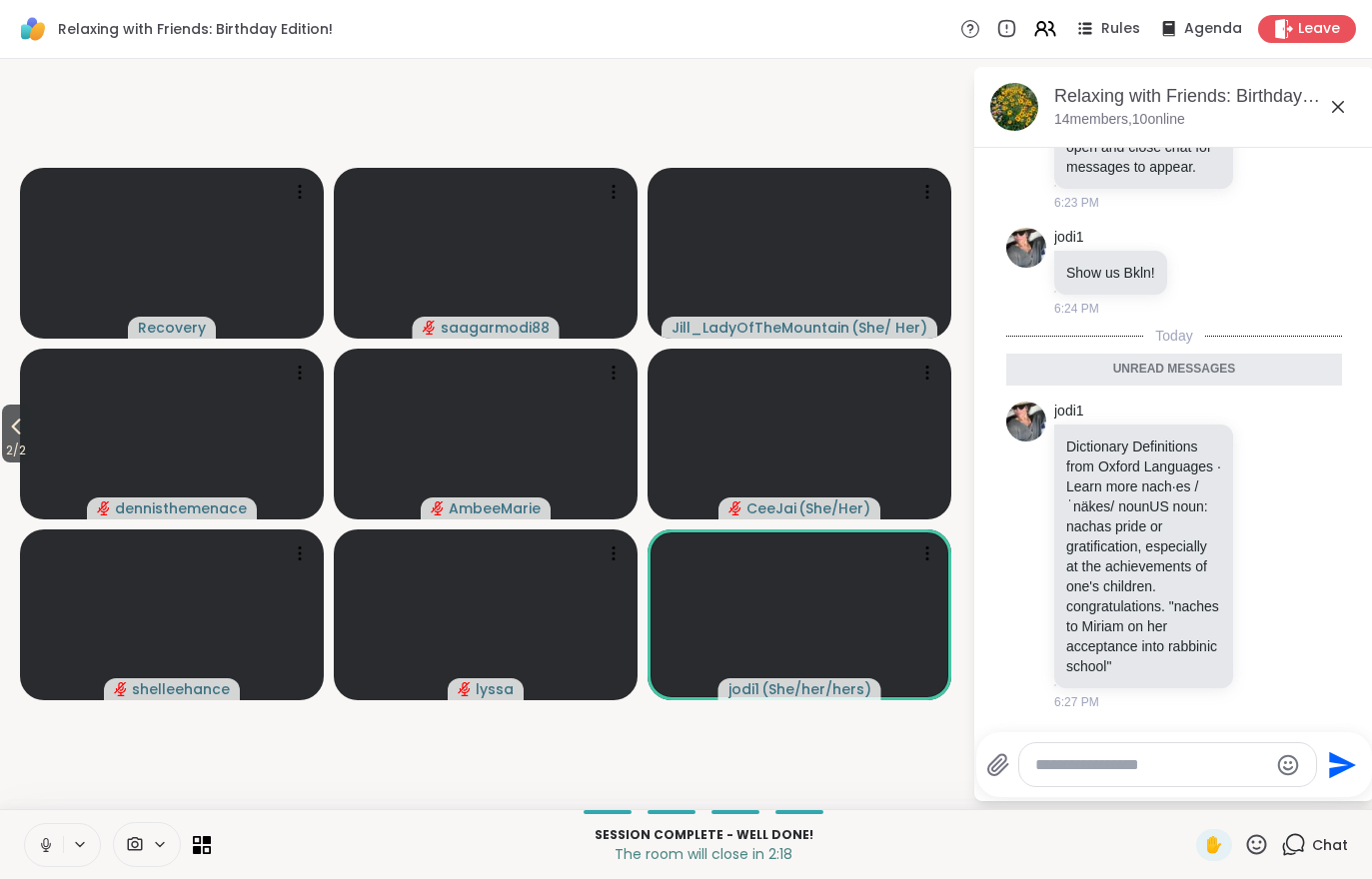 click on "Chat" at bounding box center [1330, 845] 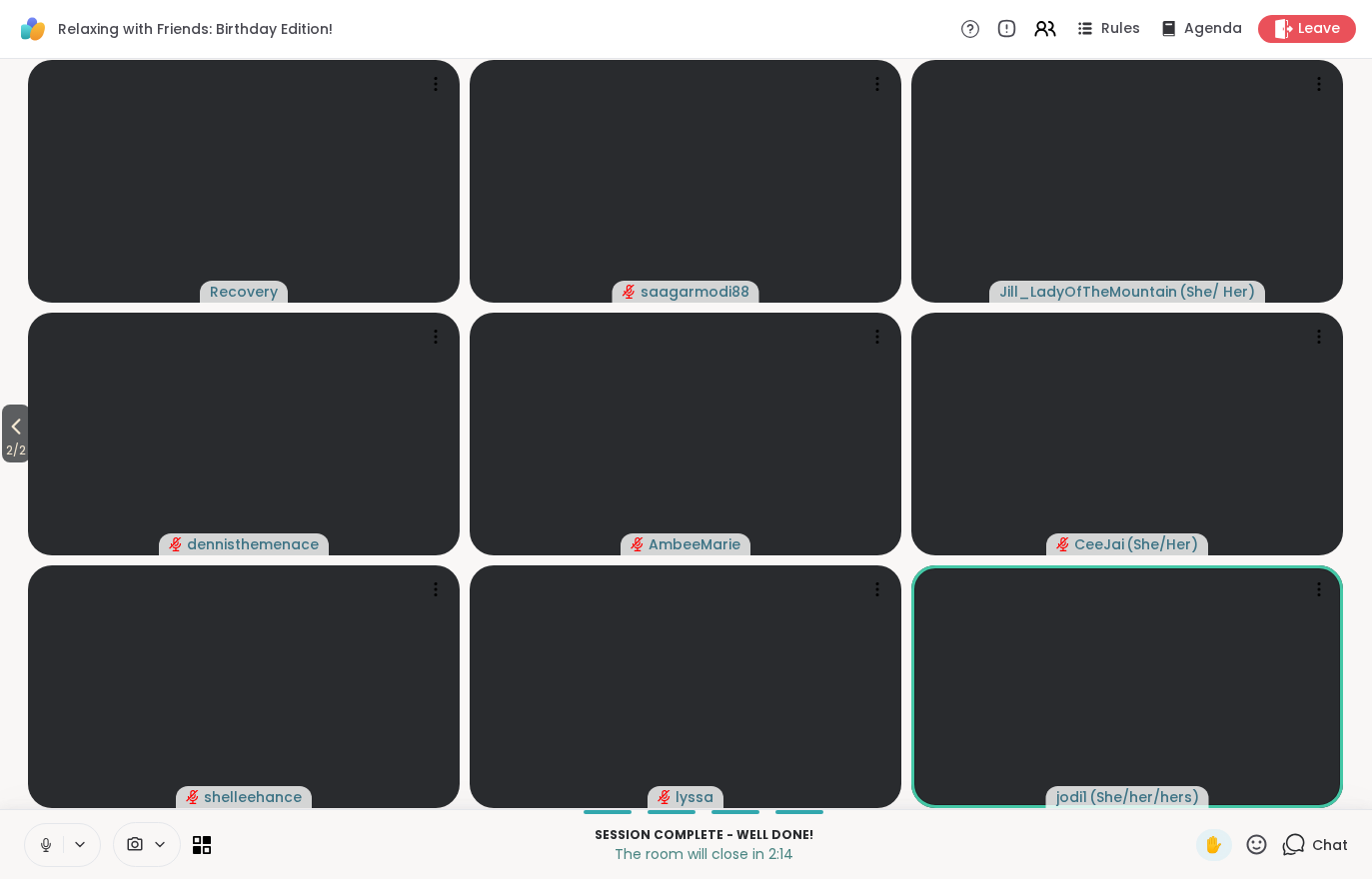 click 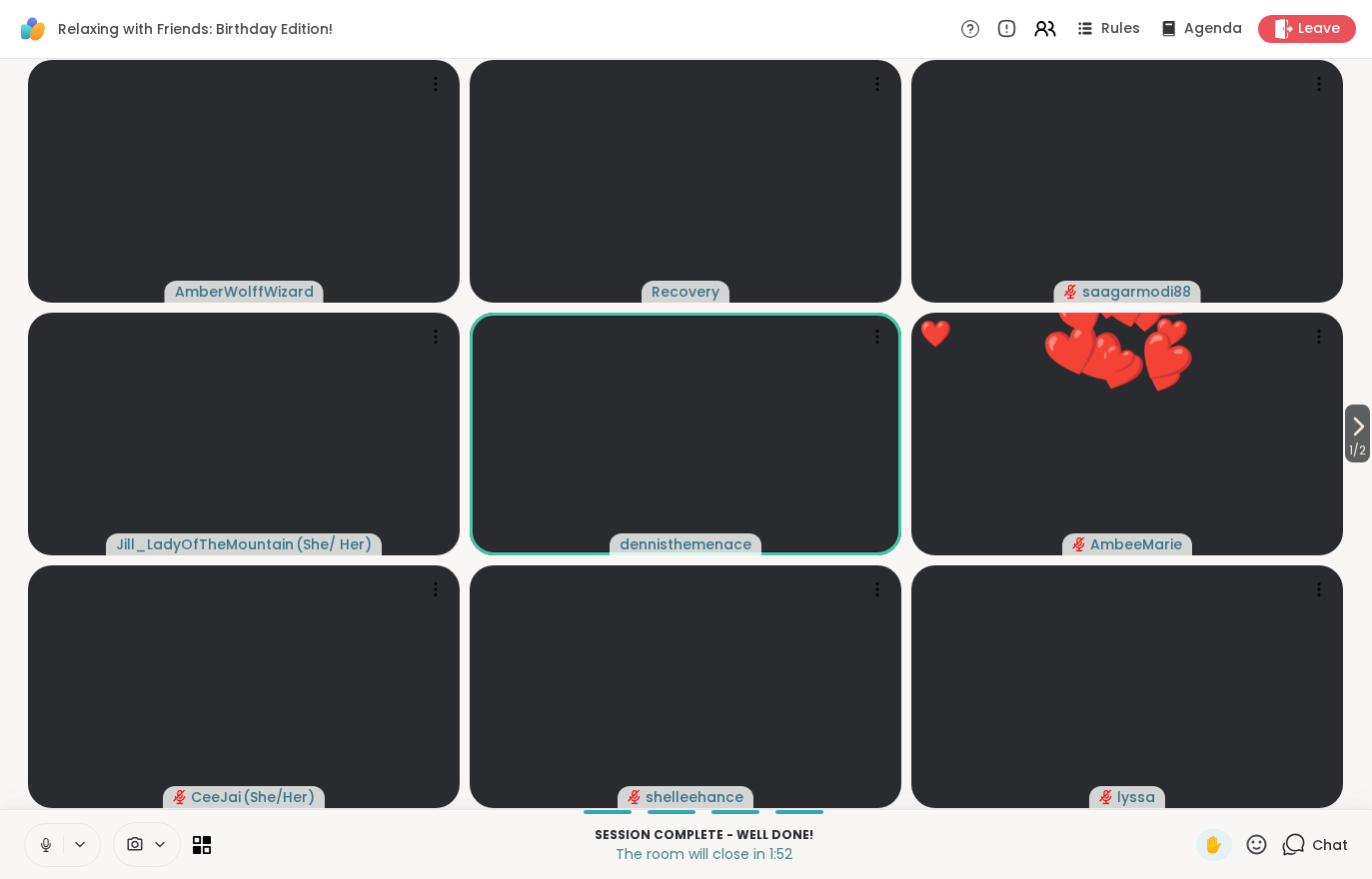 click 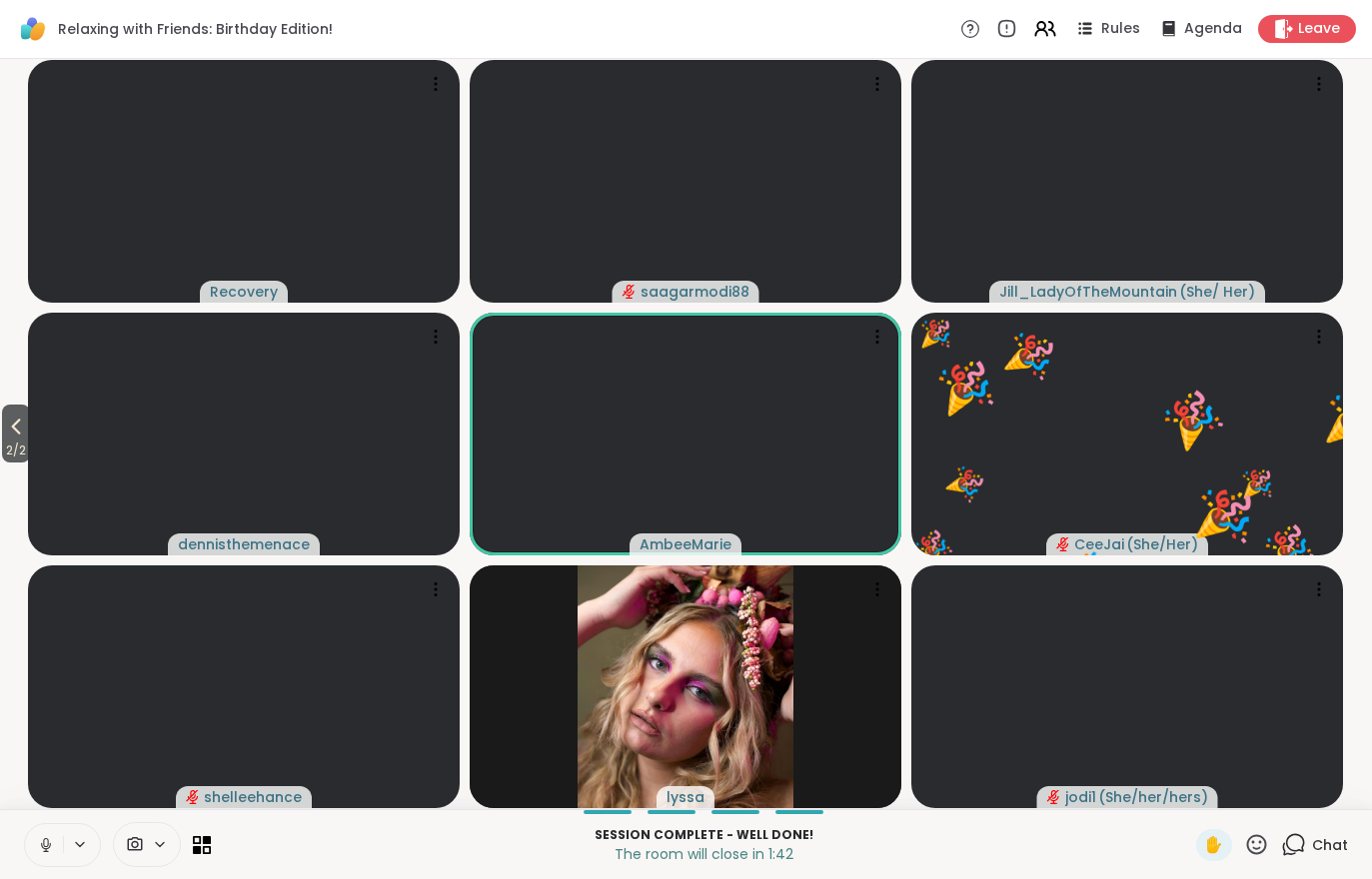 click on "Leave" at bounding box center (1319, 29) 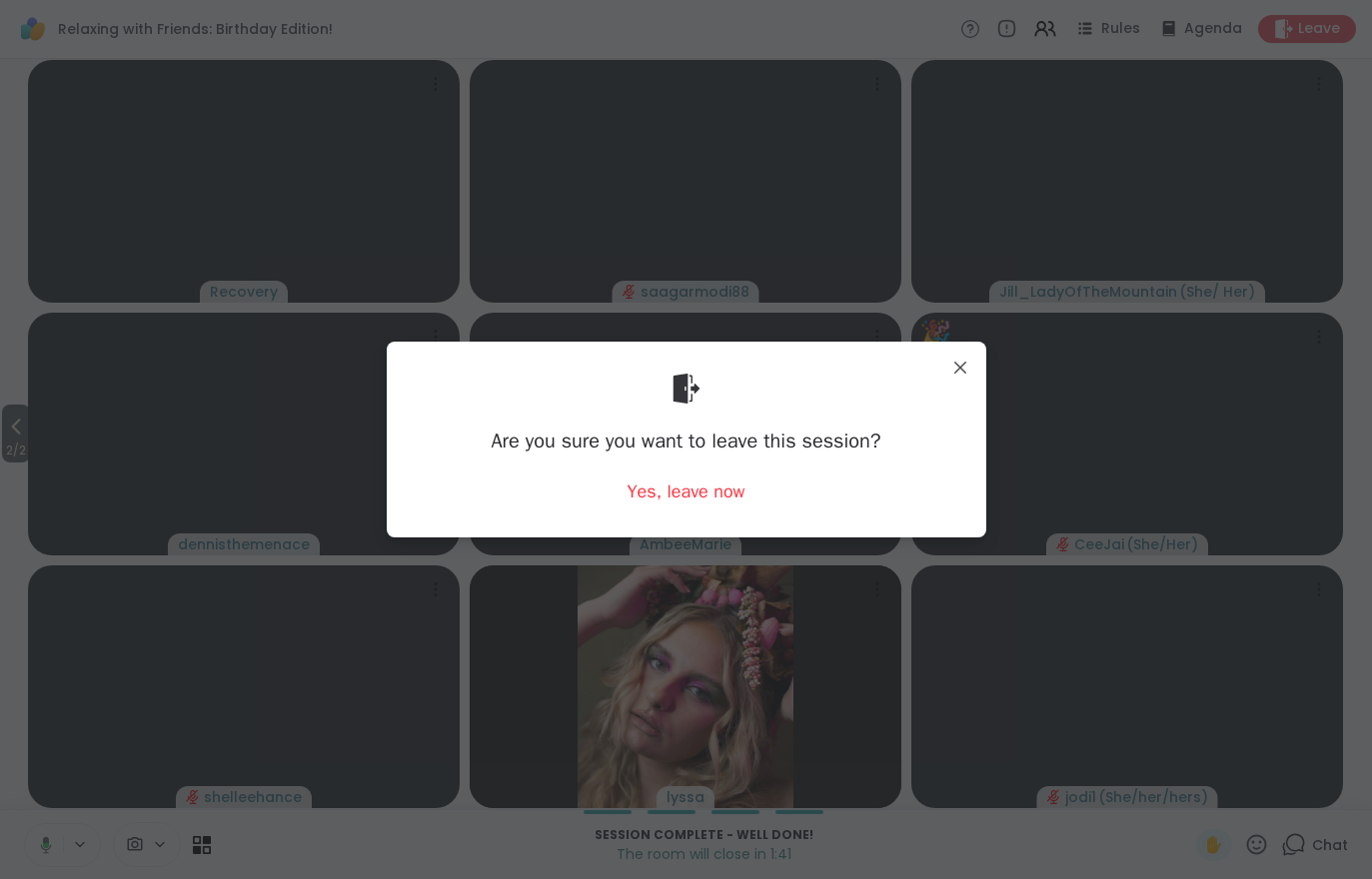 click on "Yes, leave now" at bounding box center [686, 491] 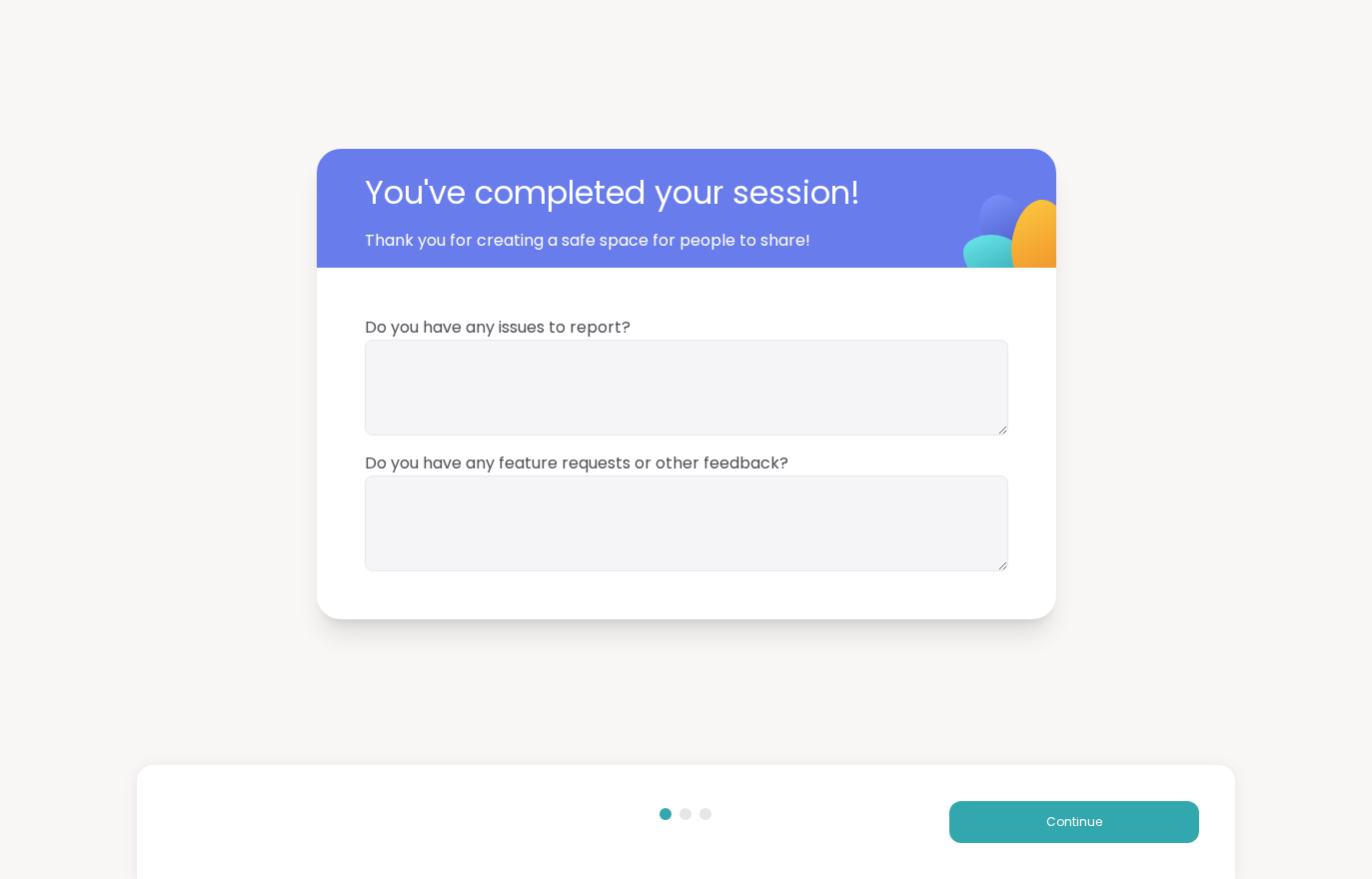click on "Continue" at bounding box center (1074, 822) 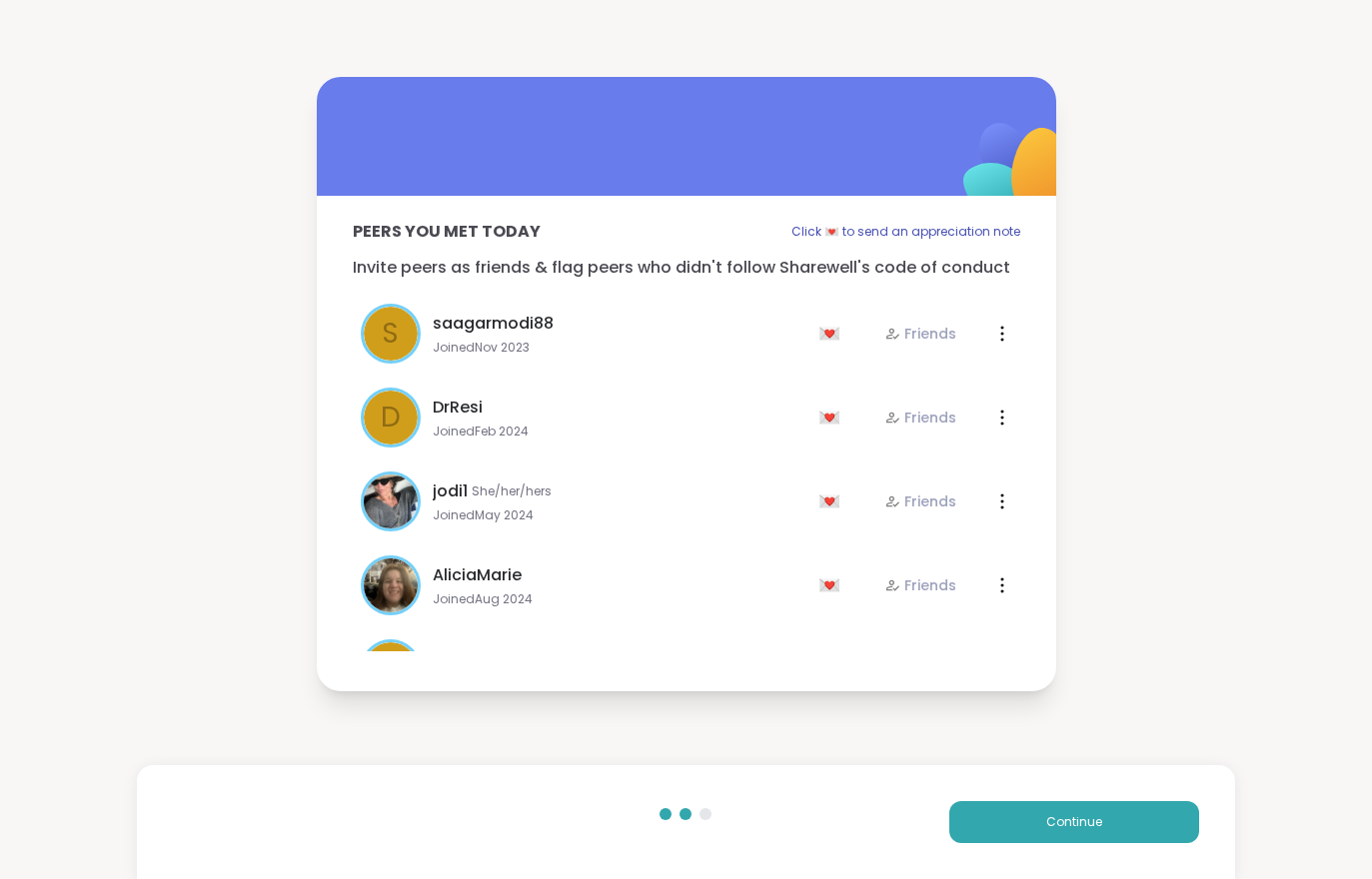 click on "Continue" at bounding box center (1074, 822) 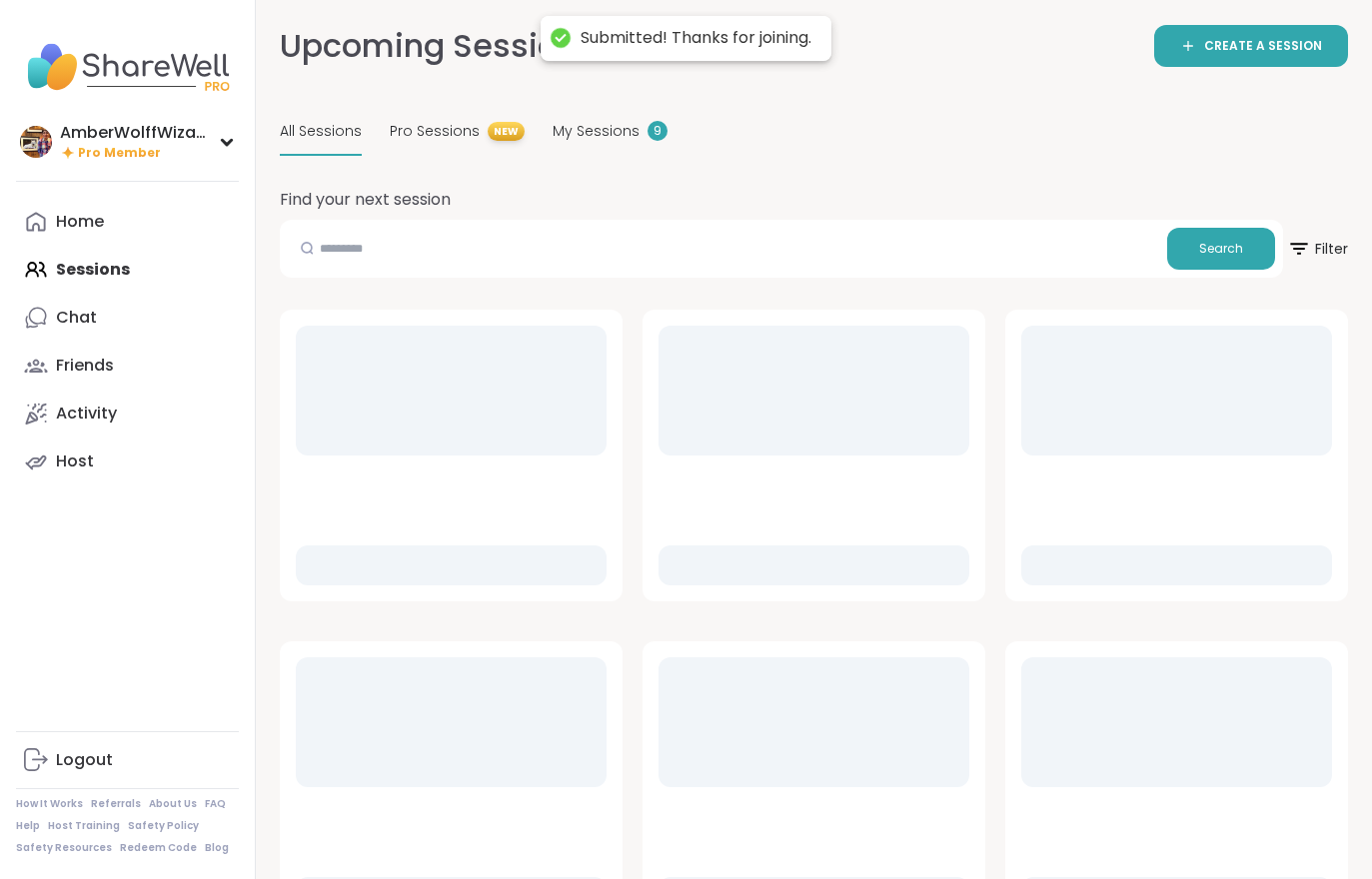 scroll, scrollTop: 0, scrollLeft: 0, axis: both 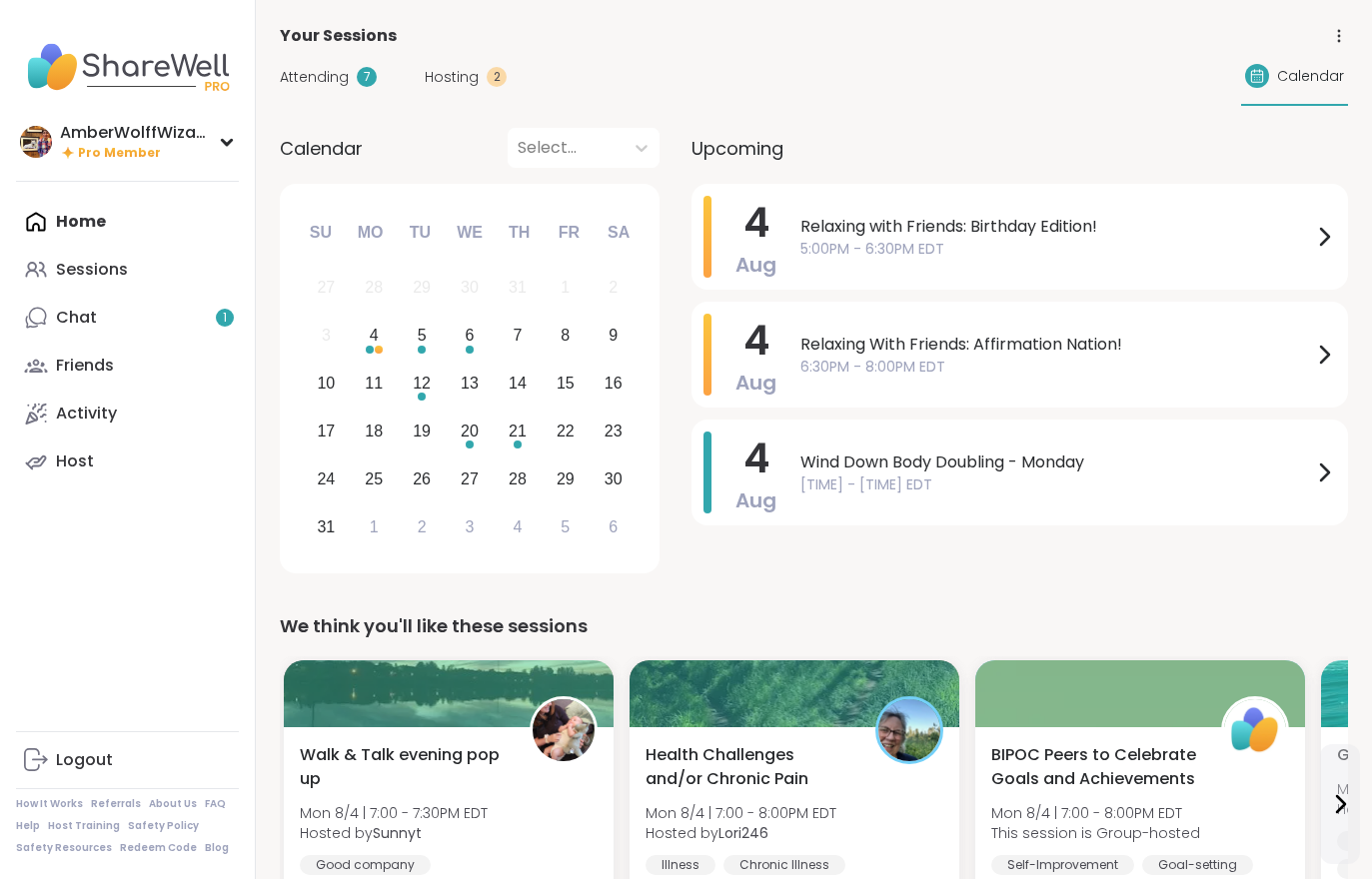 click on "Hosting" at bounding box center [452, 77] 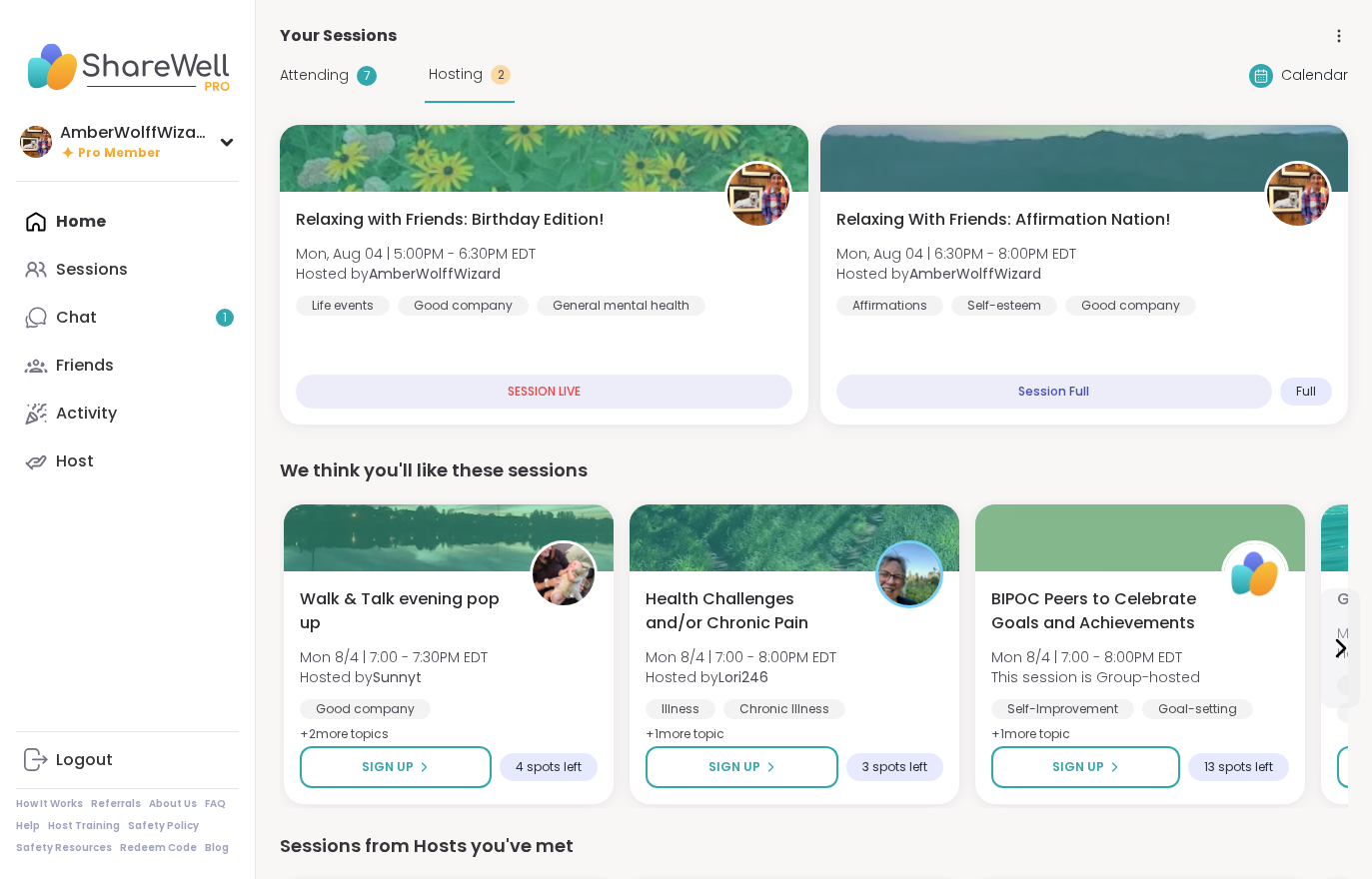 click on "Good company" at bounding box center [1130, 306] 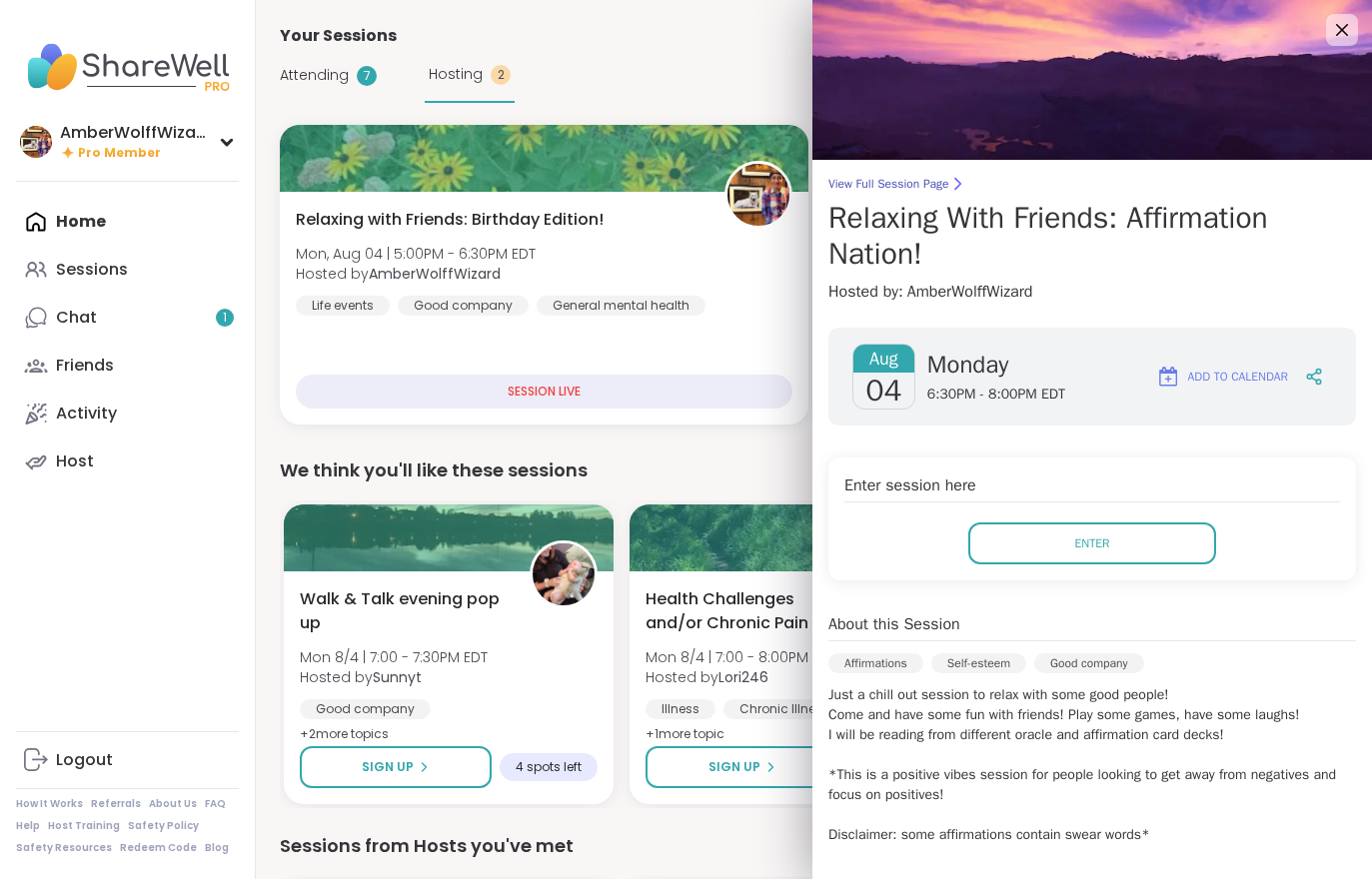 click on "Enter" at bounding box center (1092, 543) 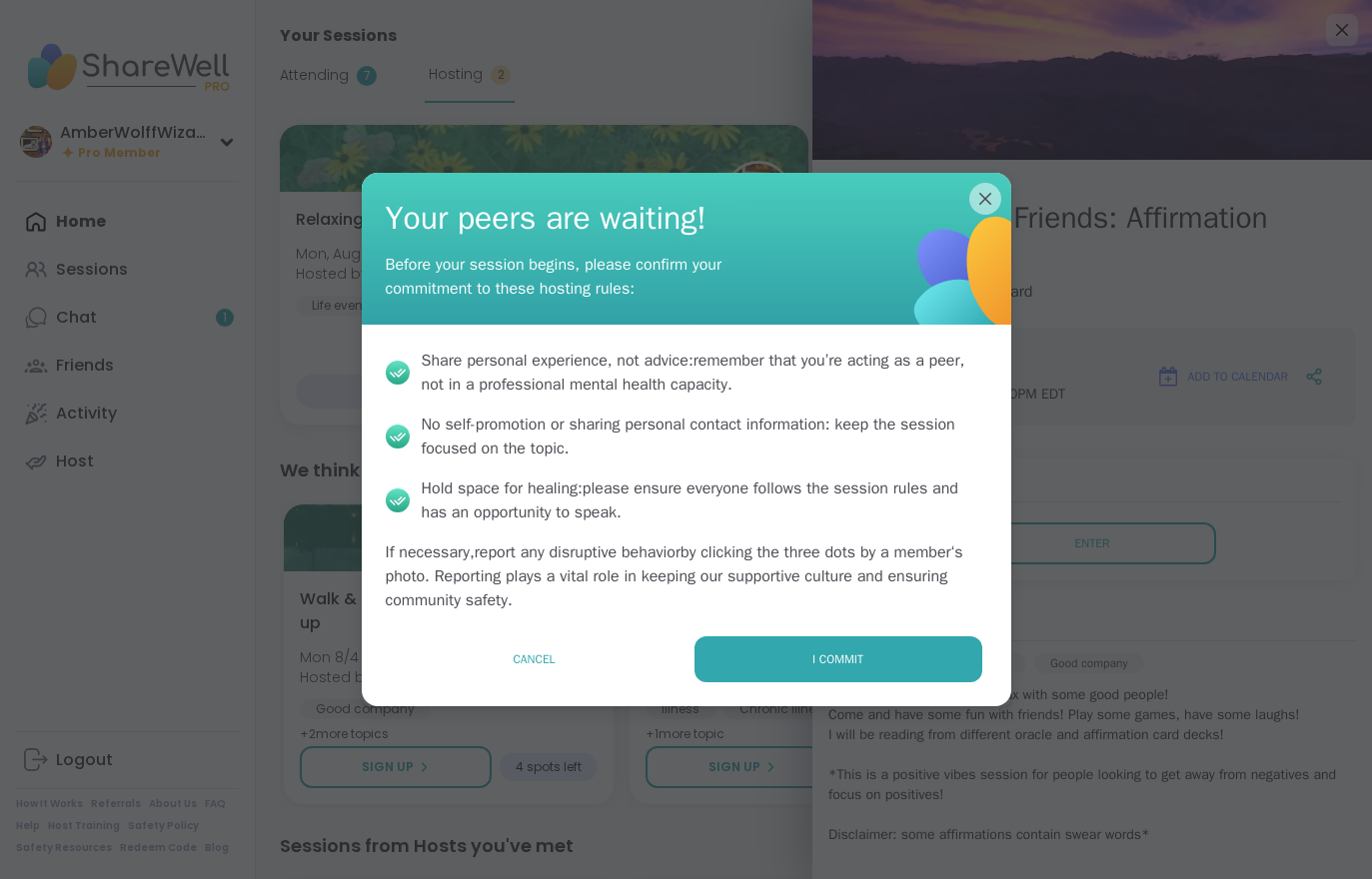 click on "I commit" at bounding box center (838, 659) 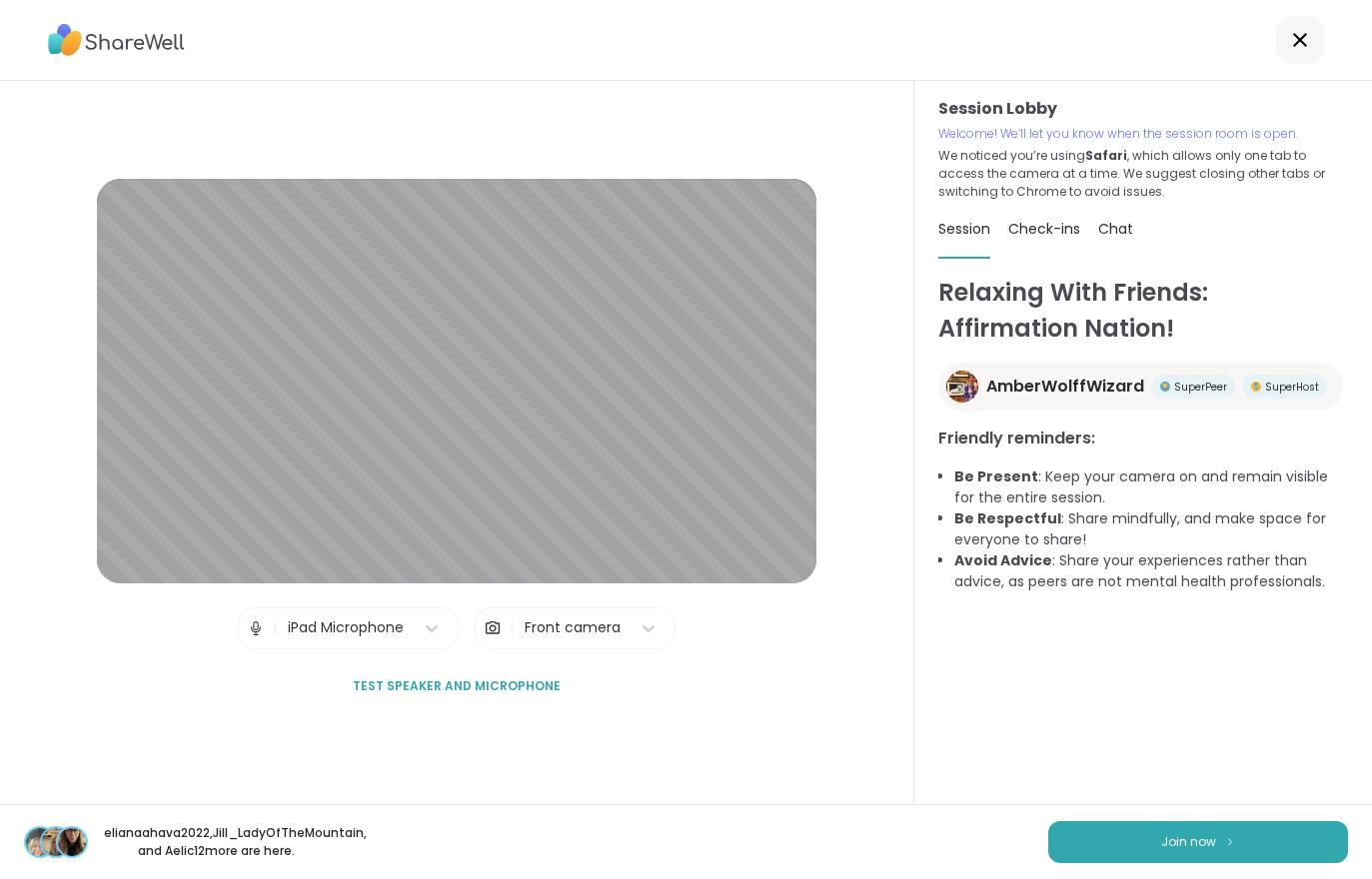 click on "Join now" at bounding box center (1198, 842) 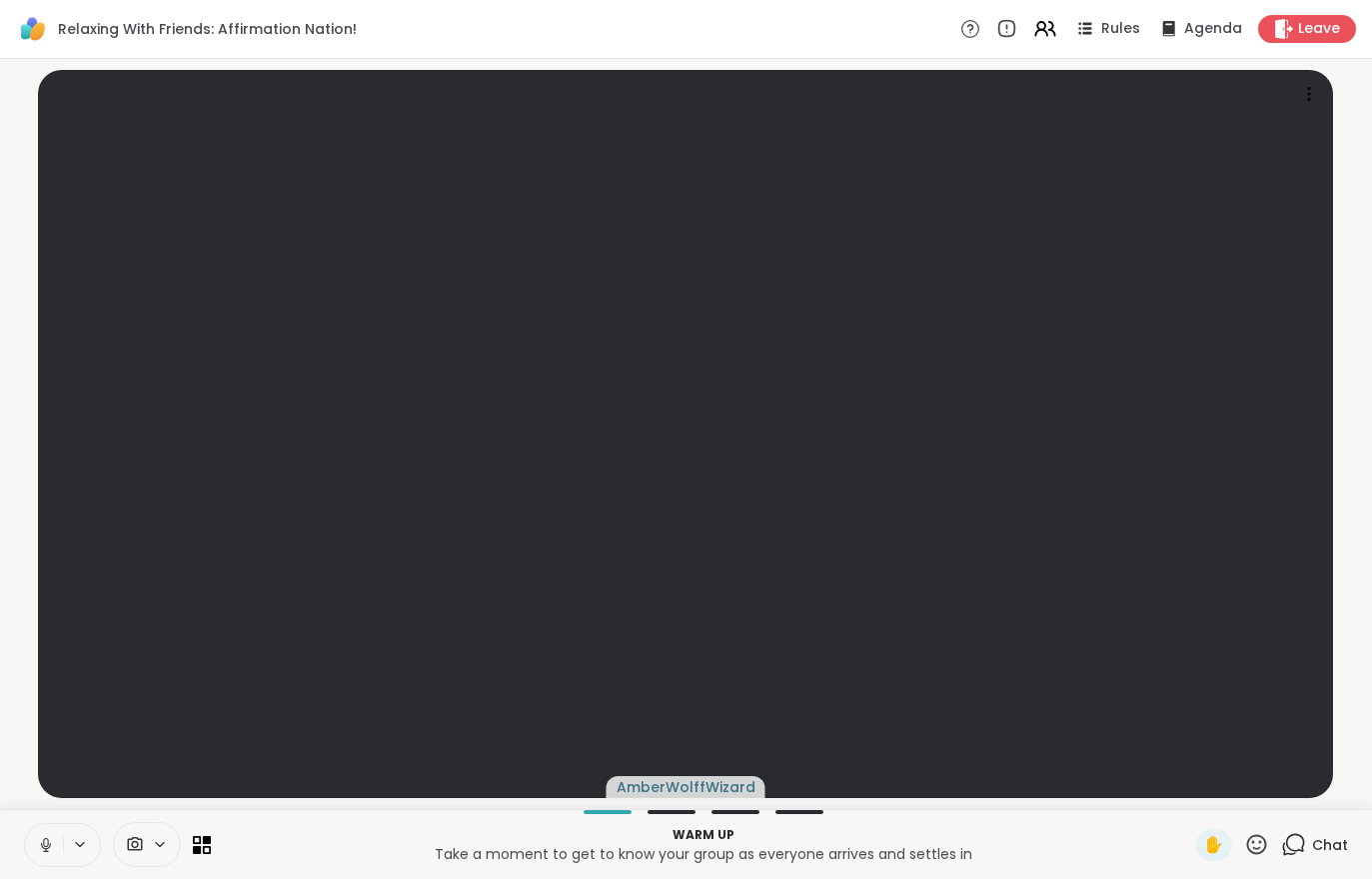 click 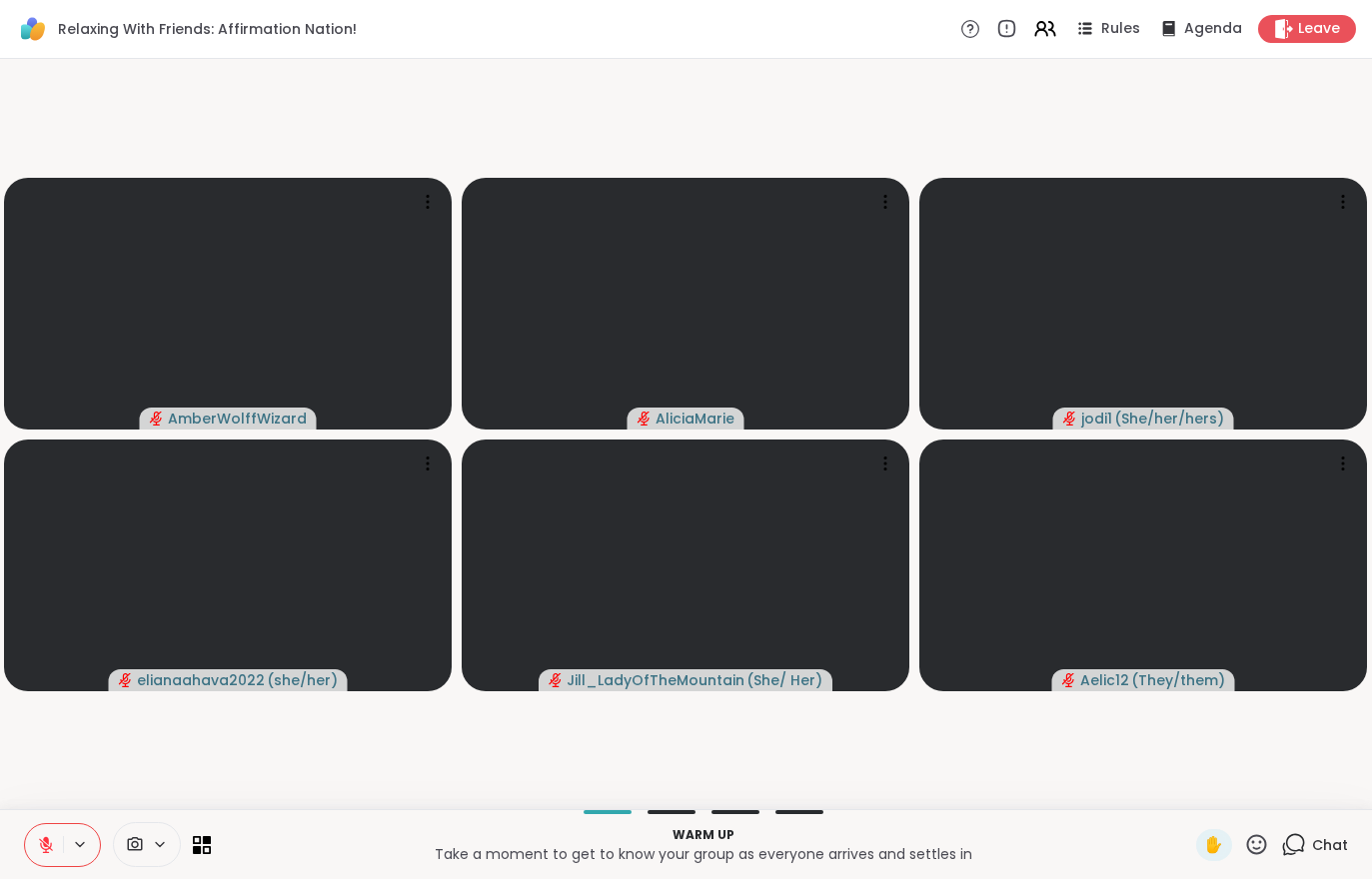 click at bounding box center (44, 845) 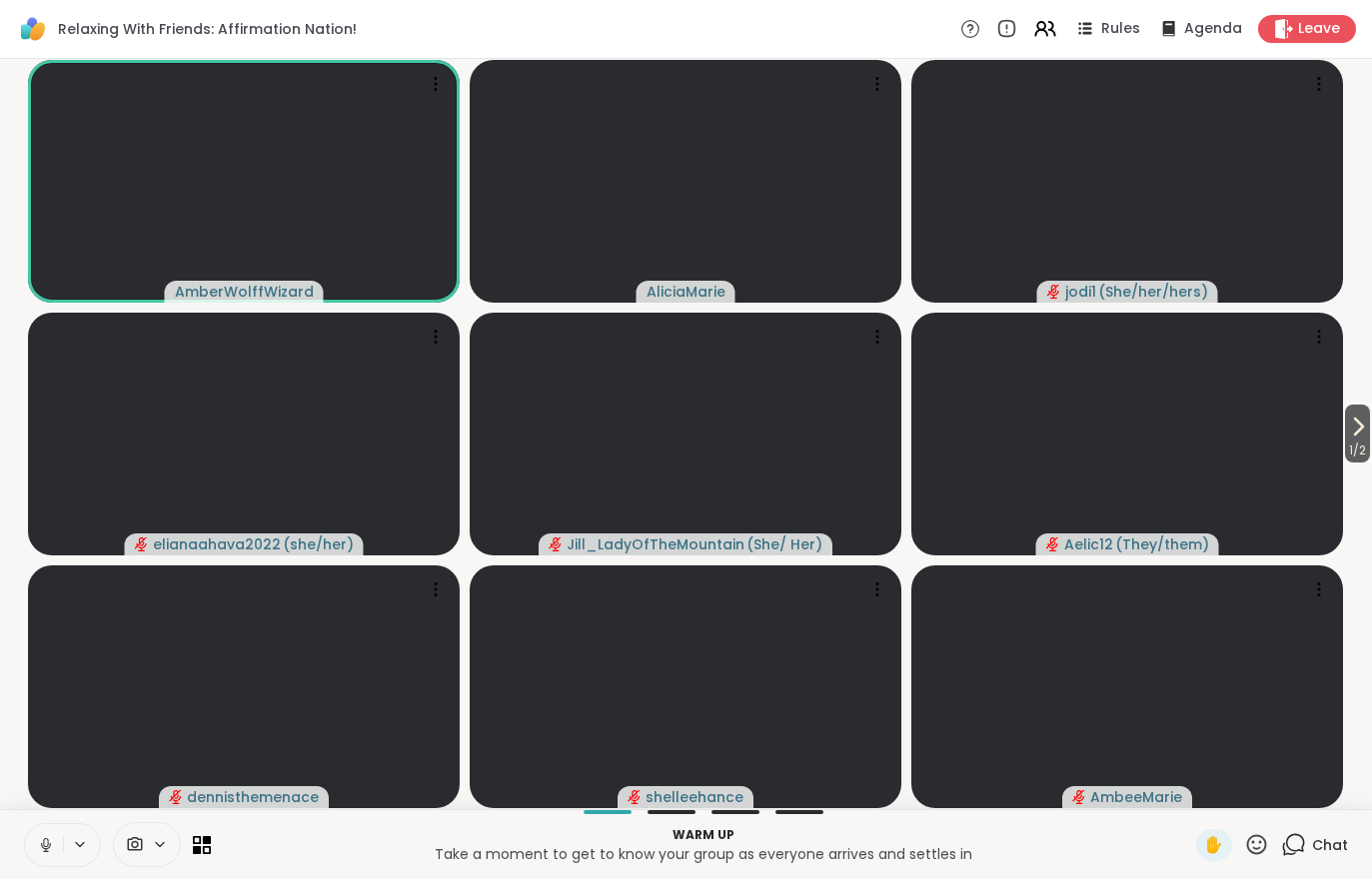 click 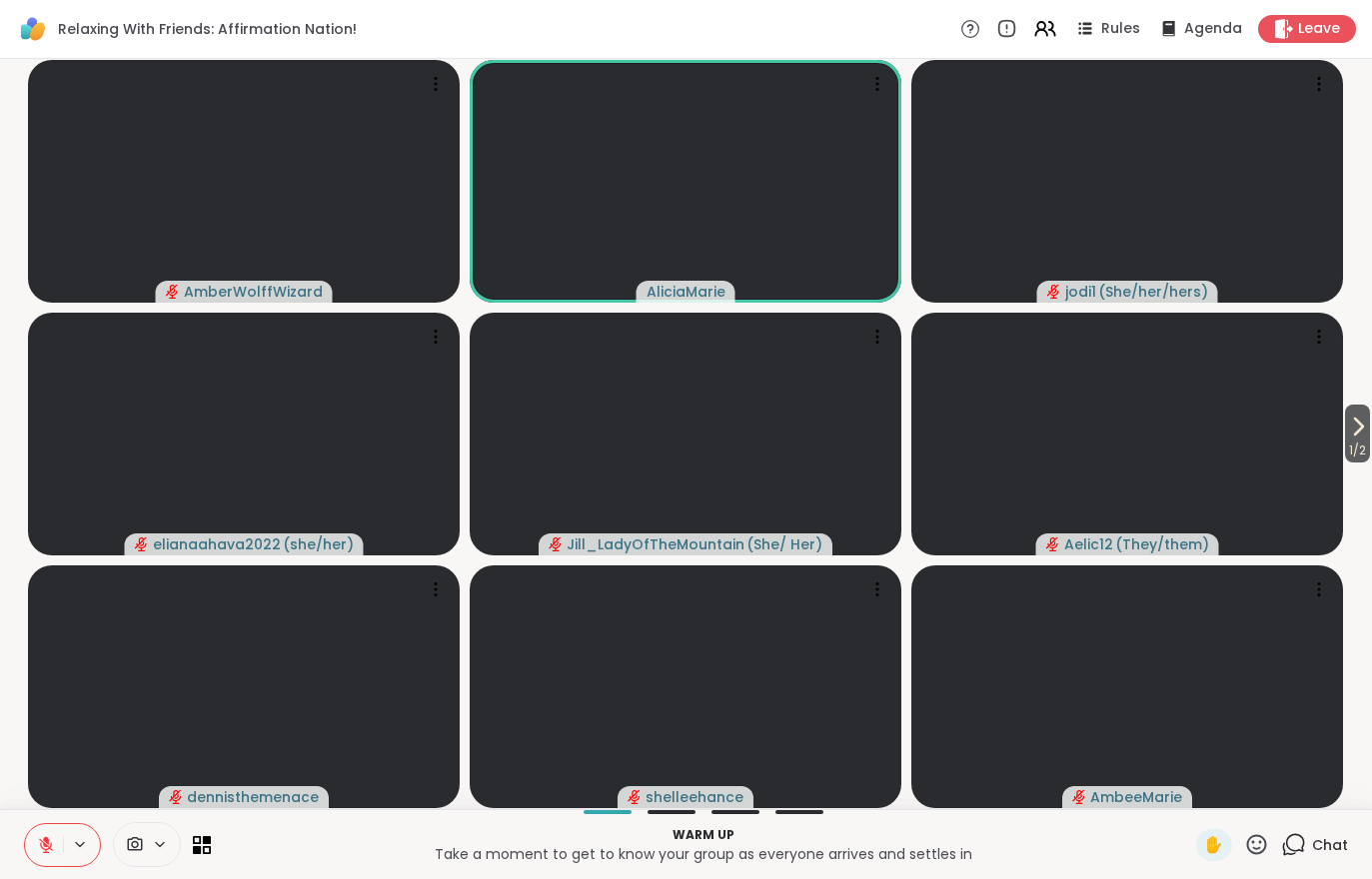 click on "1  /  2" at bounding box center (1357, 450) 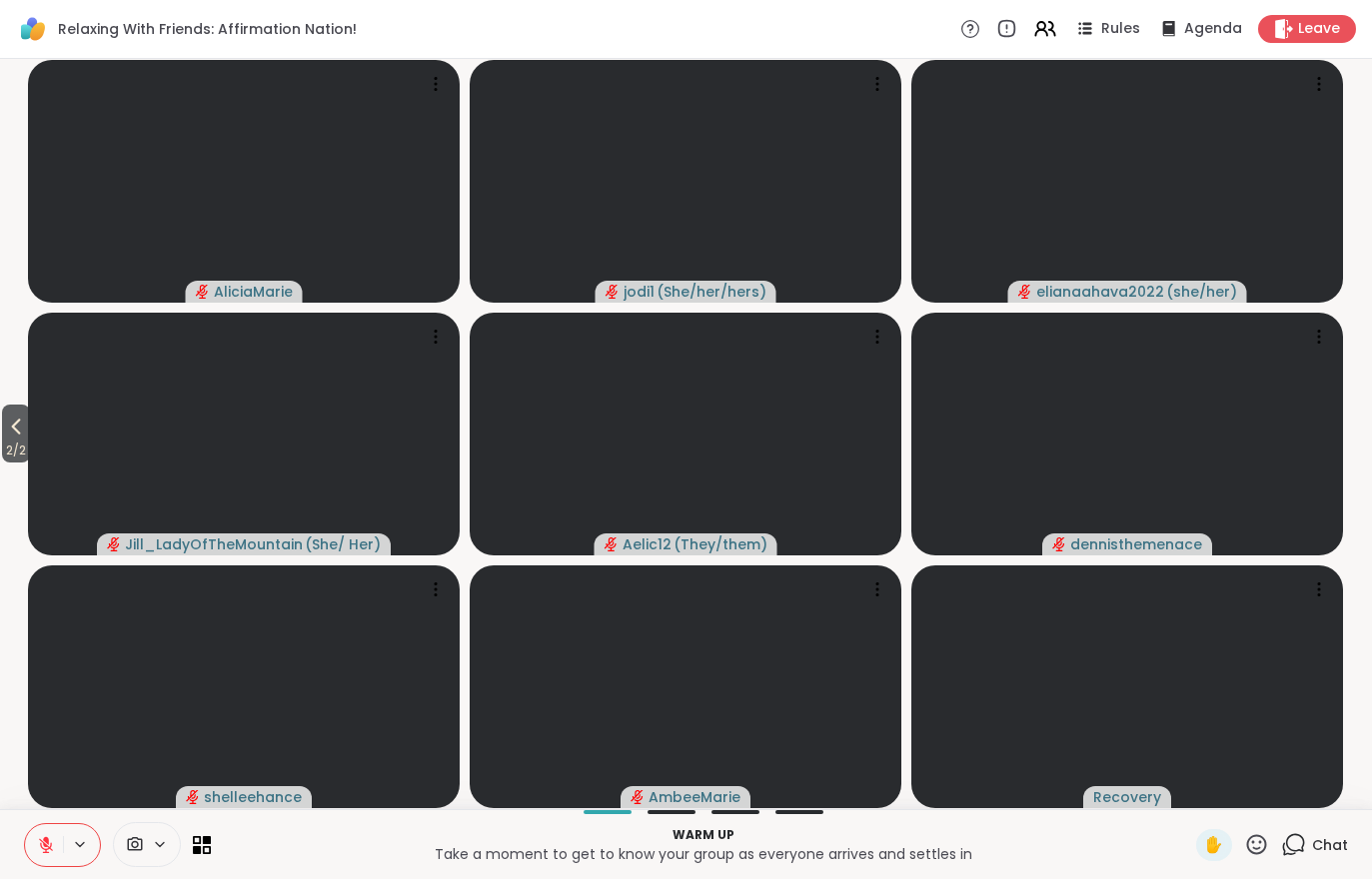 click 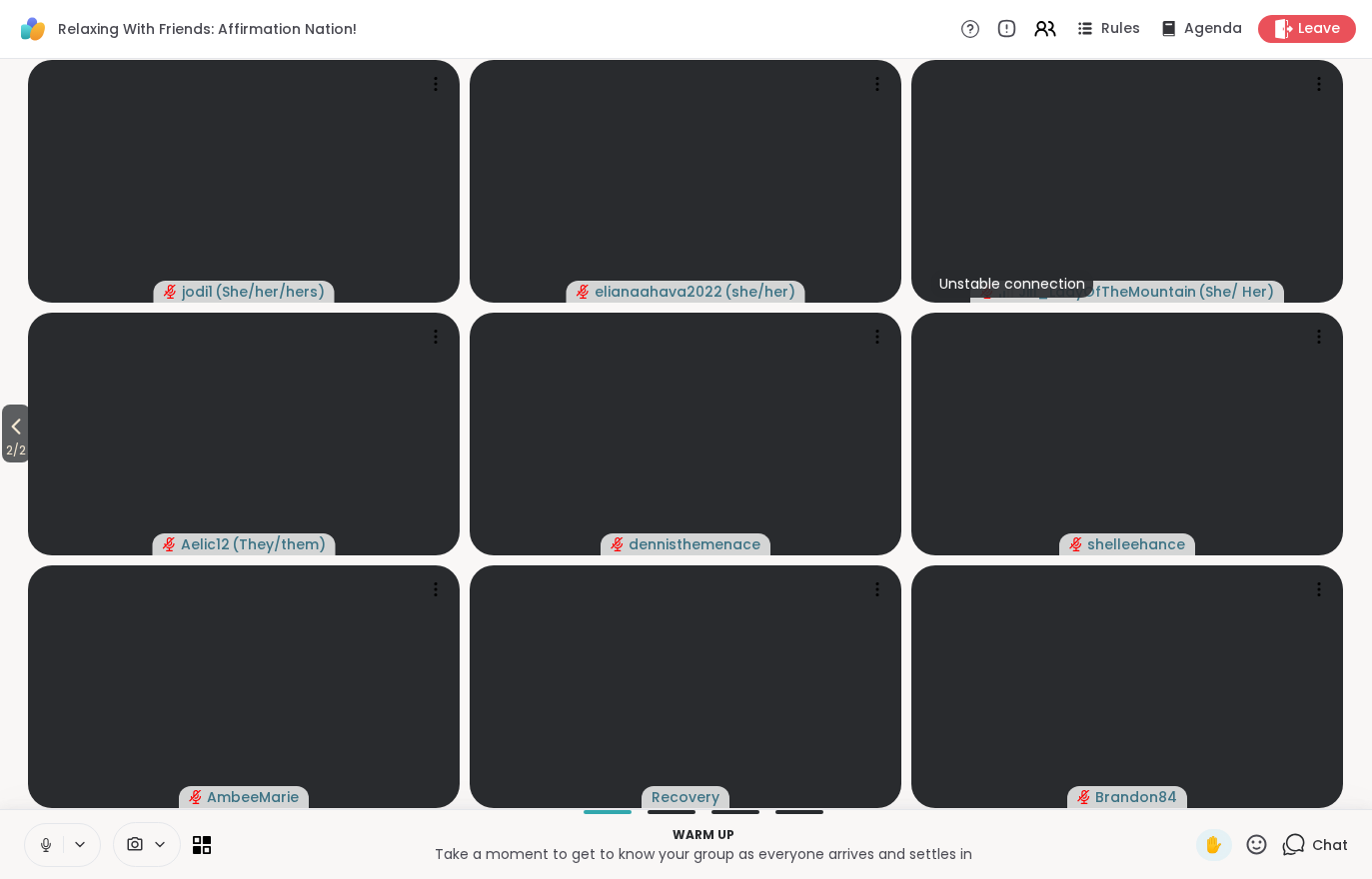 click 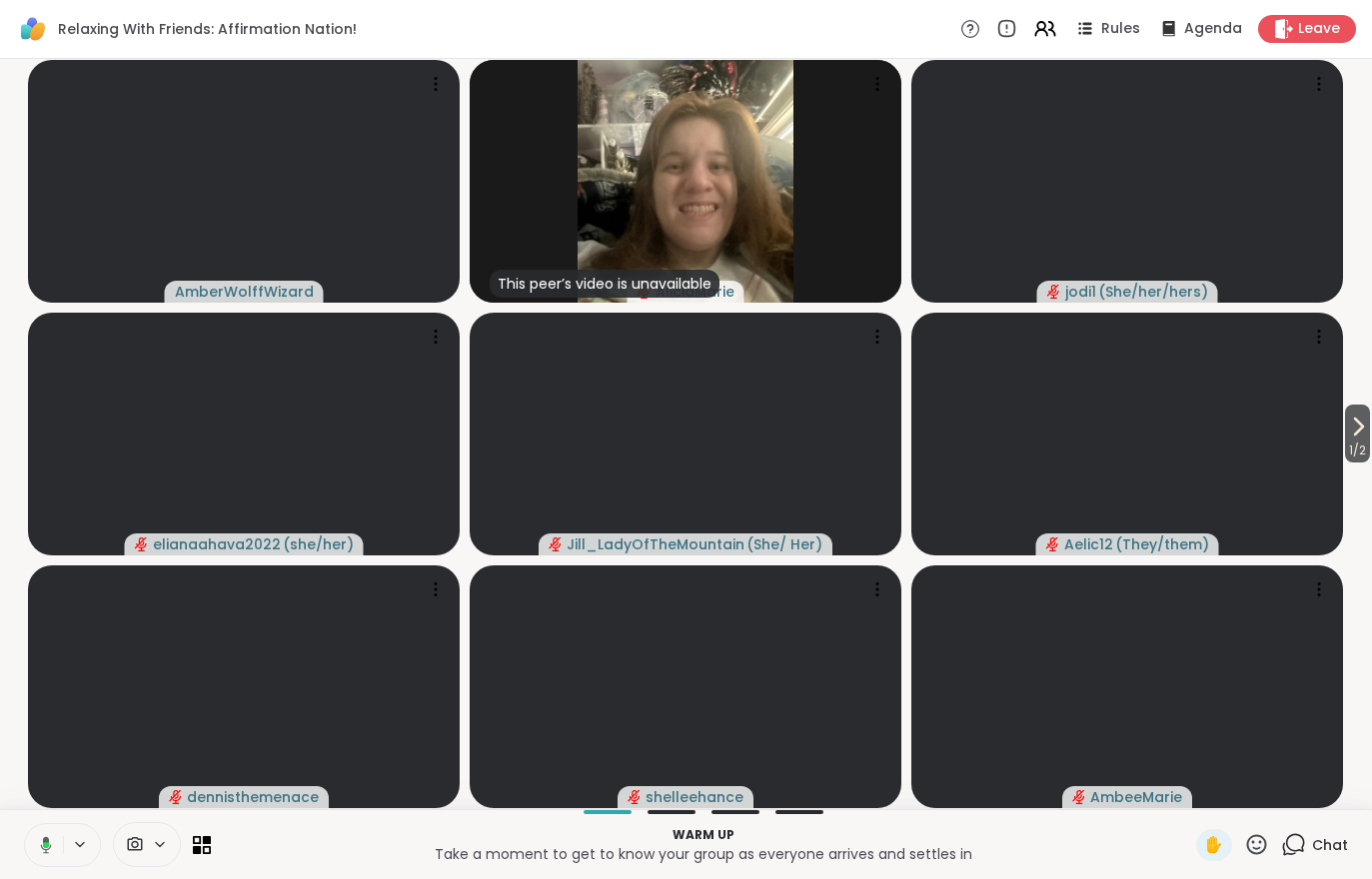 click 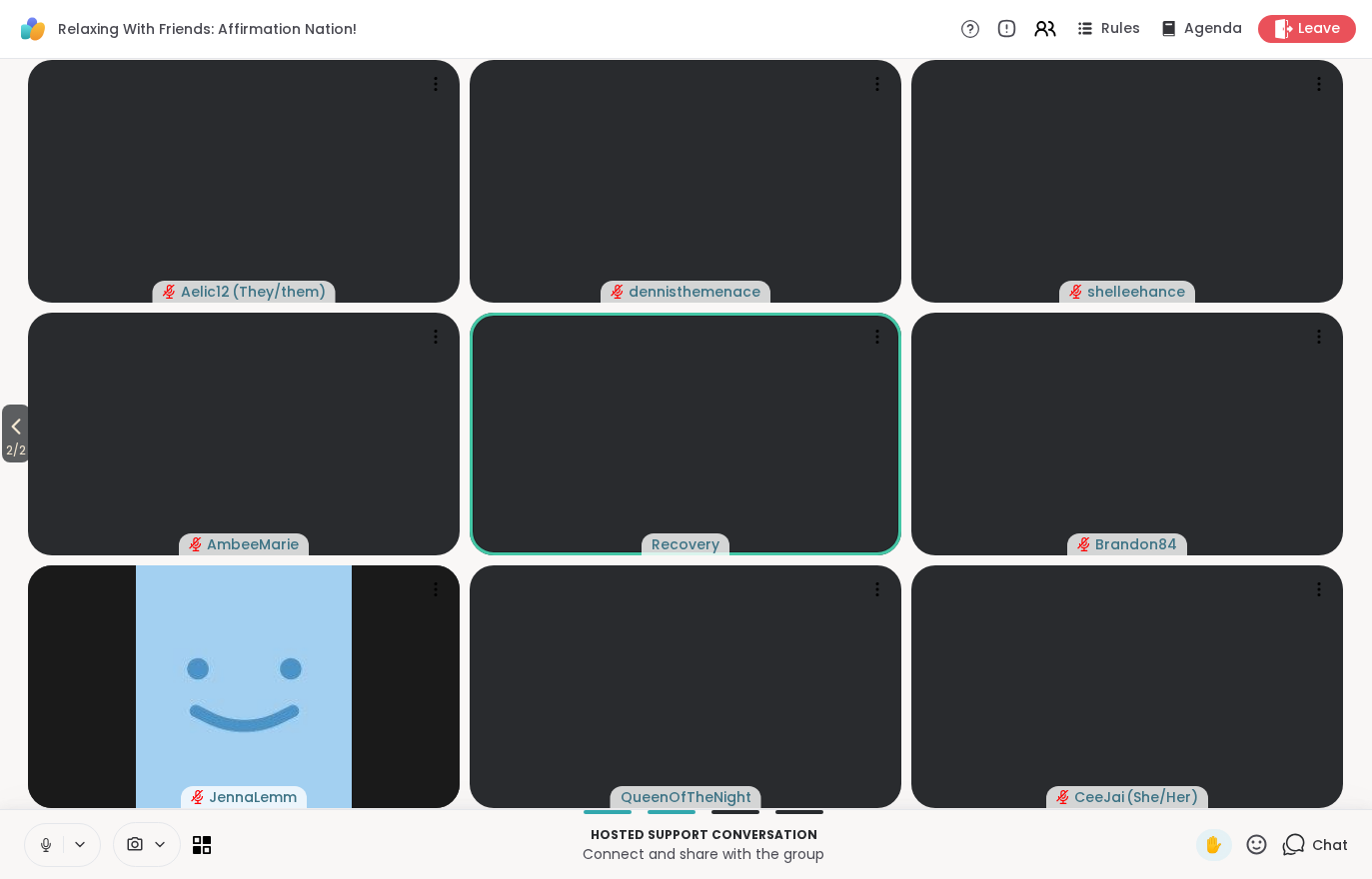 click on "2  /  2" at bounding box center [16, 434] 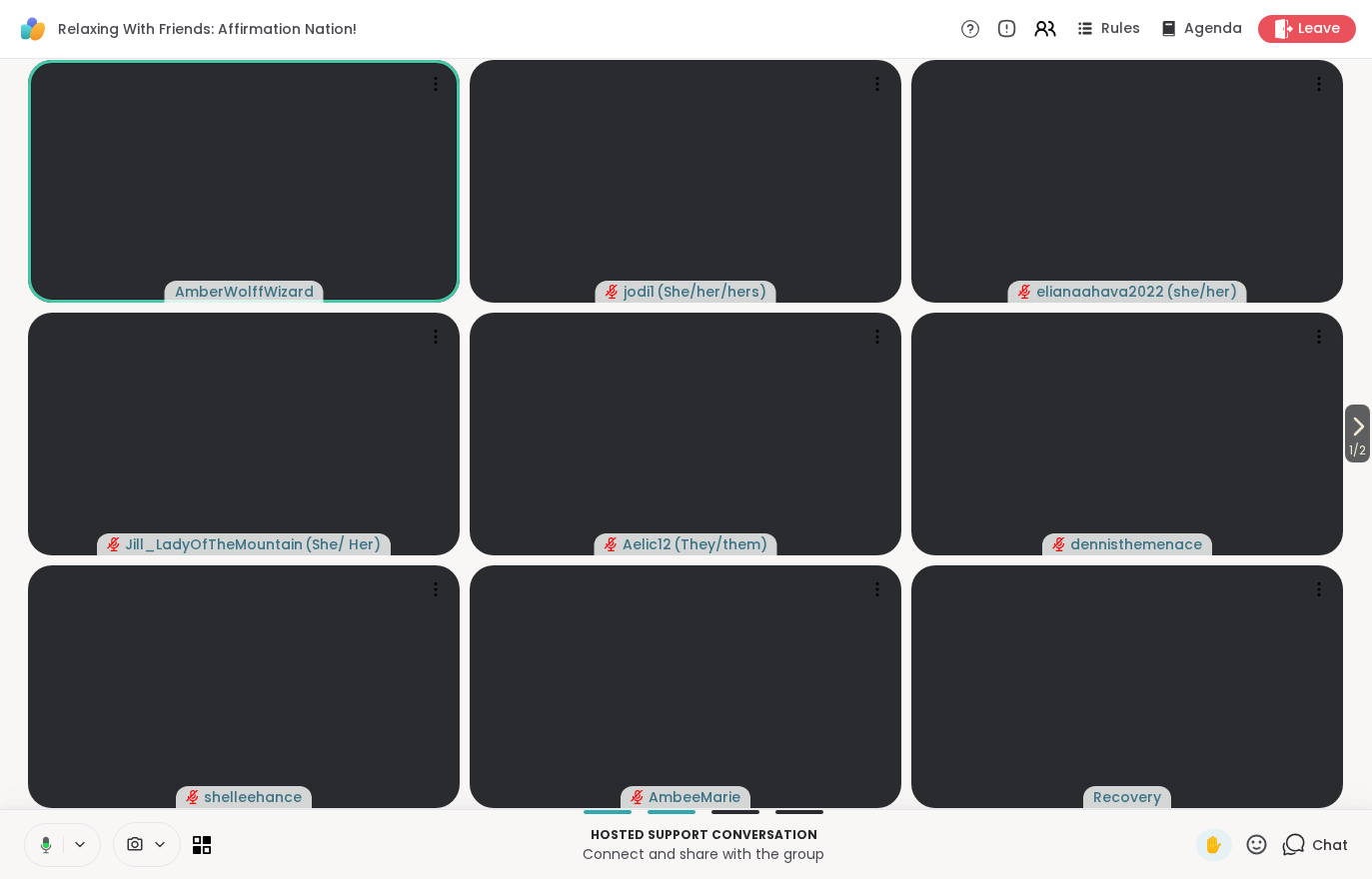click on "1  /  2" at bounding box center [1357, 450] 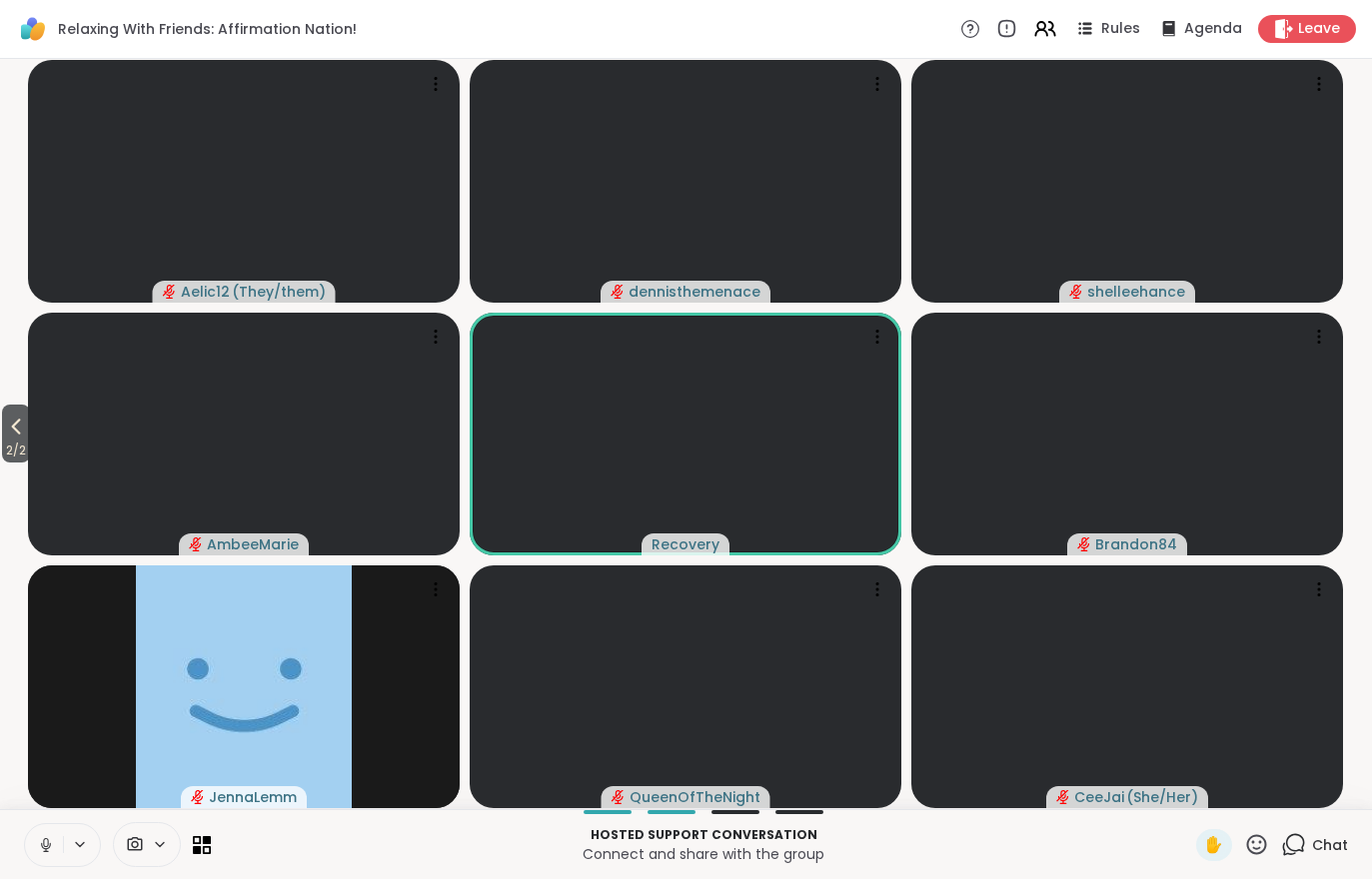 click on "Rules" at bounding box center (1106, 29) 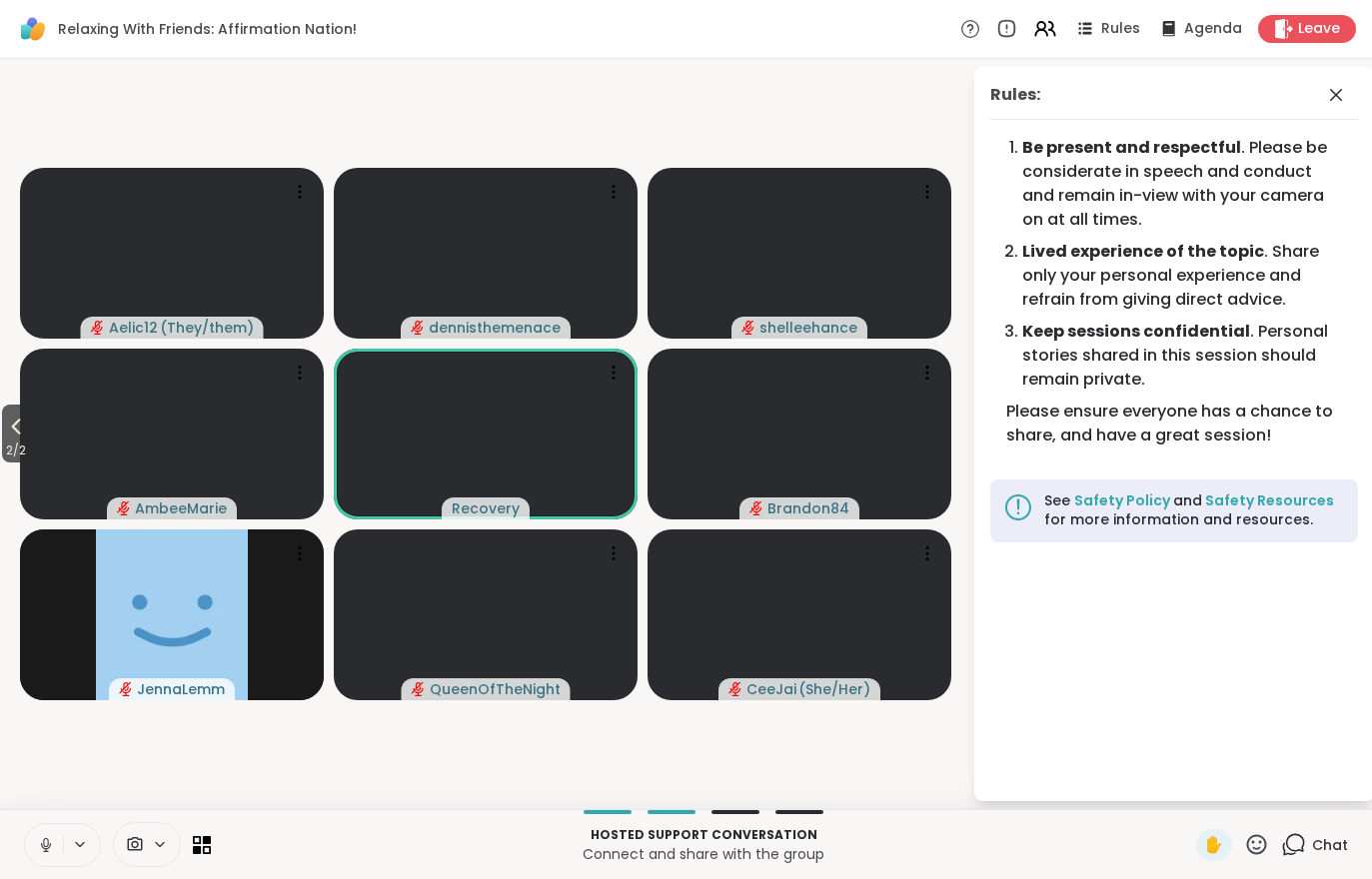 click 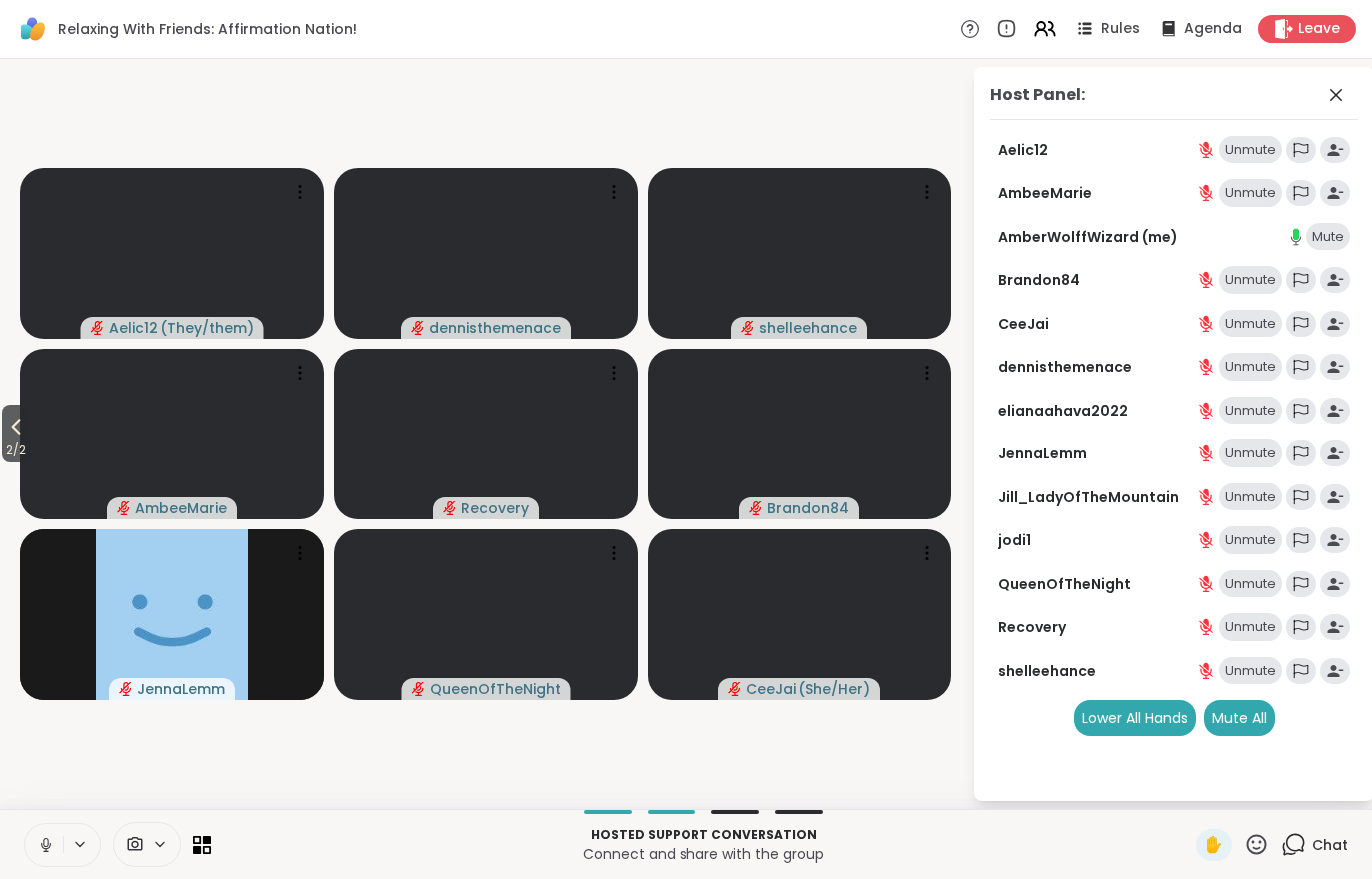click 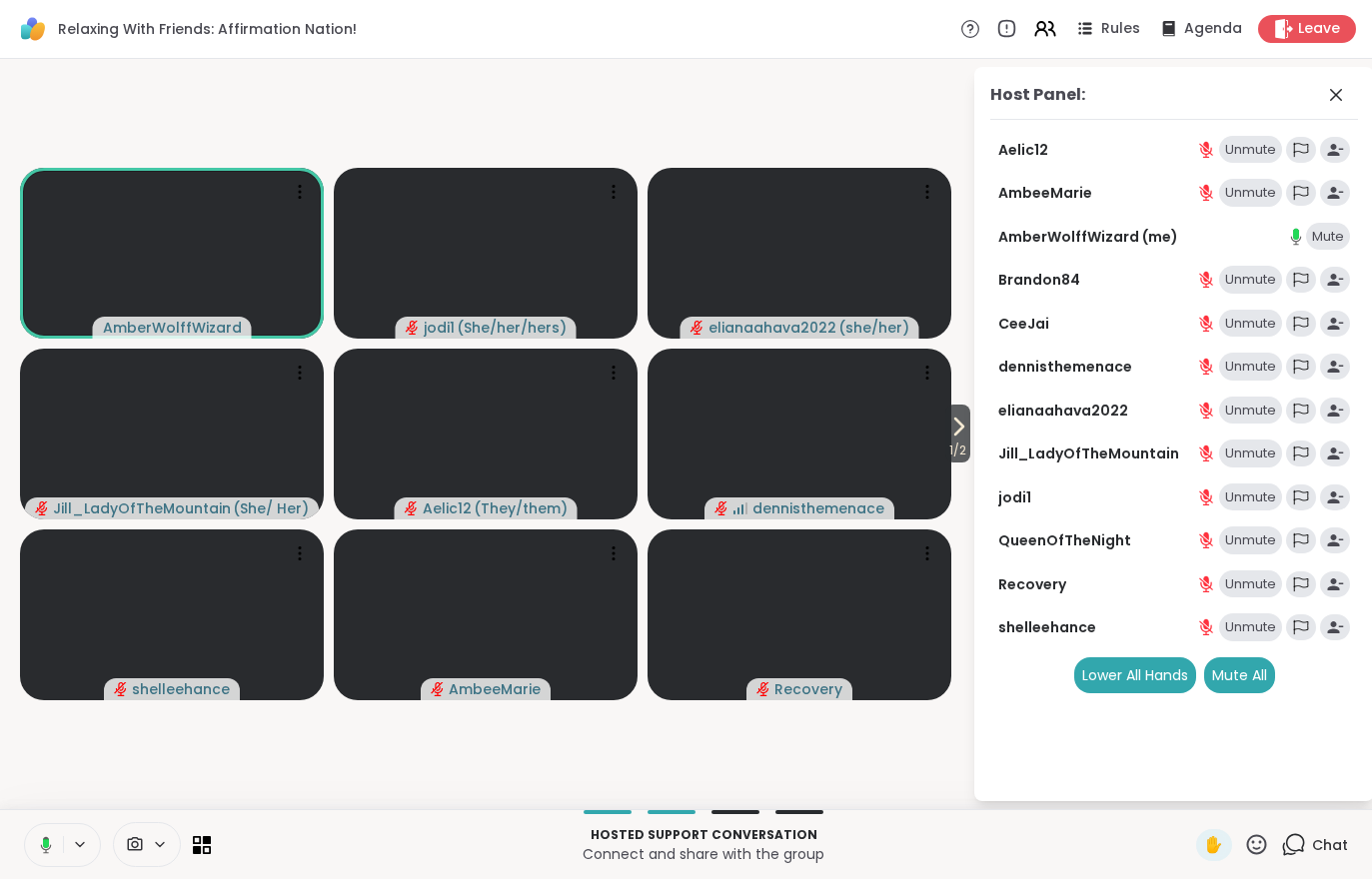 click on "1  /  2" at bounding box center [957, 450] 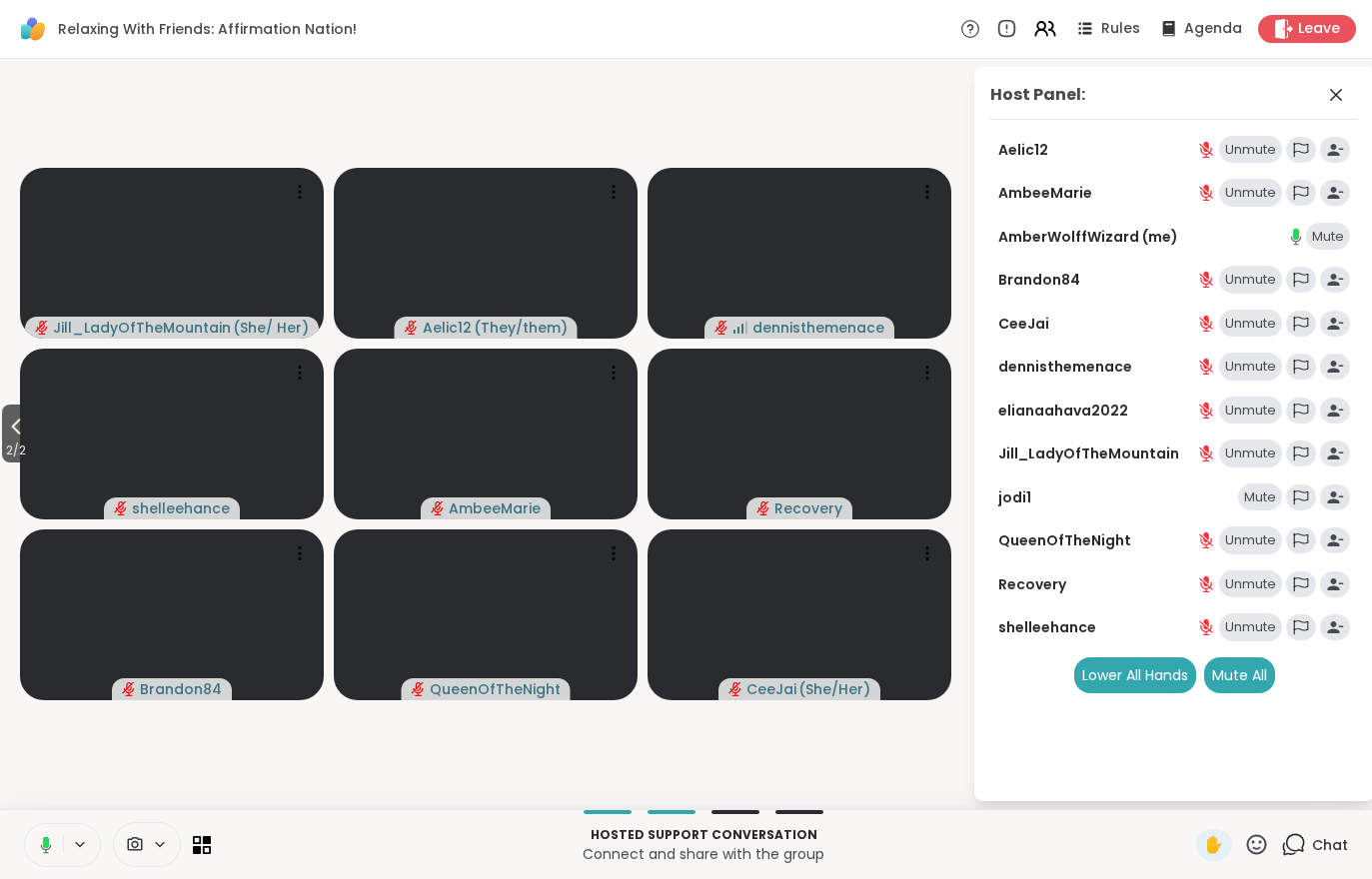 click on "2  /  2" at bounding box center [16, 450] 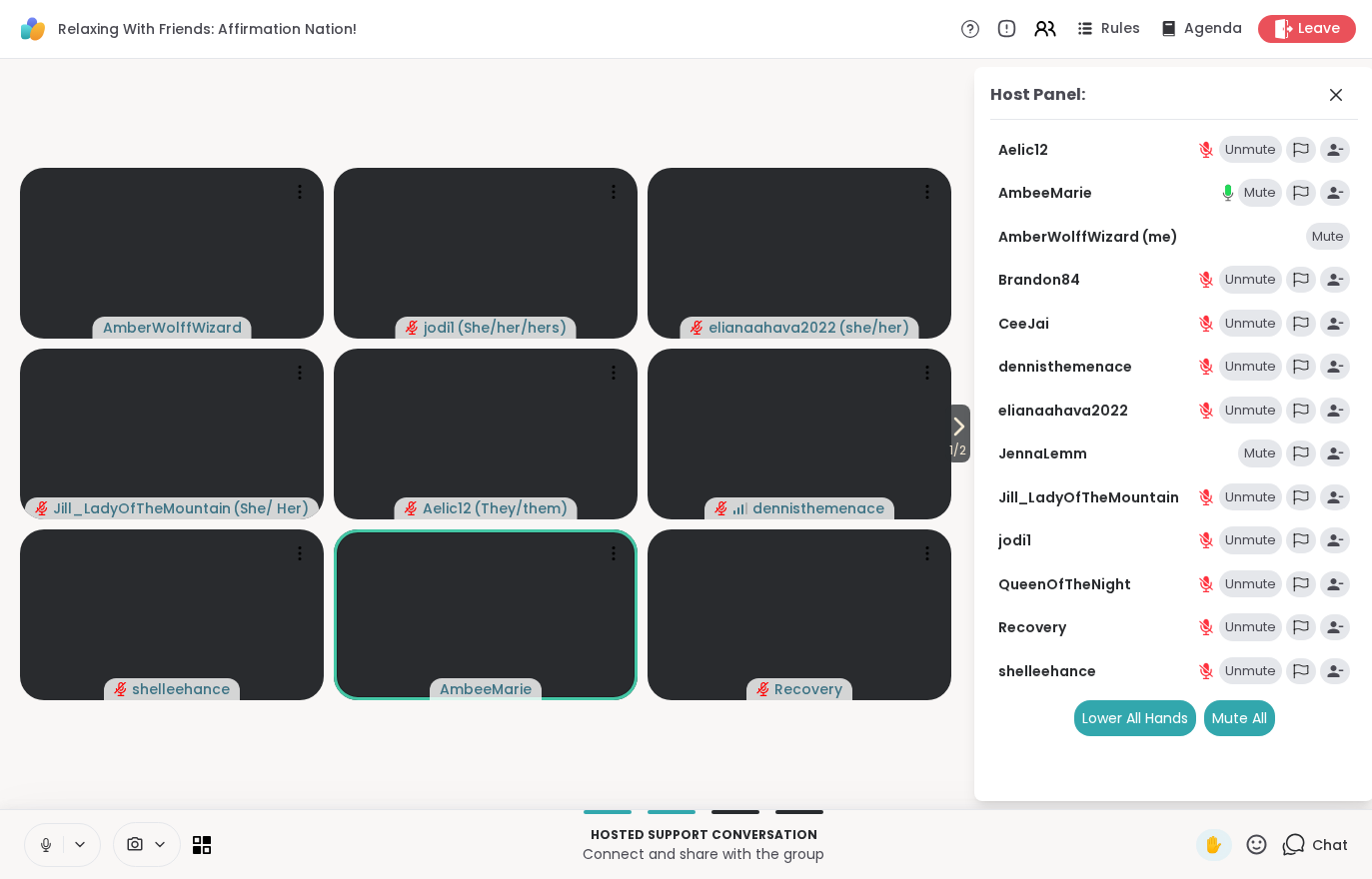 click on "Host Panel: [USERNAME] Unmute [USERNAME] Mute [USERNAME] (me) Mute [USERNAME] Unmute [USERNAME] Unmute [USERNAME] Unmute [USERNAME] Unmute [USERNAME] Mute [USERNAME] Unmute [USERNAME] Unmute [USERNAME] Unmute [USERNAME] Unmute Lower All Hands Mute All" at bounding box center [1174, 434] 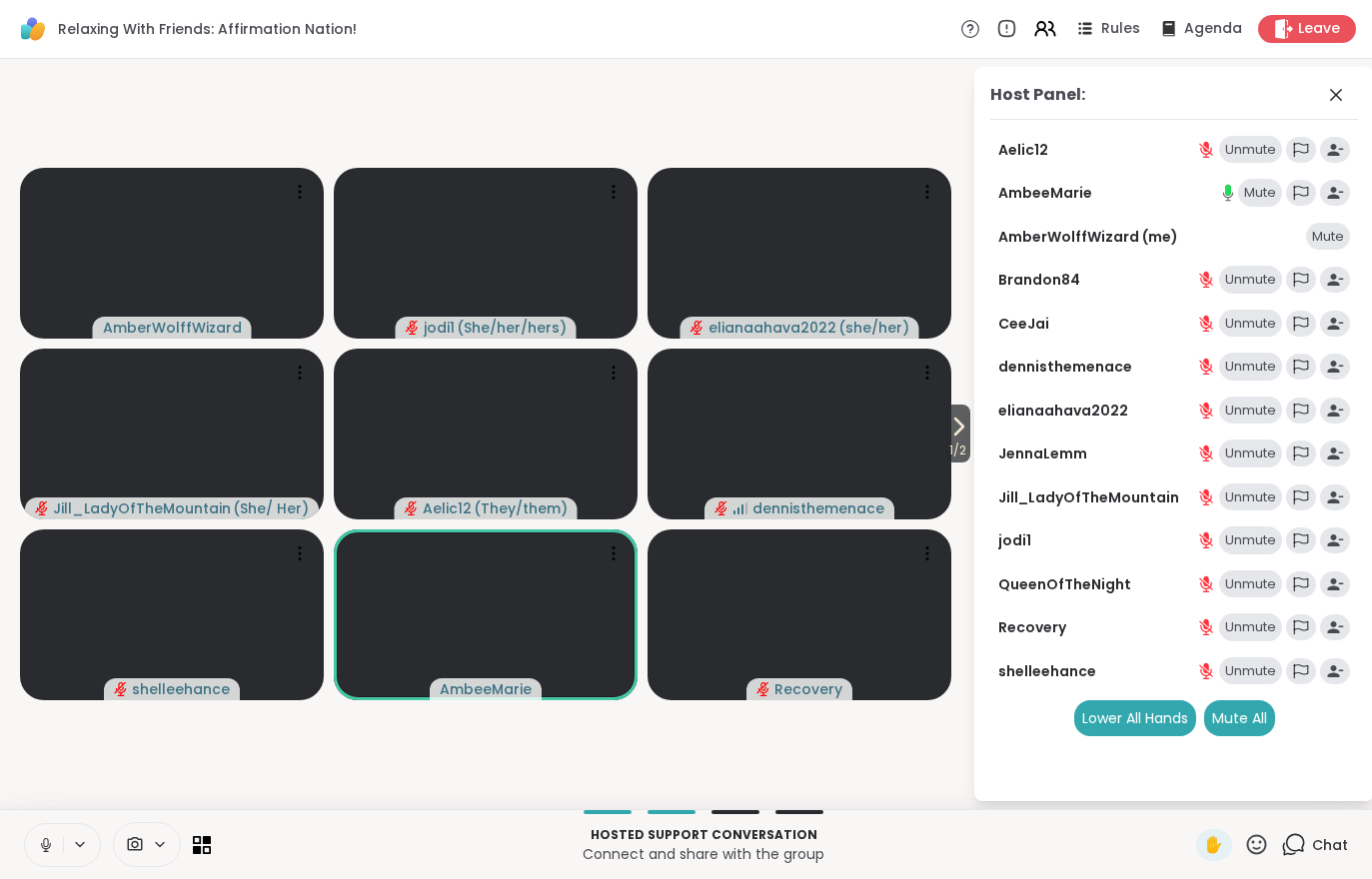 click on "1  /  2" at bounding box center (957, 450) 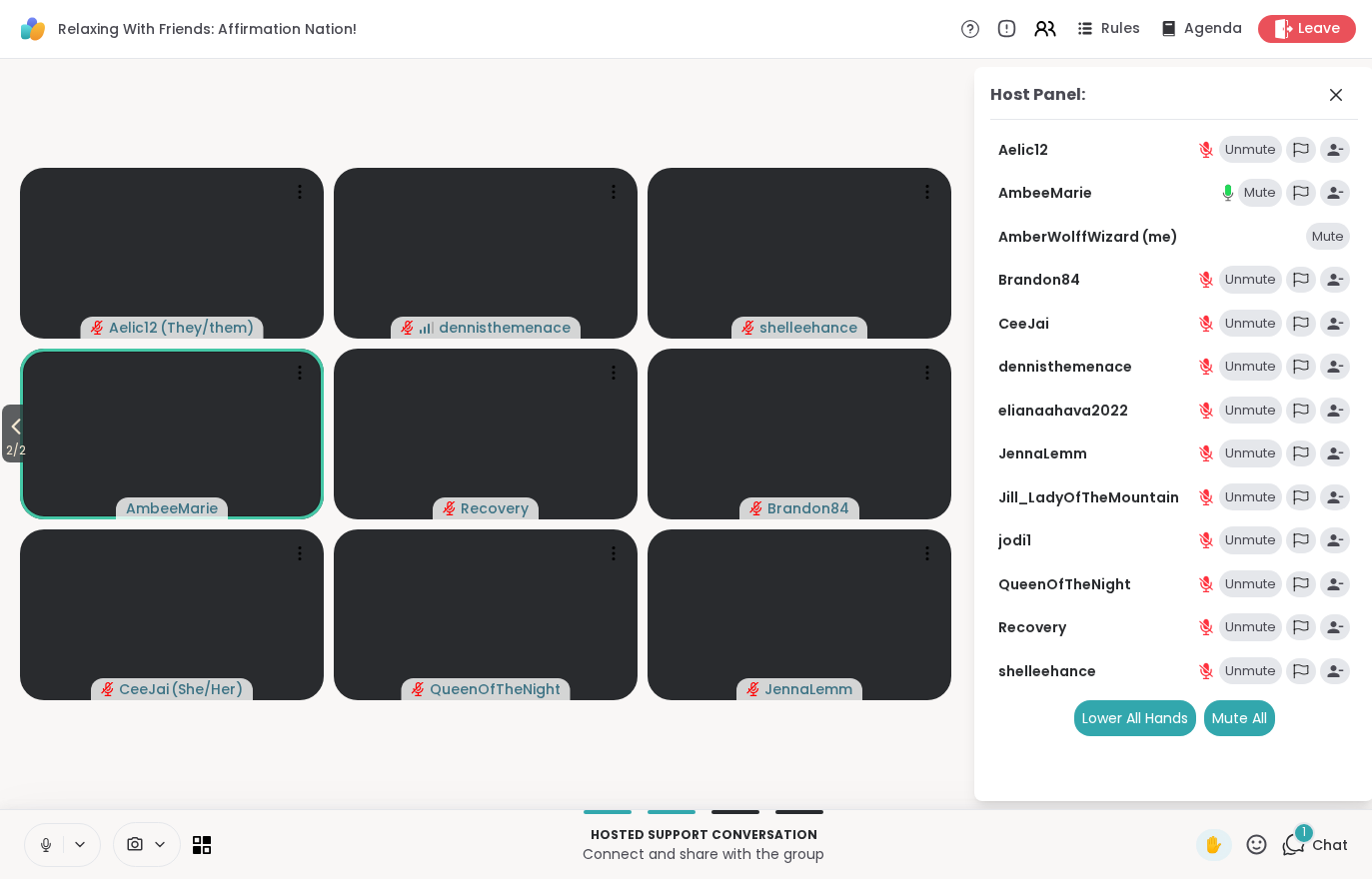 click on "2  /  2" at bounding box center [16, 450] 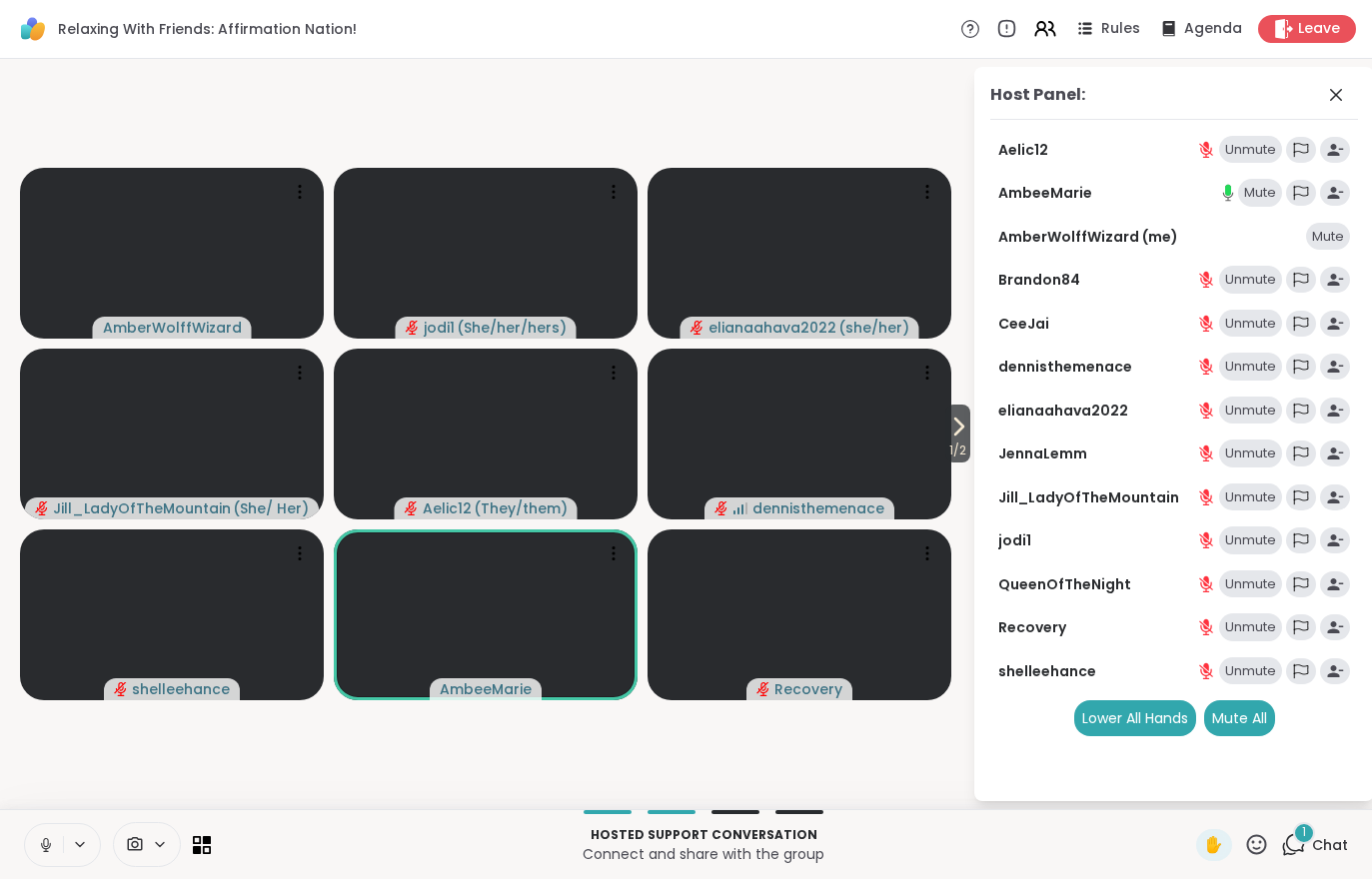 click on "1 Chat" at bounding box center [1314, 845] 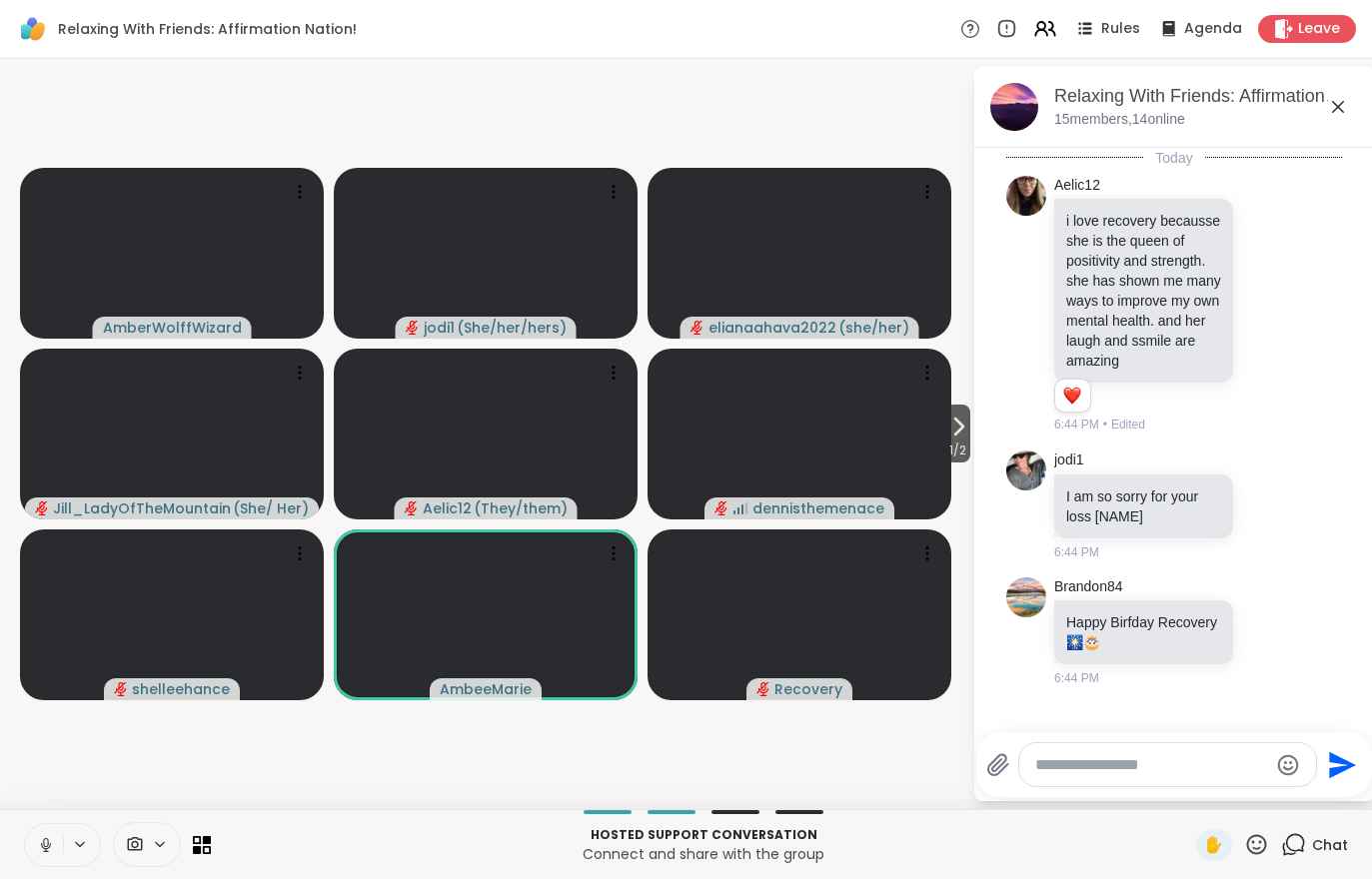 scroll, scrollTop: 21, scrollLeft: 0, axis: vertical 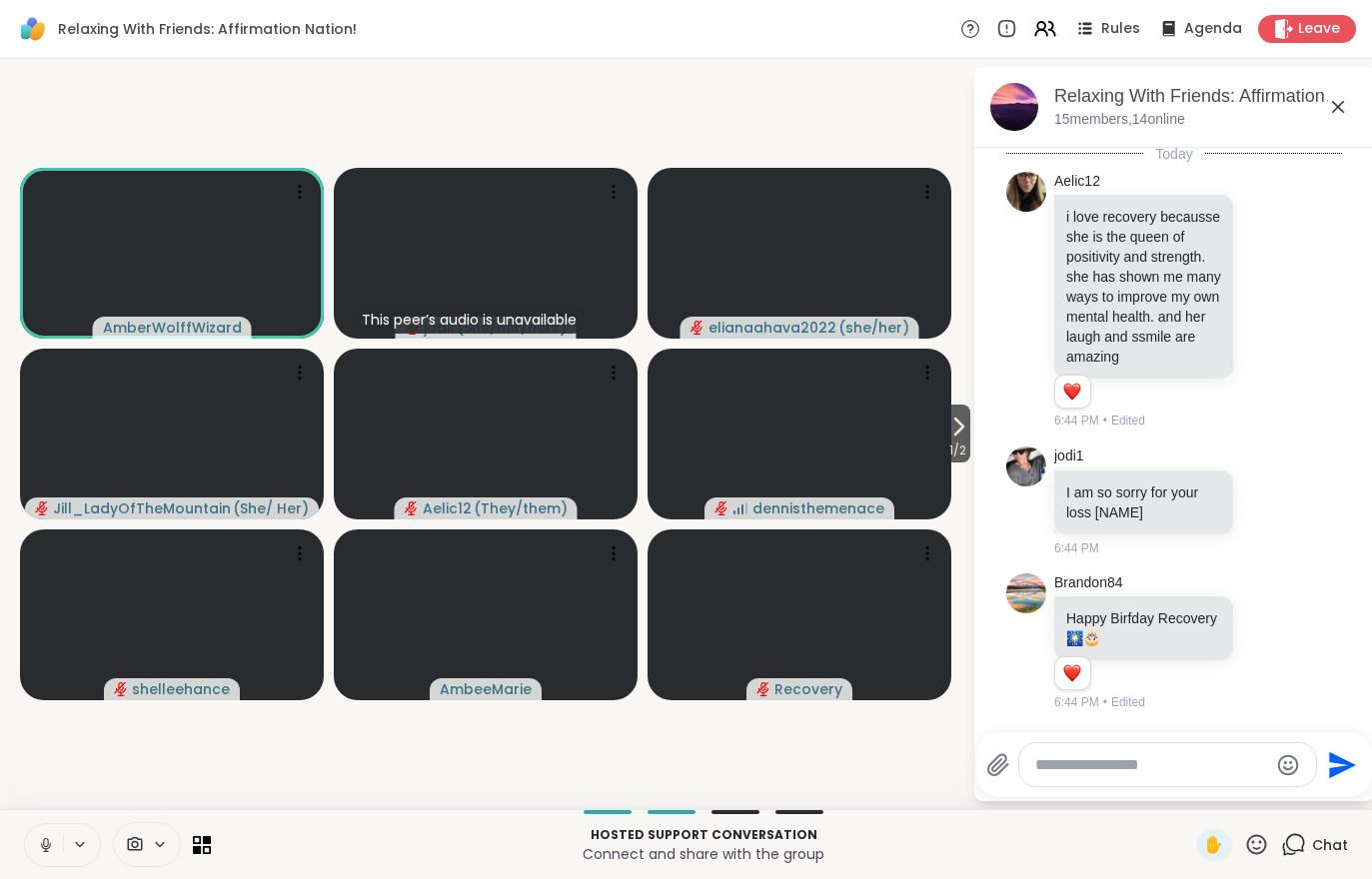 click on "1  /  2" at bounding box center (957, 450) 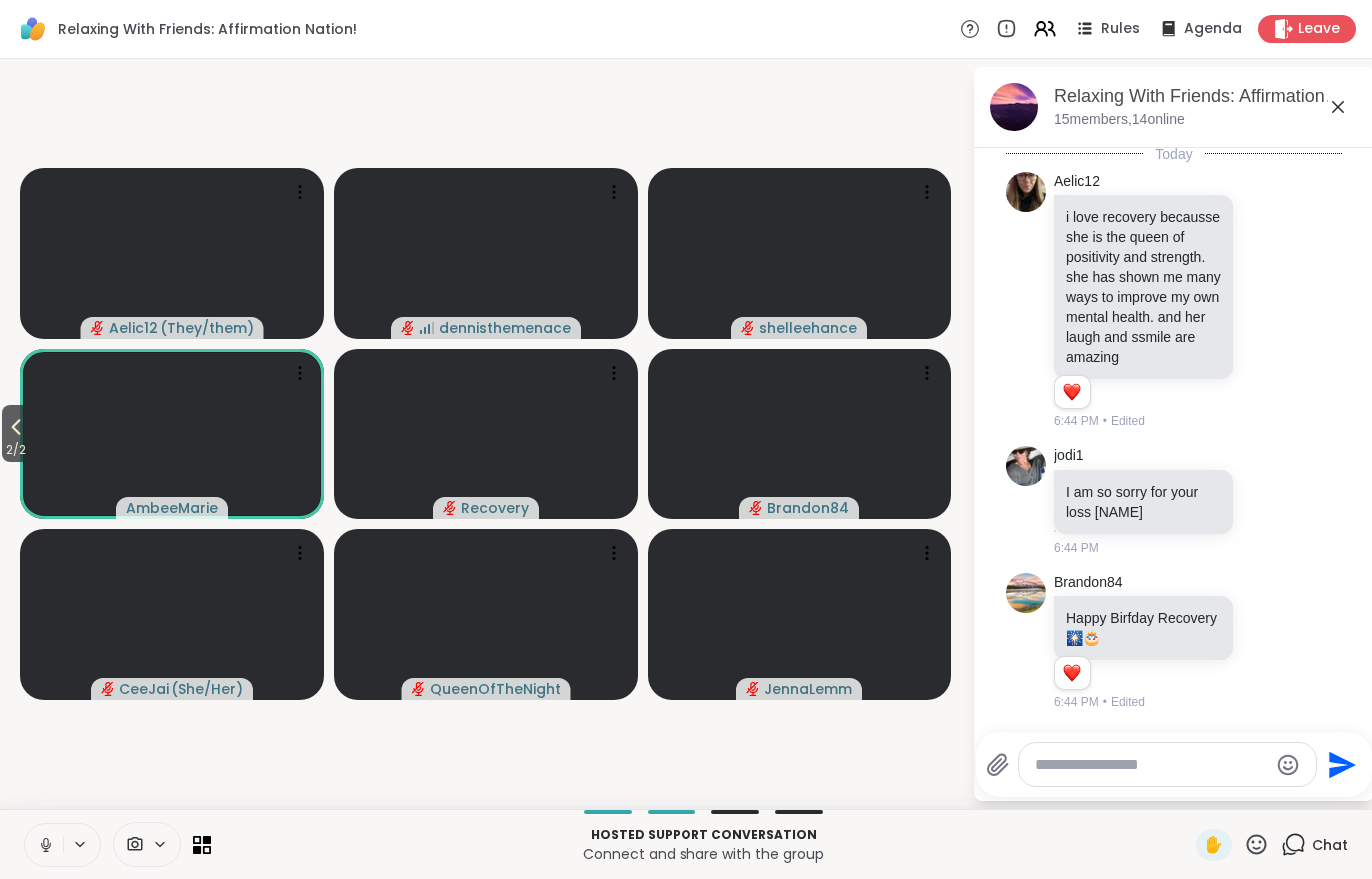 click on "2  /  2" at bounding box center [16, 450] 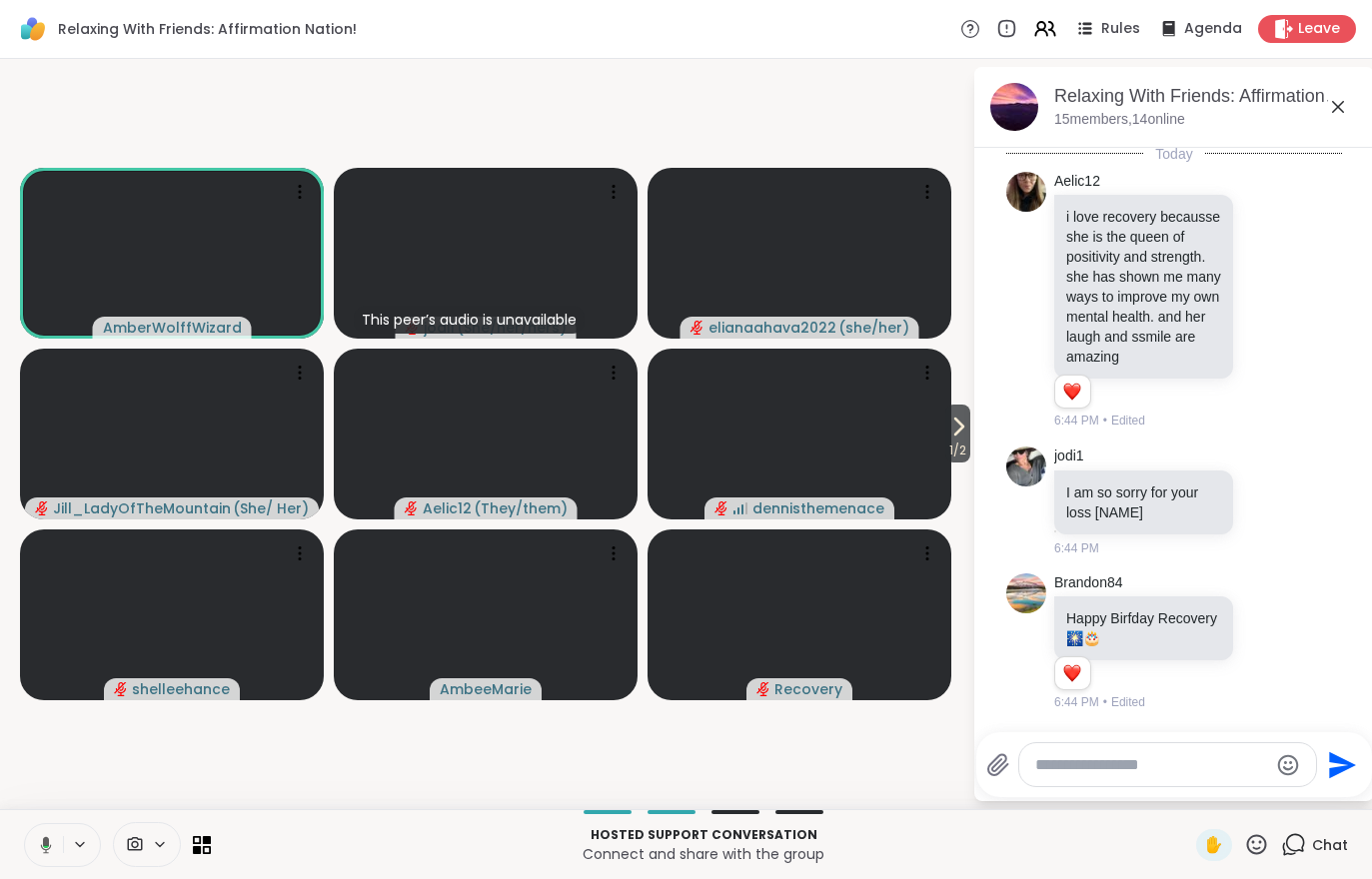 click 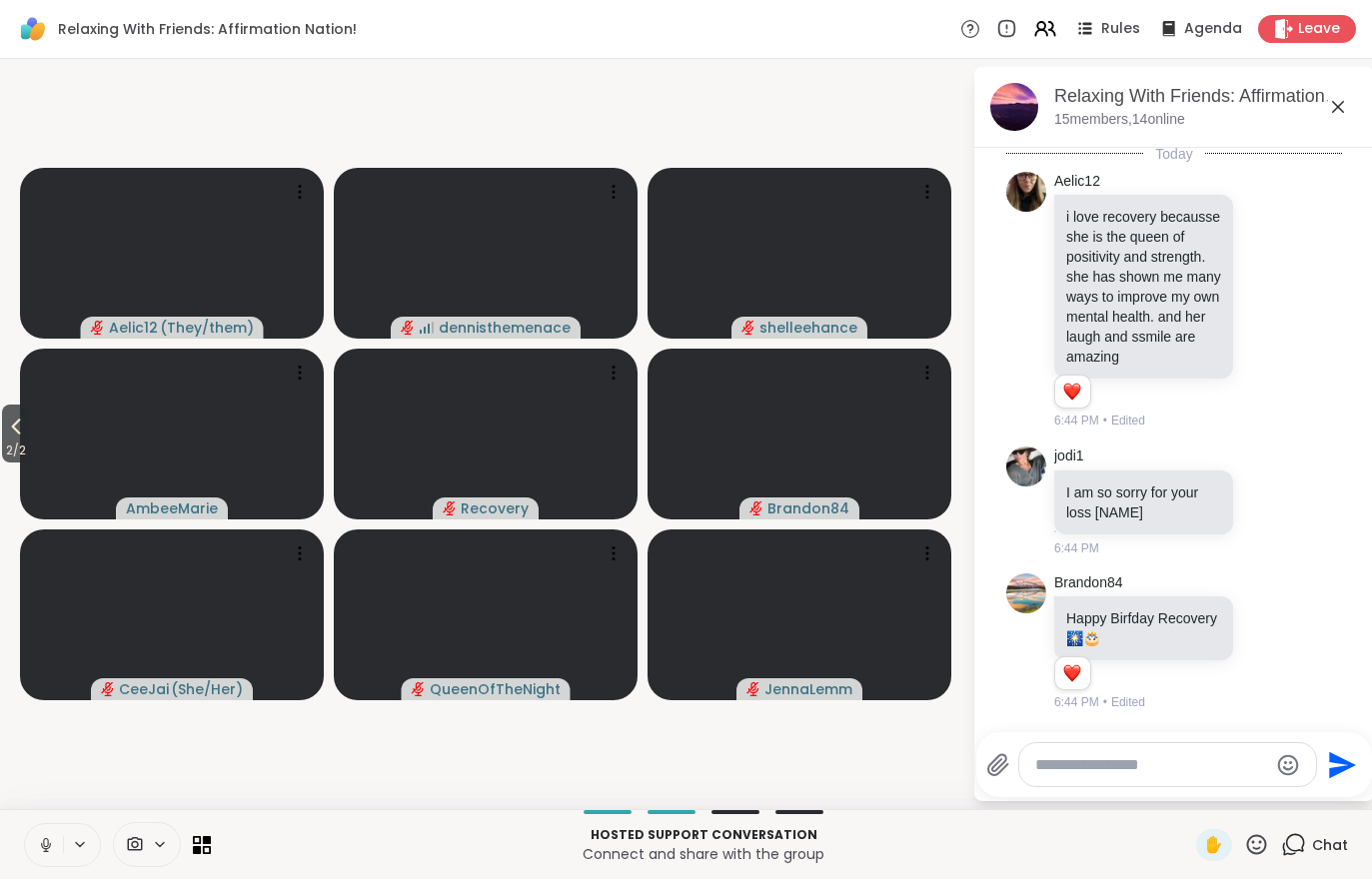 click on "2 / 2 [USERNAME] ( They/them ) [USERNAME] [USERNAME] [USERNAME] [USERNAME] [USERNAME] [USERNAME] [USERNAME] [USERNAME] [USERNAME] [USERNAME] [USERNAME] [USERNAME] [USERNAME], Aug 04 15 members, 14 online Today [USERNAME] i love recovery becausse she is the queen of positivity and strength. she has shown me many ways to improve my own mental health. and her laugh and ssmile are amazing 1 1 [TIME] • Edited [USERNAME] I am so sorry for your loss [NAME] [TIME] [USERNAME] Happy Birfday Recovery 🎆 🎂 1 1 [TIME] • Edited Send" at bounding box center (686, 434) 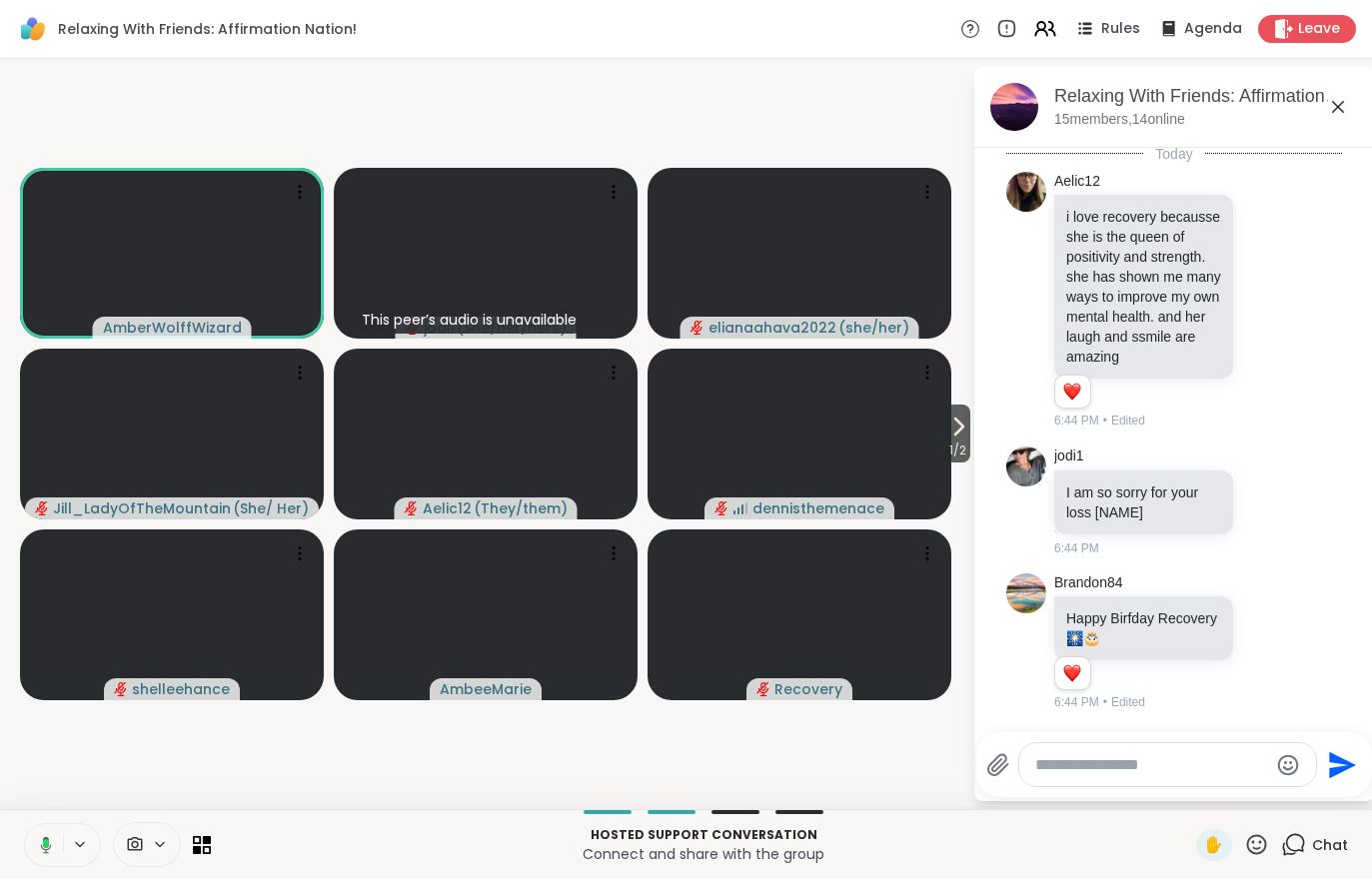 click on "1  /  2" at bounding box center [957, 450] 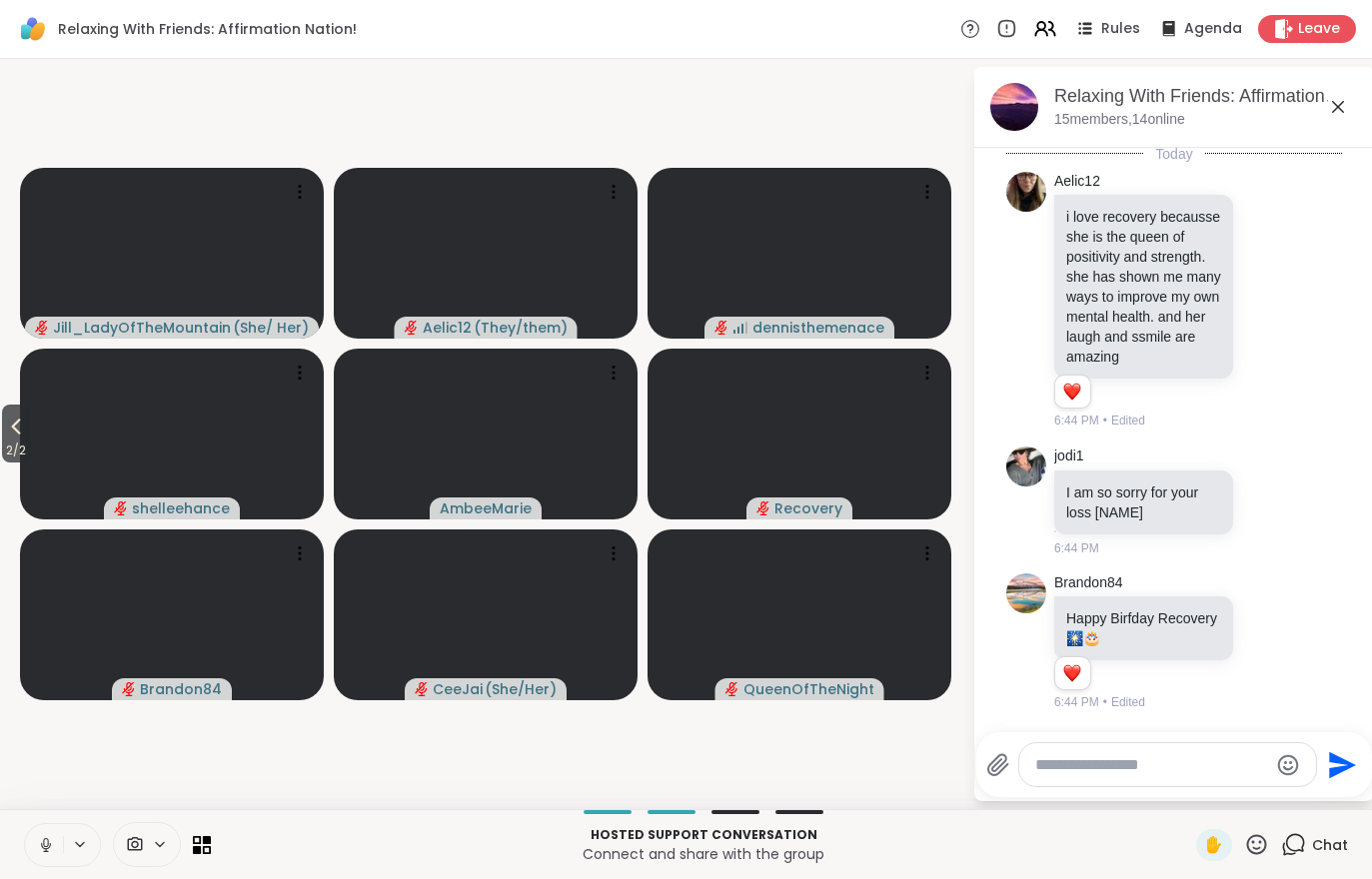 click 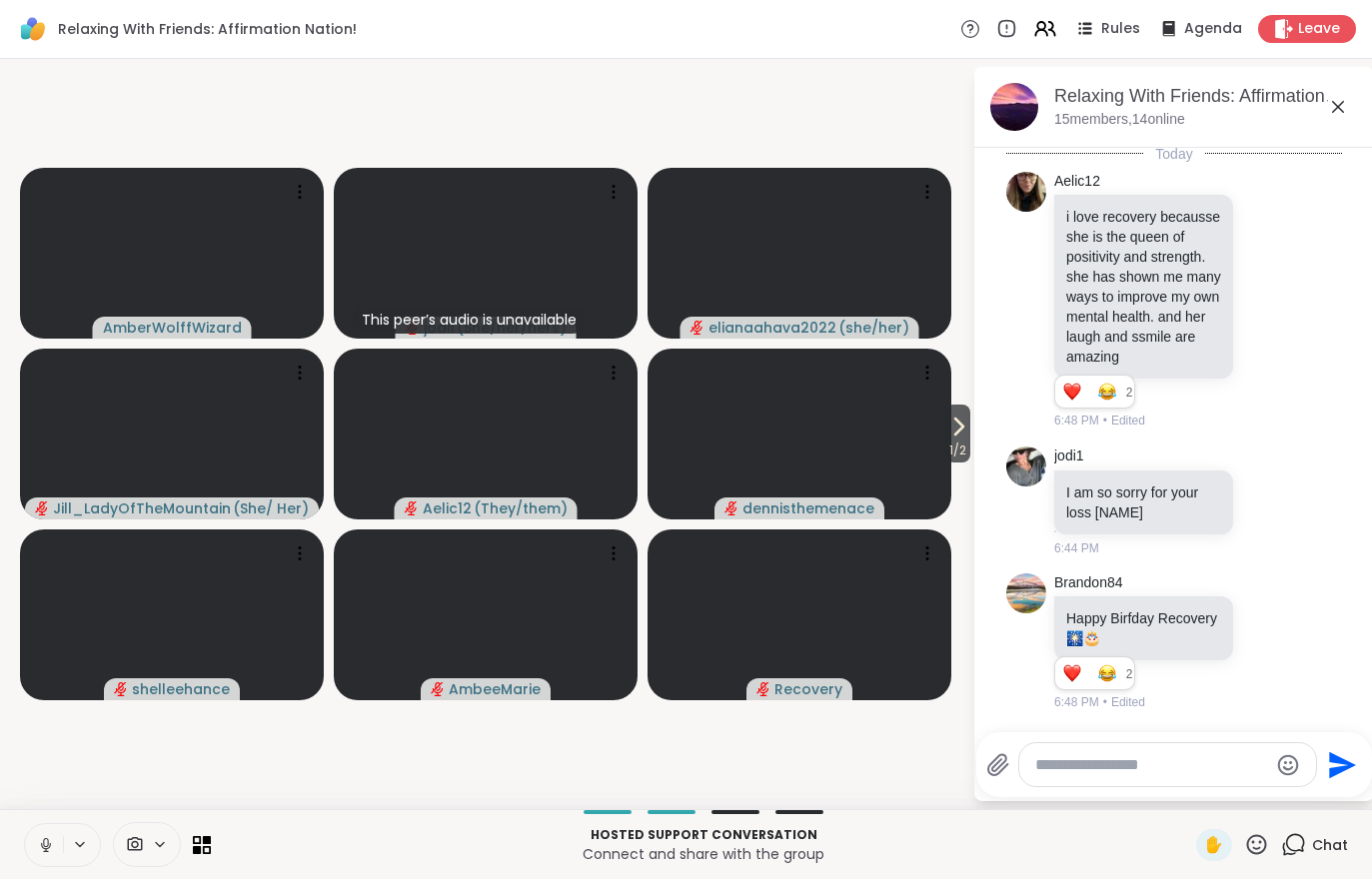 click on "1  /  2" at bounding box center (957, 450) 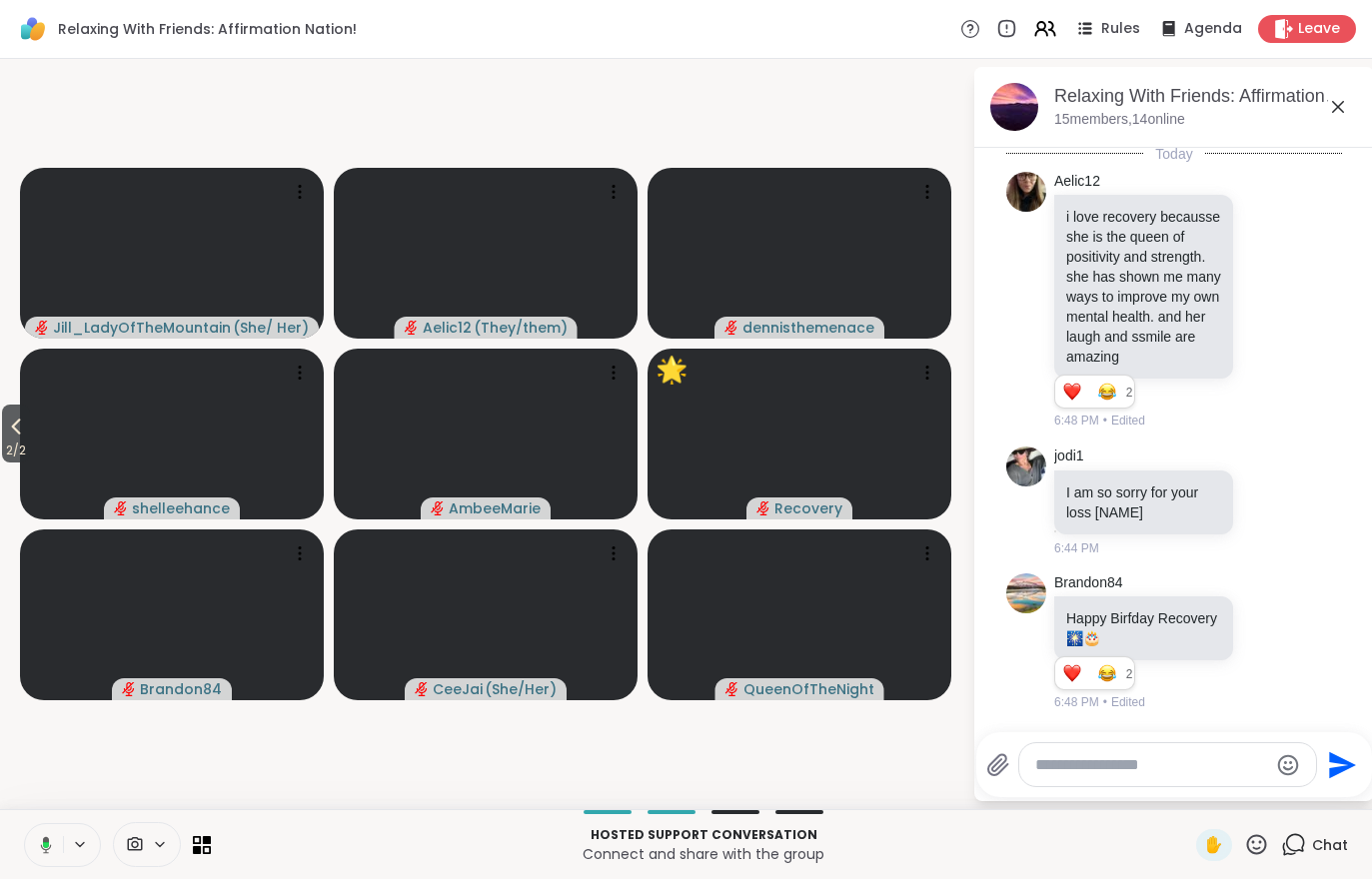 scroll, scrollTop: 459, scrollLeft: 0, axis: vertical 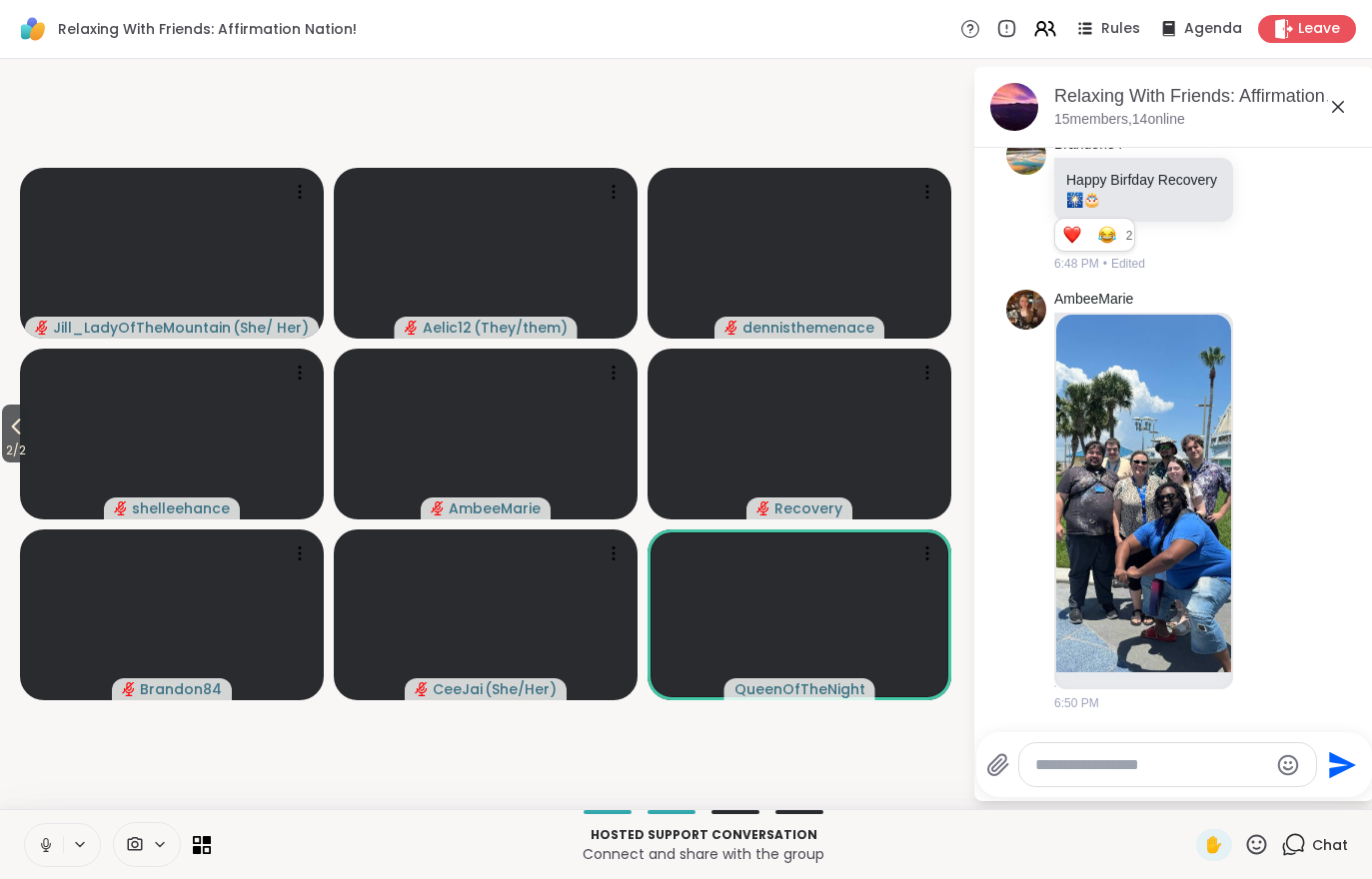 click 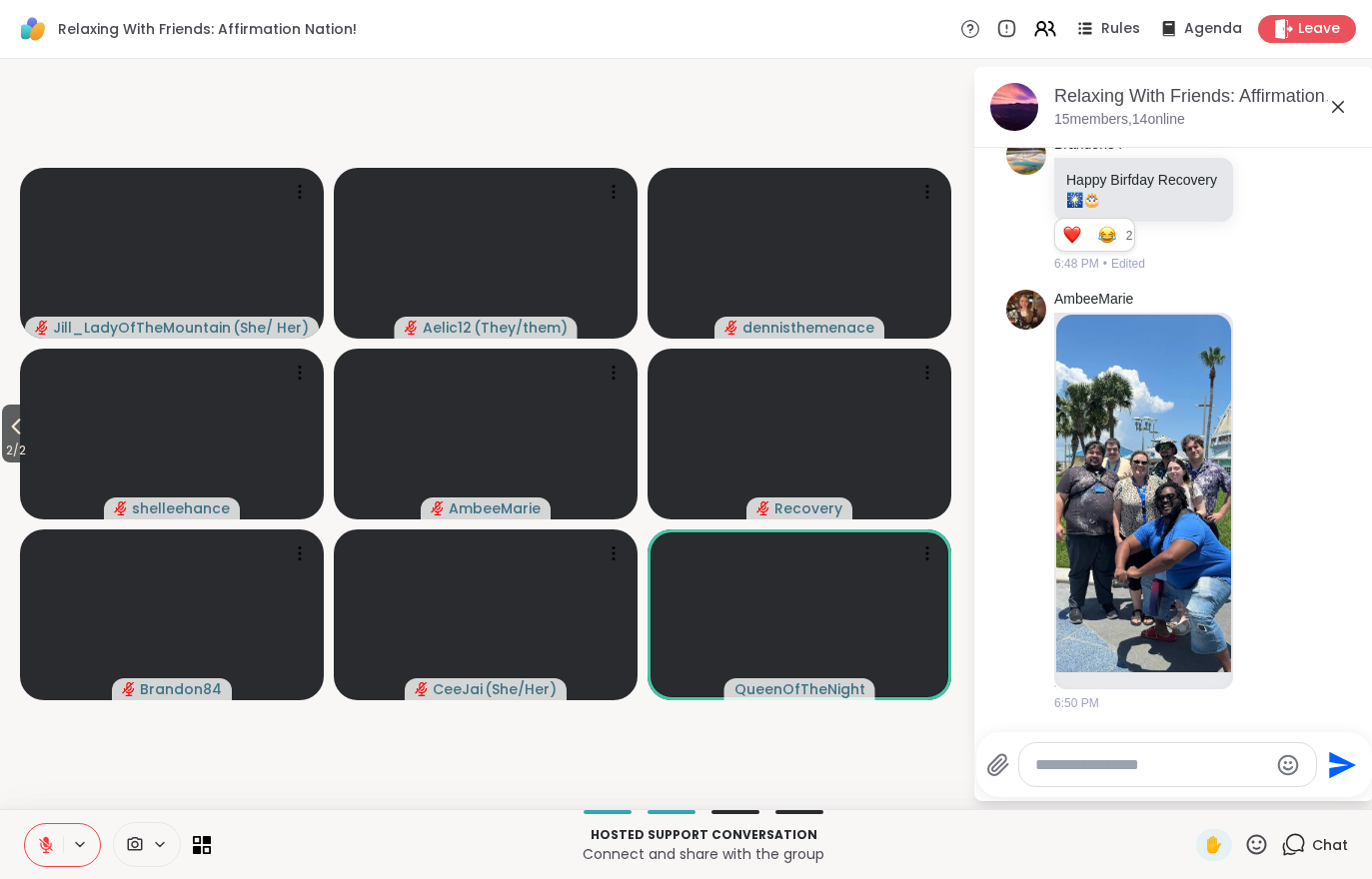 click 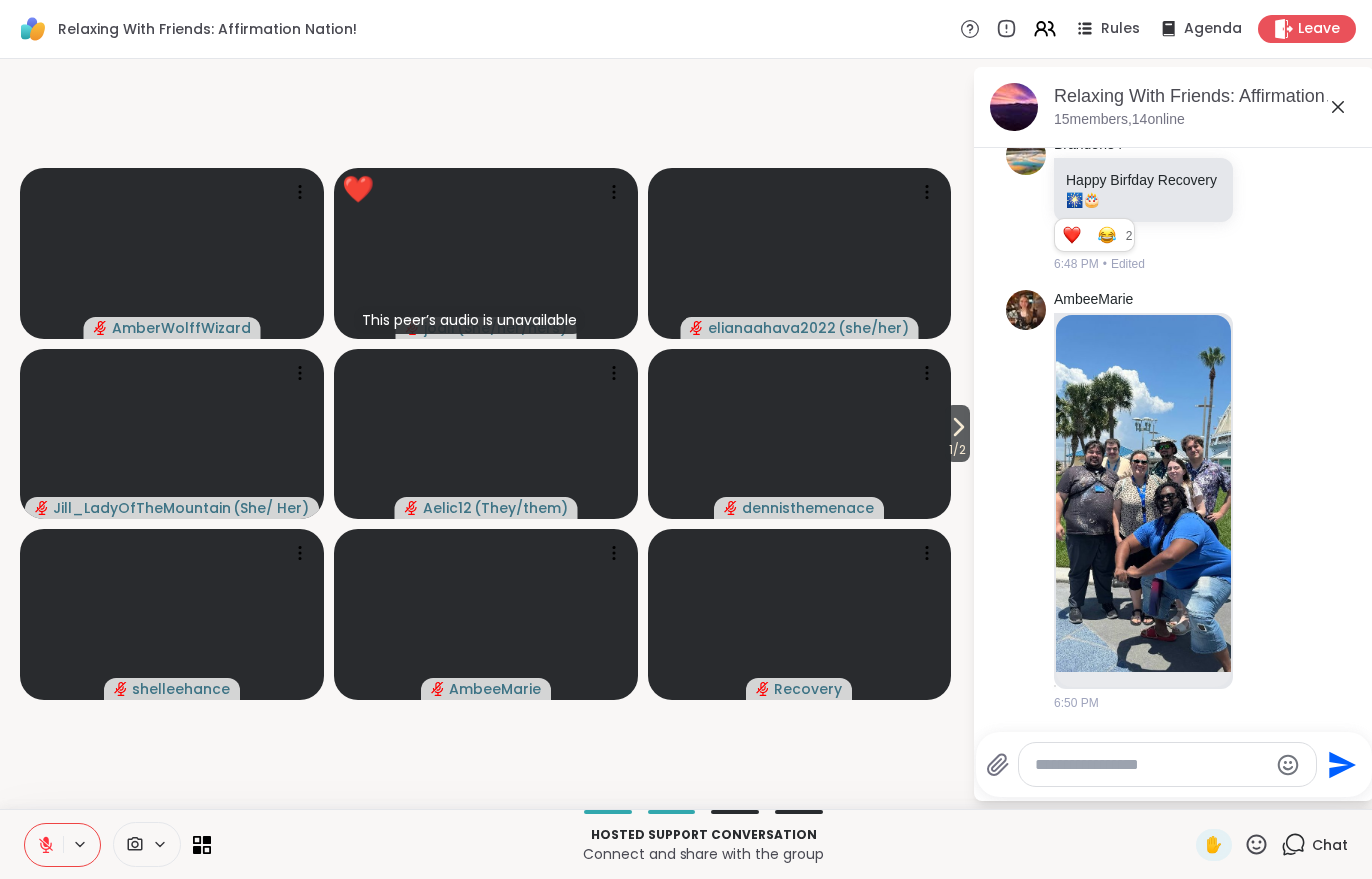scroll, scrollTop: 1016, scrollLeft: 0, axis: vertical 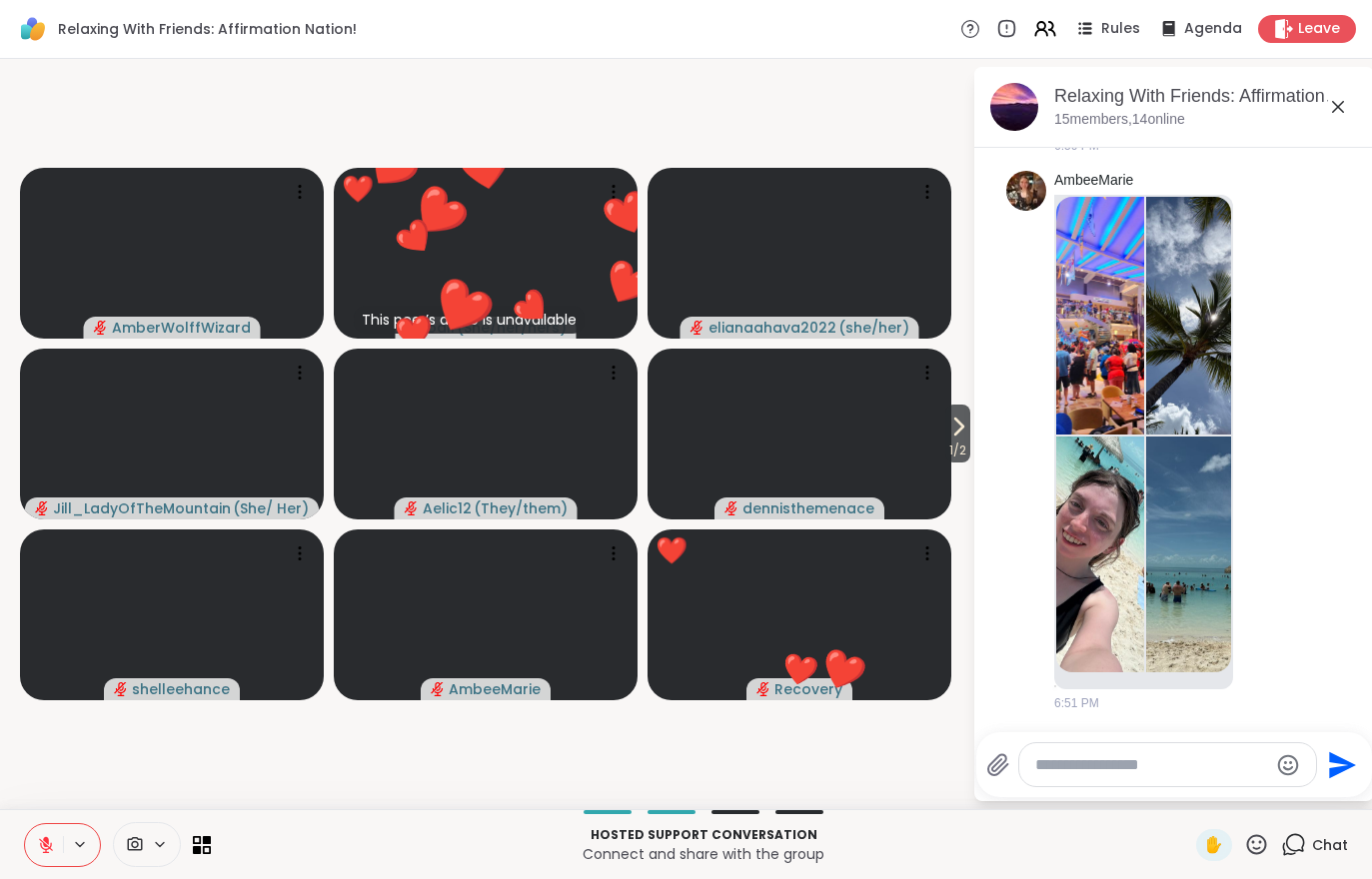 click at bounding box center [62, 845] 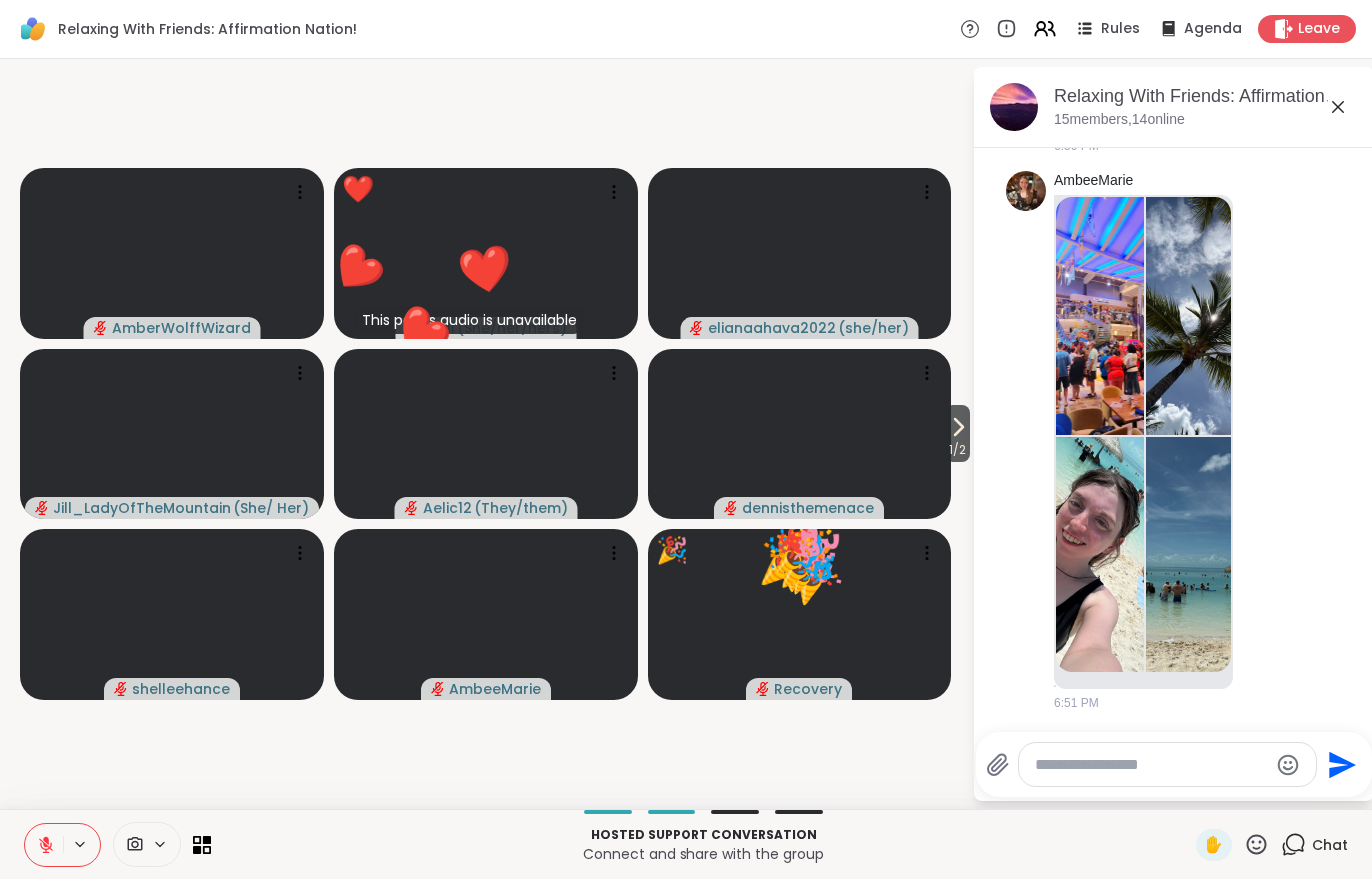 click 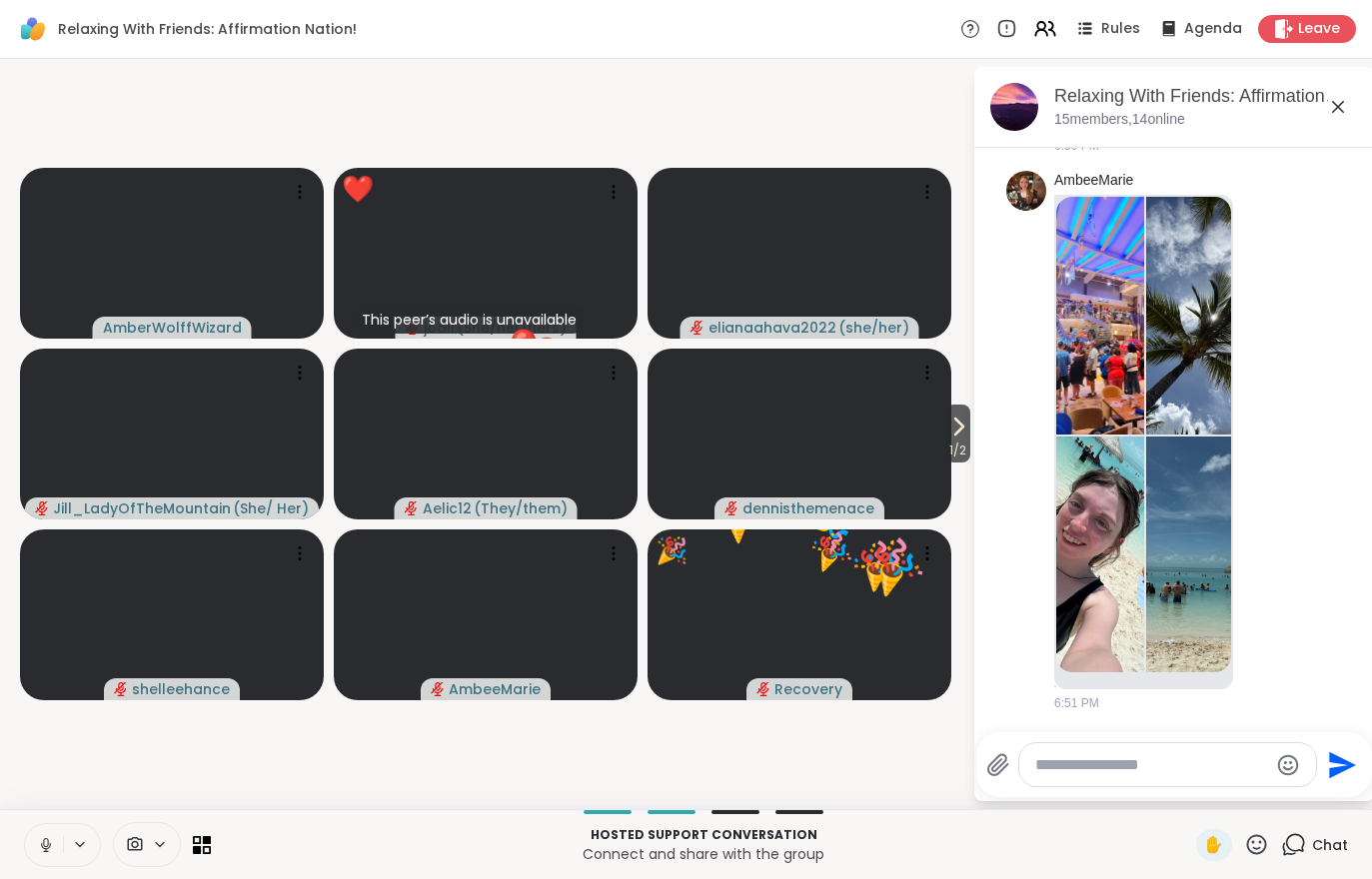 click on "1  /  2" at bounding box center (957, 450) 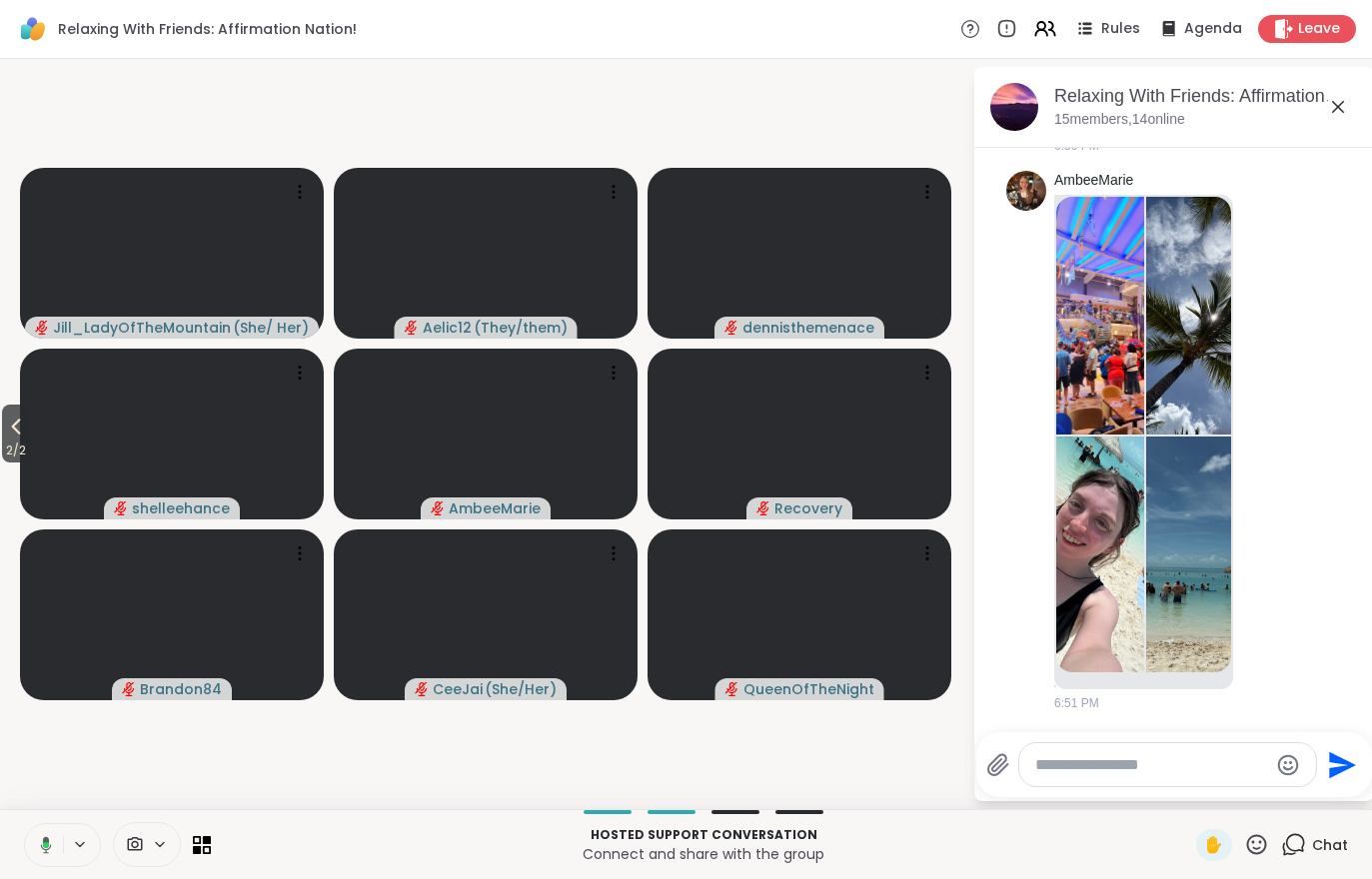 click on "2  /  2" at bounding box center (16, 450) 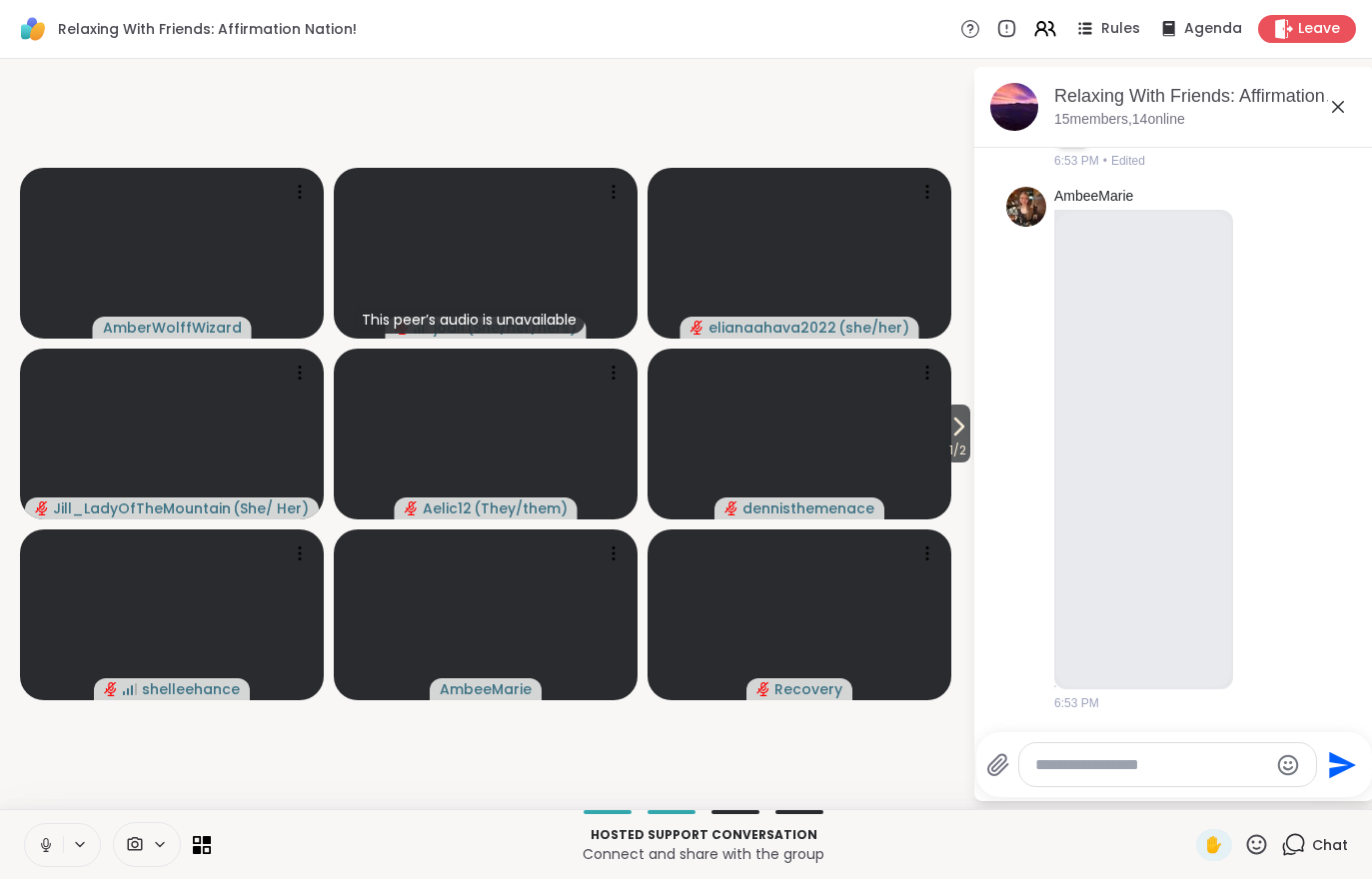 scroll, scrollTop: 2726, scrollLeft: 0, axis: vertical 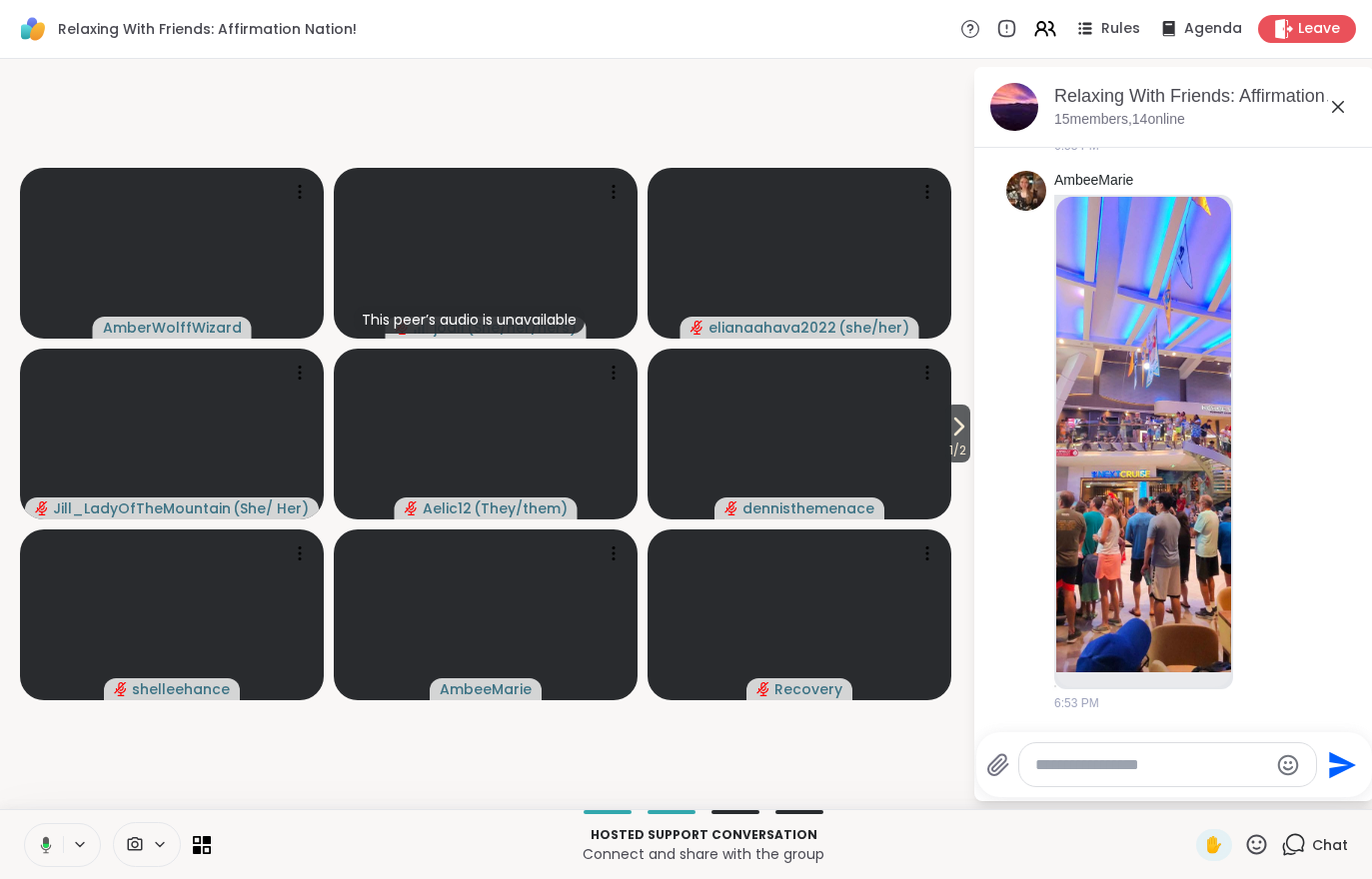 click on "1  /  2" at bounding box center [957, 450] 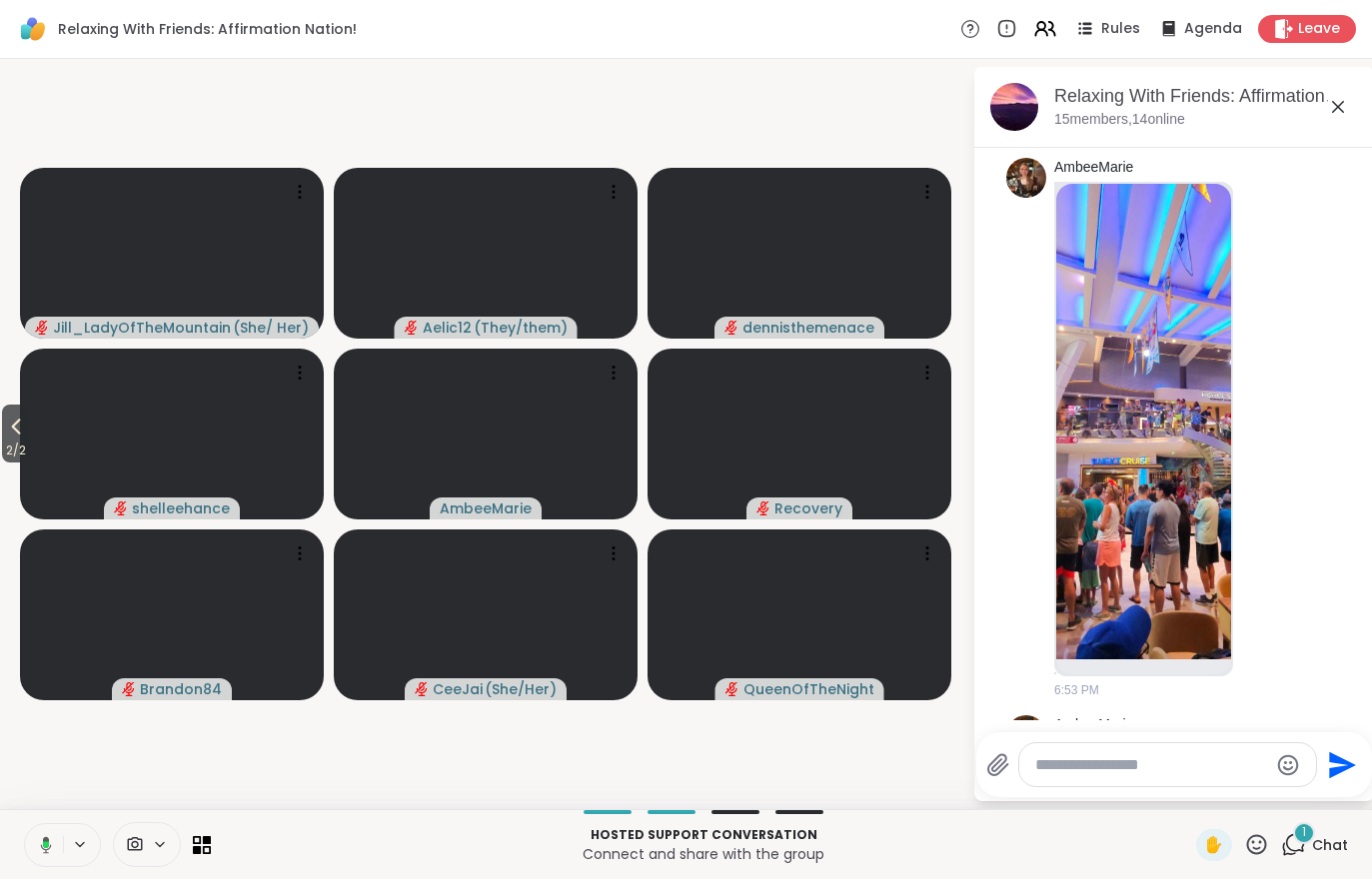 scroll, scrollTop: 3282, scrollLeft: 0, axis: vertical 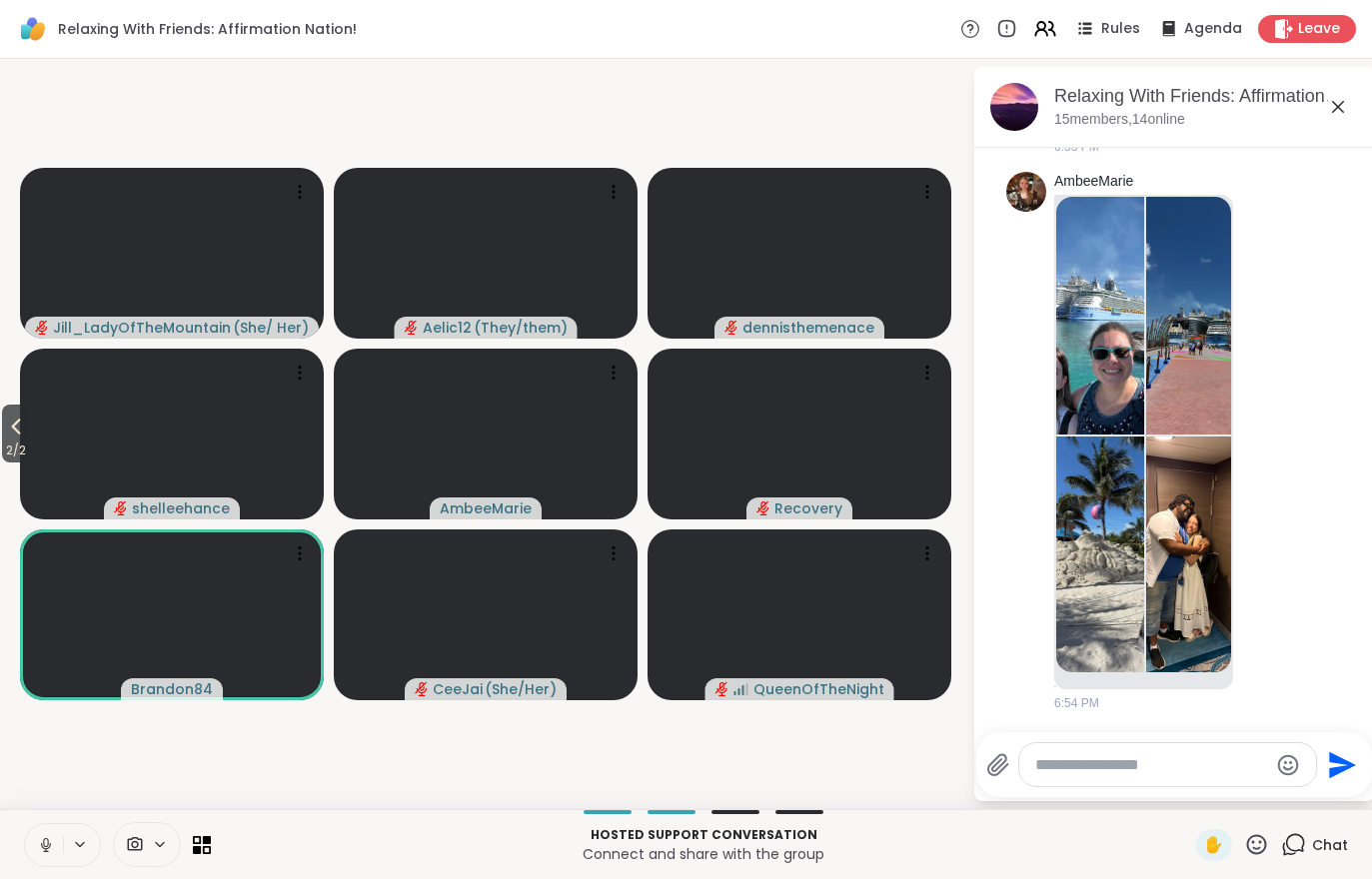 click 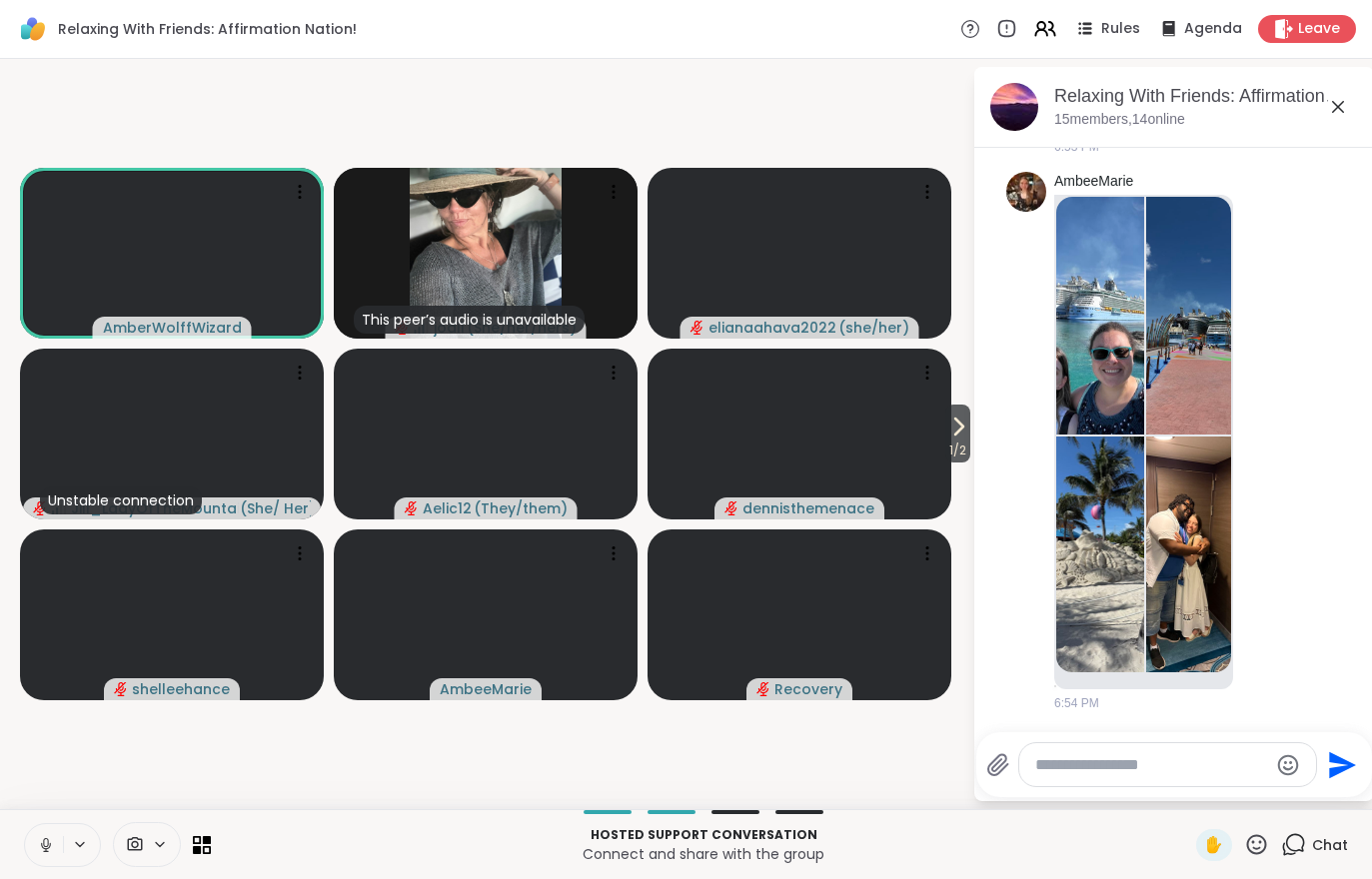 click at bounding box center (147, 844) 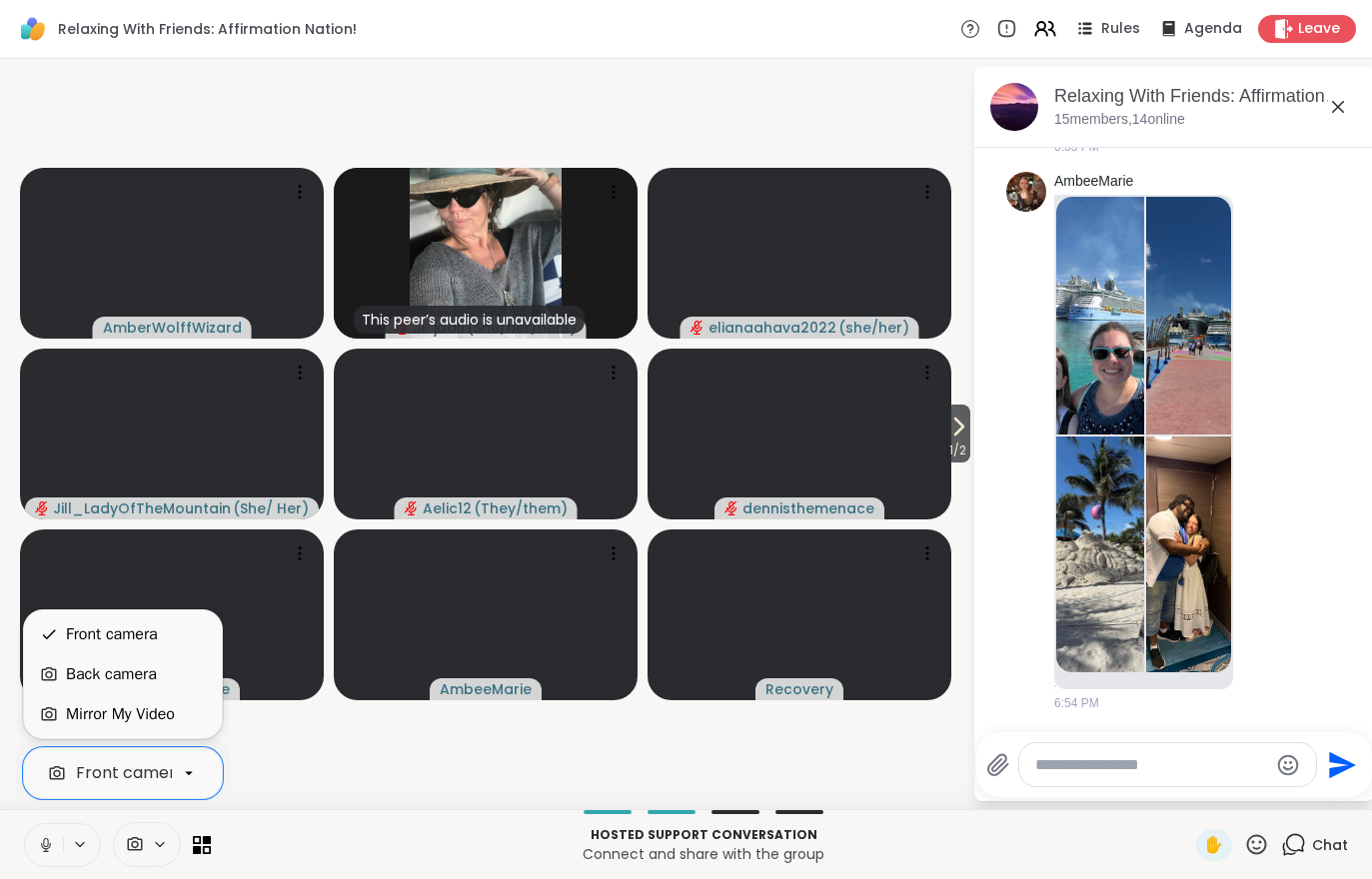 click on "Mirror My Video" at bounding box center (120, 714) 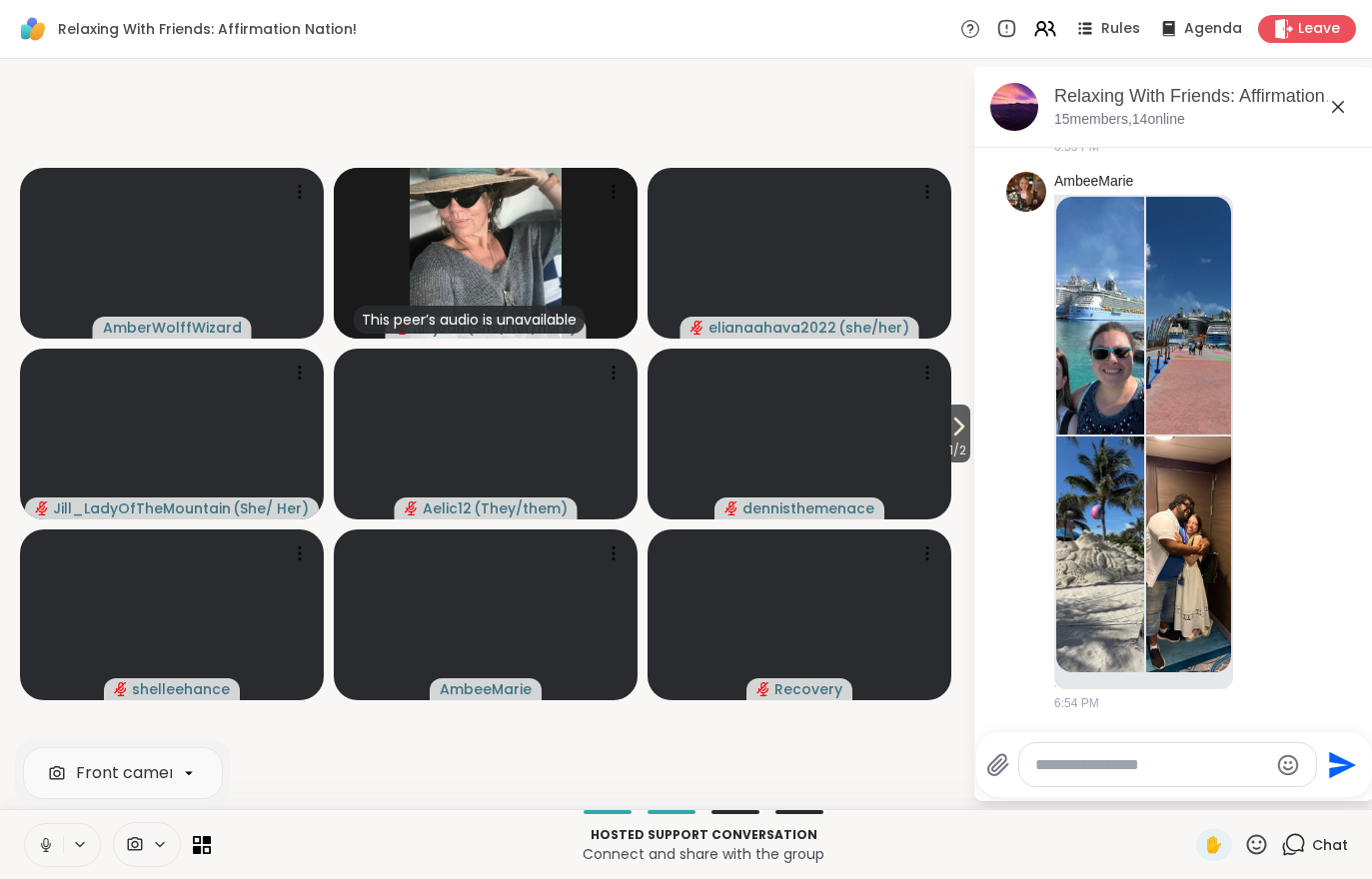 click 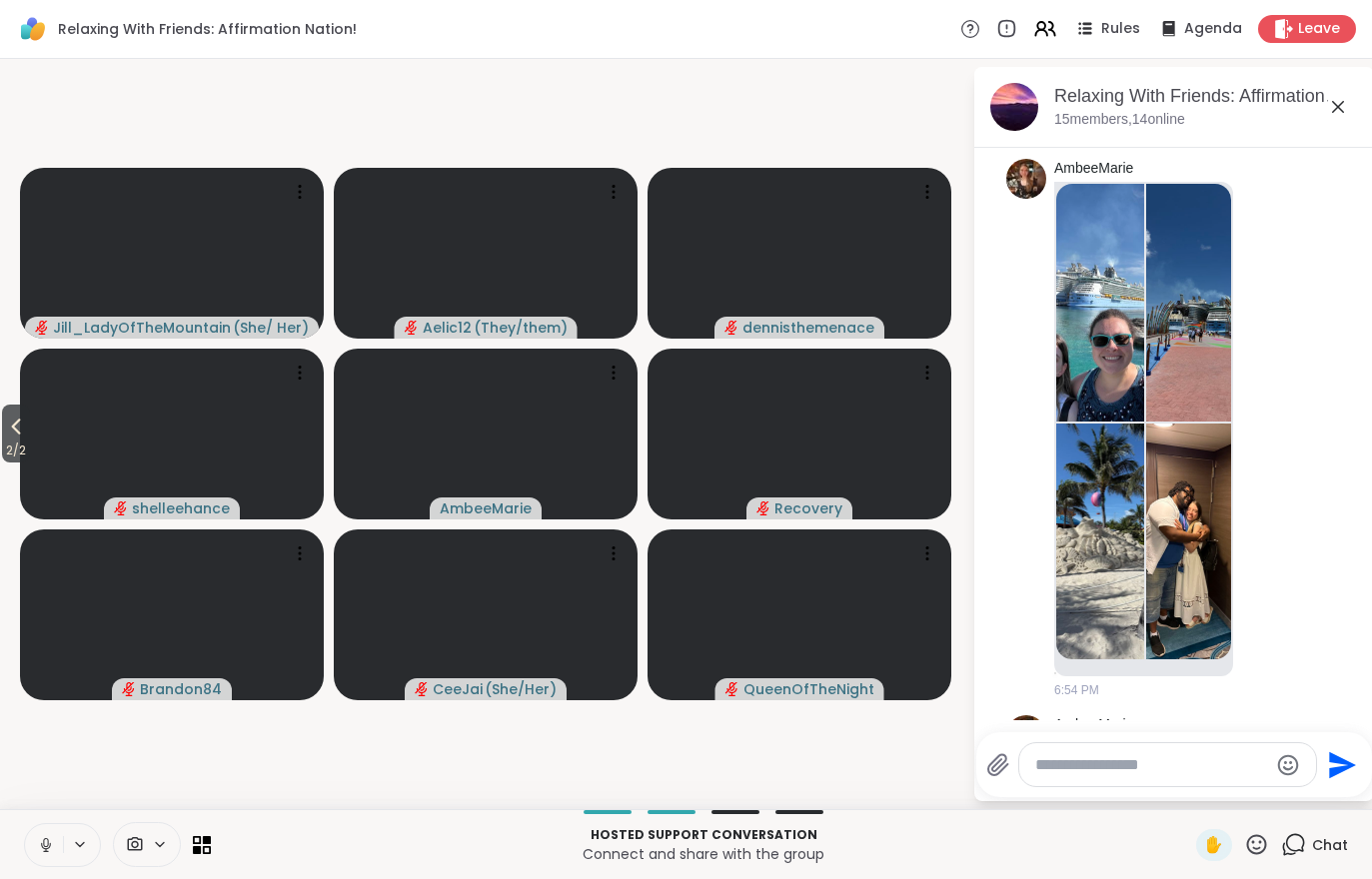 scroll, scrollTop: 3839, scrollLeft: 0, axis: vertical 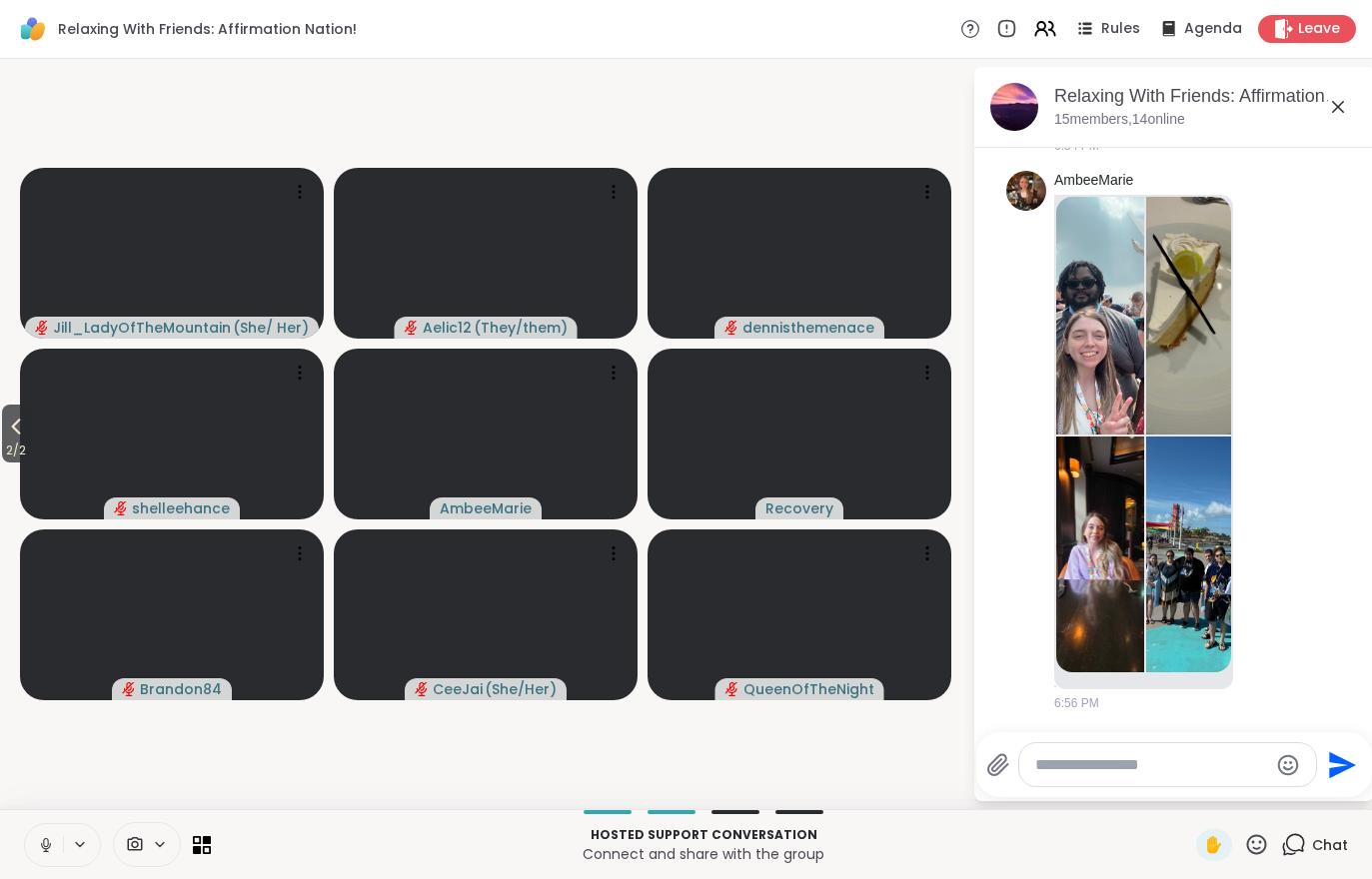 click on "2  /  2" at bounding box center (16, 450) 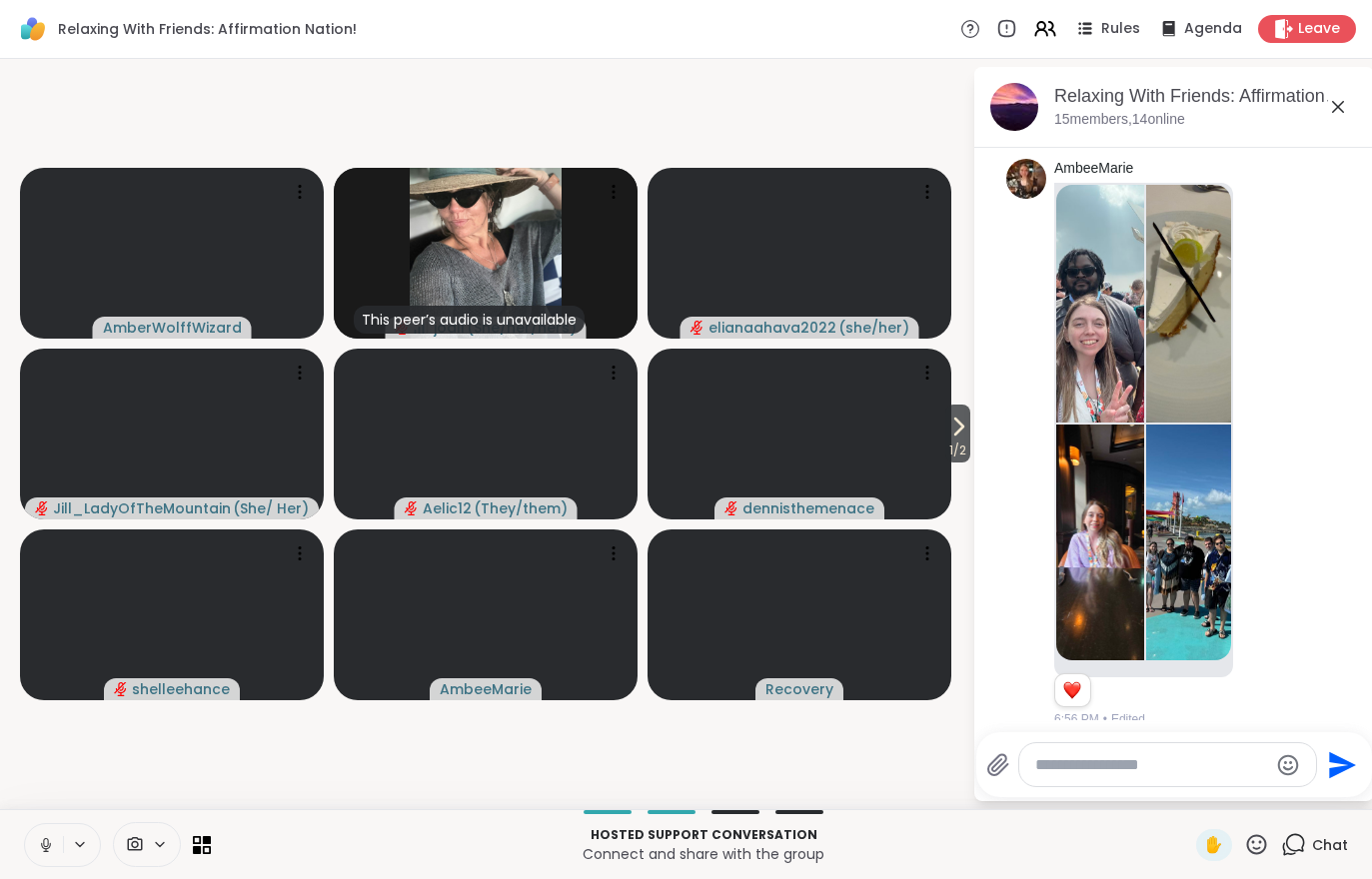 scroll, scrollTop: 3867, scrollLeft: 0, axis: vertical 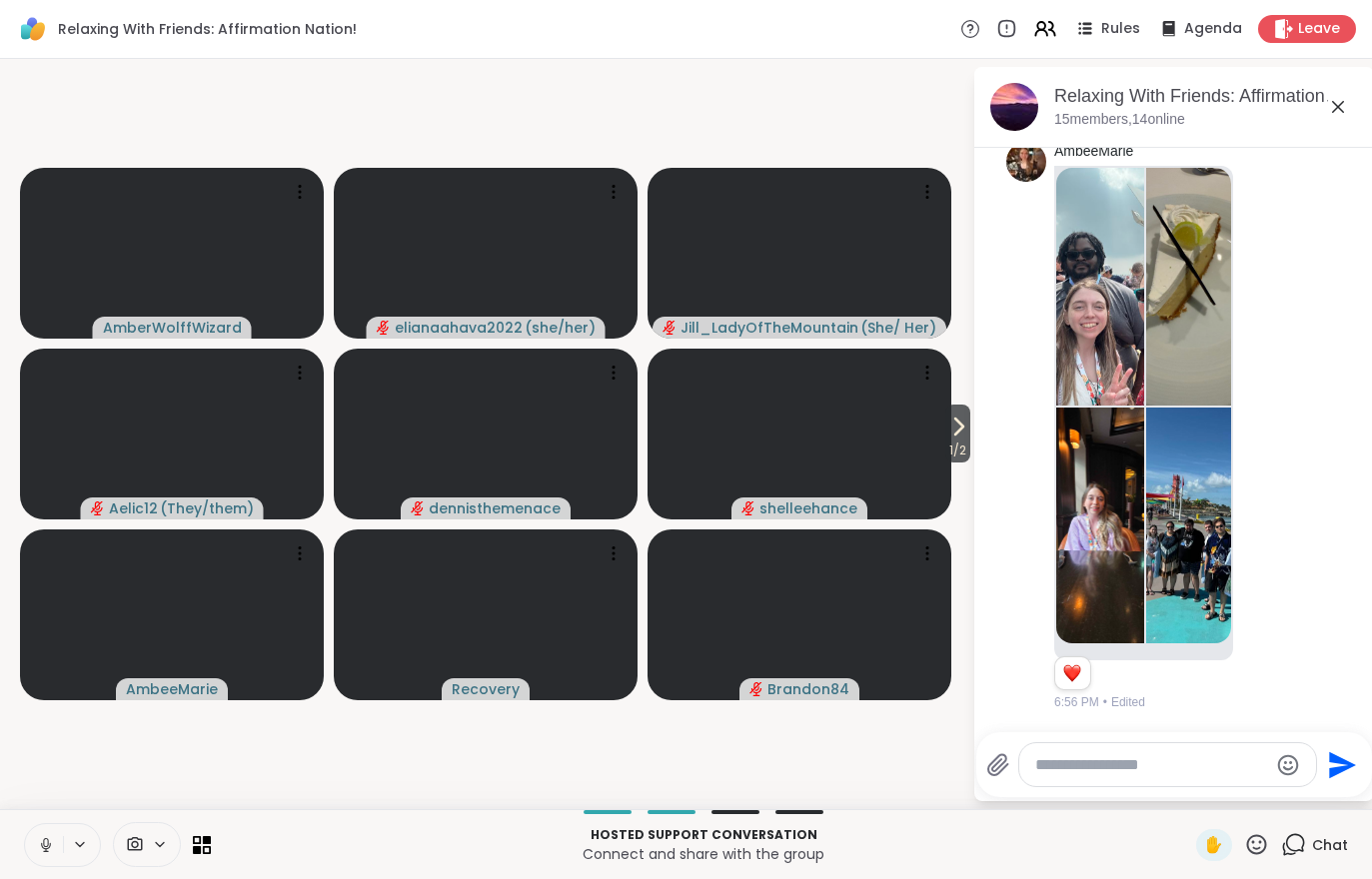 click on "1  /  2" at bounding box center (957, 450) 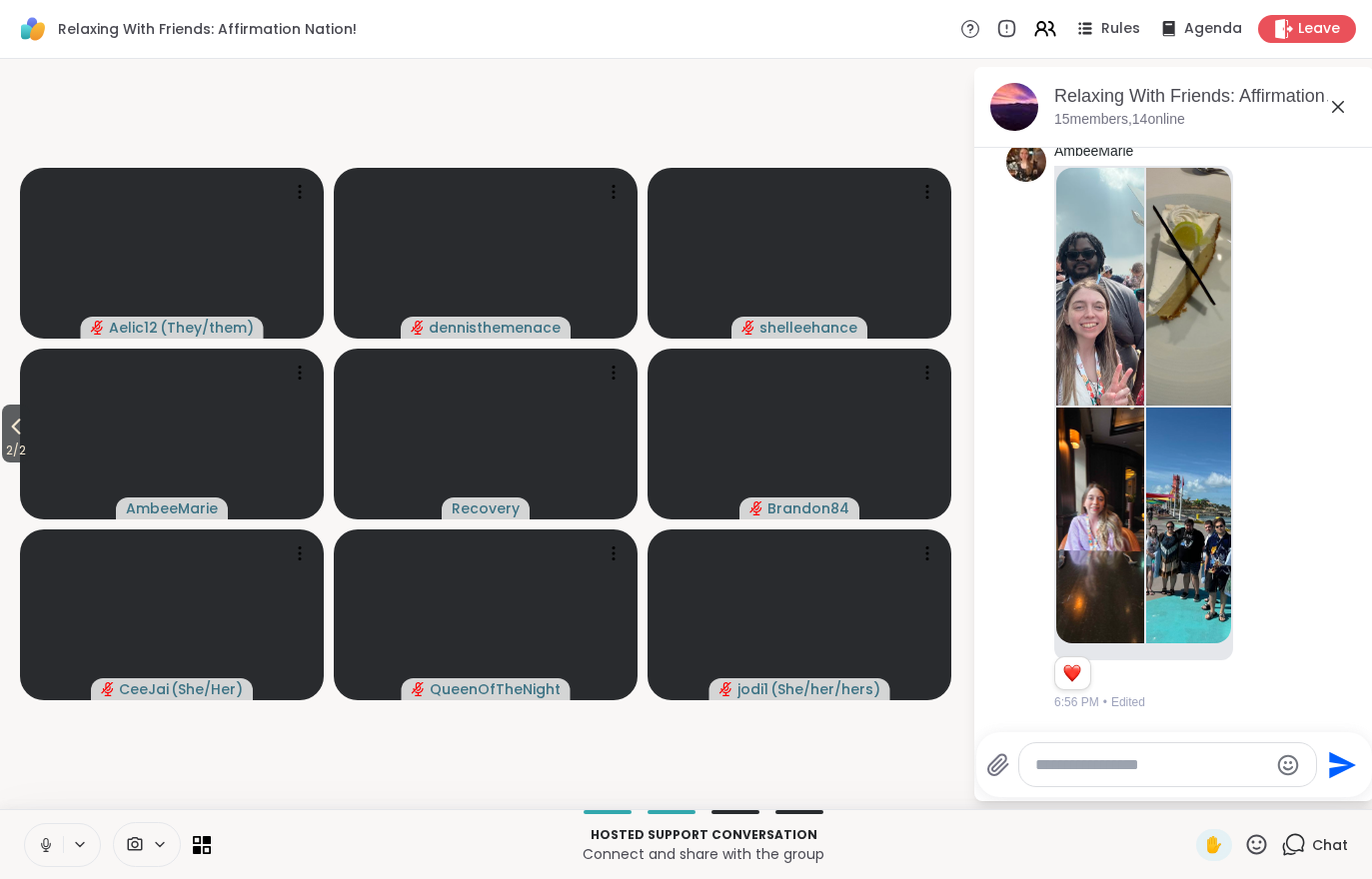 click on "2  /  2" at bounding box center [16, 434] 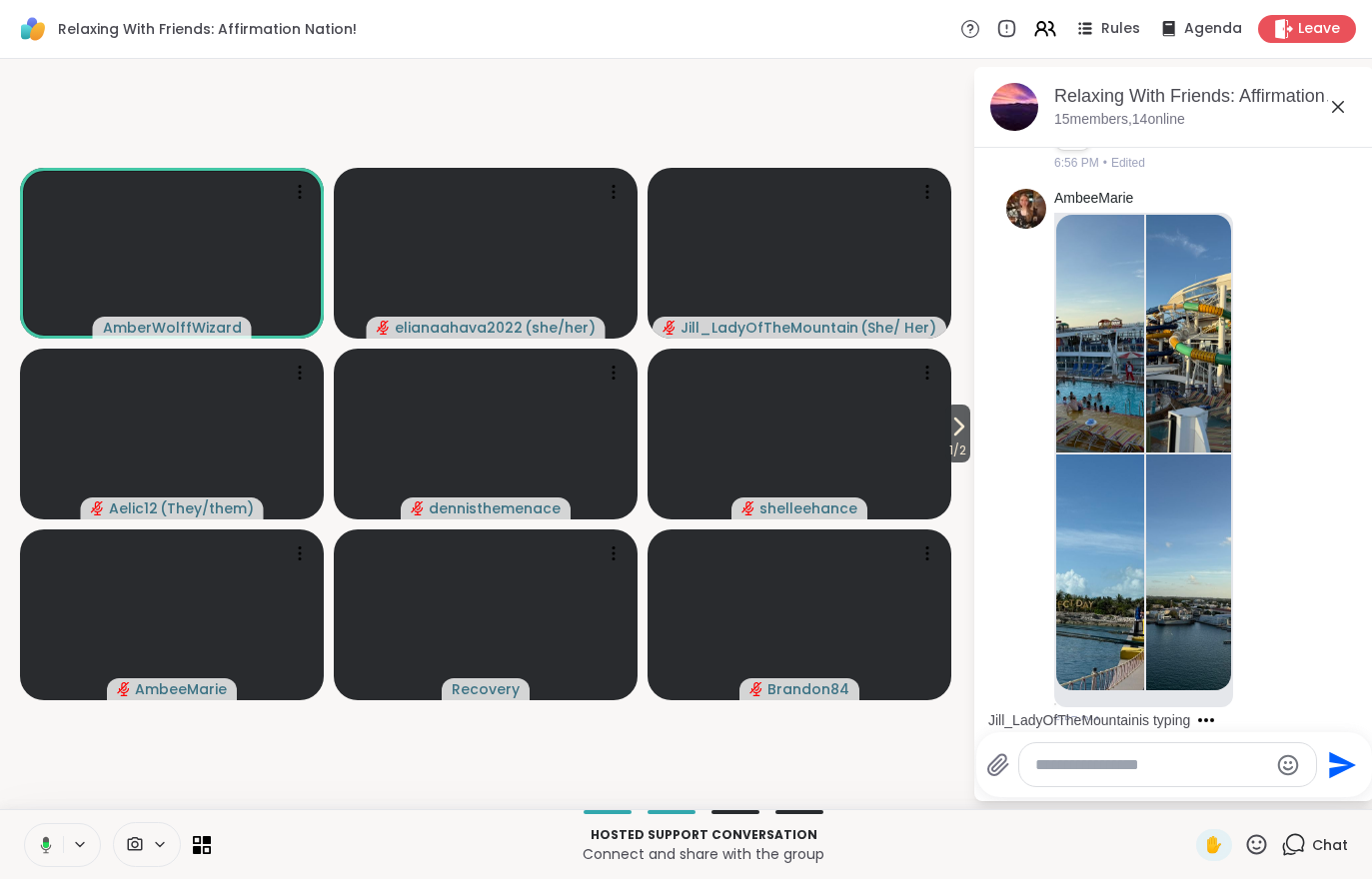 scroll, scrollTop: 4557, scrollLeft: 0, axis: vertical 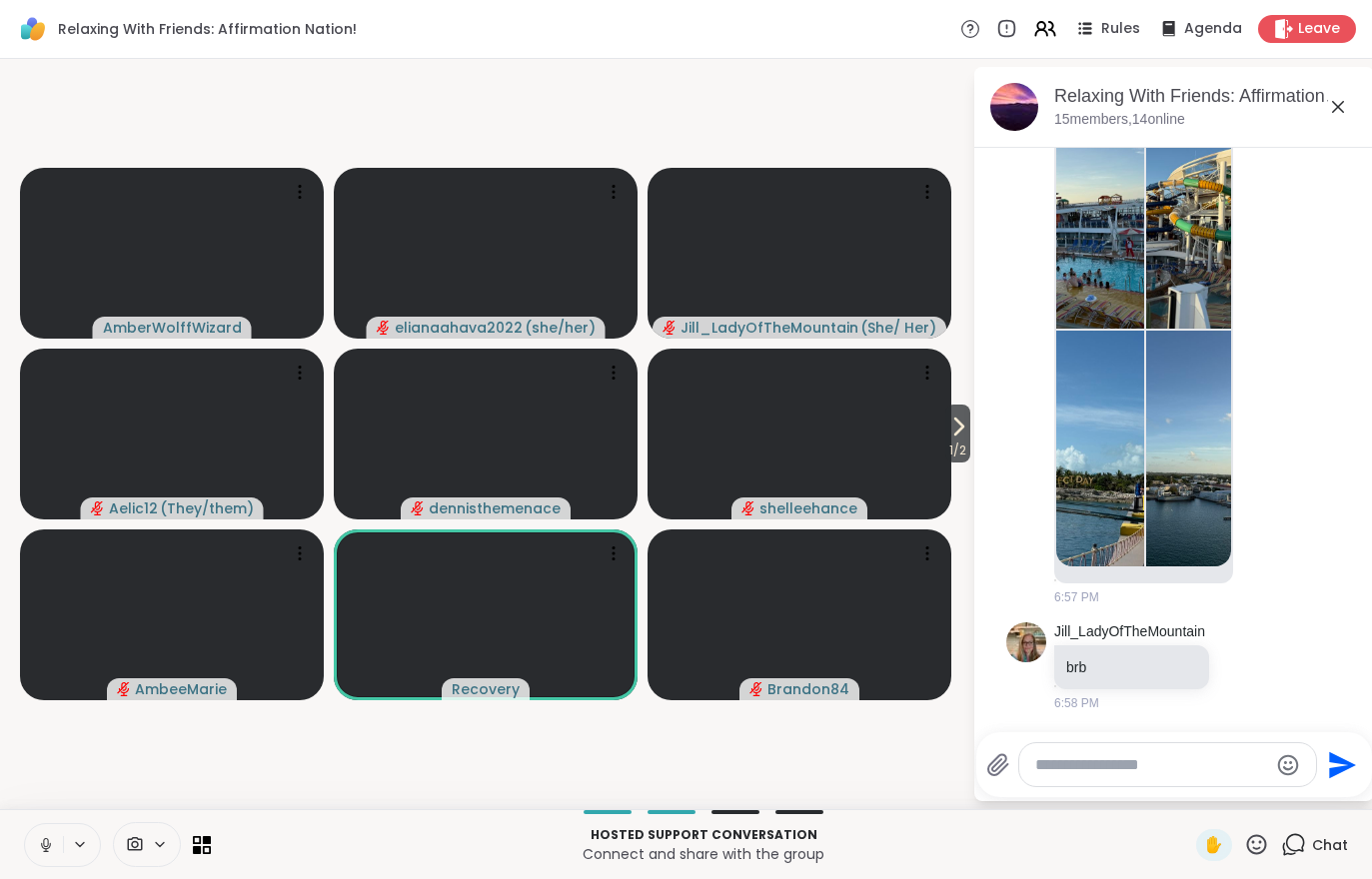 click on "1  /  2" at bounding box center (957, 450) 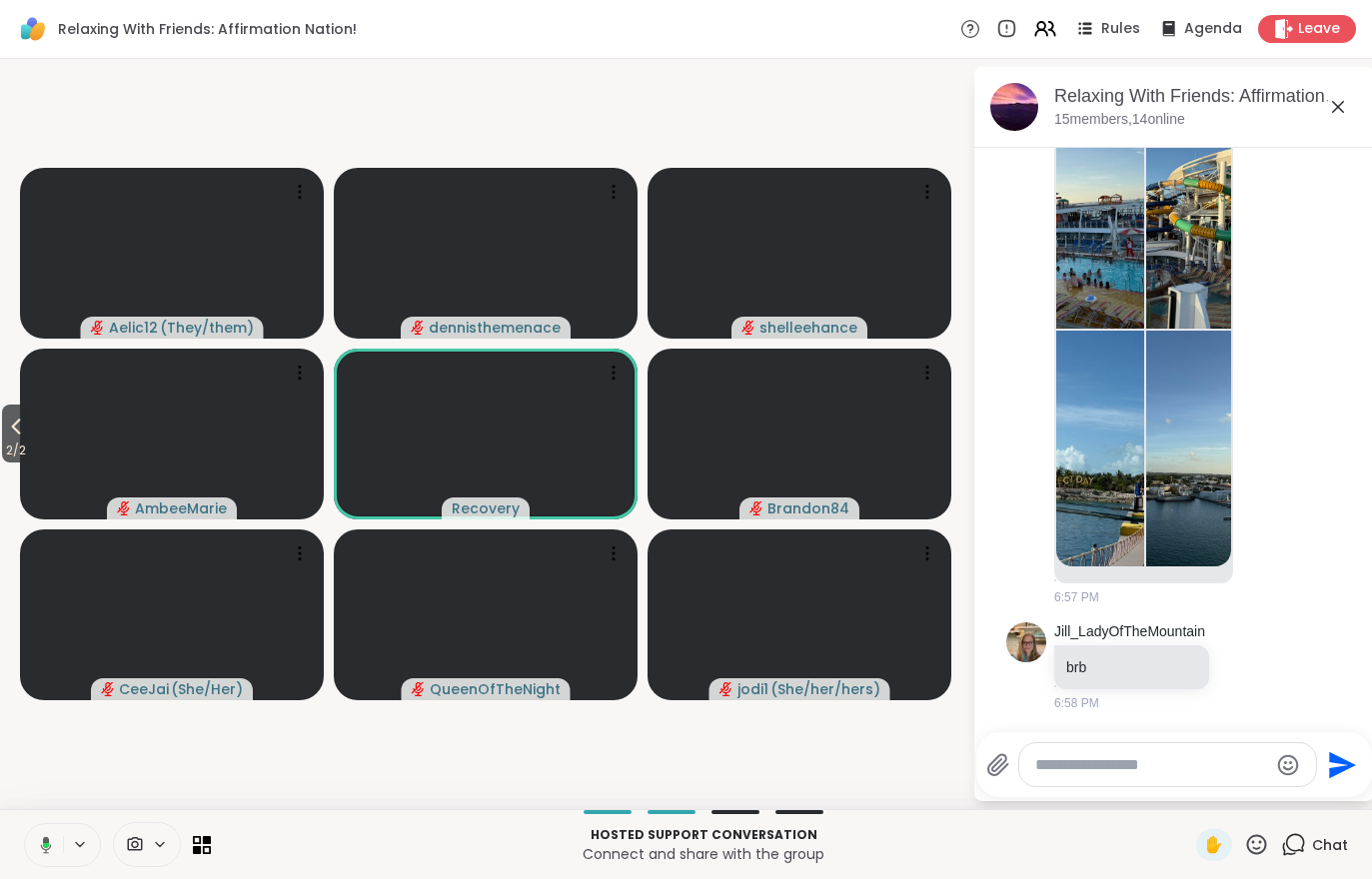 click 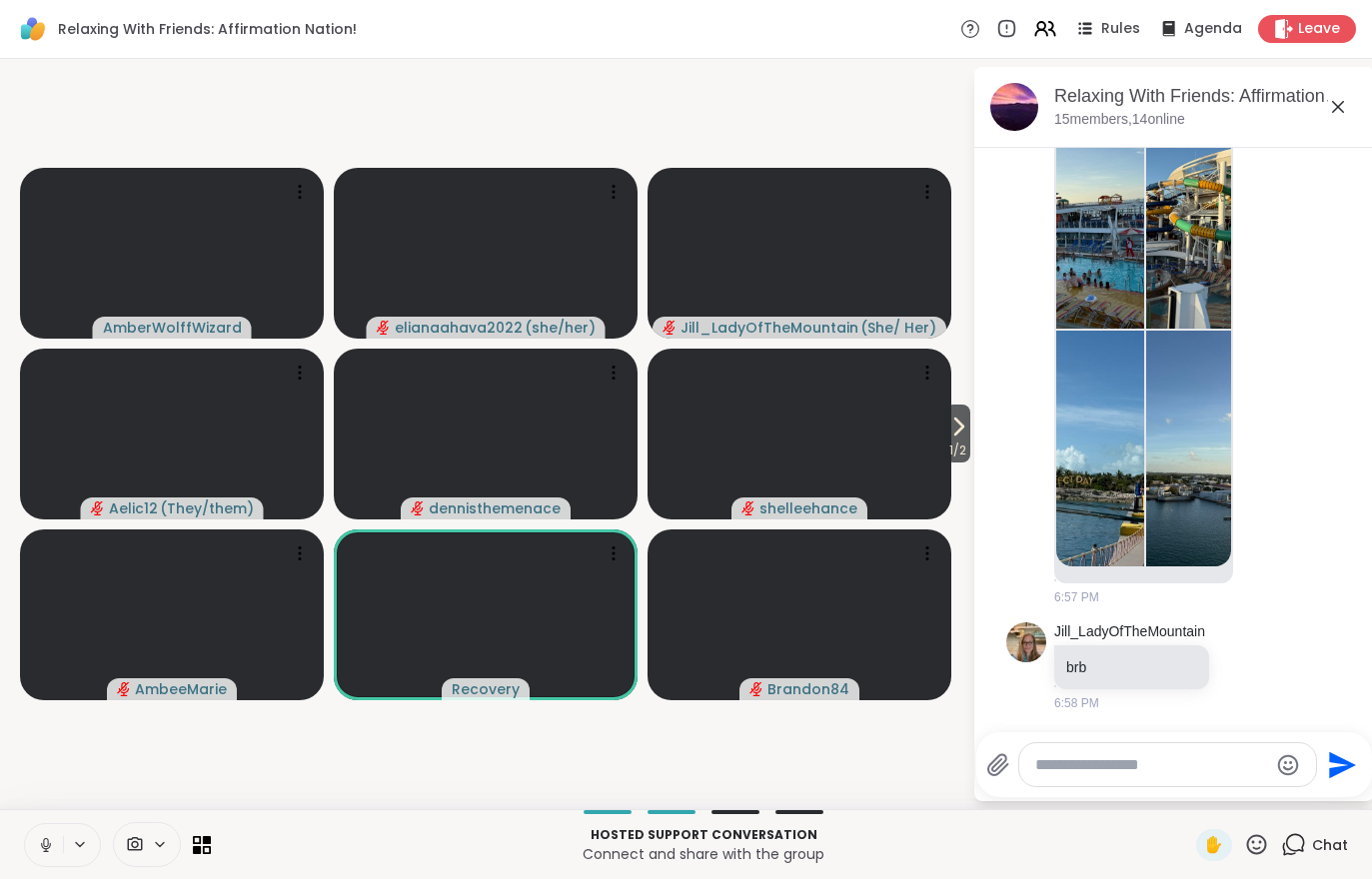 click on "1  /  2" at bounding box center [957, 450] 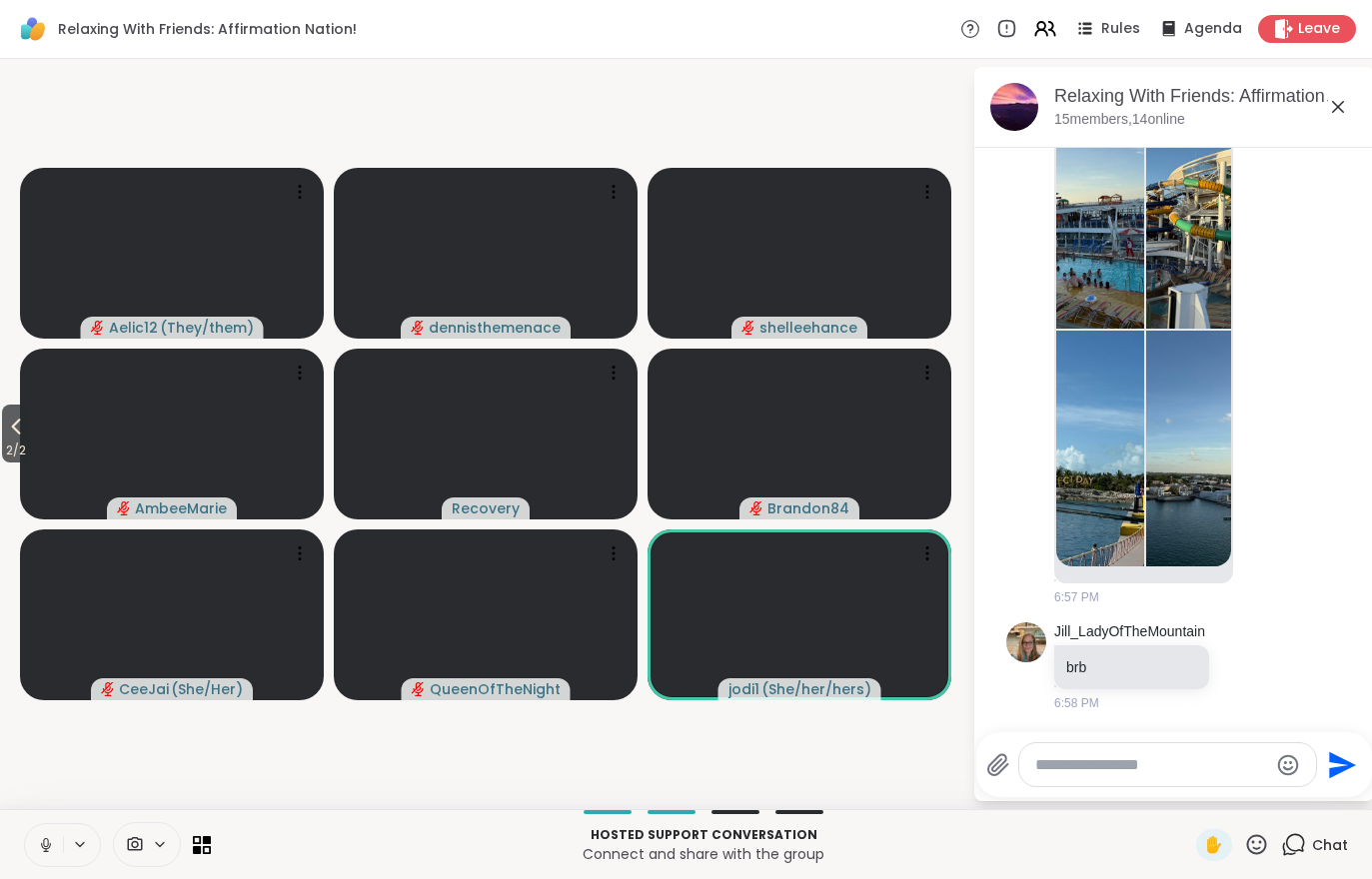 click on "2  /  2" at bounding box center (16, 450) 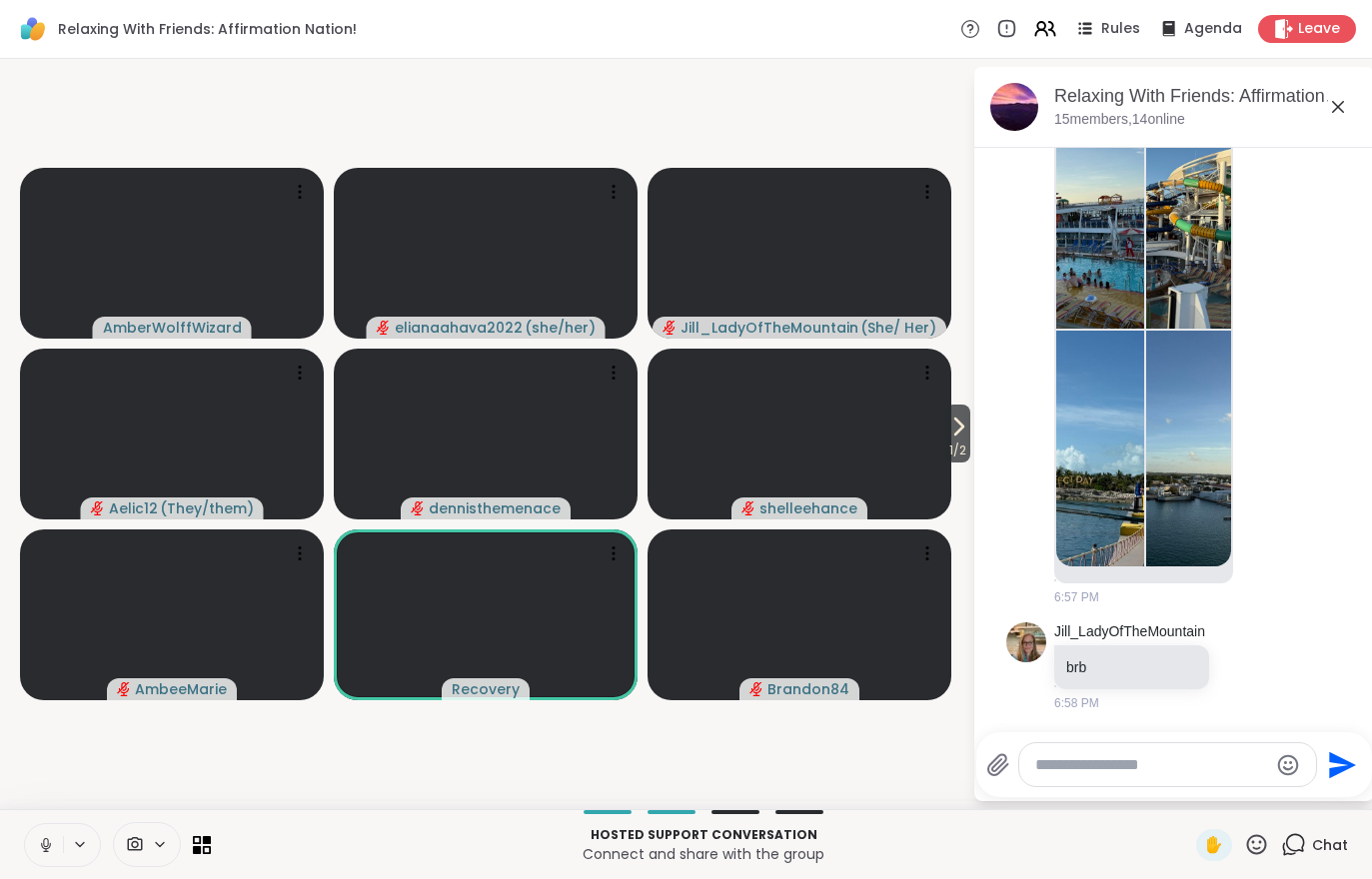 click 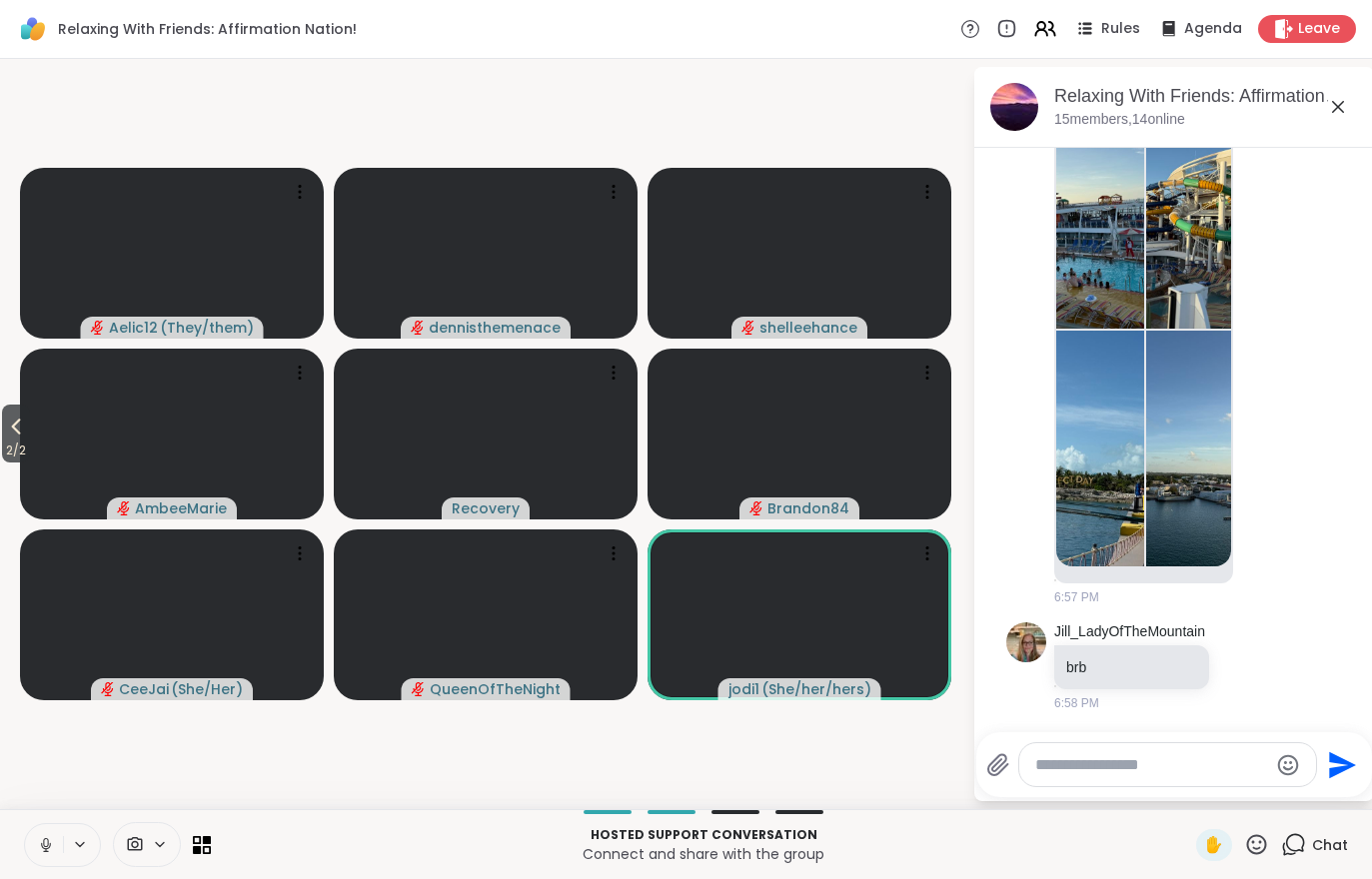 scroll, scrollTop: 5113, scrollLeft: 0, axis: vertical 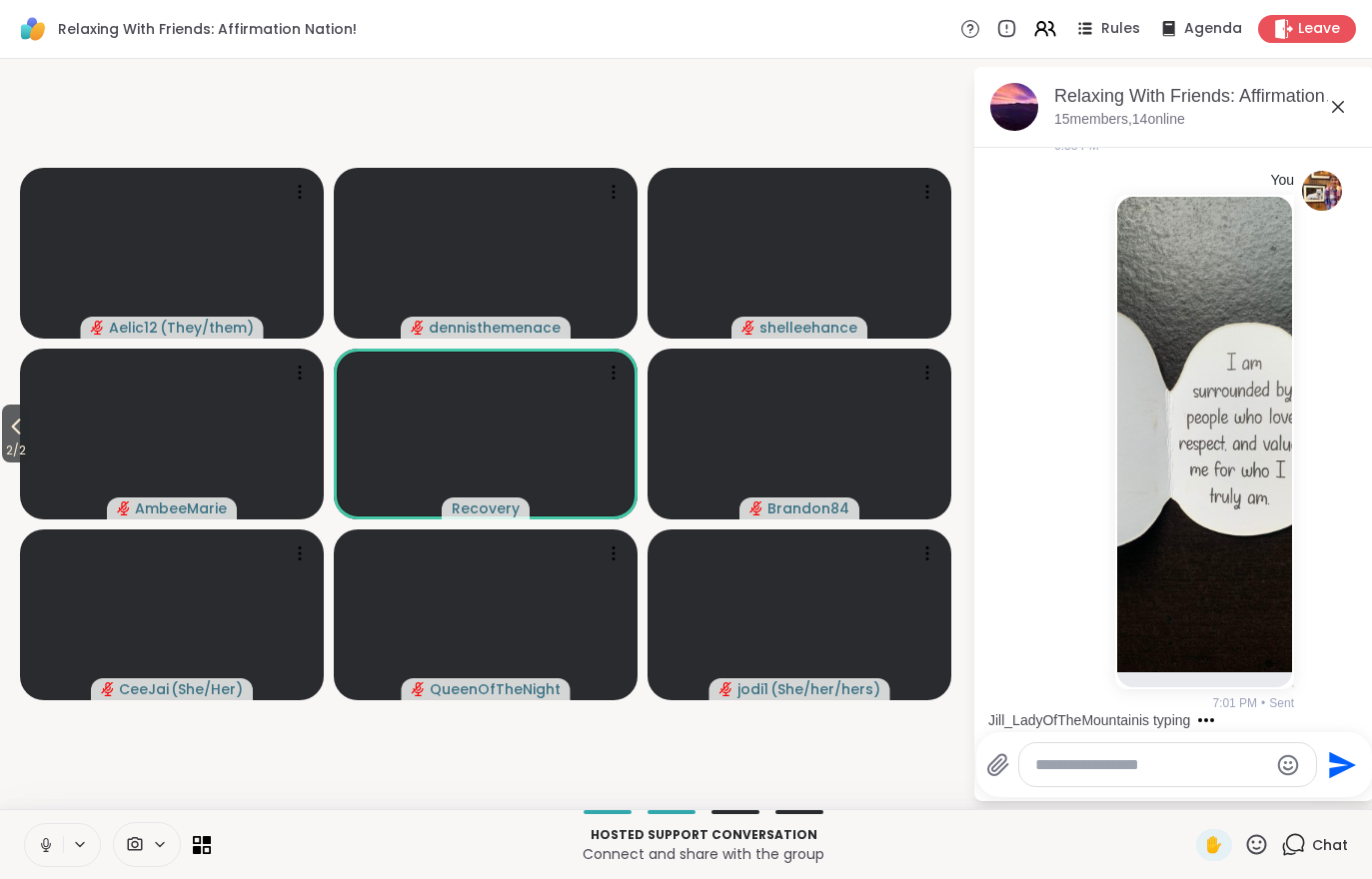 click on "2  /  2" at bounding box center [16, 450] 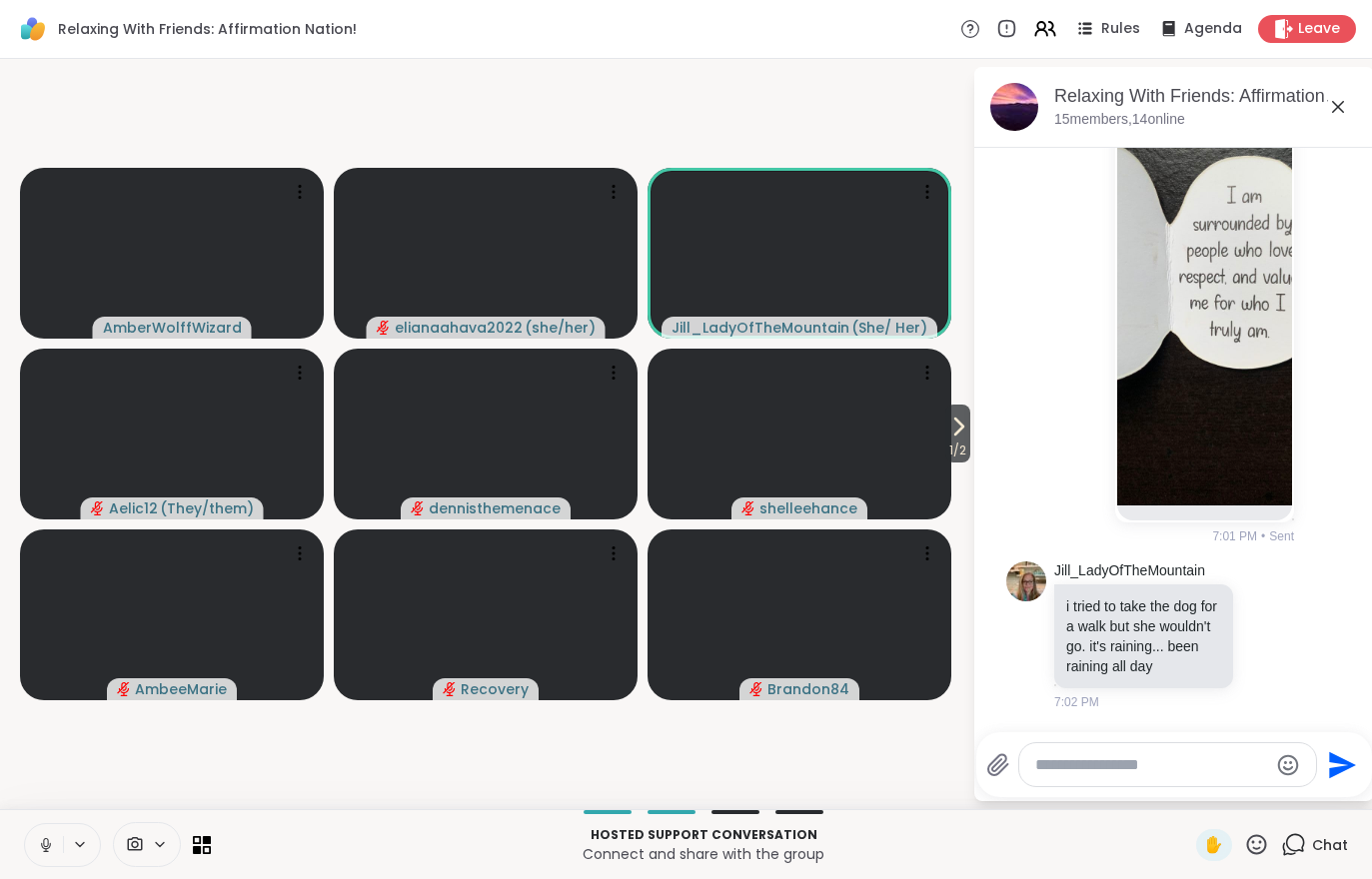 scroll, scrollTop: 5327, scrollLeft: 0, axis: vertical 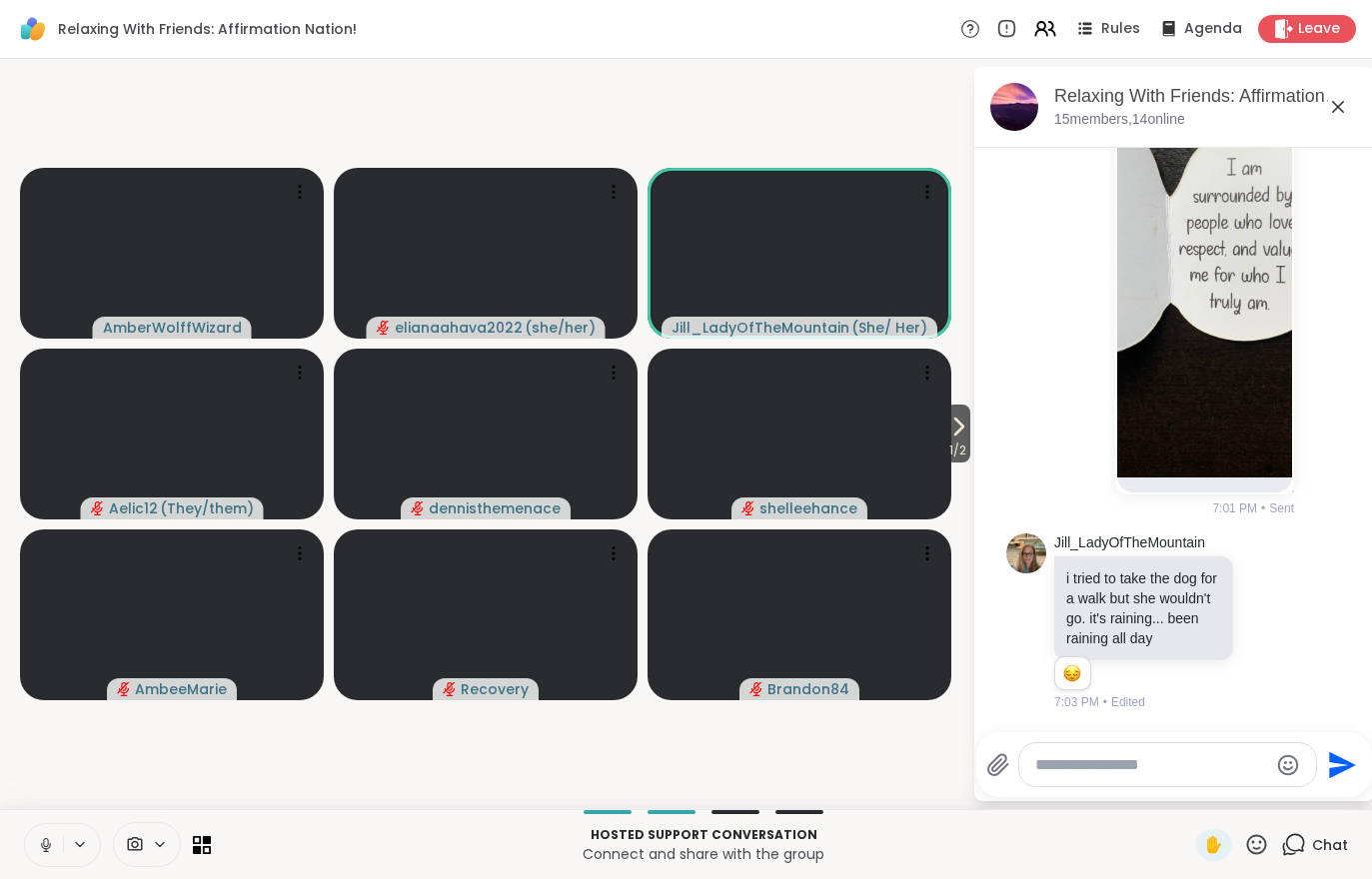 click on "1 / 2 [USERNAME] [USERNAME] ( she/her ) [USERNAME] ( She/ Her ) [USERNAME] ( They/them ) [USERNAME] [USERNAME] [USERNAME] [USERNAME] [USERNAME] [USERNAME] [USERNAME]" at bounding box center (486, 434) 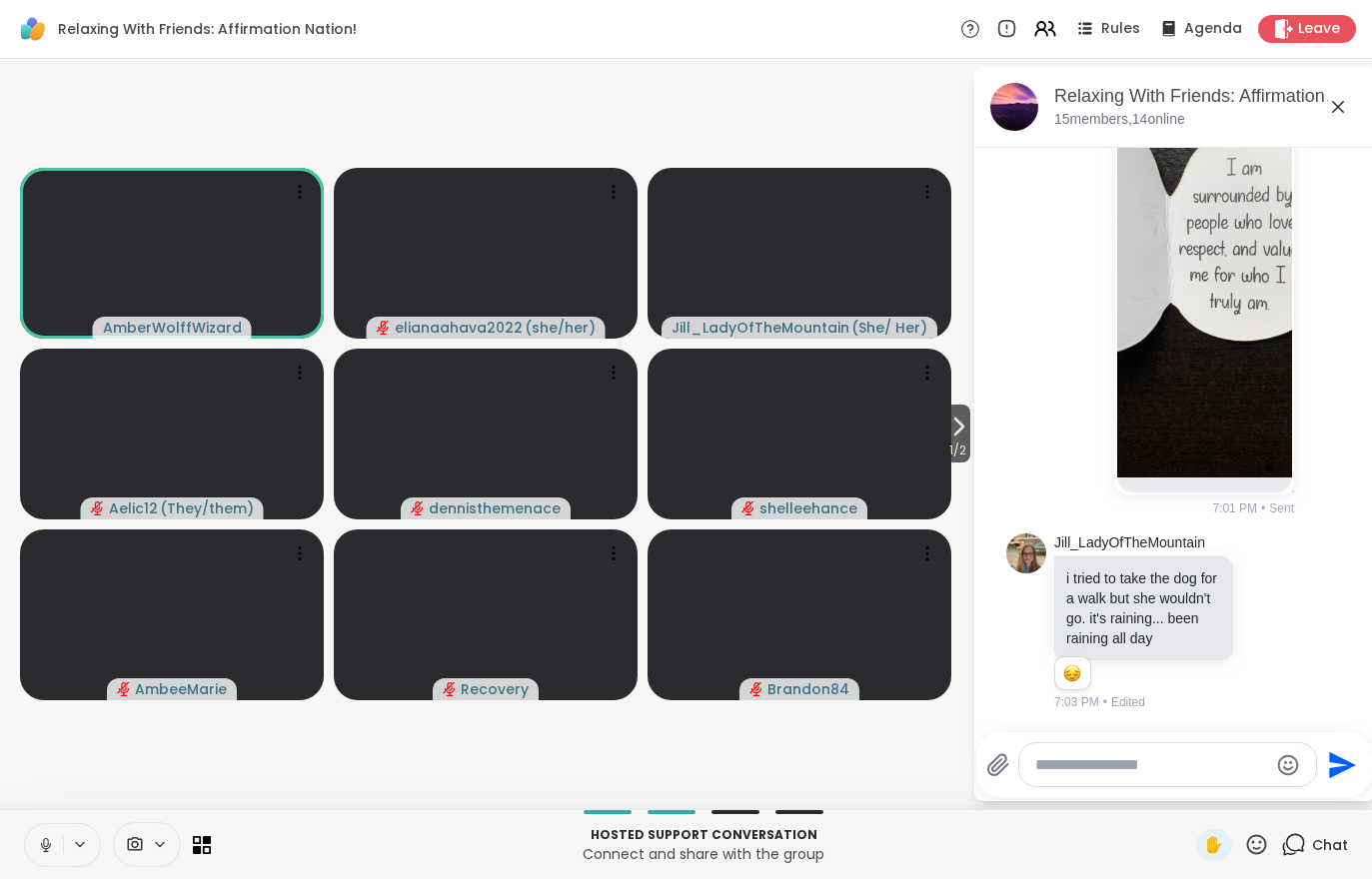 click on "Today [USERNAME] i love recovery becausse she is the queen of positivity and strength. she has shown me many ways to improve my own mental health. and her laugh and ssmile are amazing 1 1 2 2 [TIME] • Edited [USERNAME] I am so sorry for your loss [NAME] [TIME] [USERNAME] Happy Birfday Recovery 🎆 🎂 1 1 2 2 [TIME] • Edited [USERNAME] [TIME] [USERNAME] 1 1 [TIME] • Edited [USERNAME] 1 1 [TIME] • Edited [USERNAME] [TIME] [USERNAME] [TIME] [USERNAME] 1 1 [TIME] • Edited [USERNAME] 1 1 [TIME] • Edited [USERNAME] [TIME] [USERNAME] brb [TIME] You [TIME] • Sent [USERNAME] i tried to take the dog for a walk but she wouldn't go. it's raining... been raining all day 1 1 [TIME] • Edited" at bounding box center (1174, -2215) 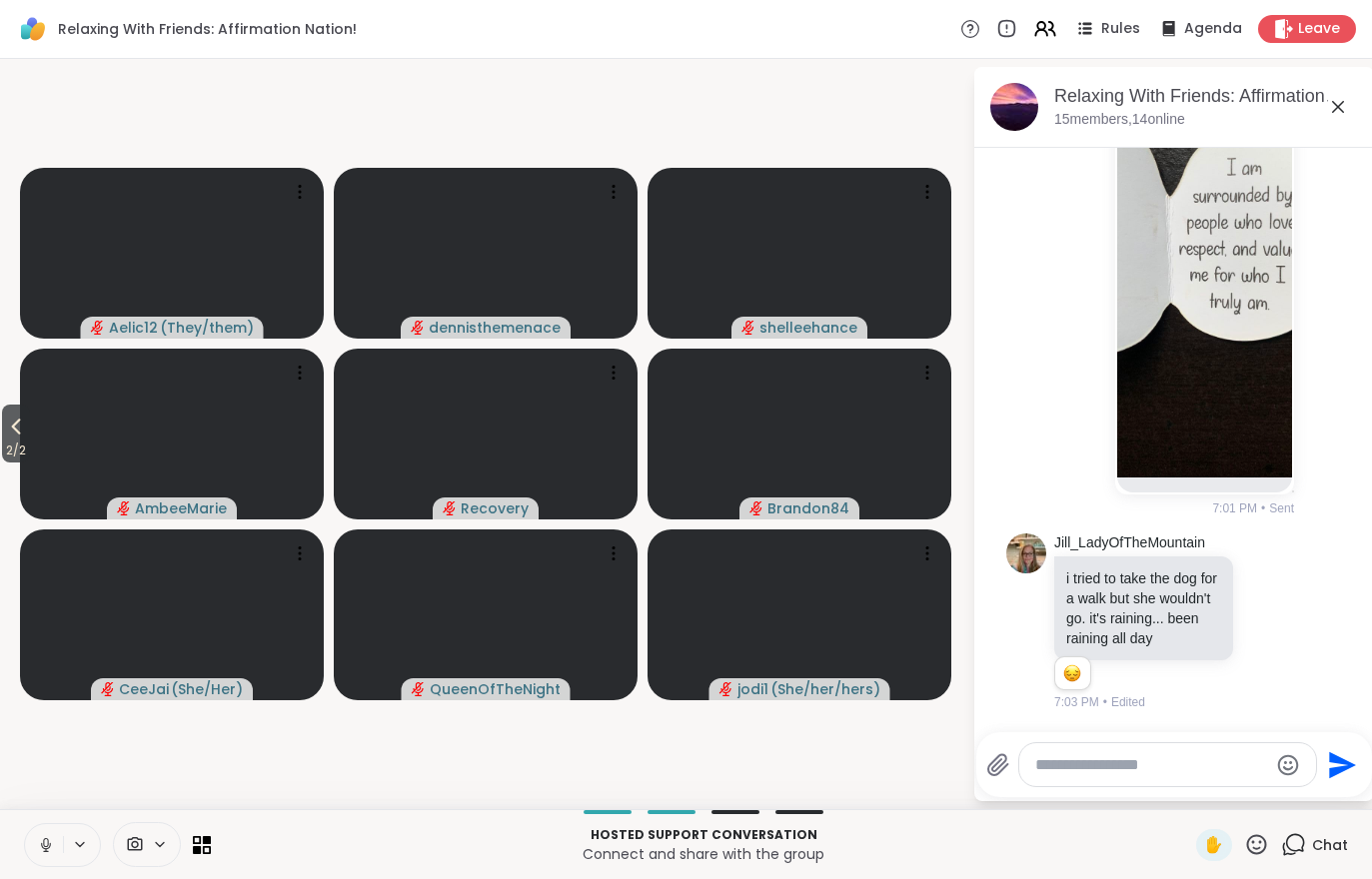 click on "2  /  2" at bounding box center [16, 450] 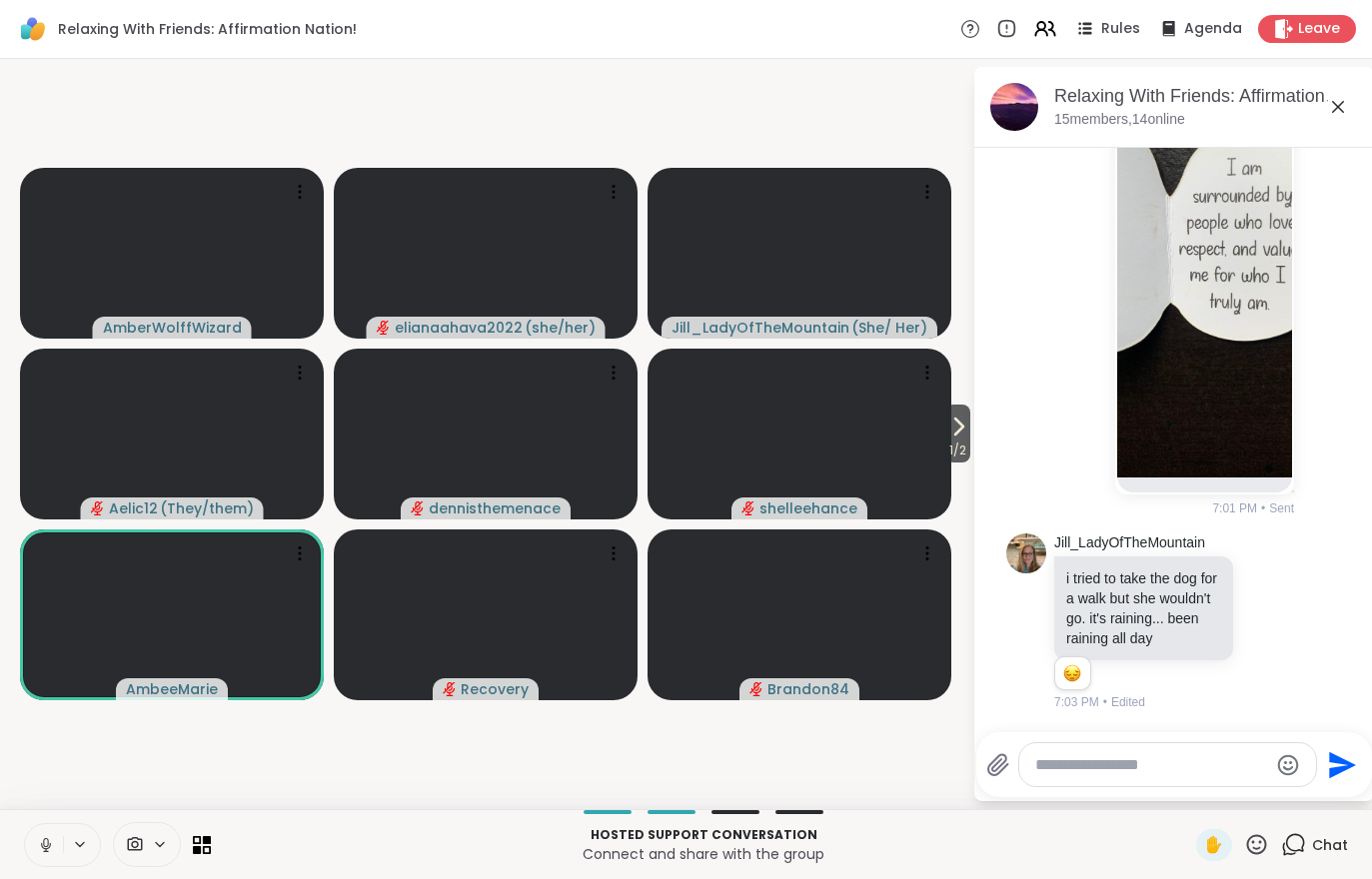 click on "1  /  2" at bounding box center [957, 450] 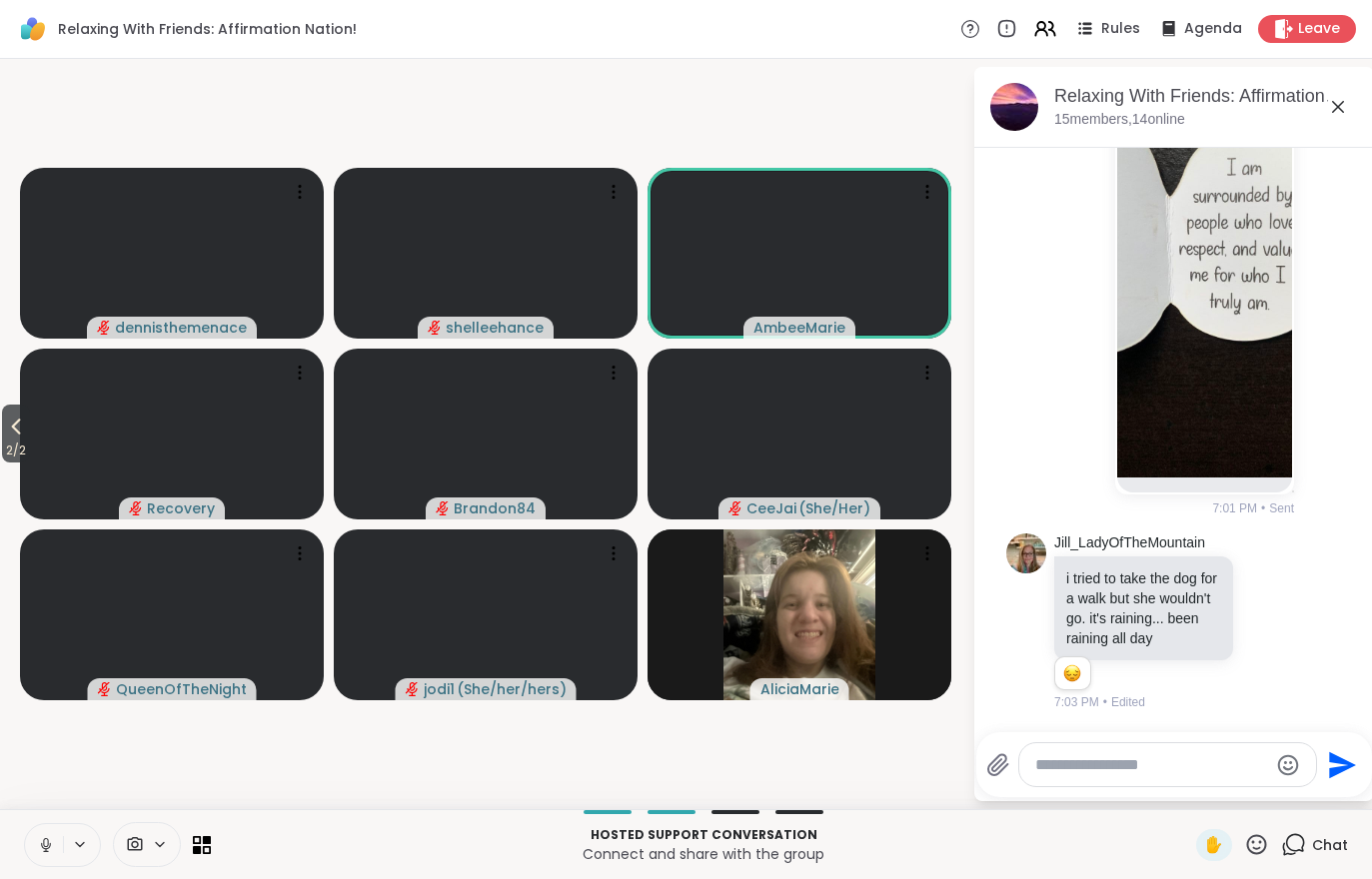 click on "2  /  2" at bounding box center [16, 434] 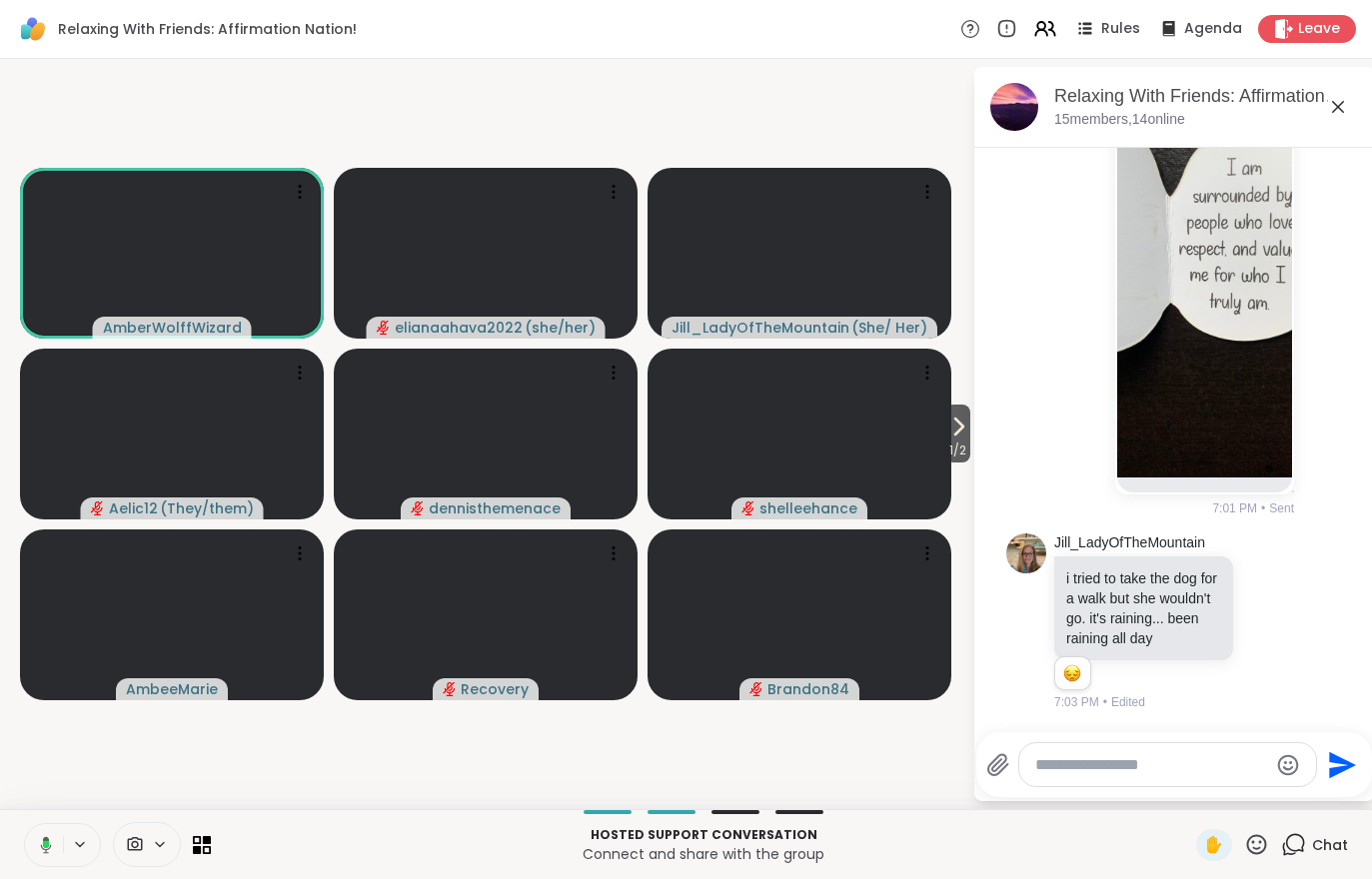 click on "1  /  2" at bounding box center (957, 450) 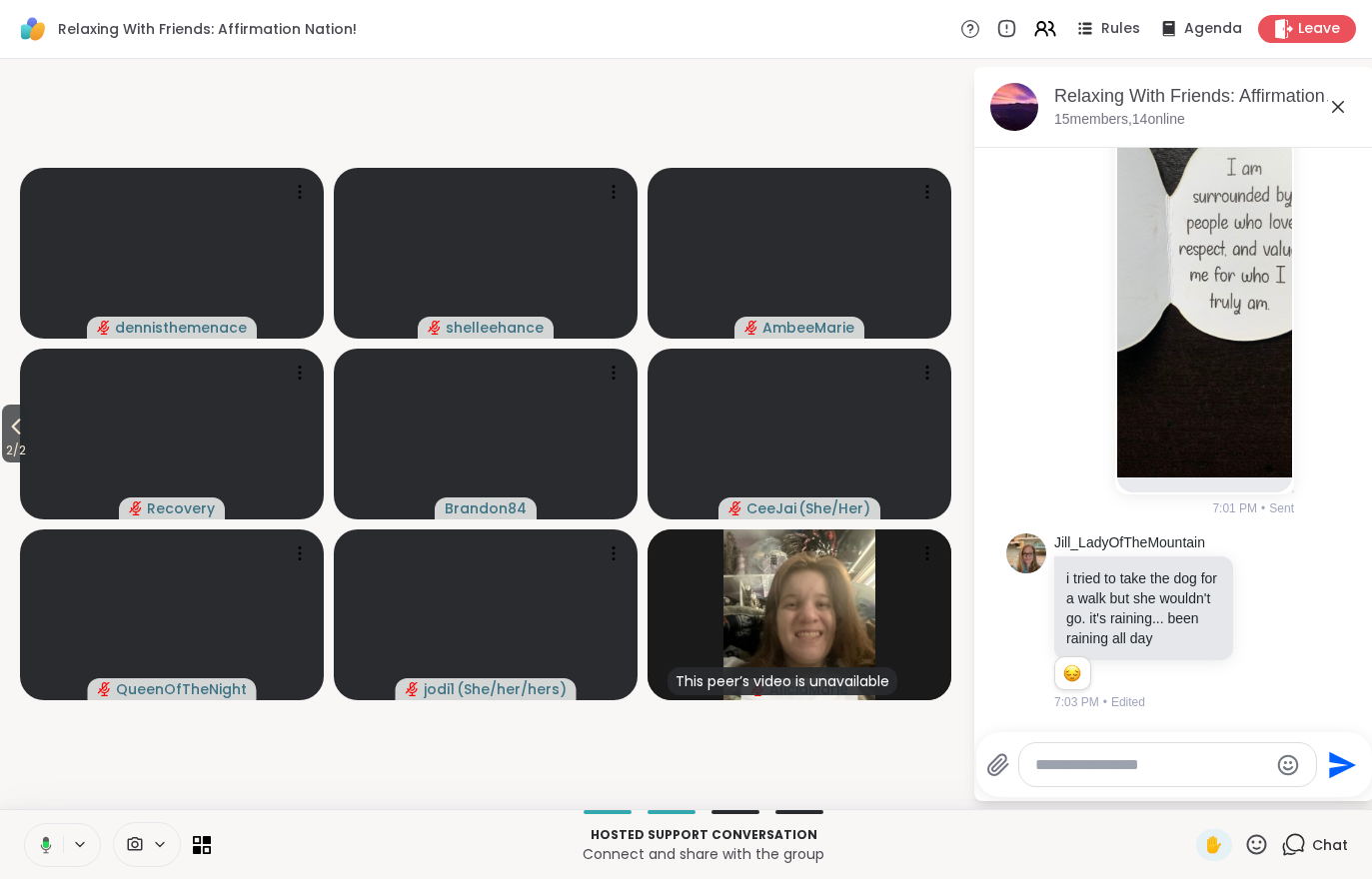click on "2  /  2" at bounding box center [16, 434] 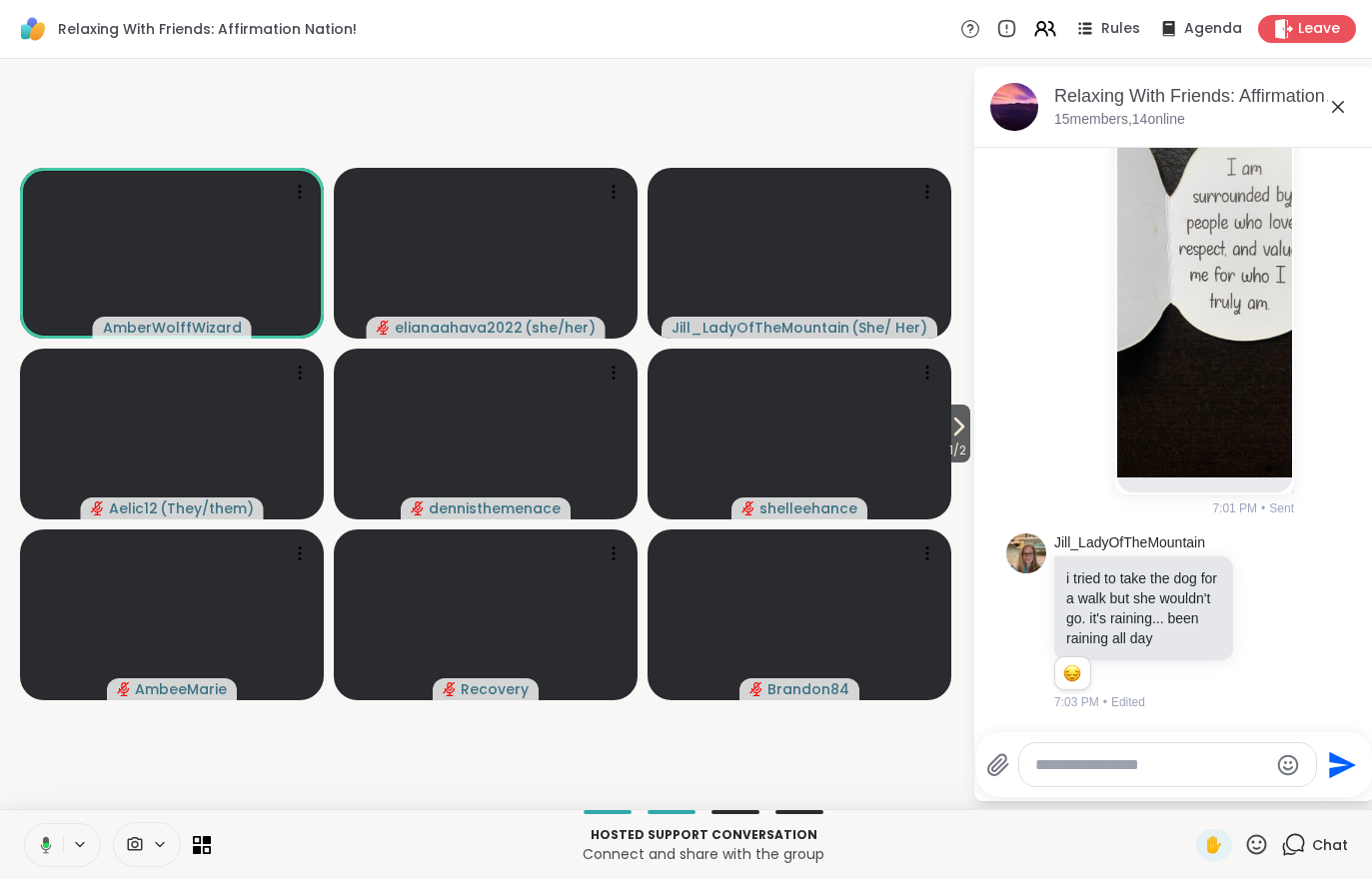 click on "1  /  2" at bounding box center (957, 450) 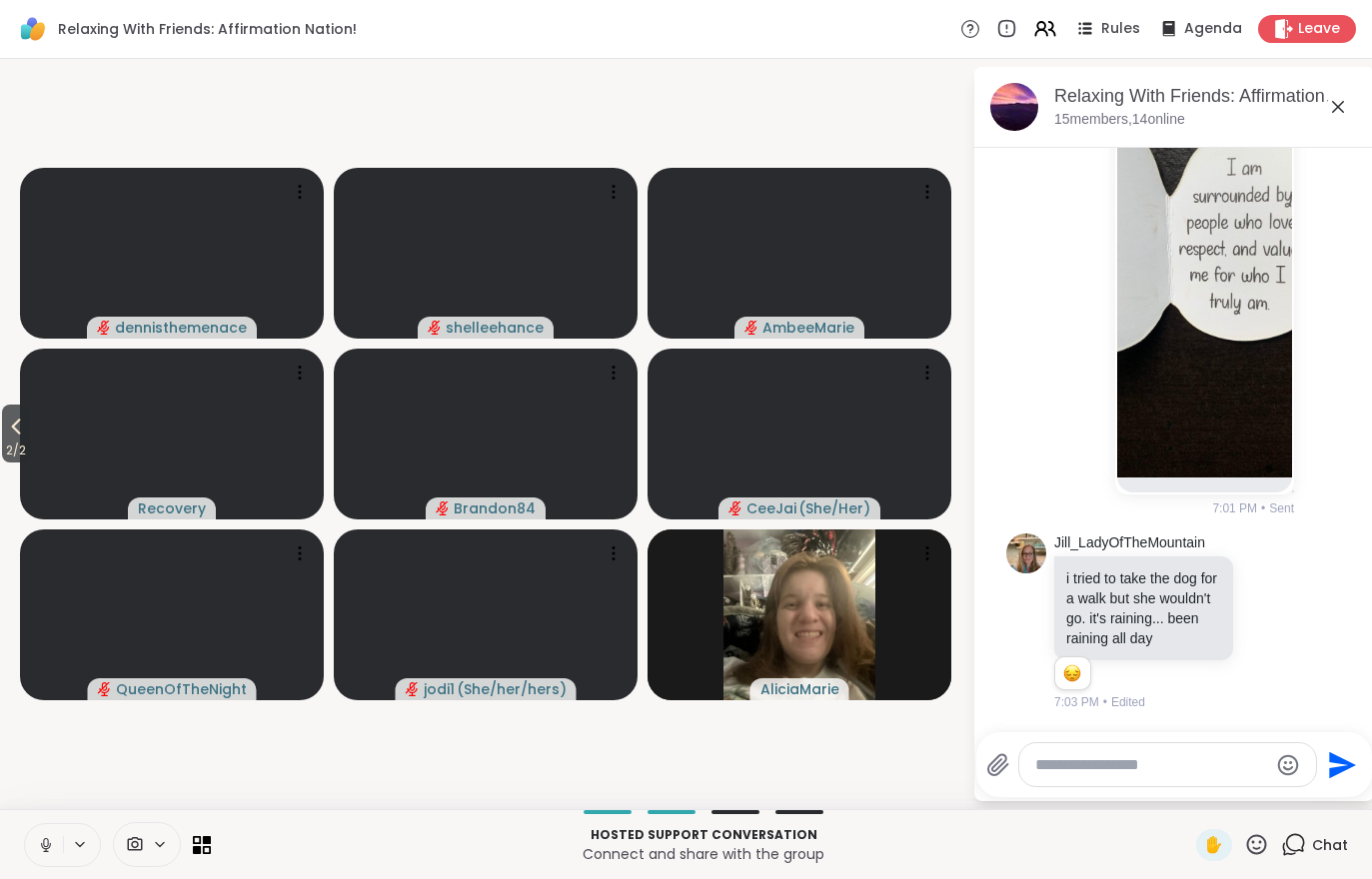 click 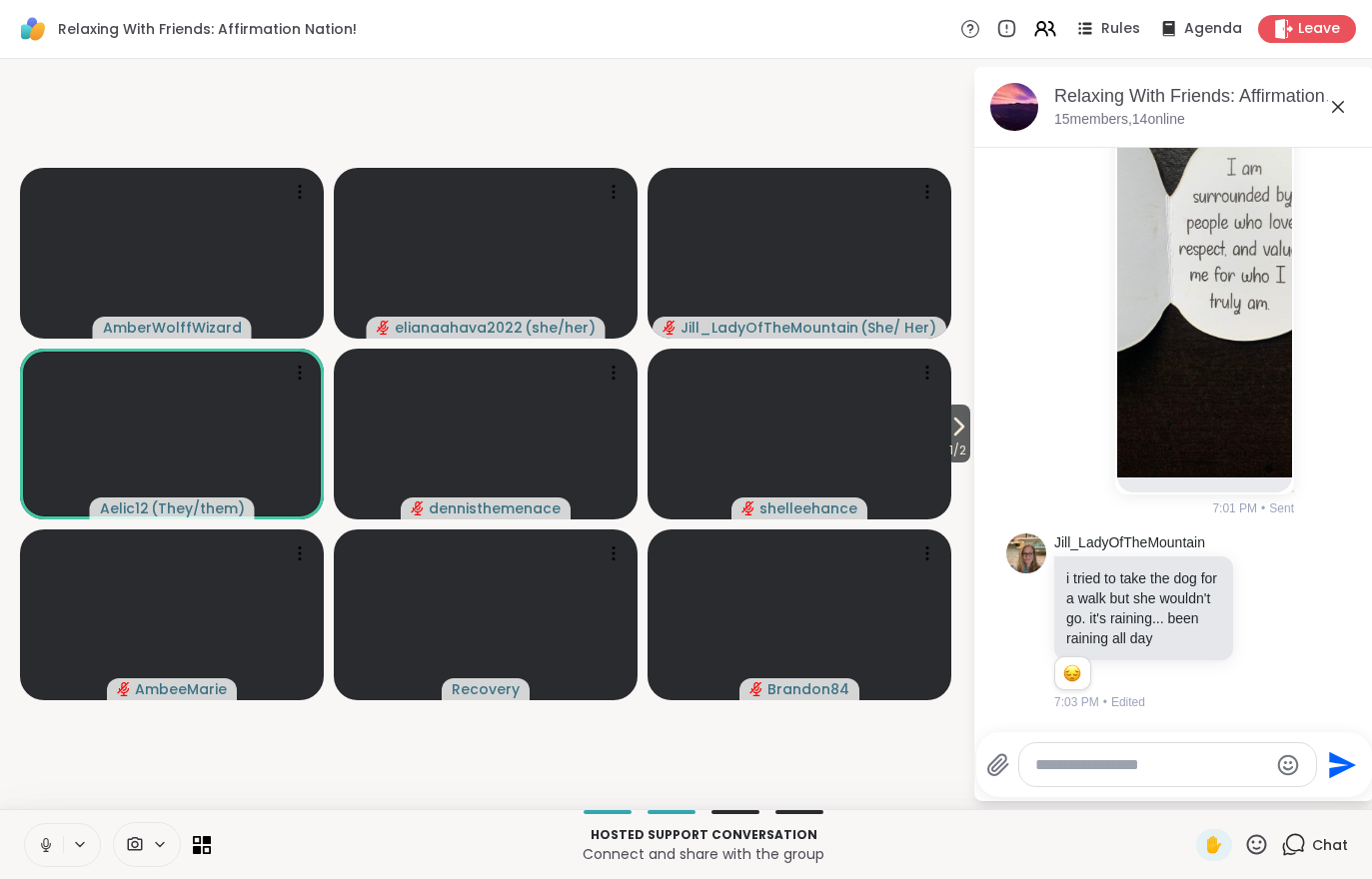 click on "1  /  2" at bounding box center [957, 450] 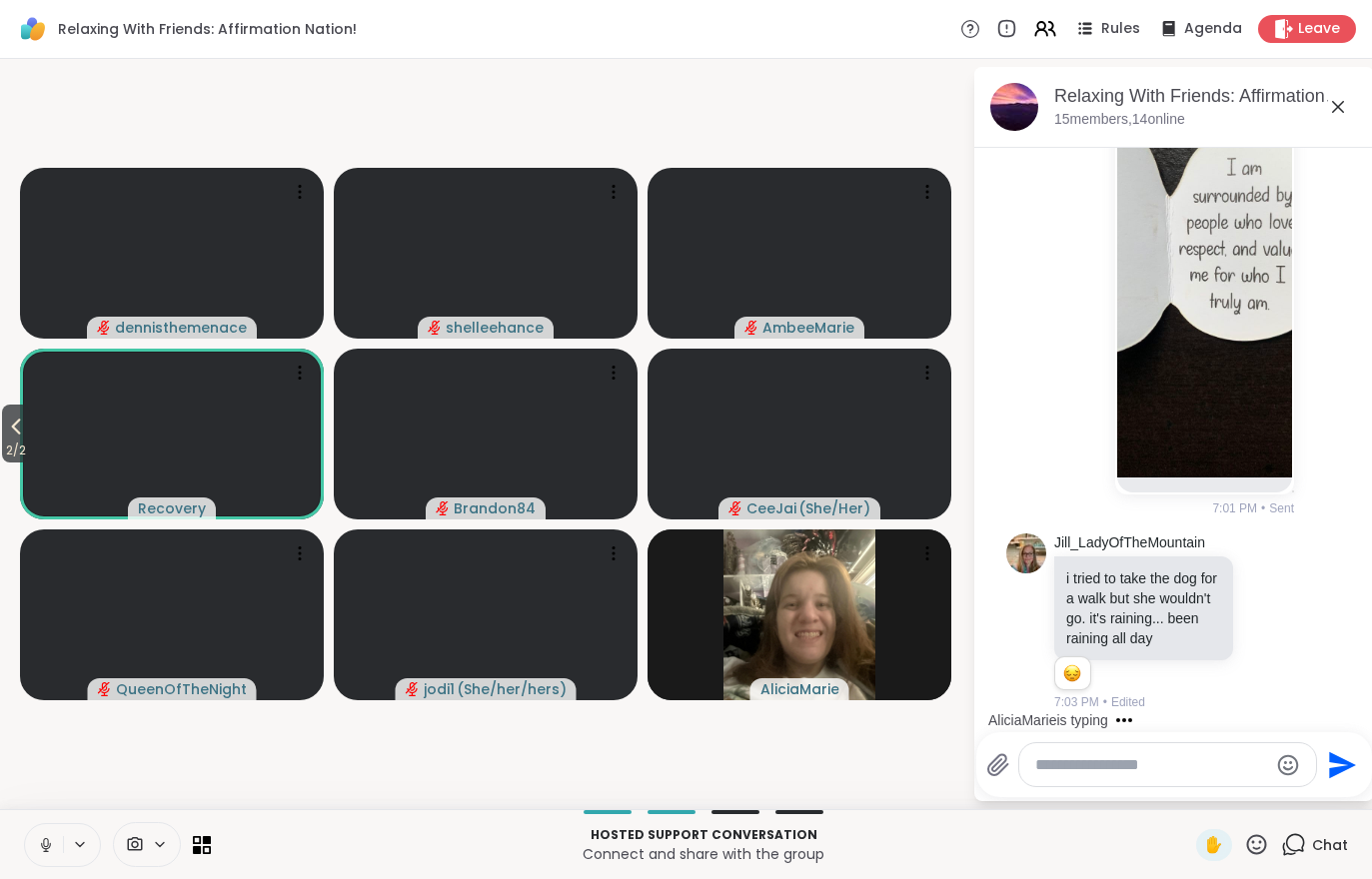 scroll, scrollTop: 5433, scrollLeft: 0, axis: vertical 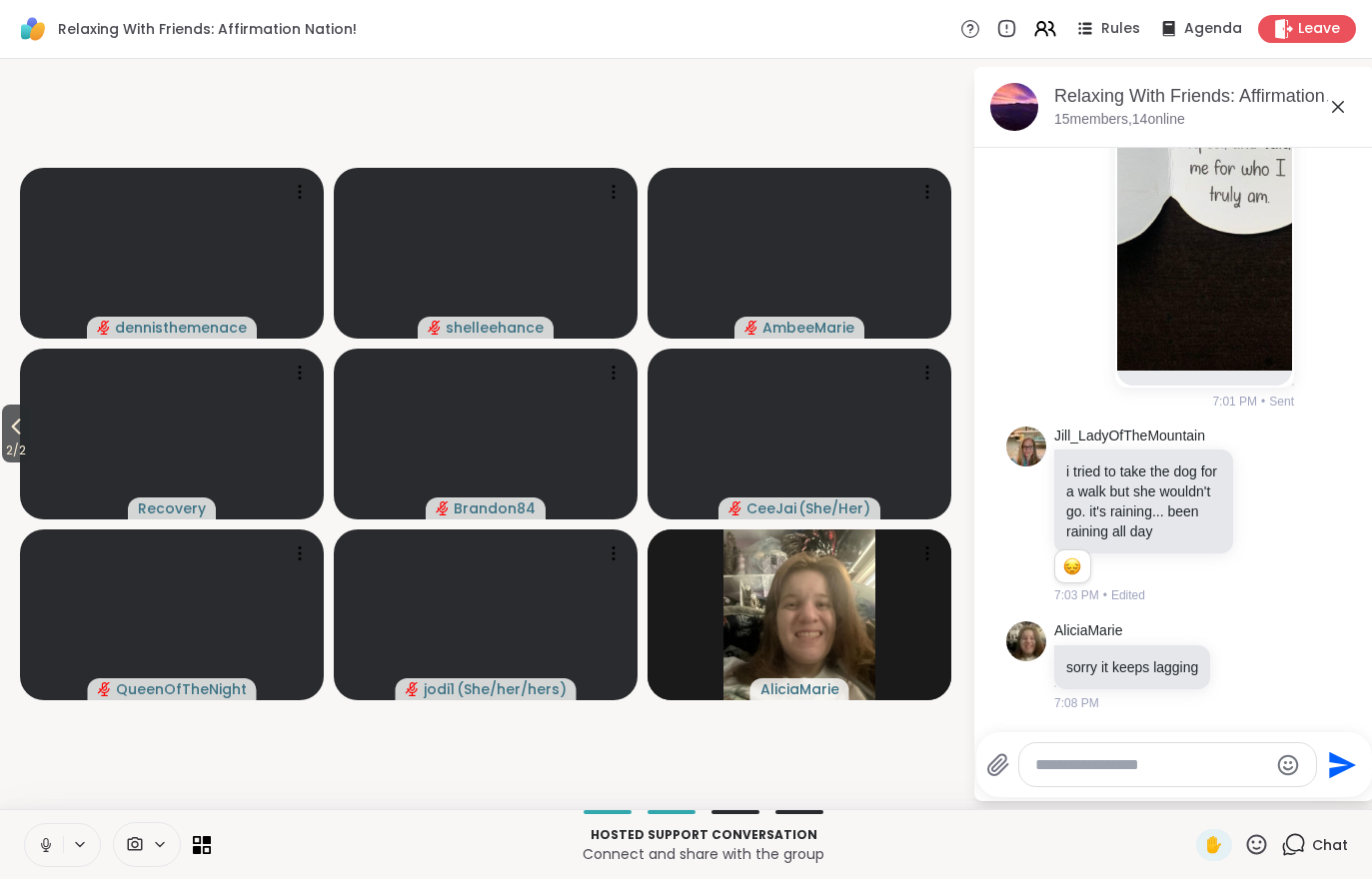 click 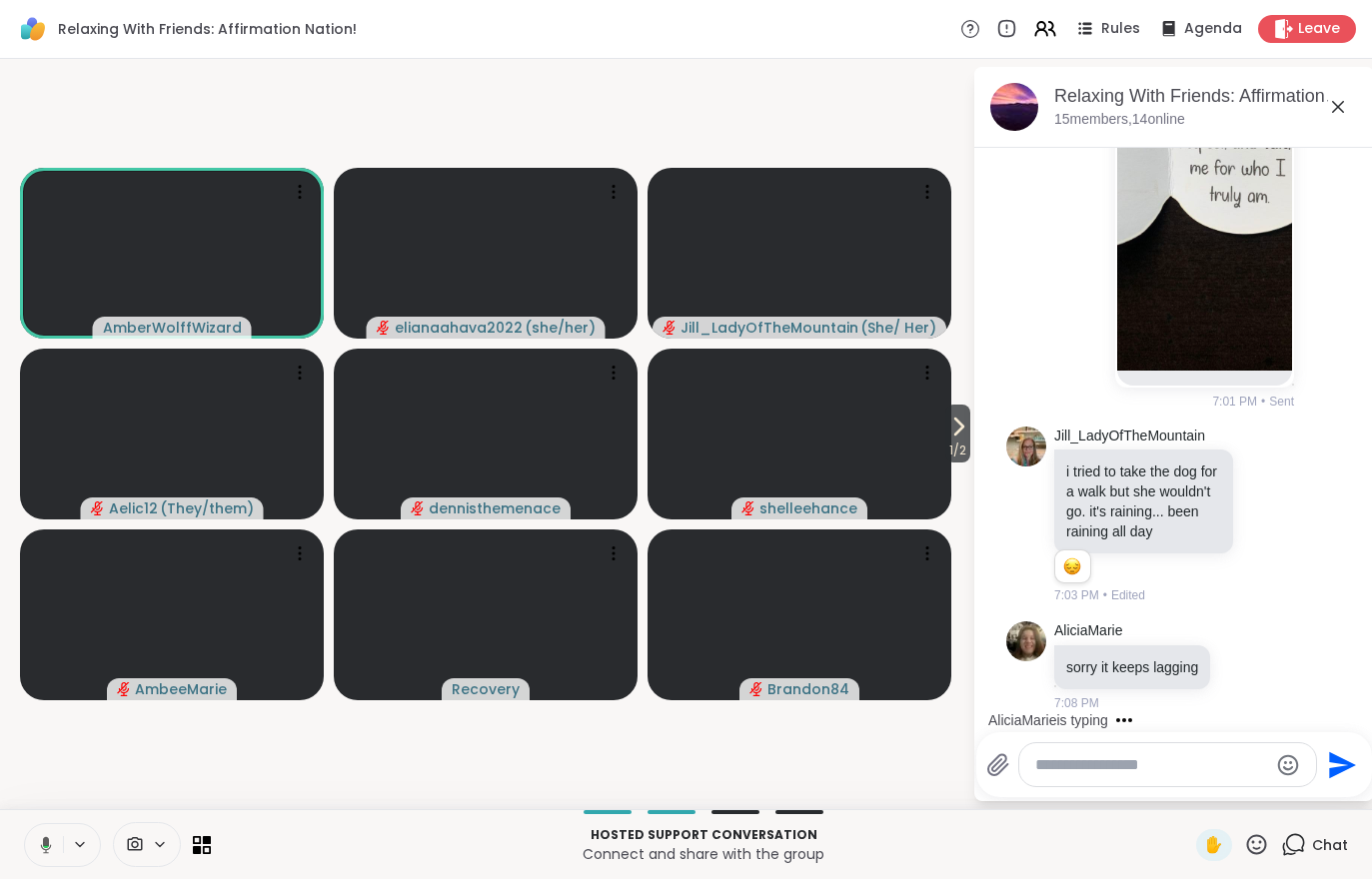 scroll, scrollTop: 5559, scrollLeft: 0, axis: vertical 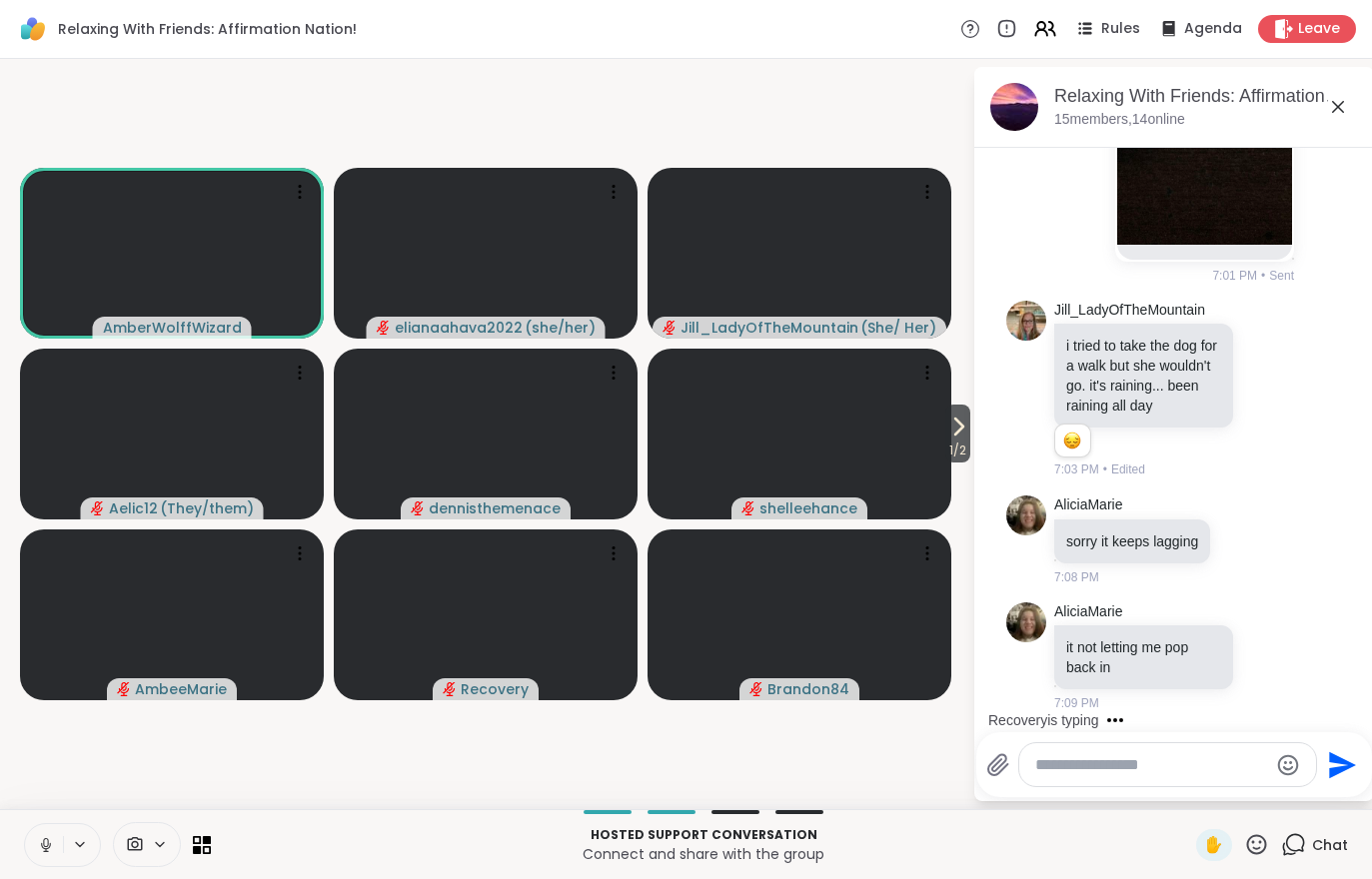 click on "1  /  2" at bounding box center (957, 450) 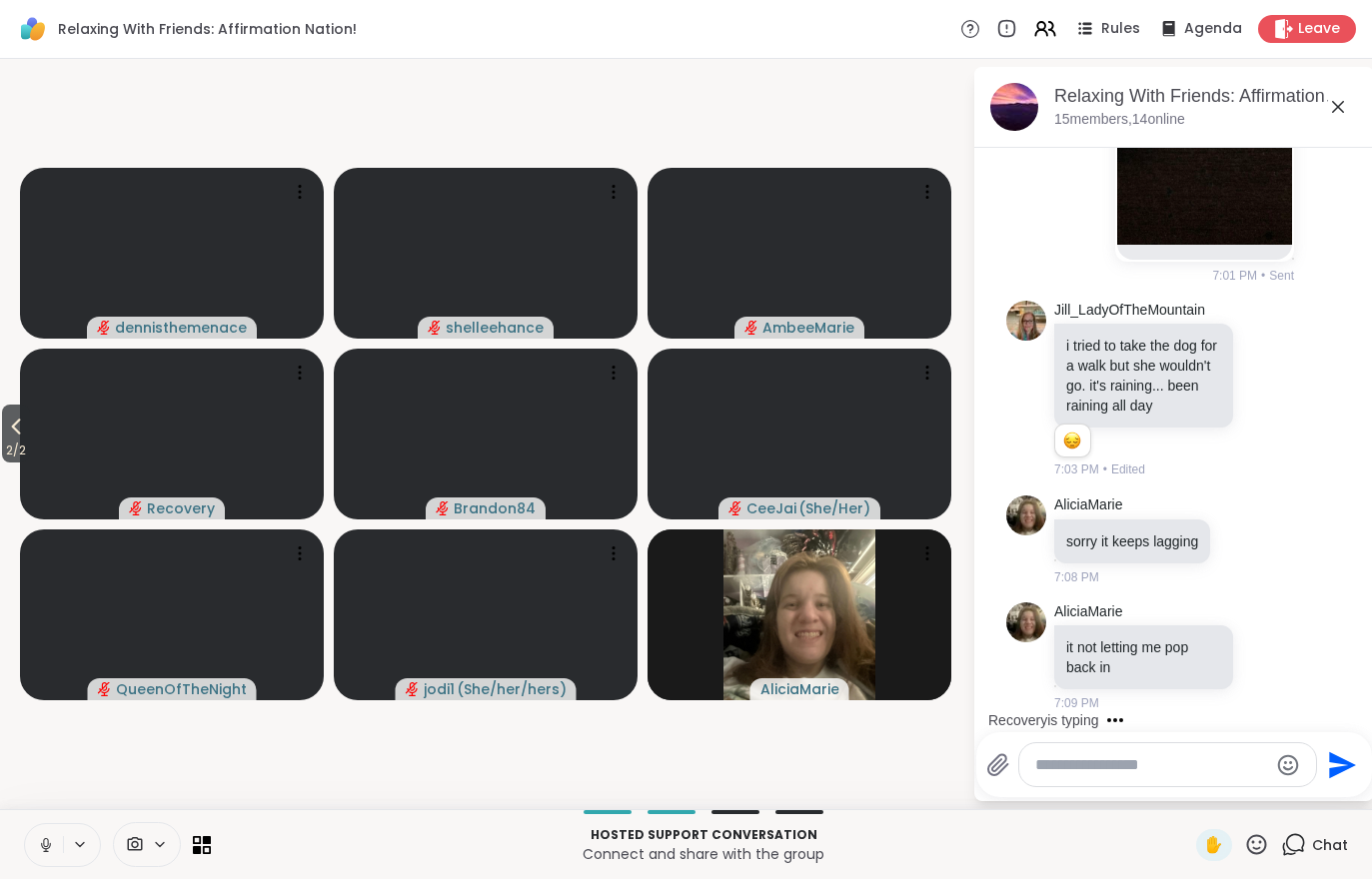 click on "2  /  2" at bounding box center [16, 450] 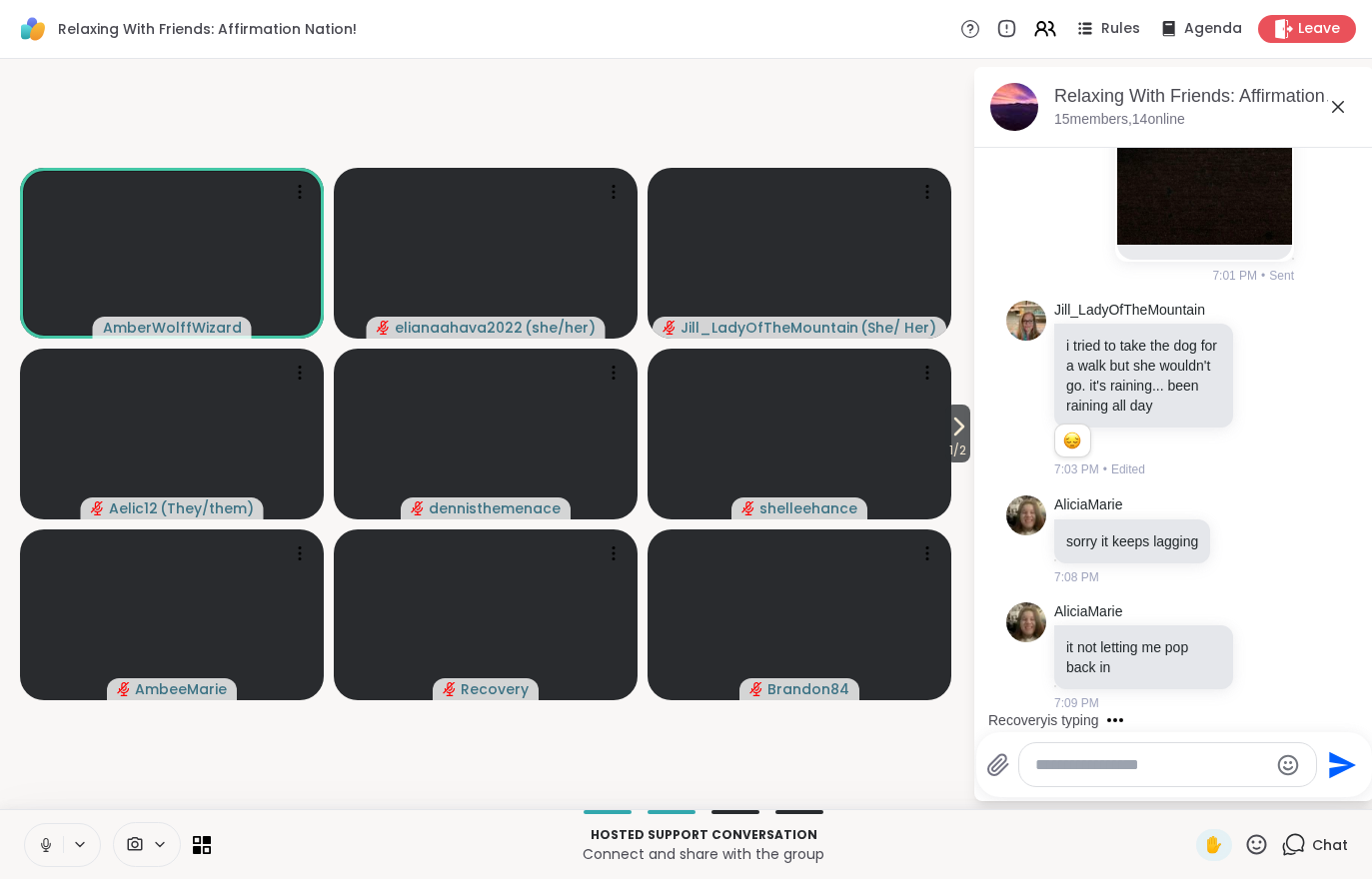 scroll, scrollTop: 5685, scrollLeft: 0, axis: vertical 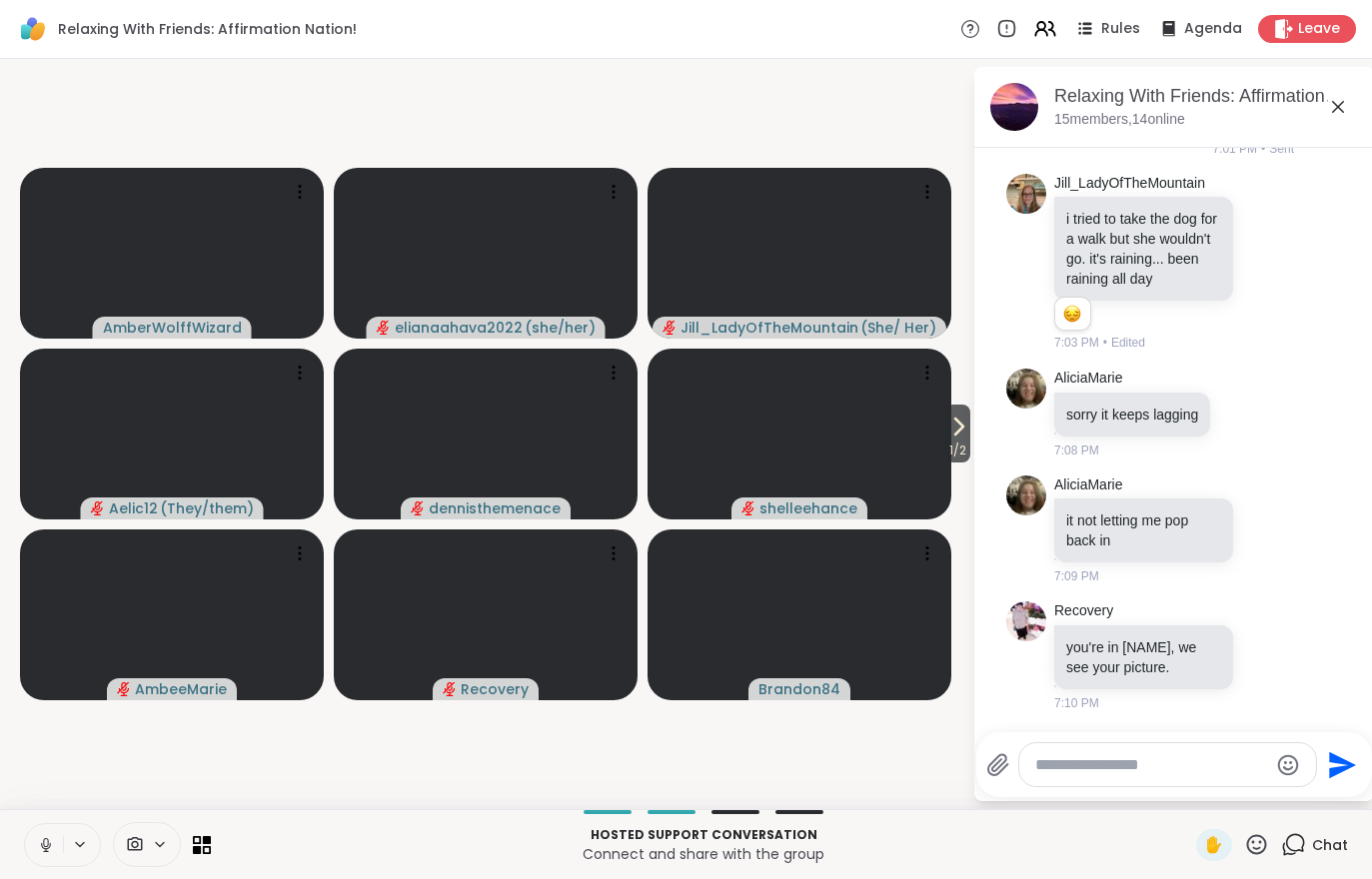 click on "1  /  2" at bounding box center [957, 450] 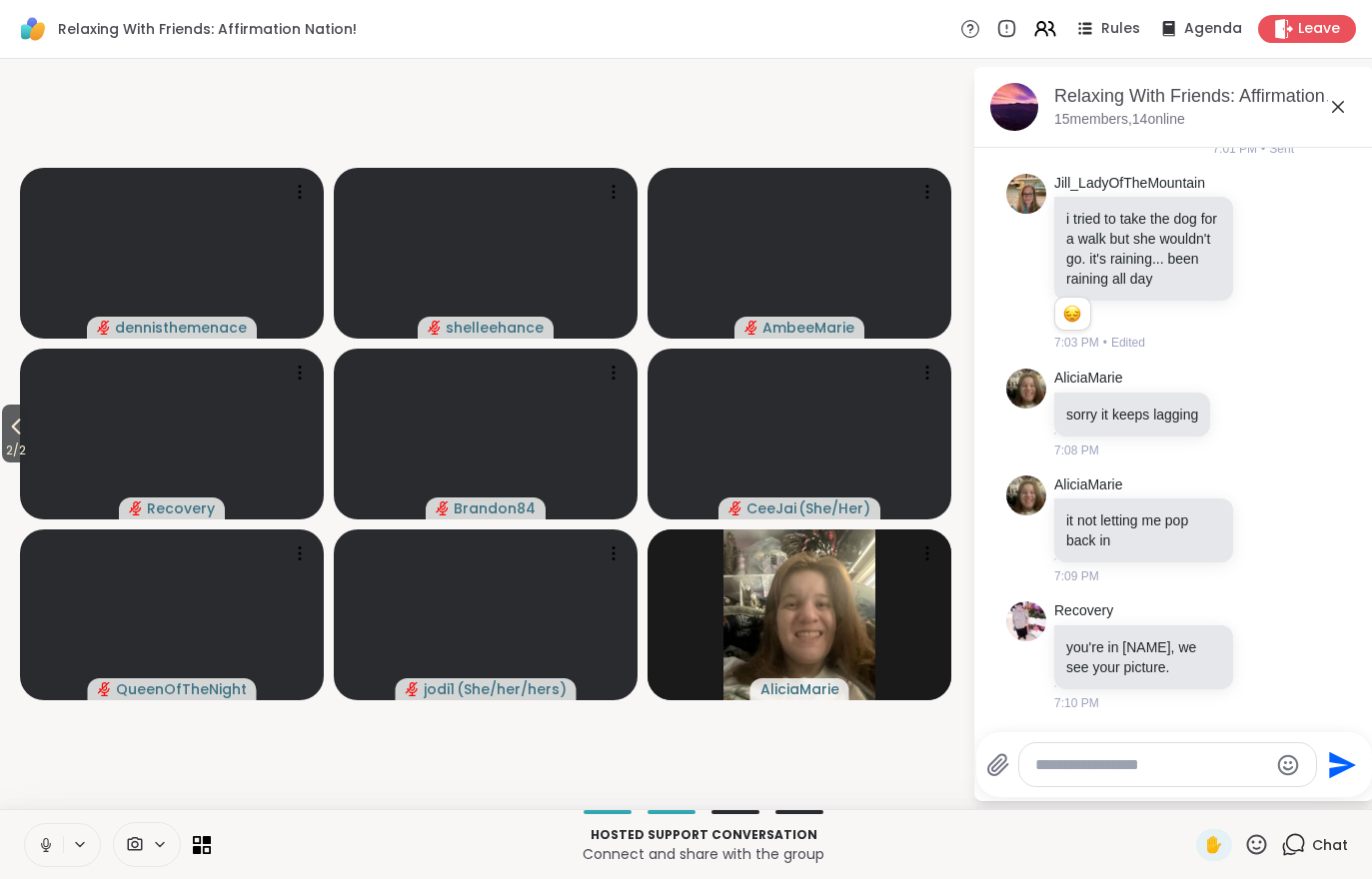 click 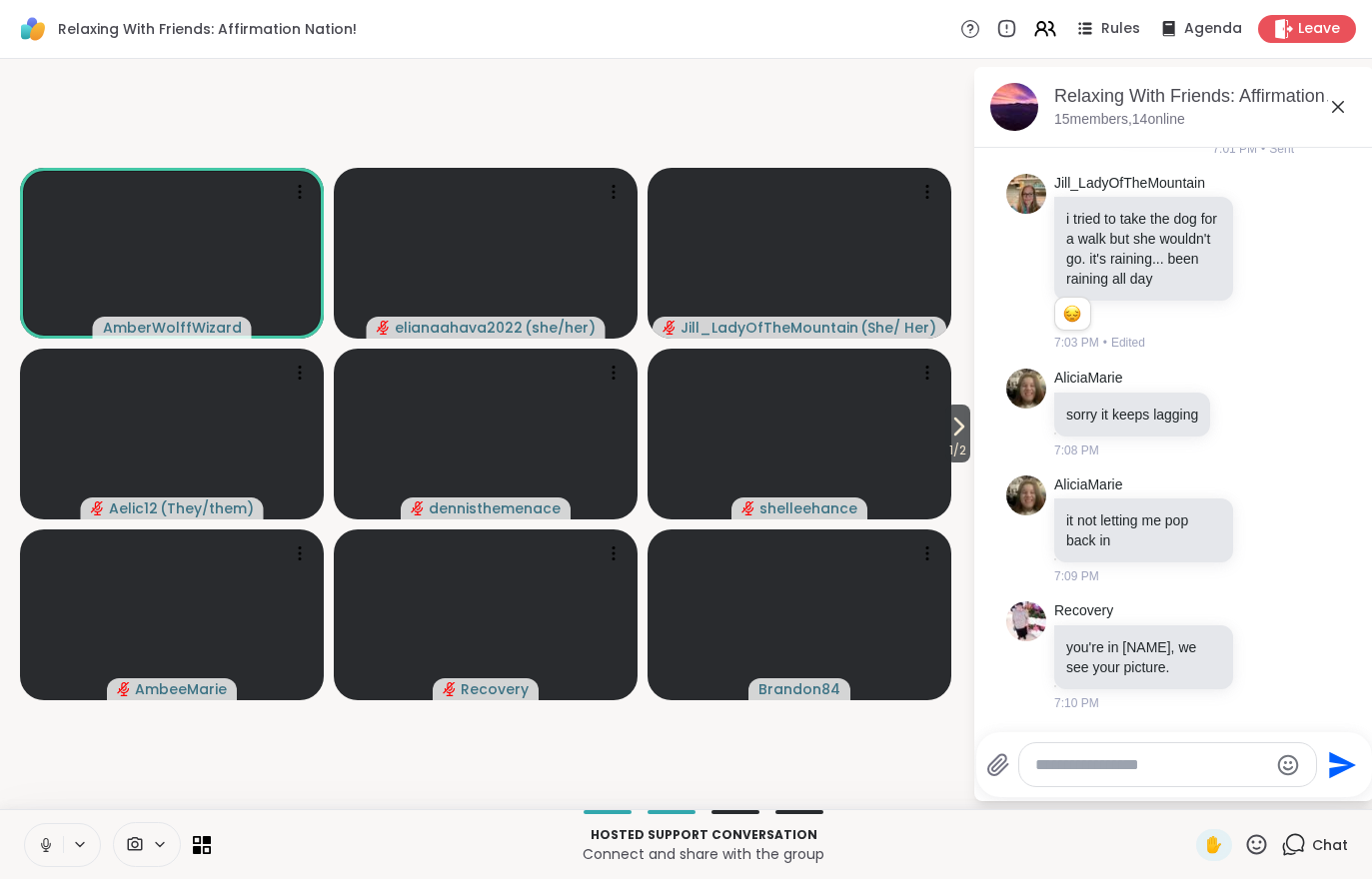 click on "1  /  2" at bounding box center [957, 434] 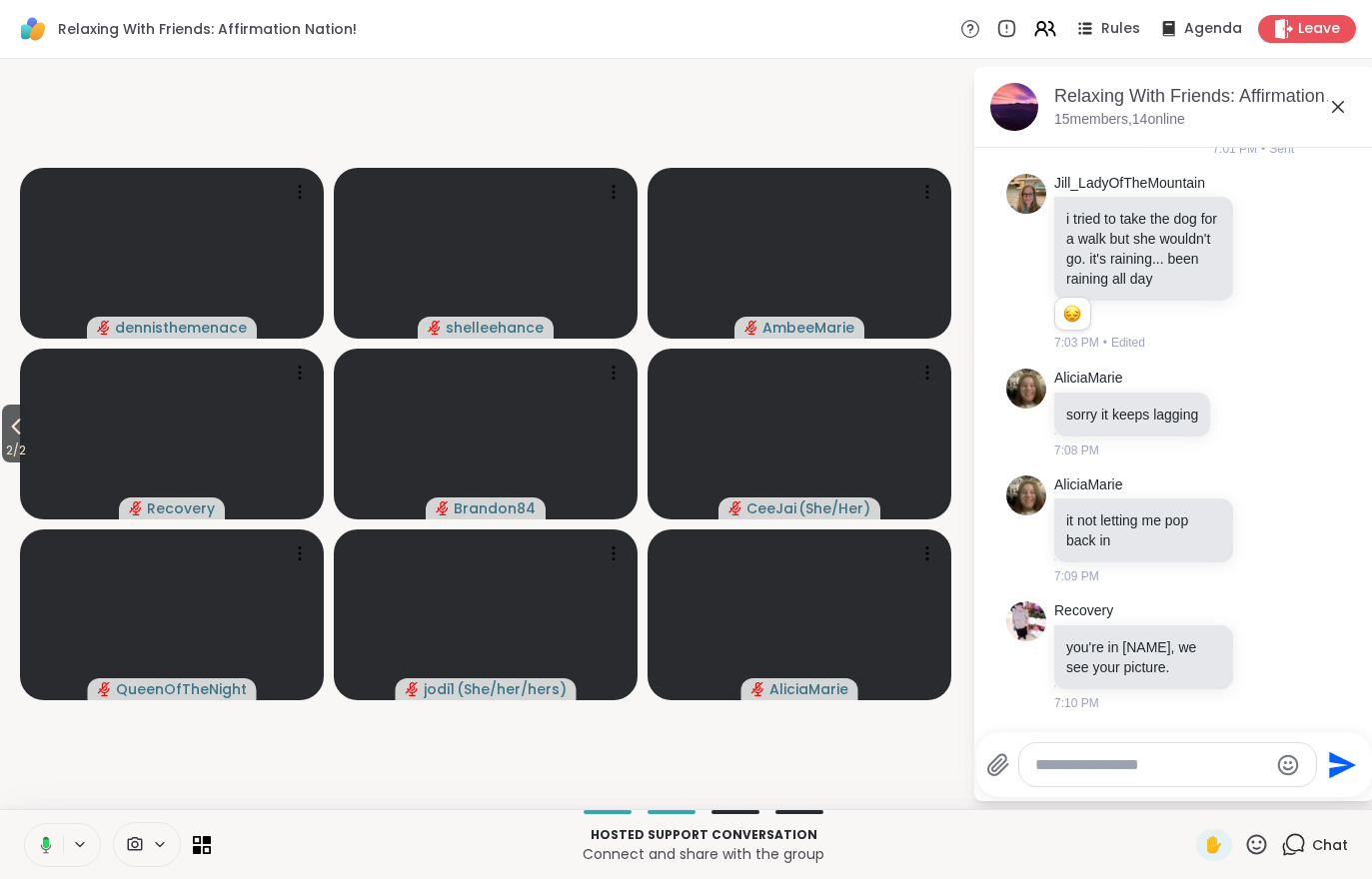click 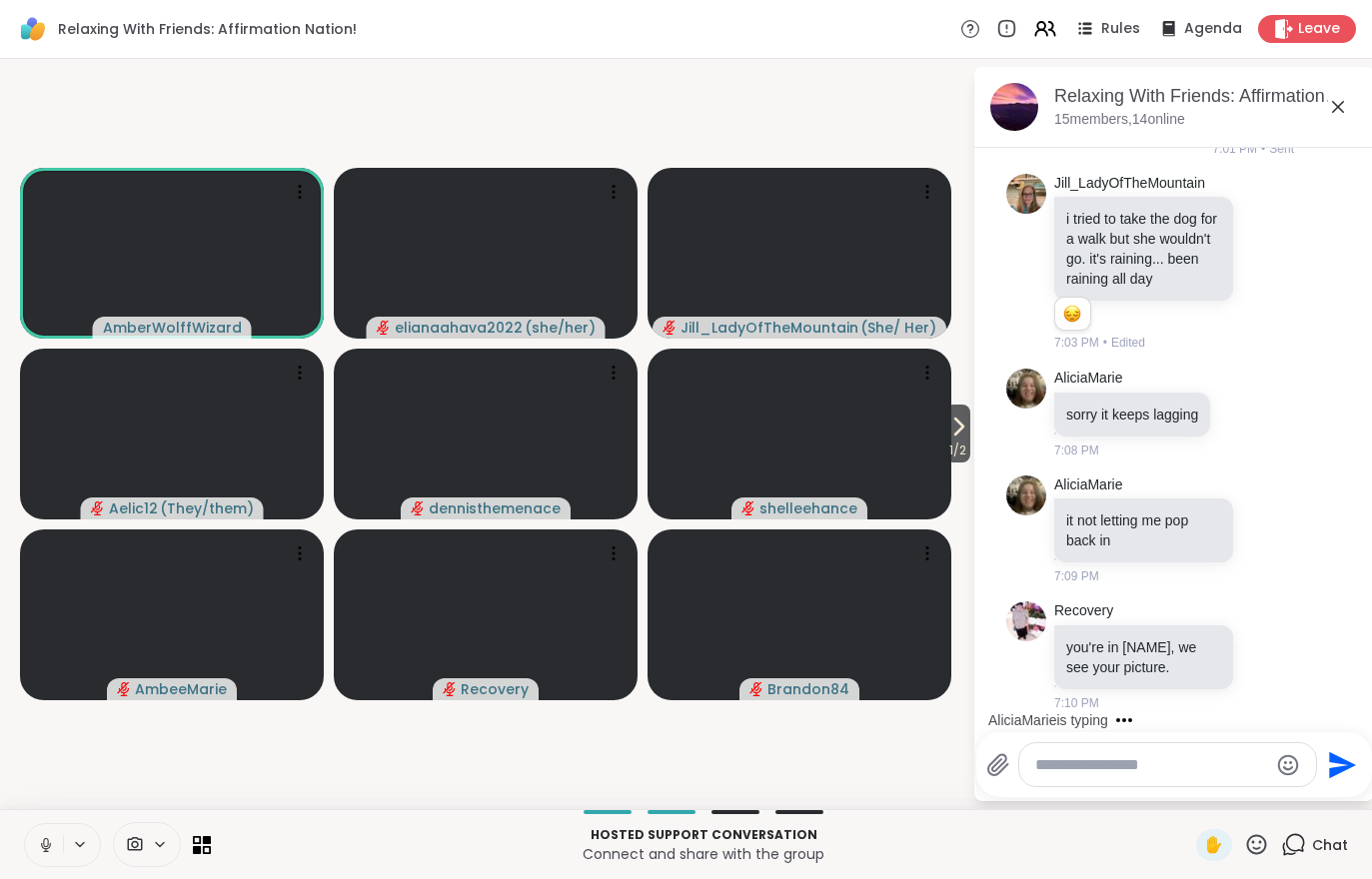 click 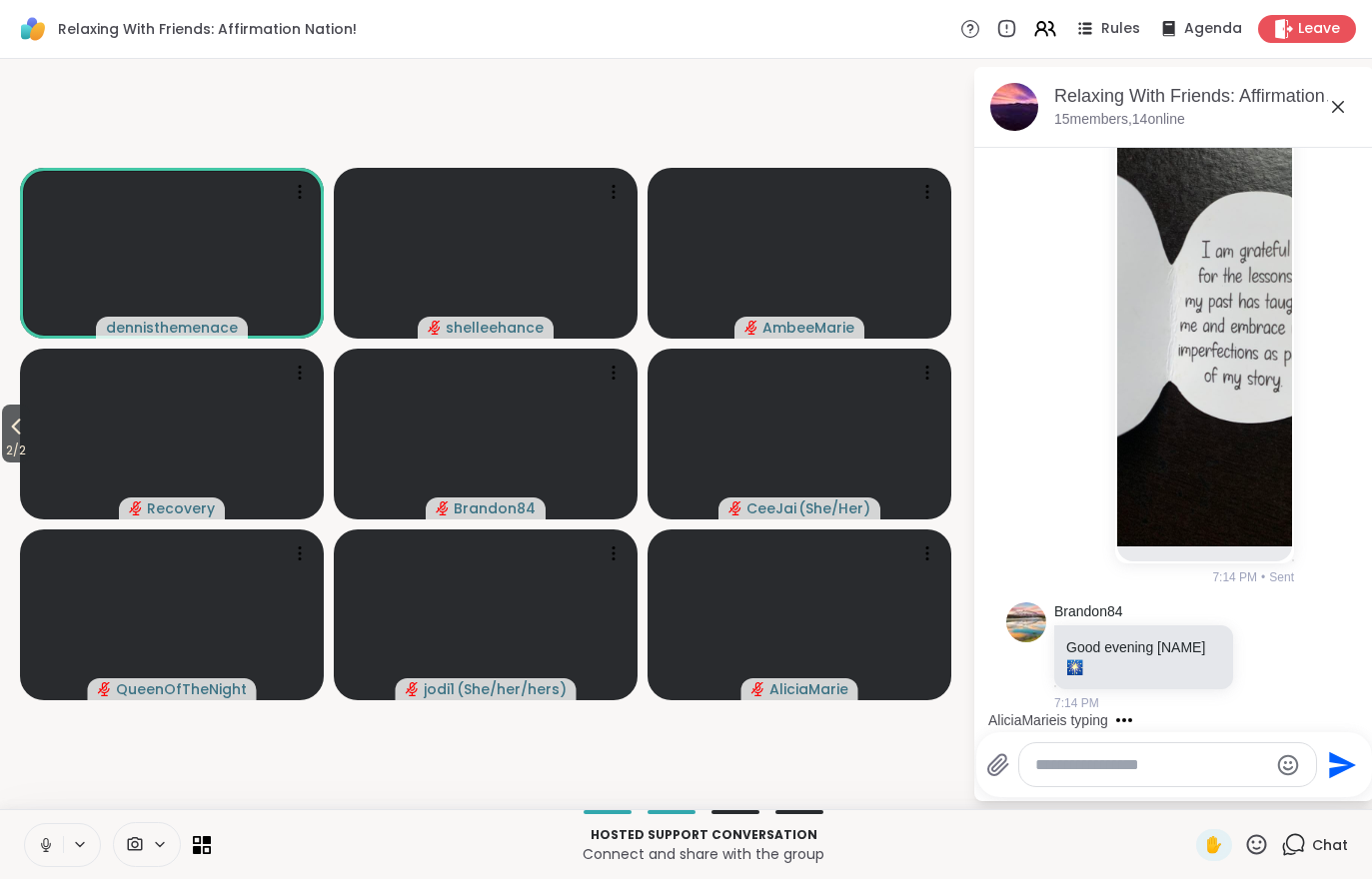 scroll, scrollTop: 6664, scrollLeft: 0, axis: vertical 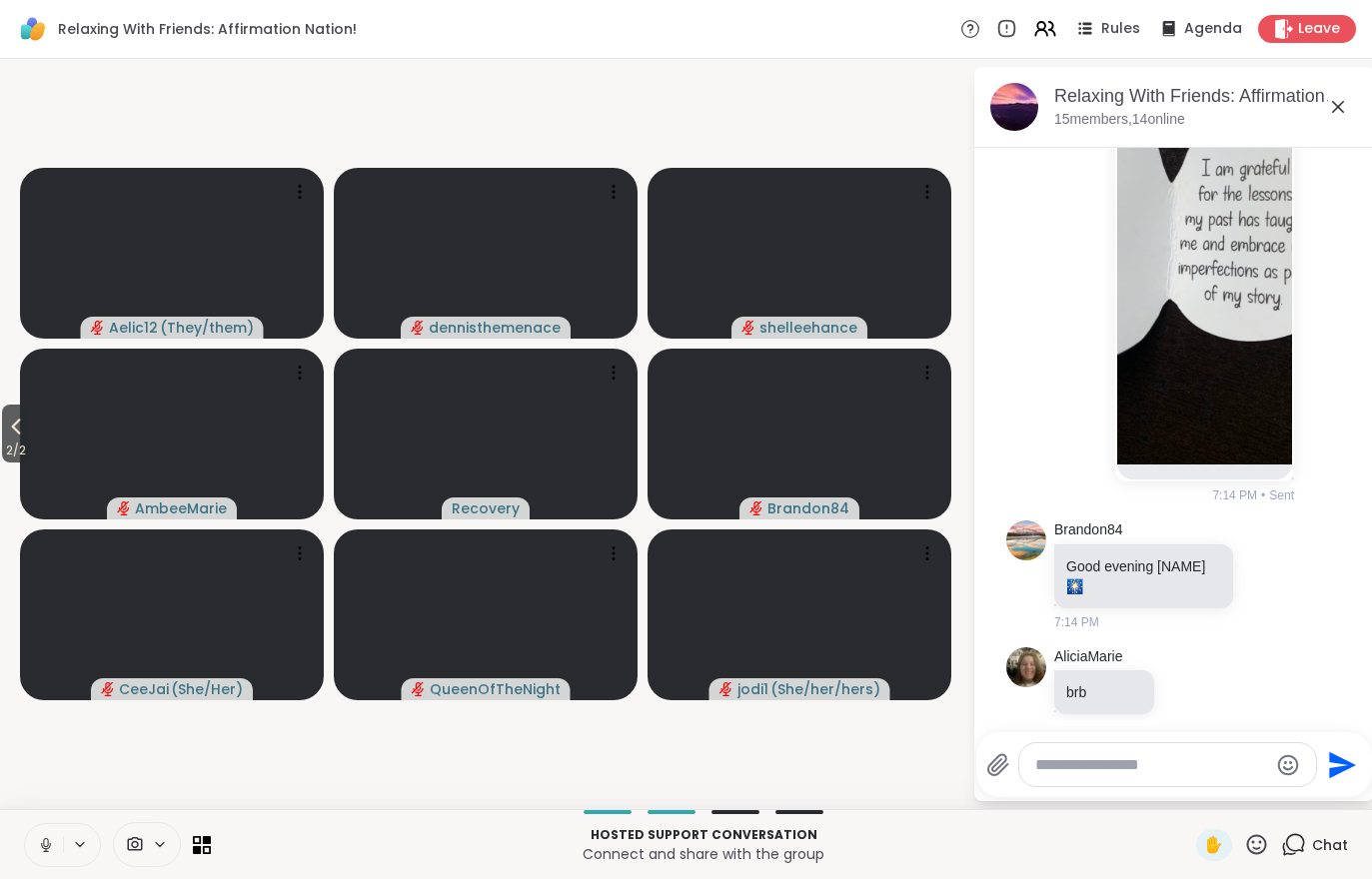click 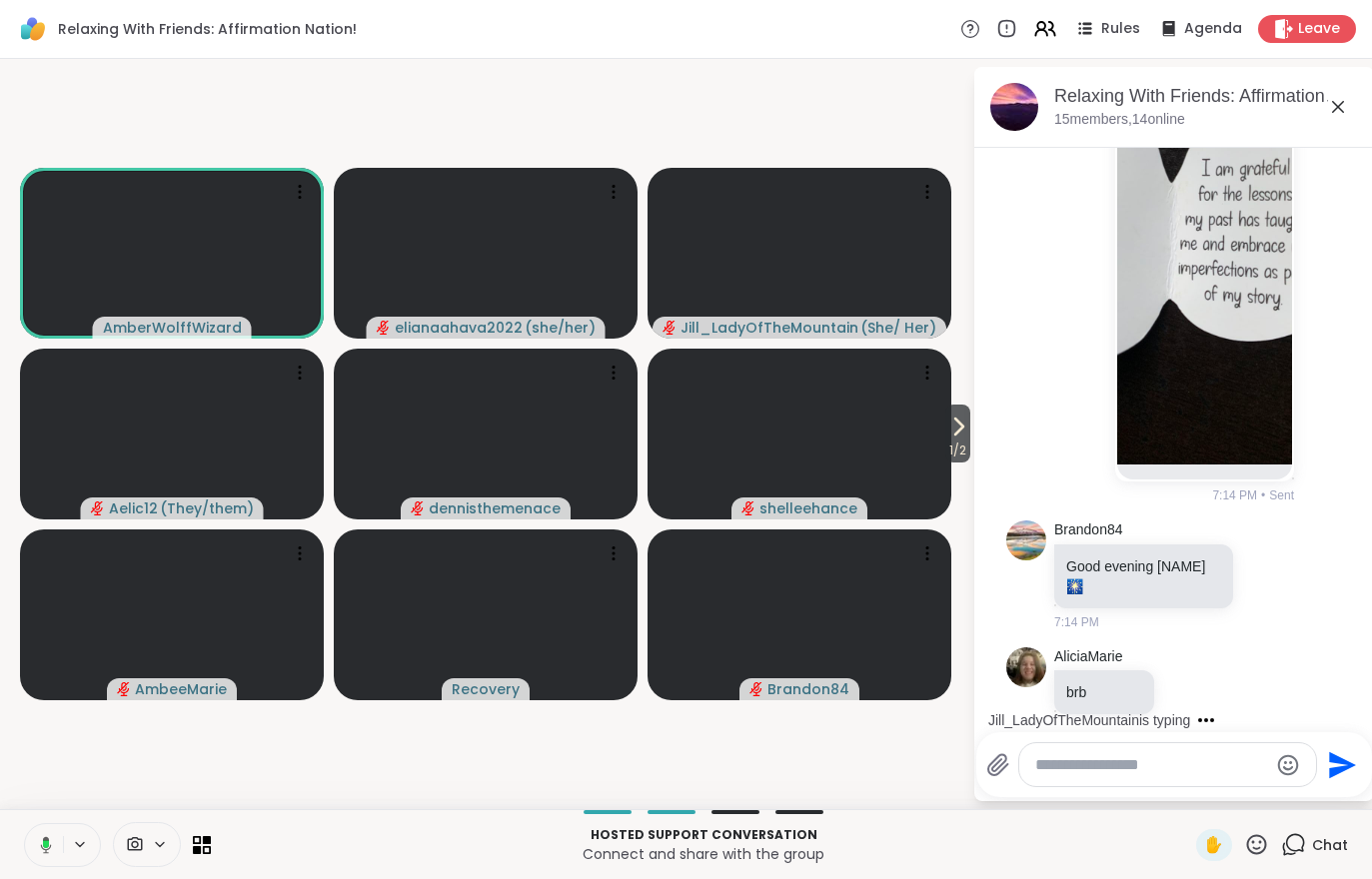 scroll, scrollTop: 6838, scrollLeft: 0, axis: vertical 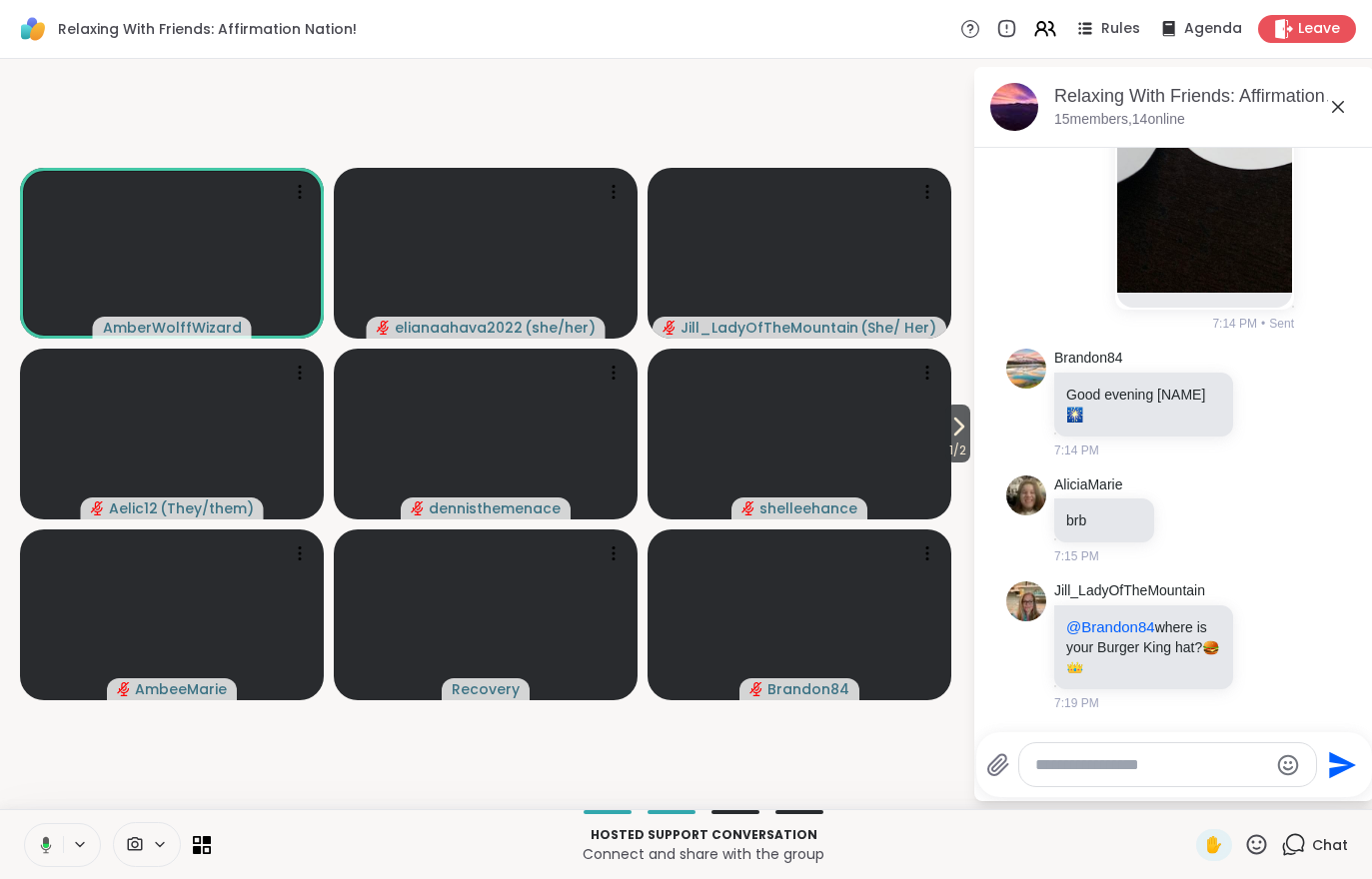 click on "1  /  2" at bounding box center (957, 450) 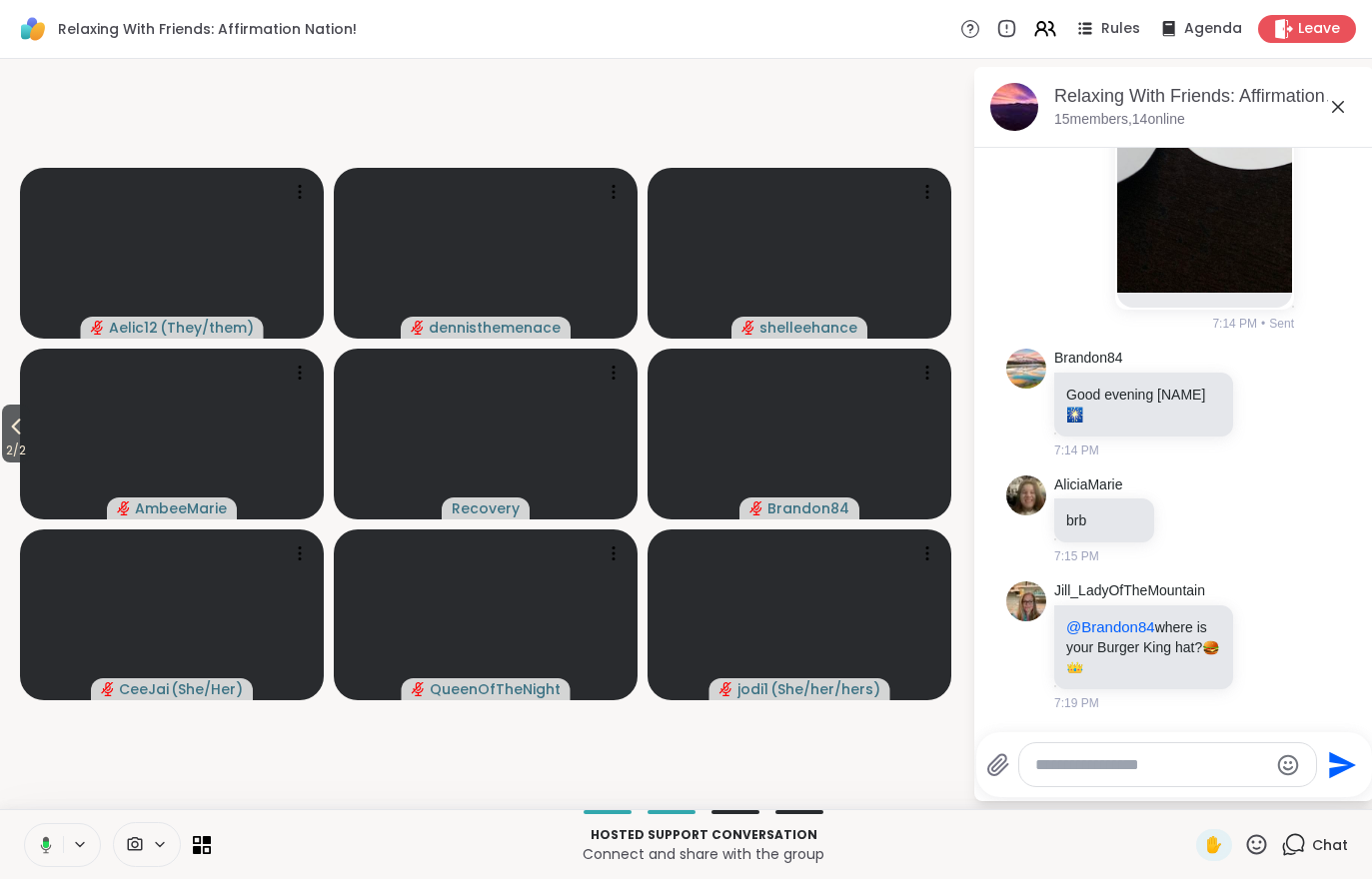 click on "2  /  2" at bounding box center [16, 450] 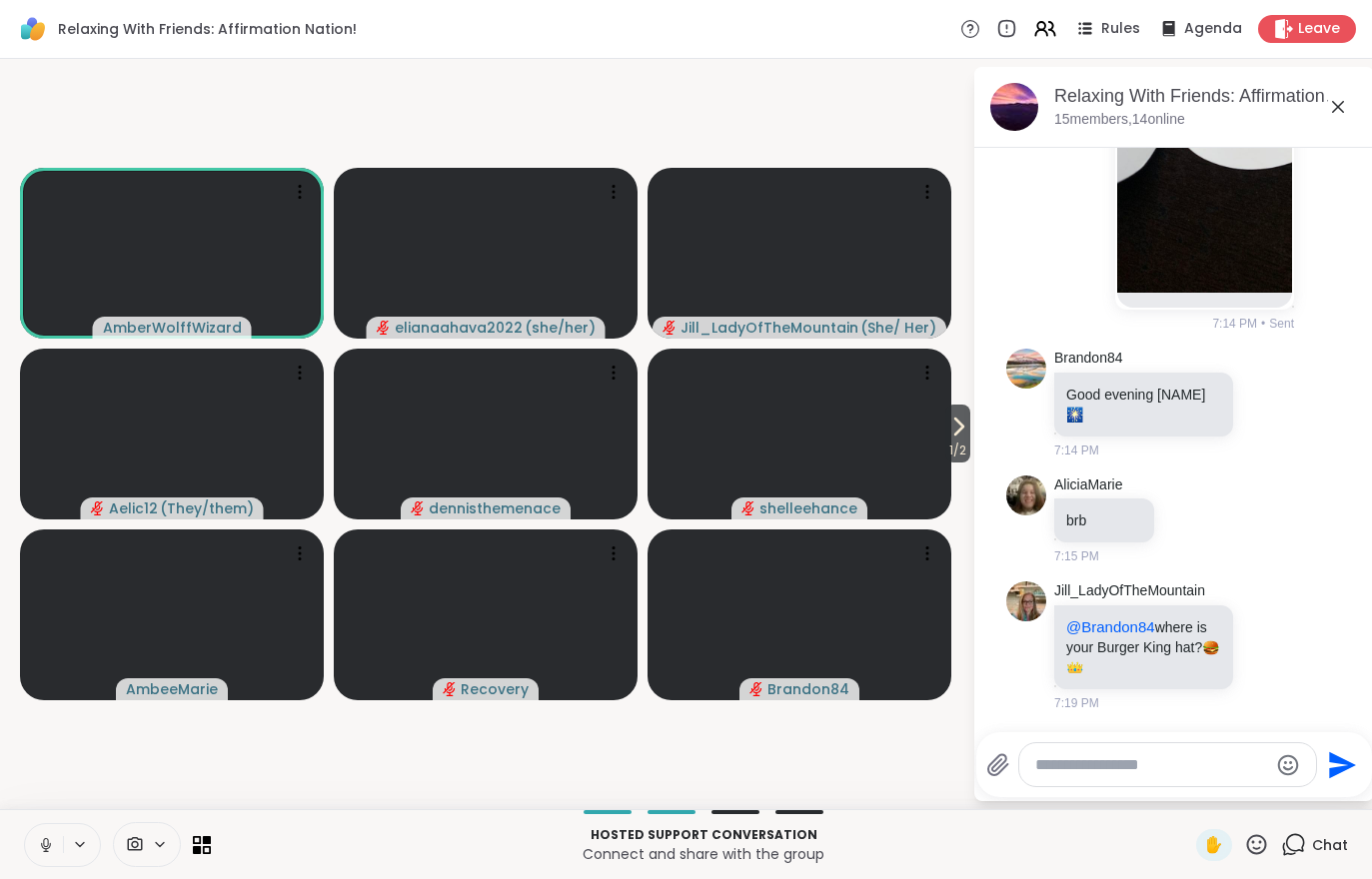 click on "1  /  2" at bounding box center (957, 450) 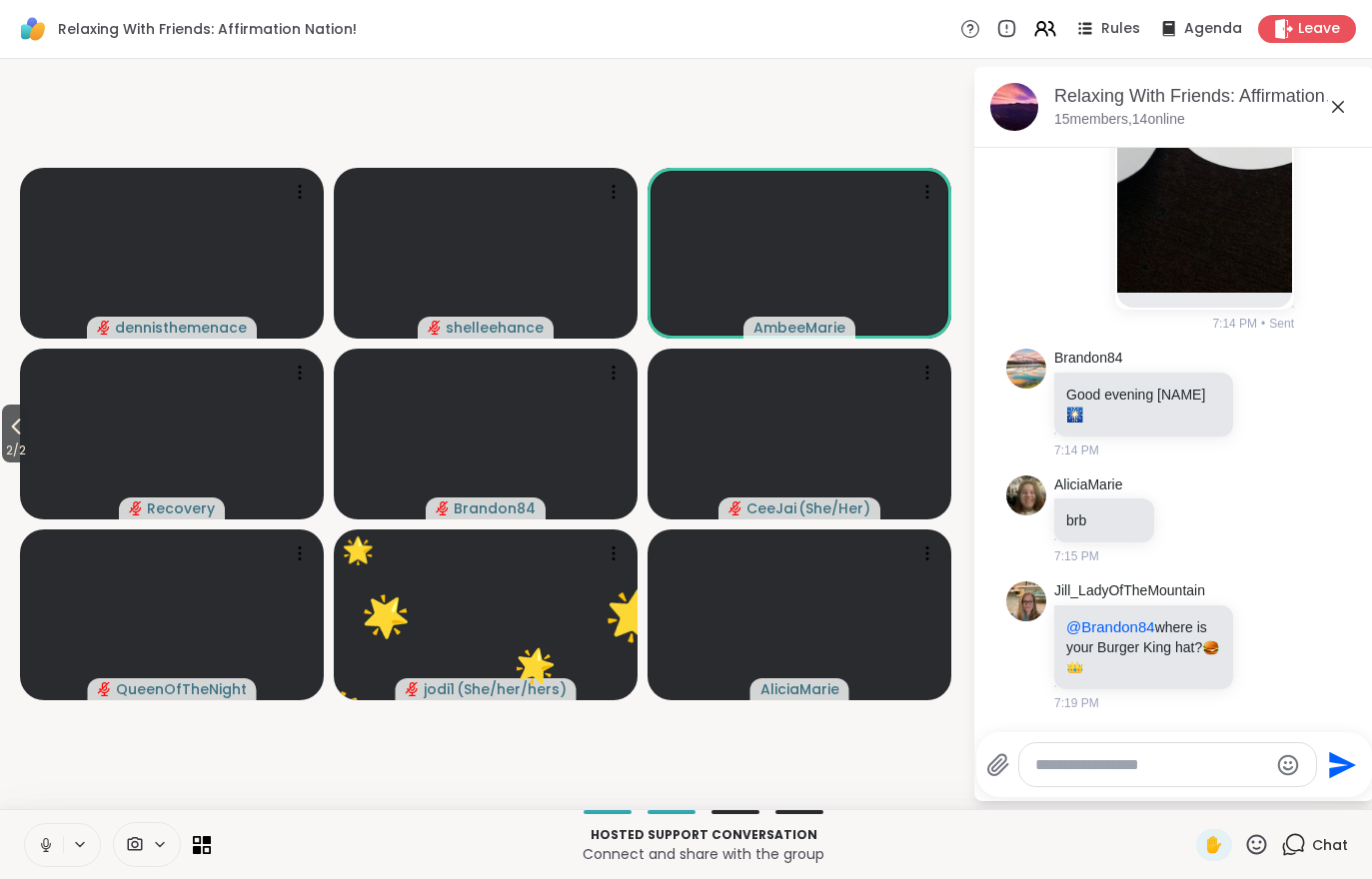 click on "2  /  2" at bounding box center [16, 450] 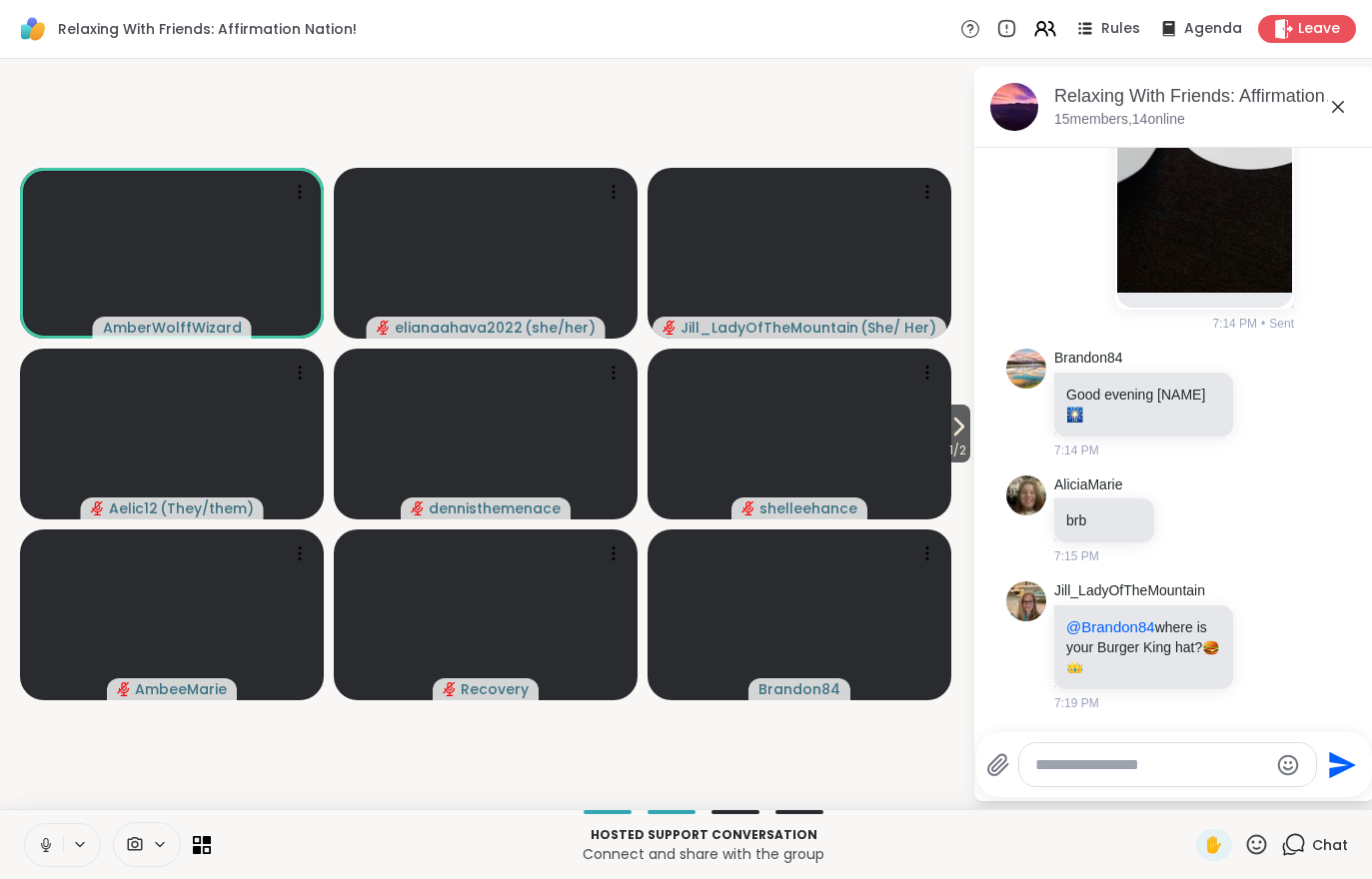 click 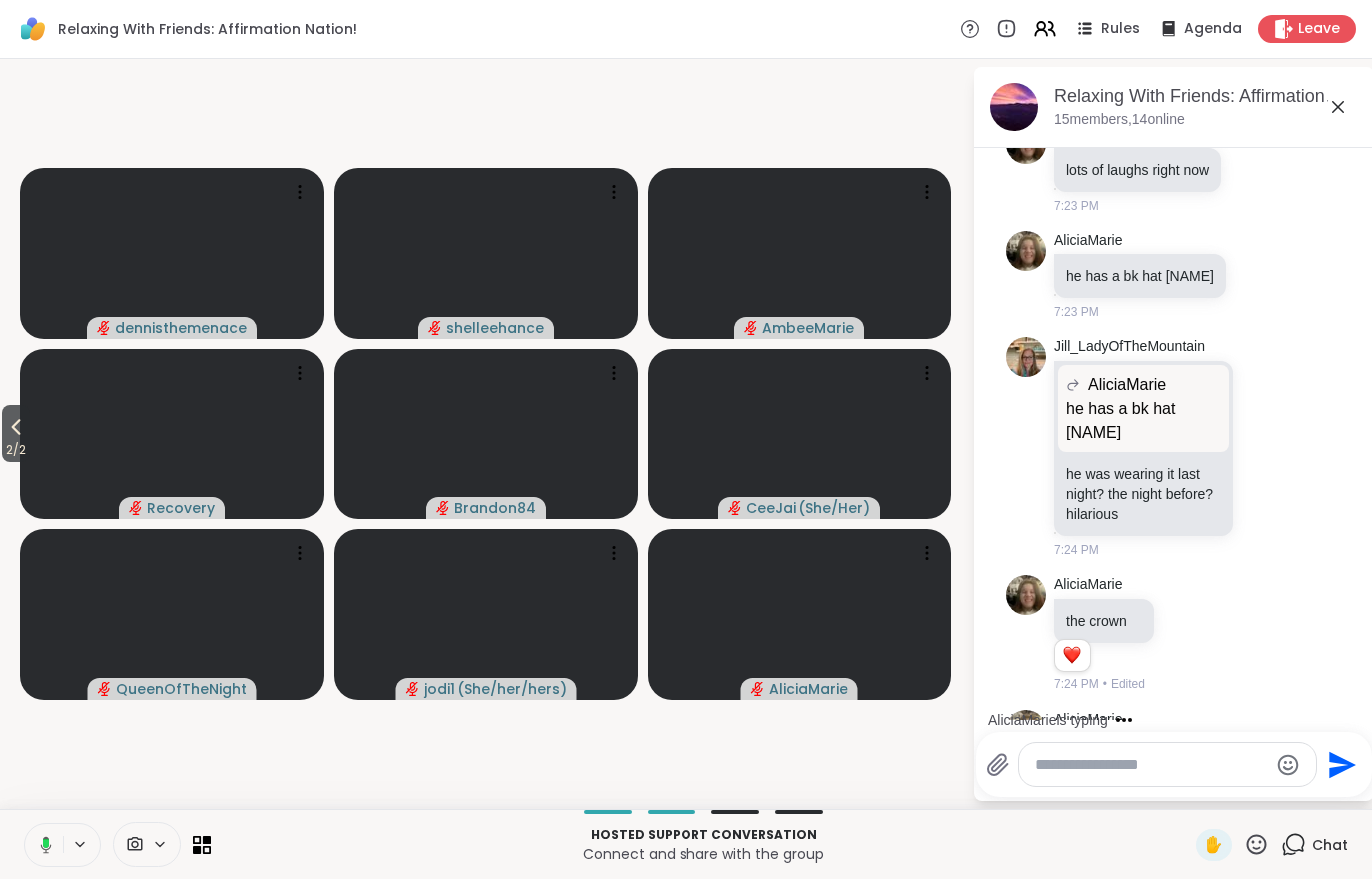 scroll, scrollTop: 7681, scrollLeft: 0, axis: vertical 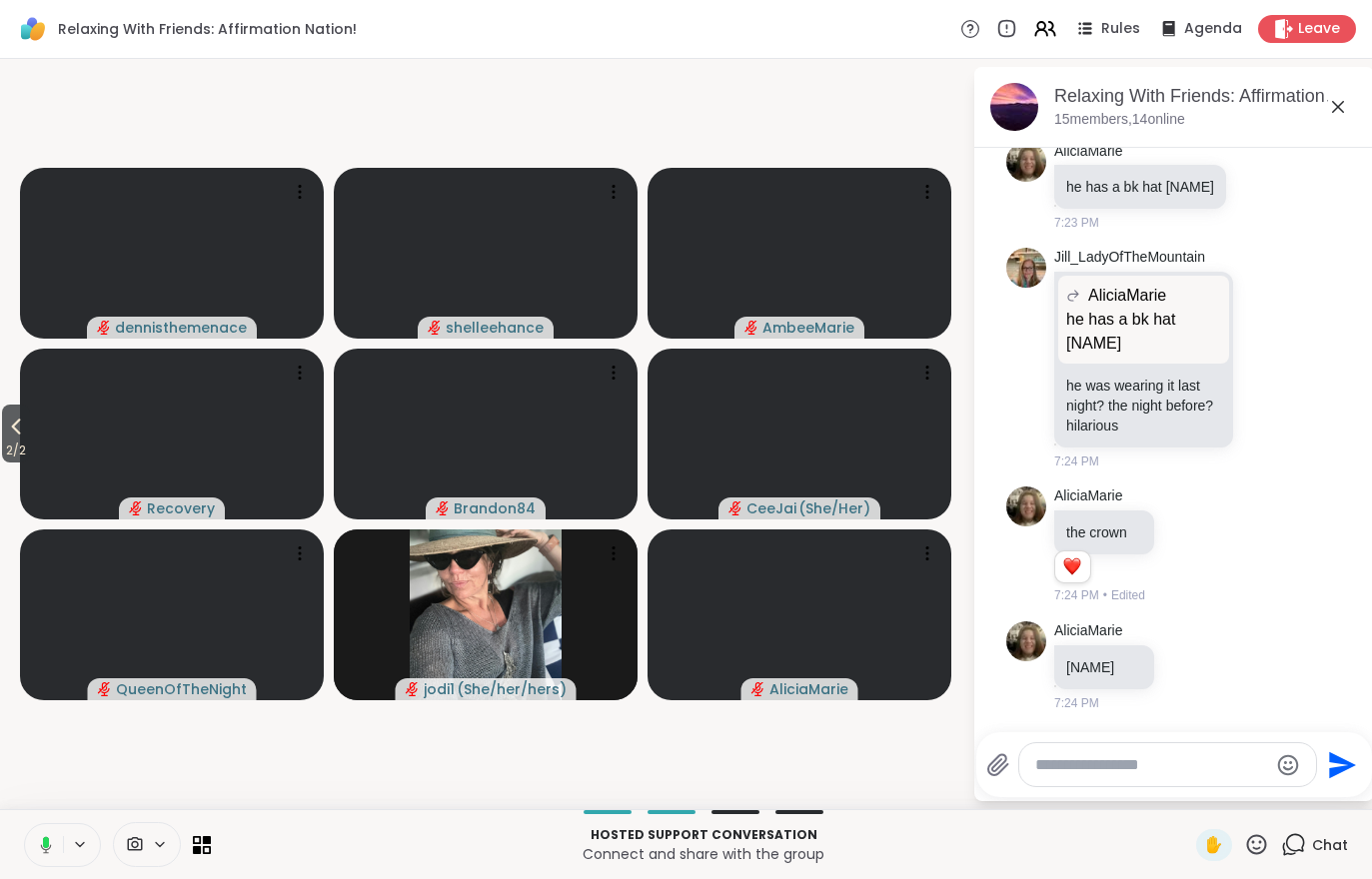 click 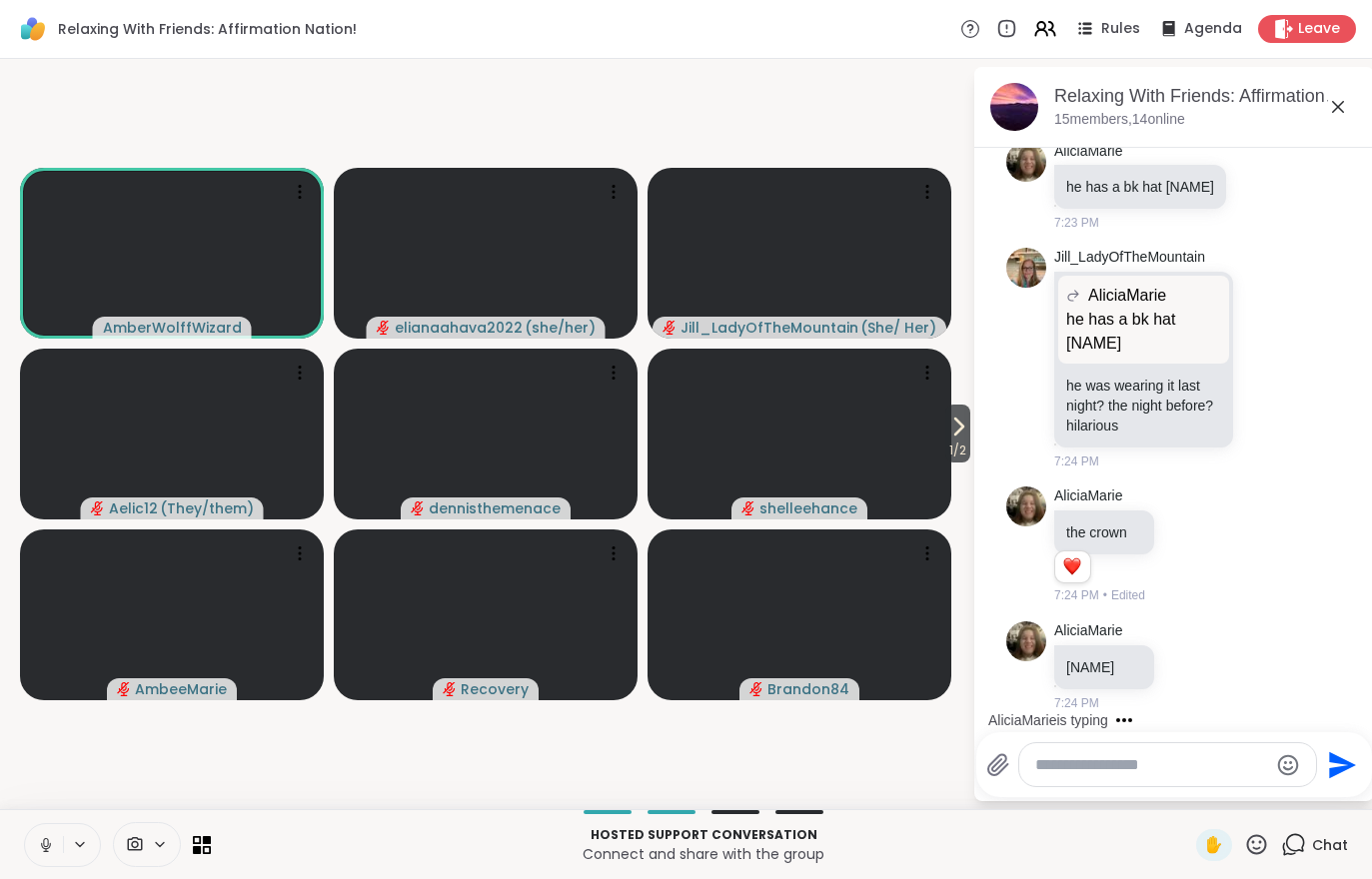 click 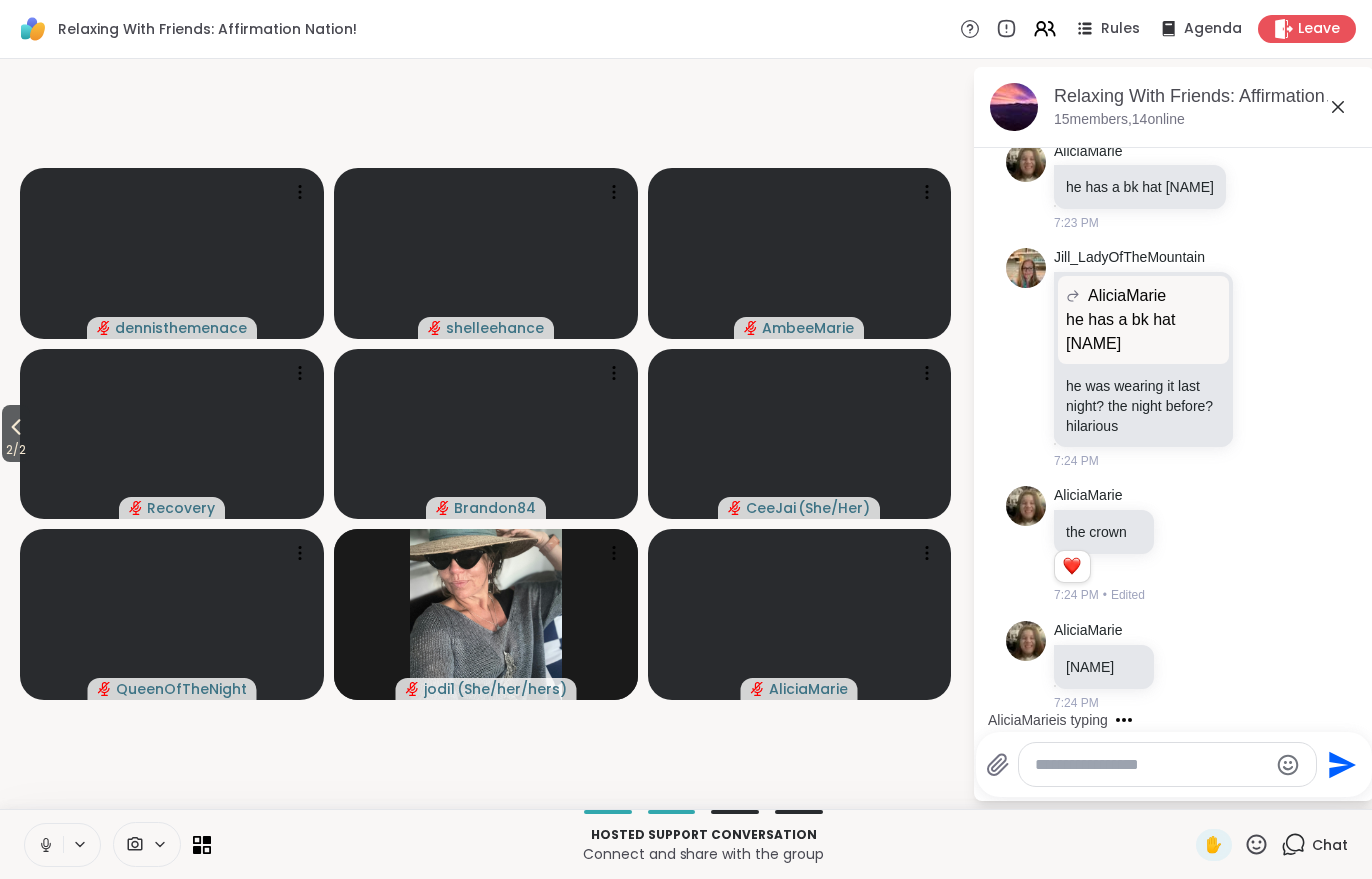 scroll, scrollTop: 7807, scrollLeft: 0, axis: vertical 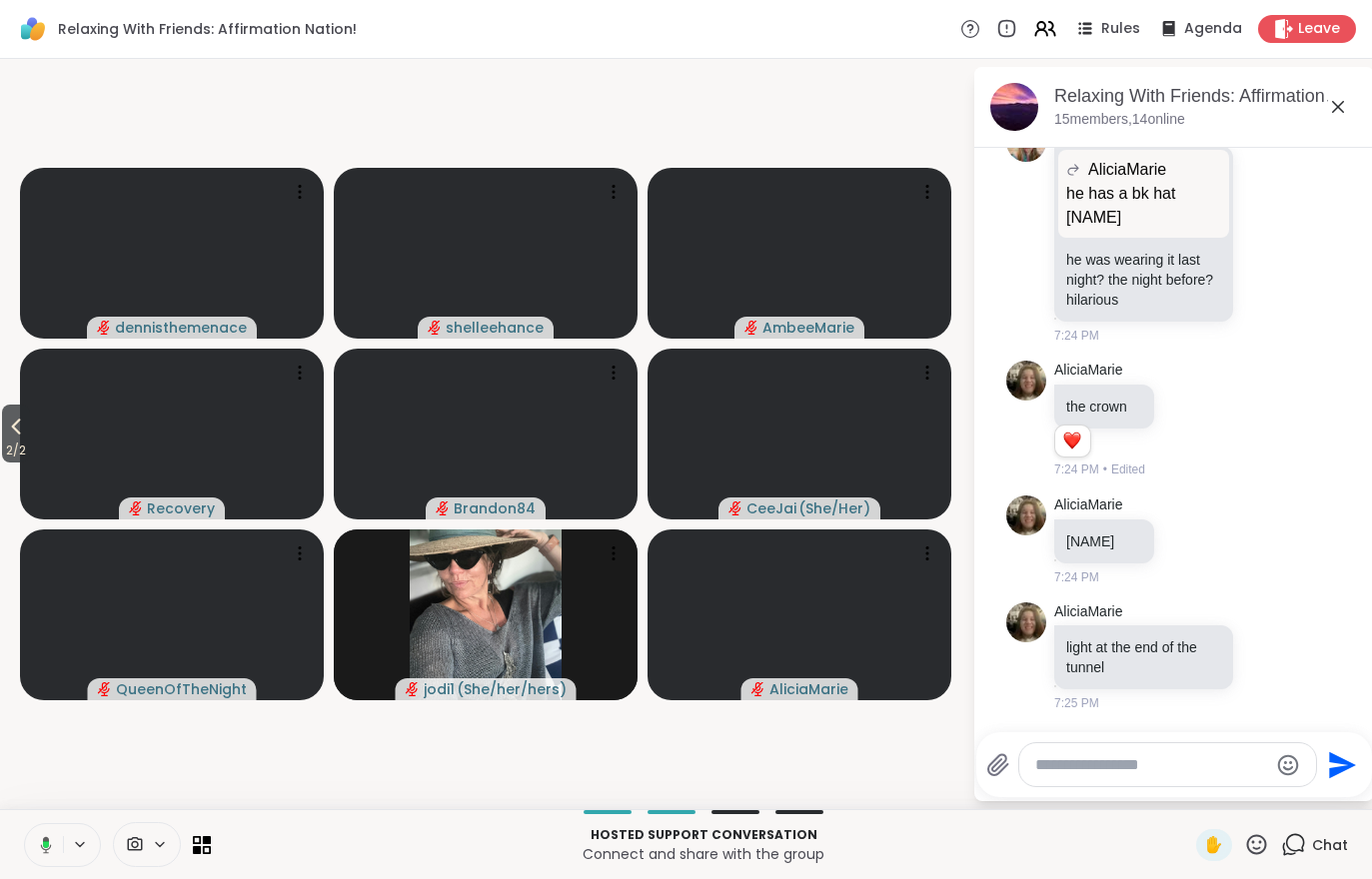 click on "2 / 2 [USERNAME] [USERNAME] [USERNAME] [USERNAME] [USERNAME] [USERNAME] ( She/Her ) [USERNAME] [USERNAME] ( She/her/hers ) [USERNAME] [USERNAME], Aug 04 15 members, 14 online Today [USERNAME] i love recovery becausse she is the queen of positivity and strength. she has shown me many ways to improve my own mental health. and her laugh and ssmile are amazing 1 1 2 2 [TIME] • Edited [USERNAME] I am so sorry for your loss [NAME] [TIME] [USERNAME] Happy Birfday Recovery 🎆 🎂 1 1 2 2 [TIME] • Edited [USERNAME] [TIME] [USERNAME] 1 1 [TIME] • Edited [USERNAME] 1 1 [TIME] • Edited [USERNAME] [TIME] [USERNAME] [TIME] [USERNAME] 1 1 [TIME] • Edited [USERNAME] 1 1 [TIME] • Edited [USERNAME] [TIME] [USERNAME] brb [TIME] You [TIME] • Sent [USERNAME] i tried to take the dog for a walk but she wouldn't go. it's raining... been raining all day 1 1 [TIME] • Edited [TIME] [TIME]" at bounding box center (686, 434) 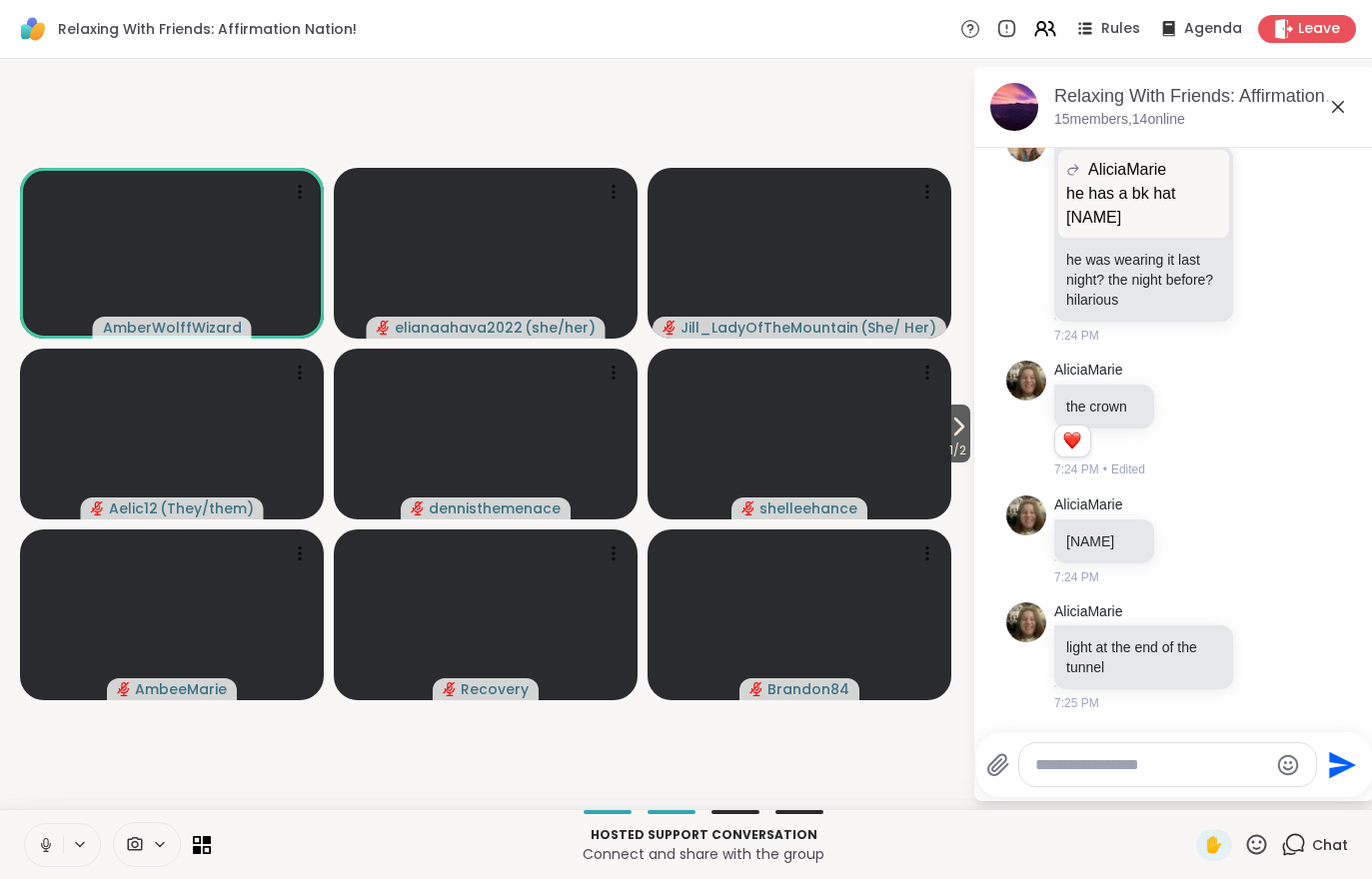 click on "Today [USERNAME] i love recovery becausse she is the queen of positivity and strength. she has shown me many ways to improve my own mental health. and her laugh and ssmile are amazing 1 1 2 2 [TIME] • Edited [USERNAME] I am so sorry for your loss [NAME] [TIME] [USERNAME] Happy Birfday Recovery 🎆 🎂 1 1 2 2 [TIME] • Edited [USERNAME] [TIME] [USERNAME] 1 1 [TIME] • Edited [USERNAME] 1 1 [TIME] • Edited [USERNAME] [TIME] [USERNAME] [TIME] [USERNAME] 1 1 [TIME] • Edited [USERNAME] 1 1 [TIME] • Edited [USERNAME] [TIME] [USERNAME] brb [TIME] You [TIME] • Sent [USERNAME] i tried to take the dog for a walk but she wouldn't go. it's raining... been raining all day 1 1 [TIME] • Edited [USERNAME] sorry it keeps lagging [TIME] [USERNAME] it not letting me pop back in [TIME] [USERNAME] you're in [NAME], we see your picture. [TIME] [USERNAME] yes phone is awful [TIME] [USERNAME] hey [NAME] 1 1 [TIME] • Edited You [TIME] • Sent 🎆" at bounding box center [1174, -3461] 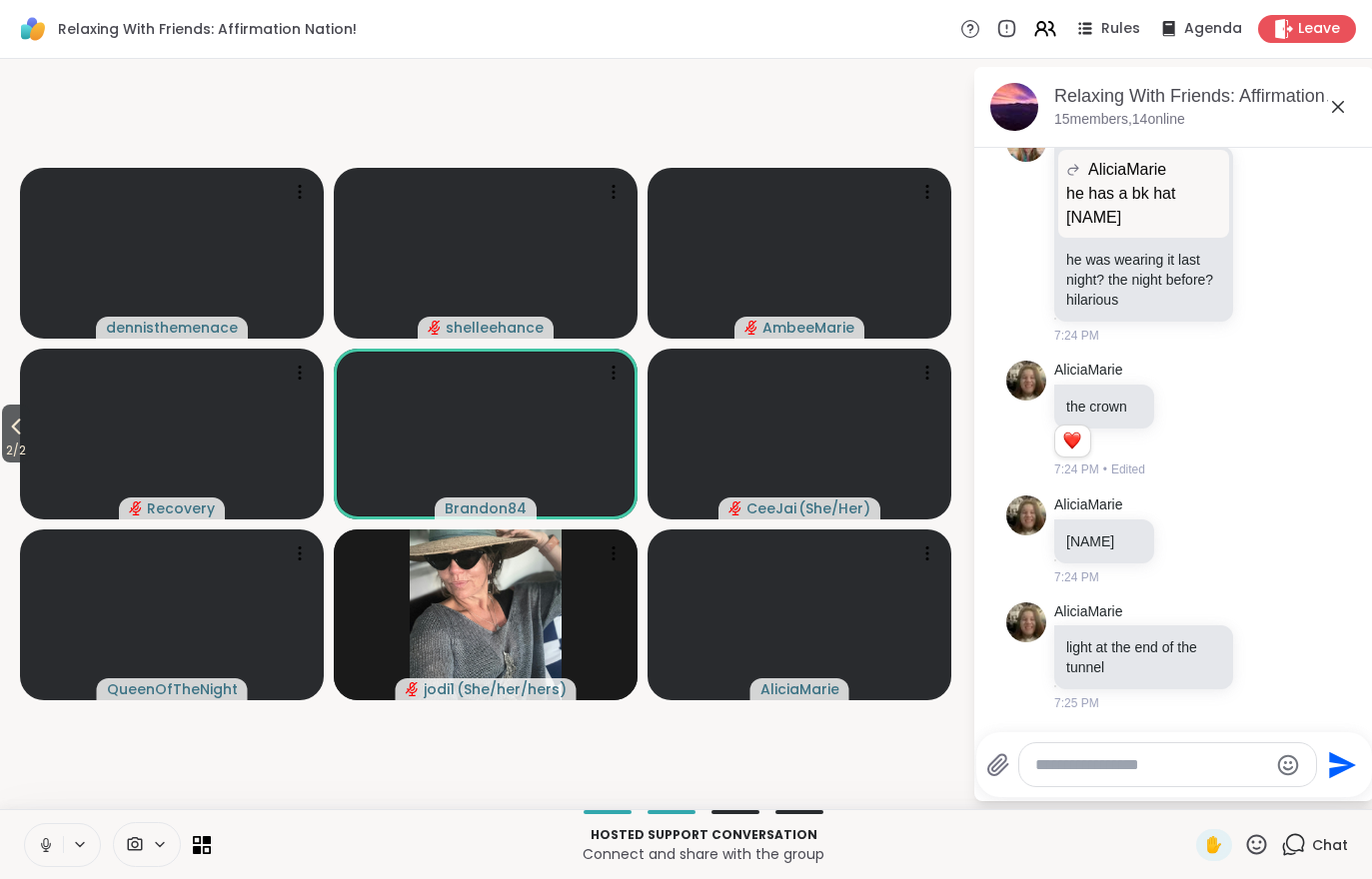 click 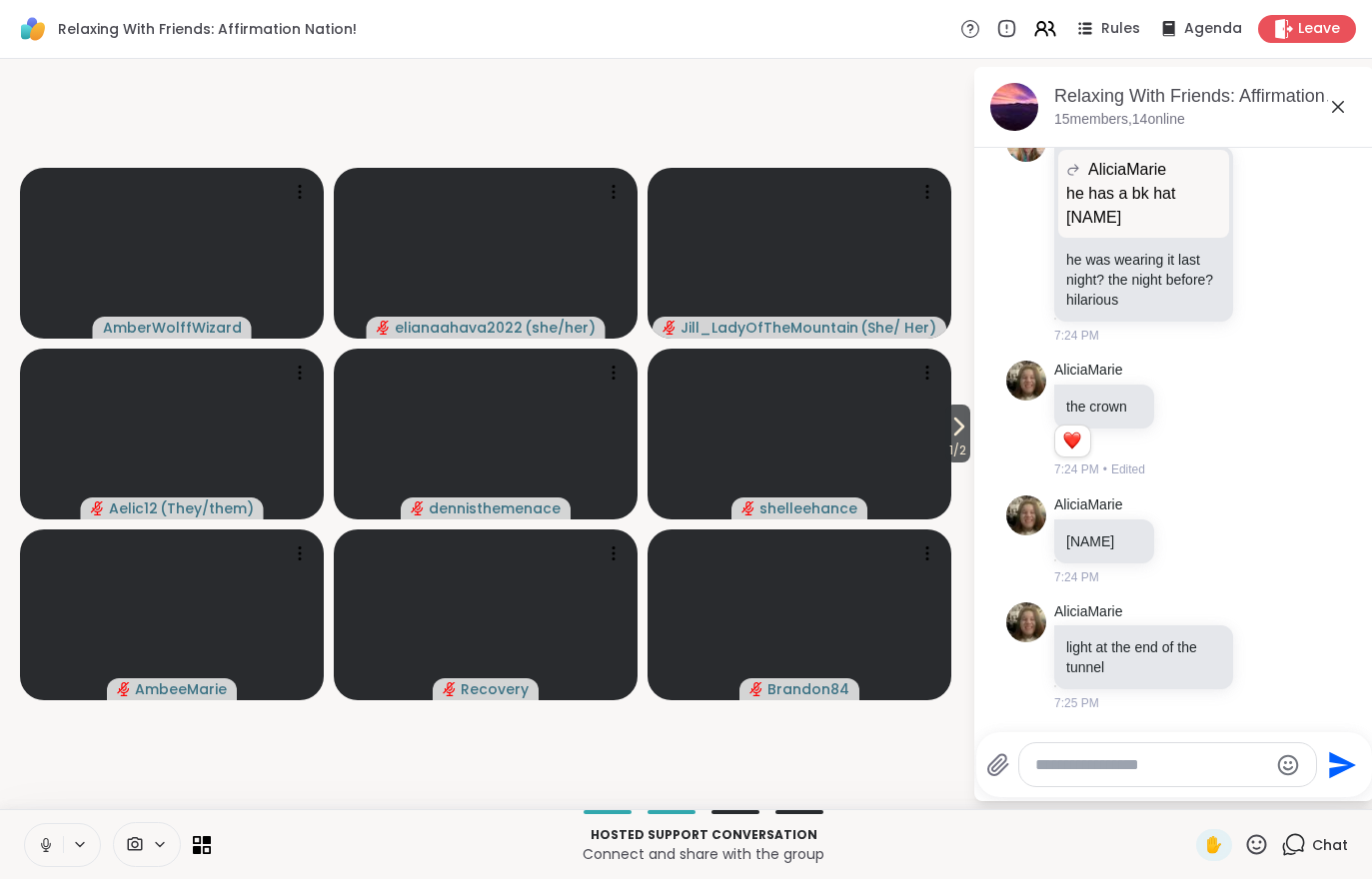 click on "1  /  2" at bounding box center [957, 450] 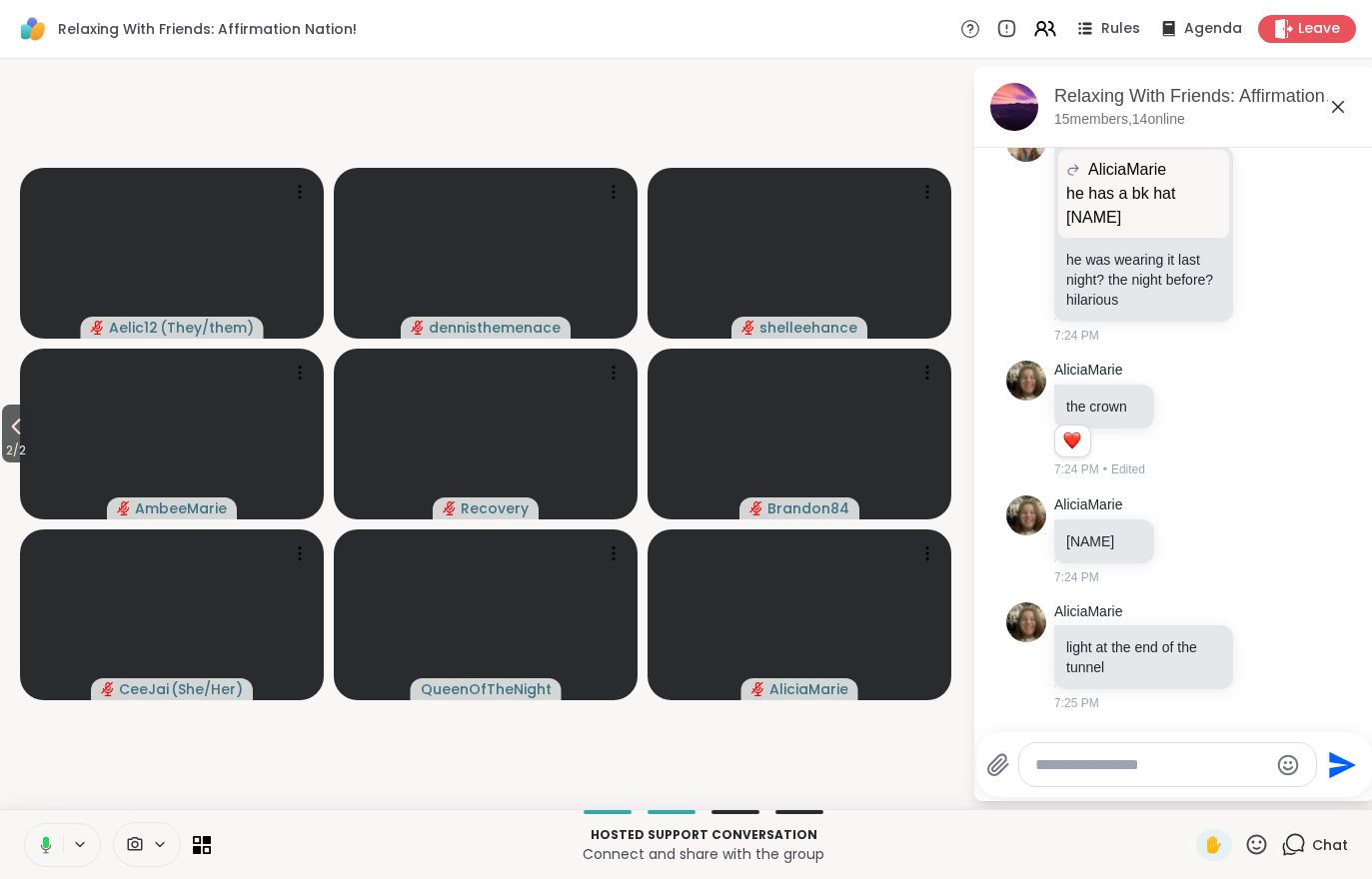 click 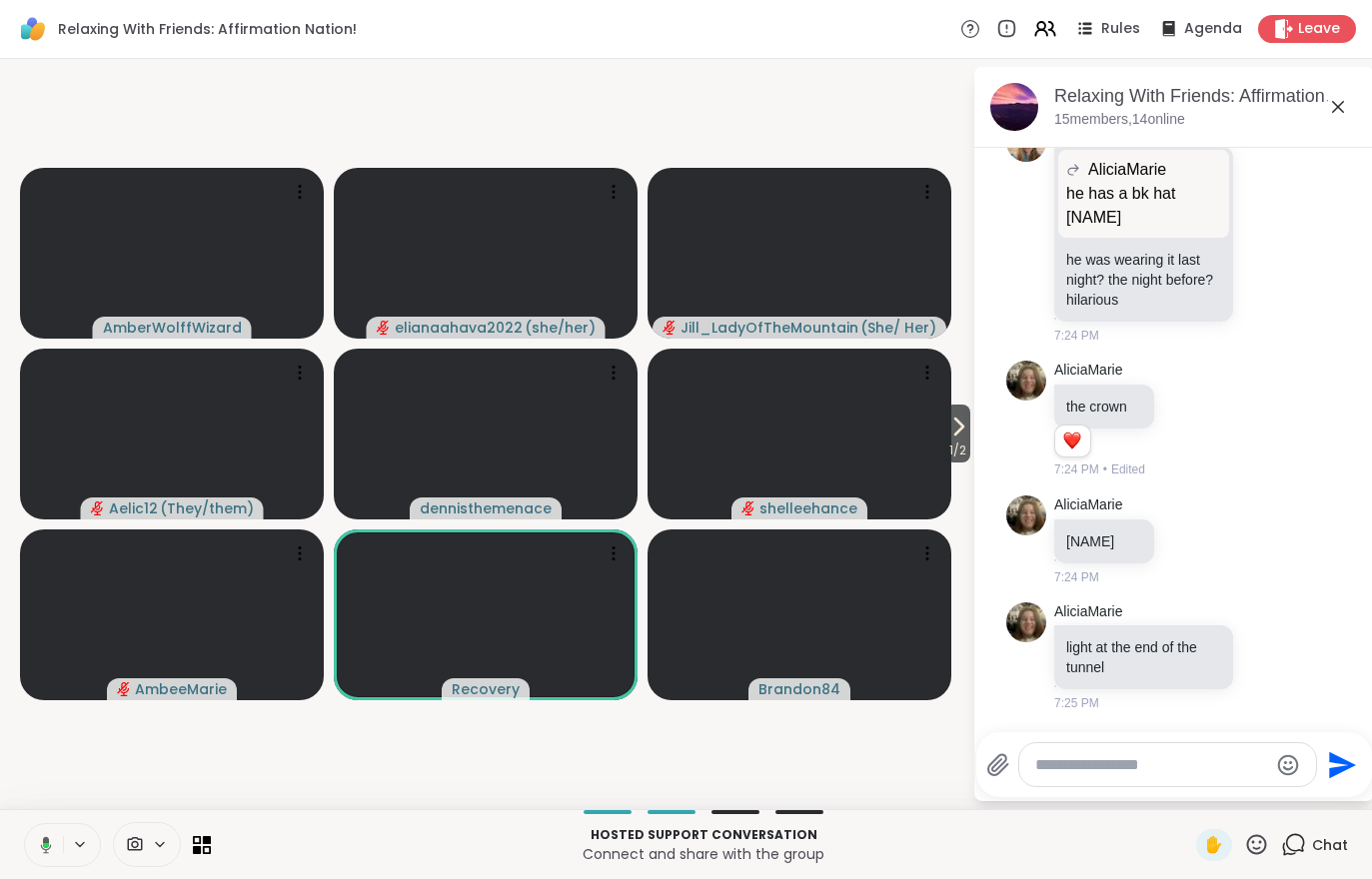click on "1  /  2" at bounding box center [957, 450] 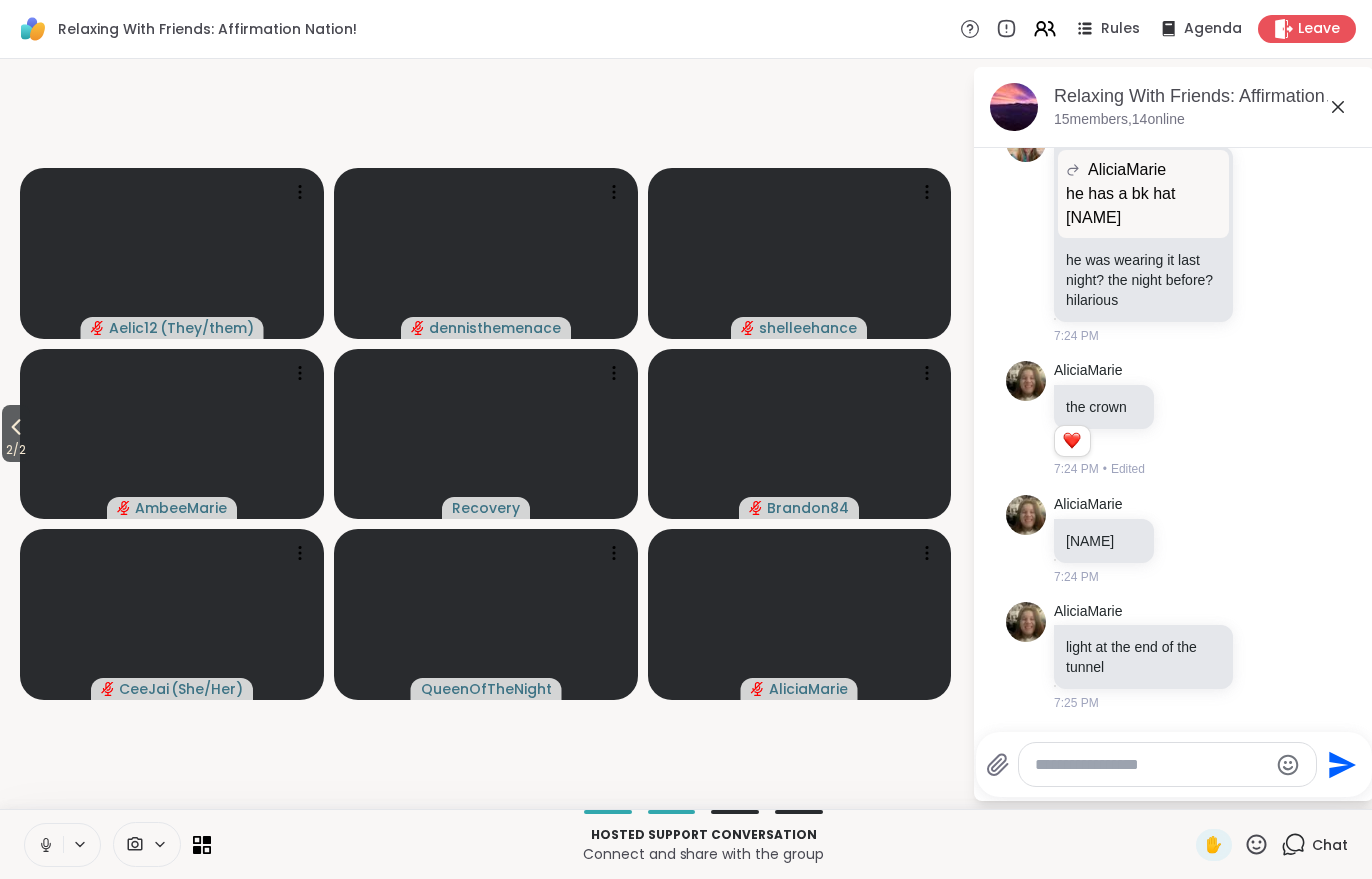 click 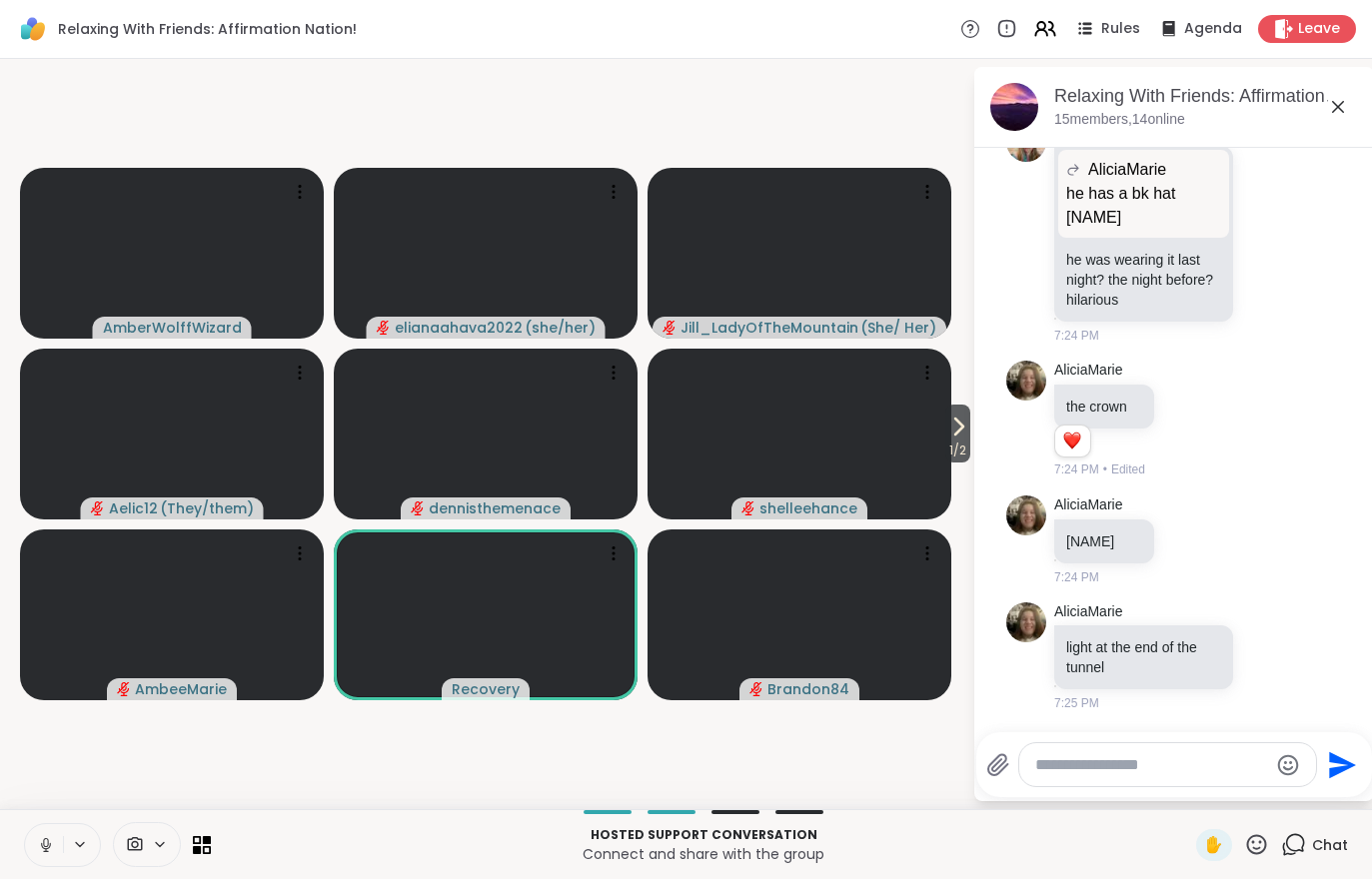 click on "1  /  2" at bounding box center [957, 450] 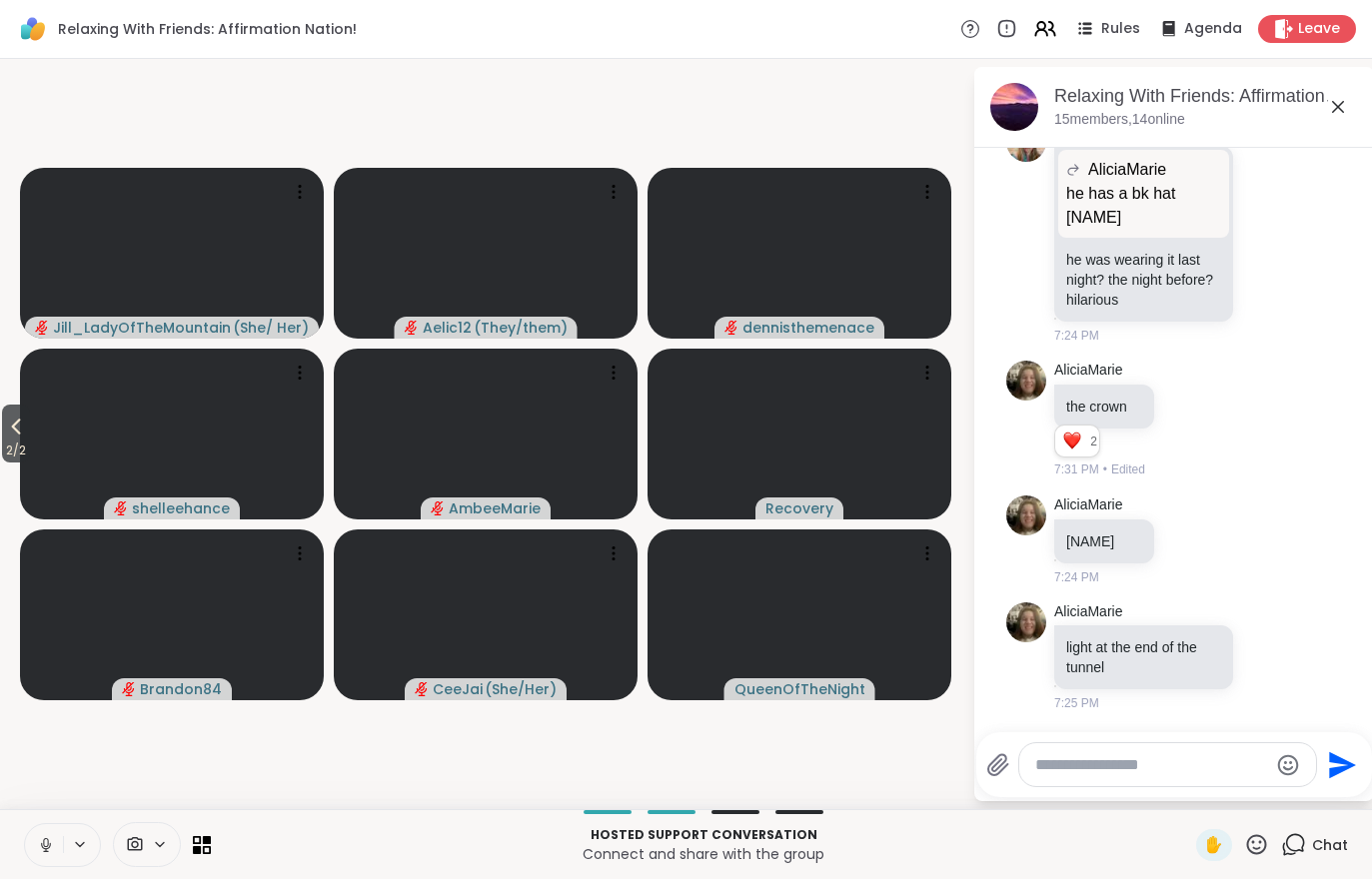 click on "2  /  2" at bounding box center [16, 450] 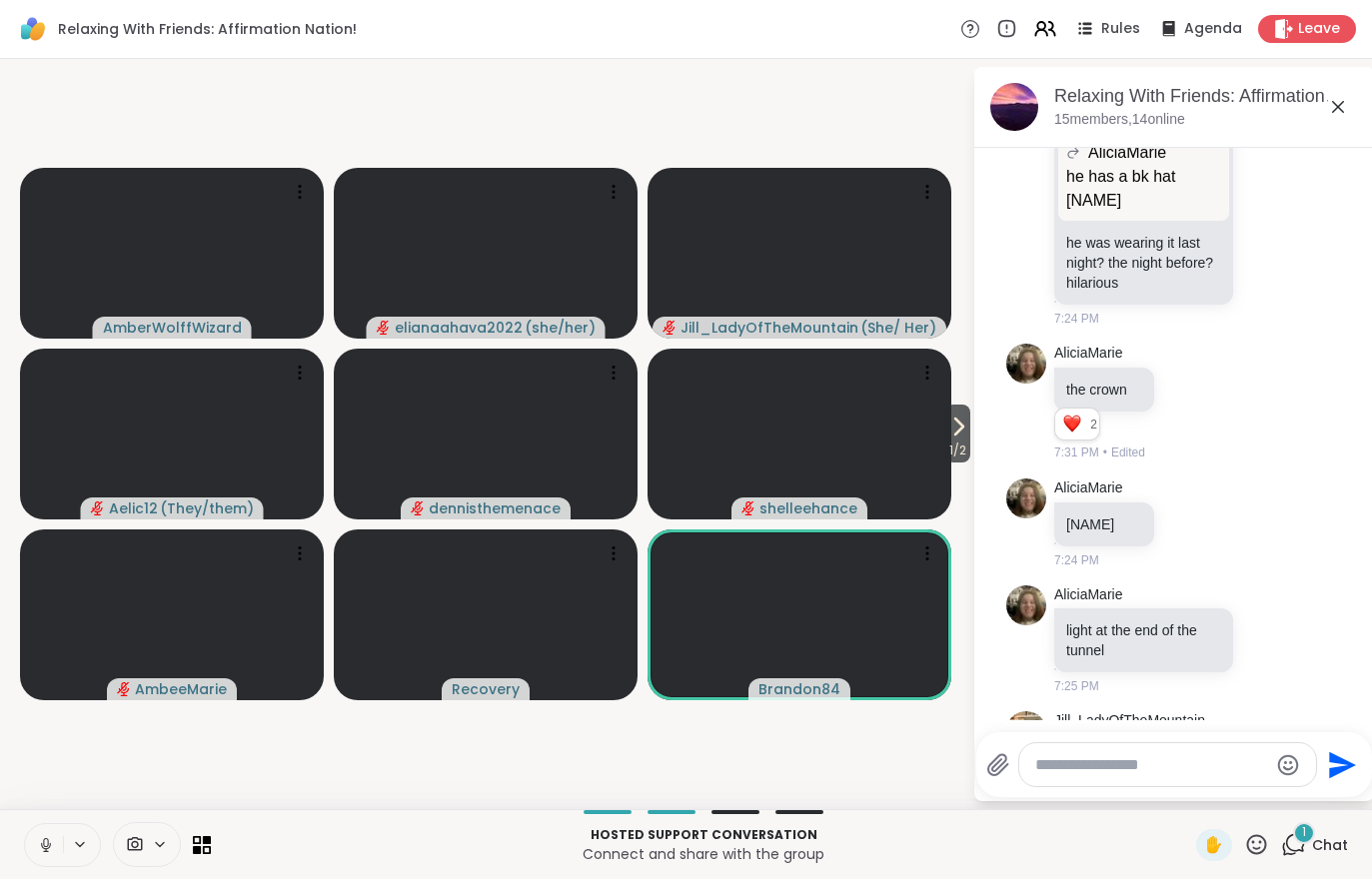 scroll, scrollTop: 7913, scrollLeft: 0, axis: vertical 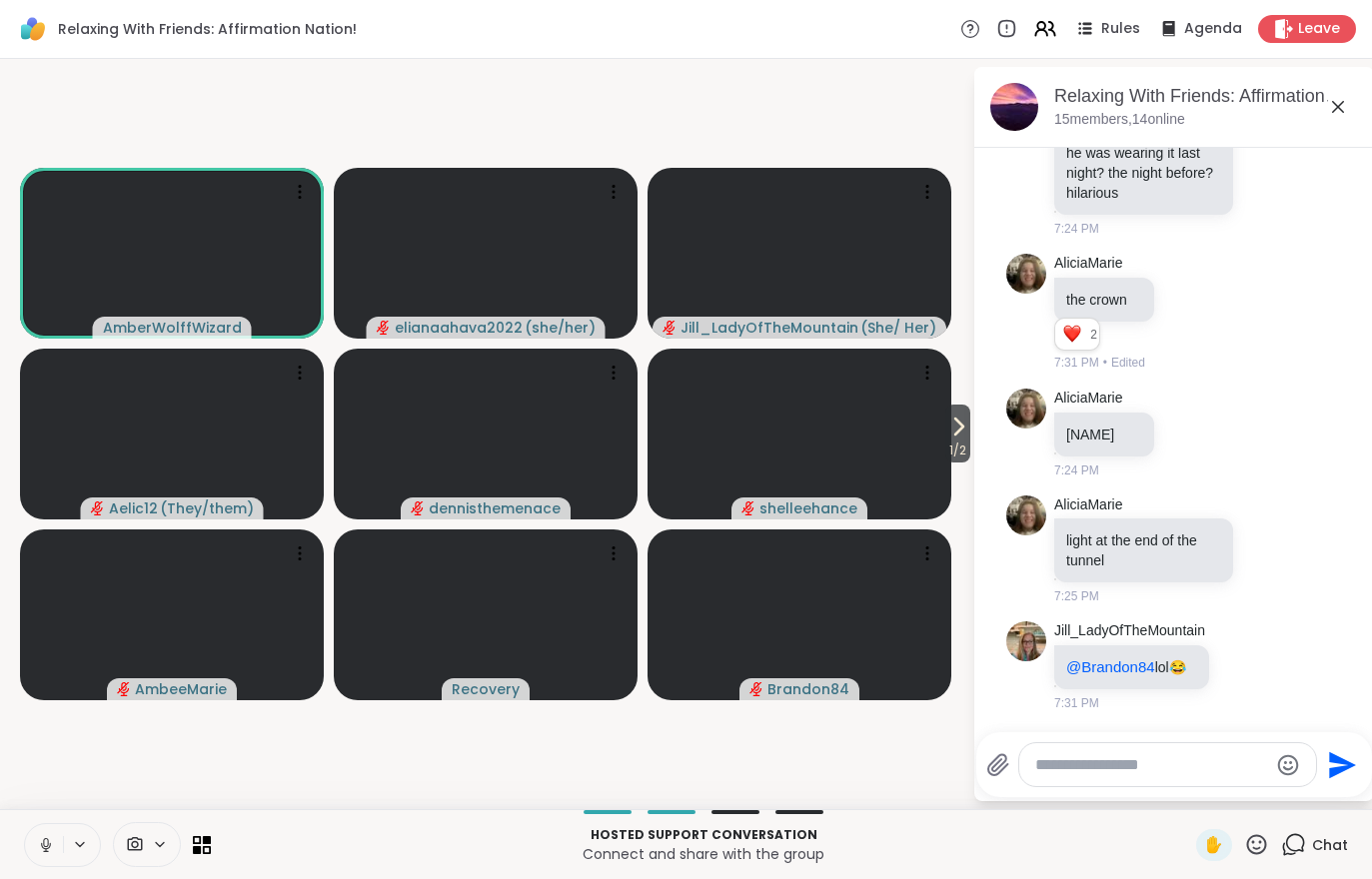 click on "1  /  2" at bounding box center (957, 450) 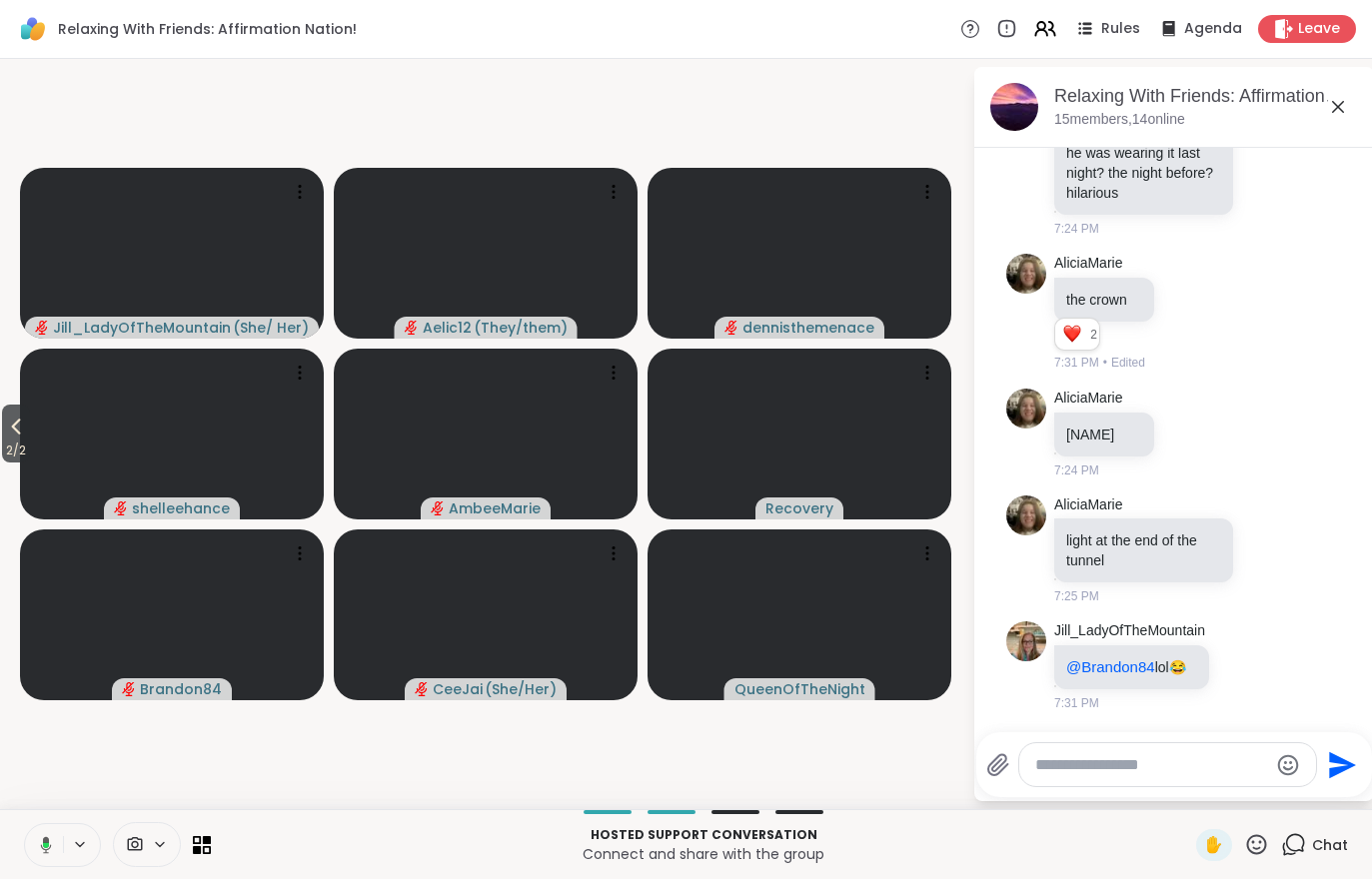 click 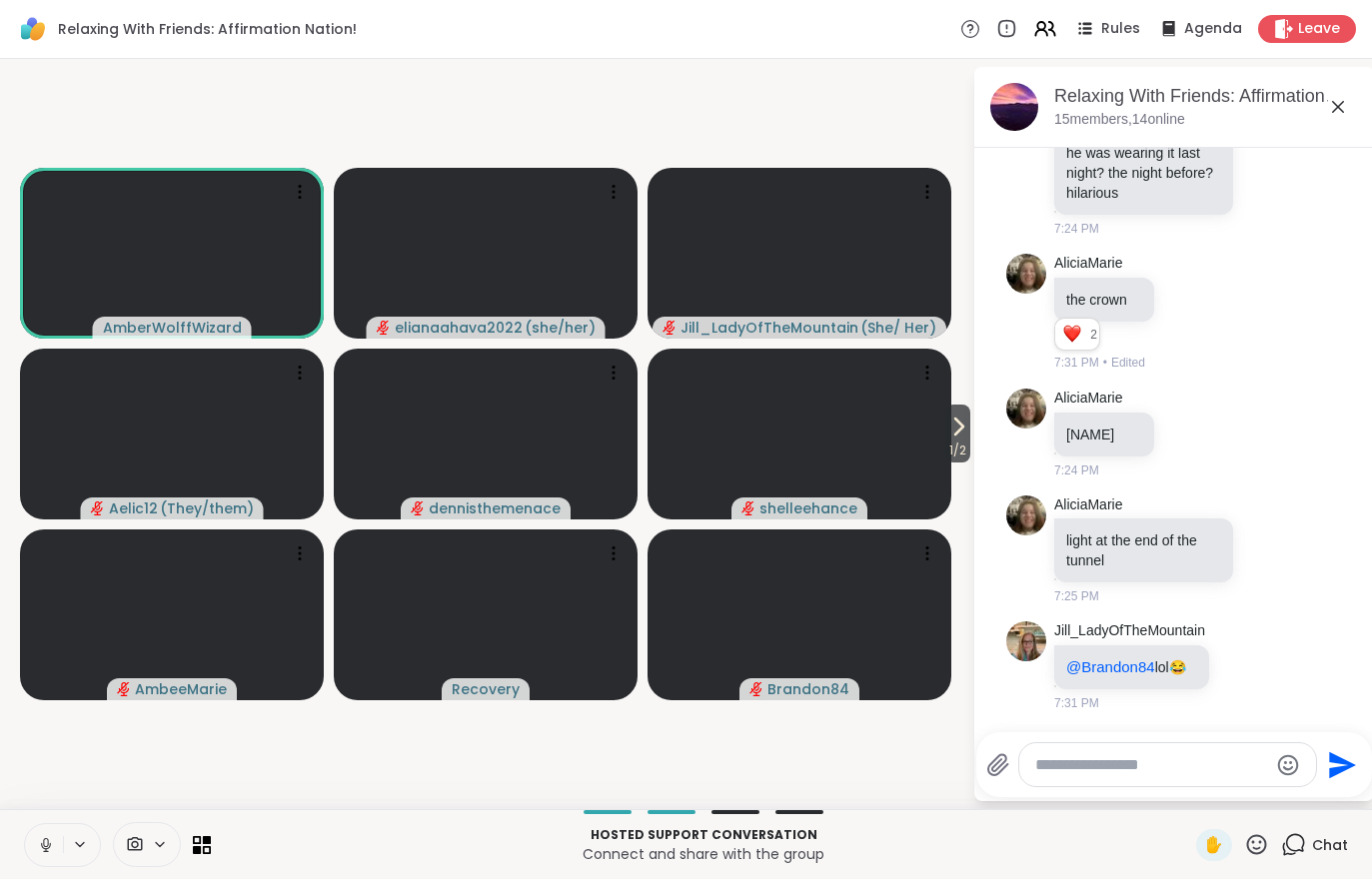 click on "1  /  2" at bounding box center (957, 450) 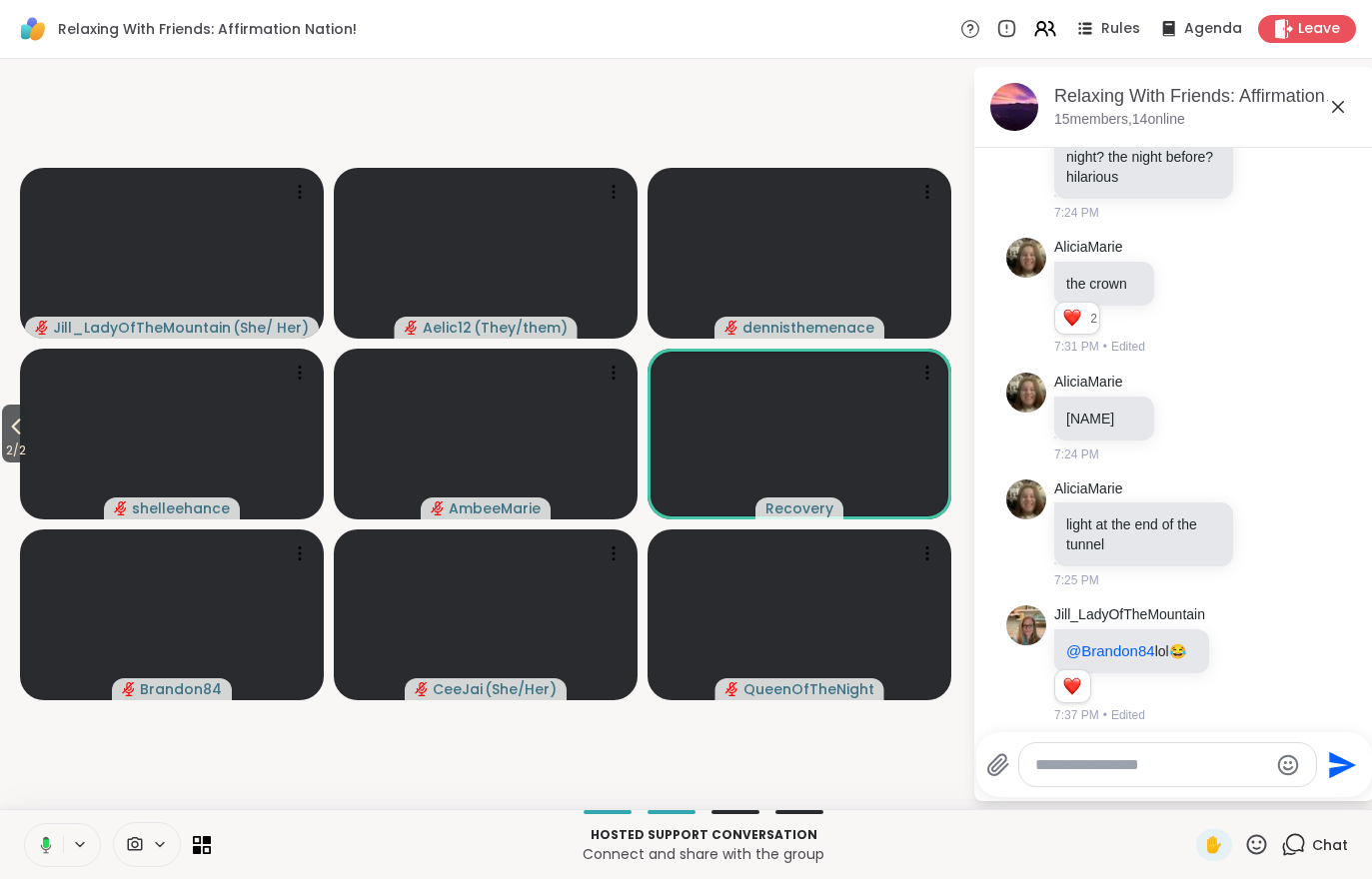scroll, scrollTop: 7941, scrollLeft: 0, axis: vertical 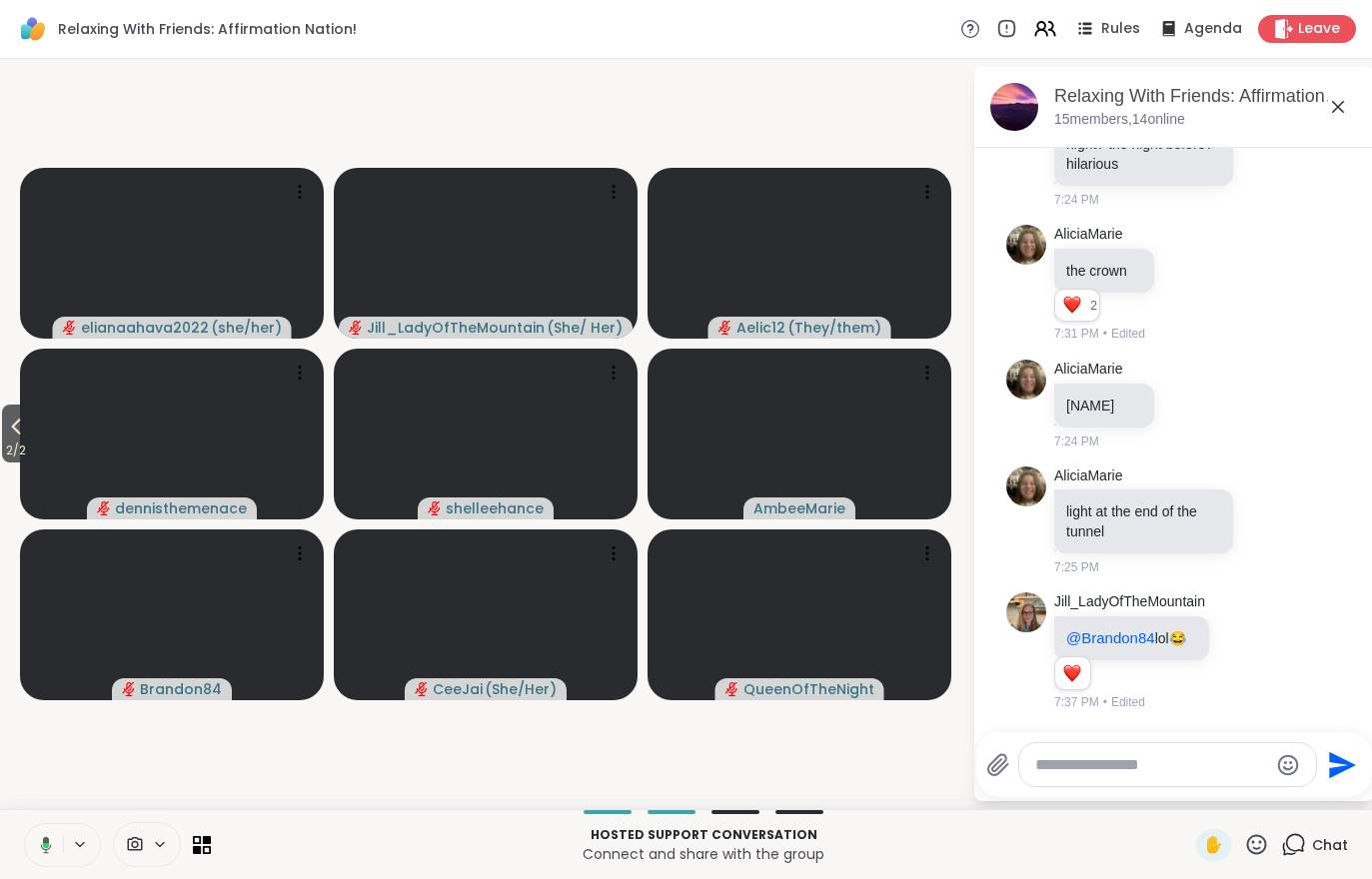 click on "2  /  2" at bounding box center (16, 434) 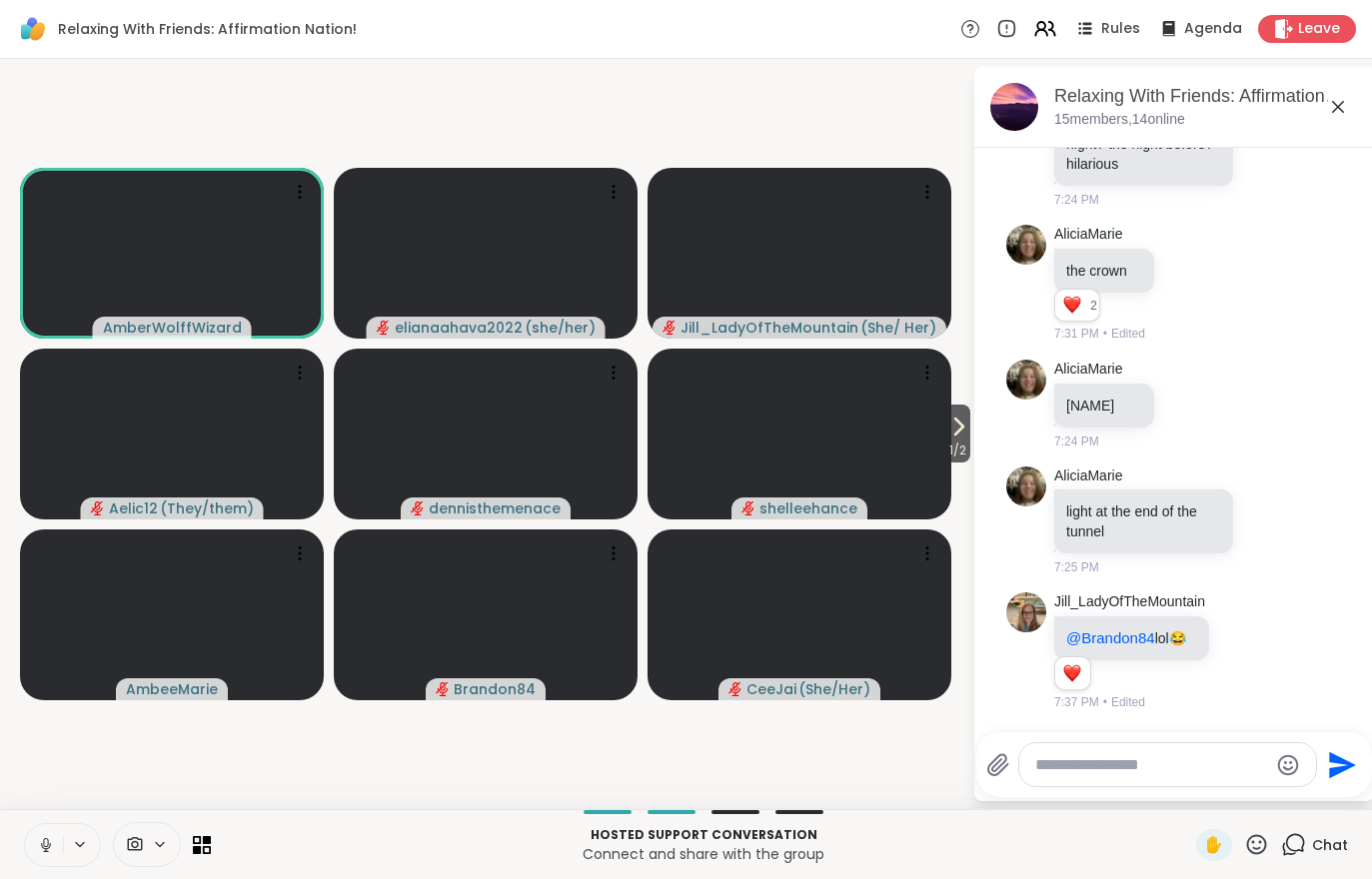click on "1  /  2" at bounding box center (957, 450) 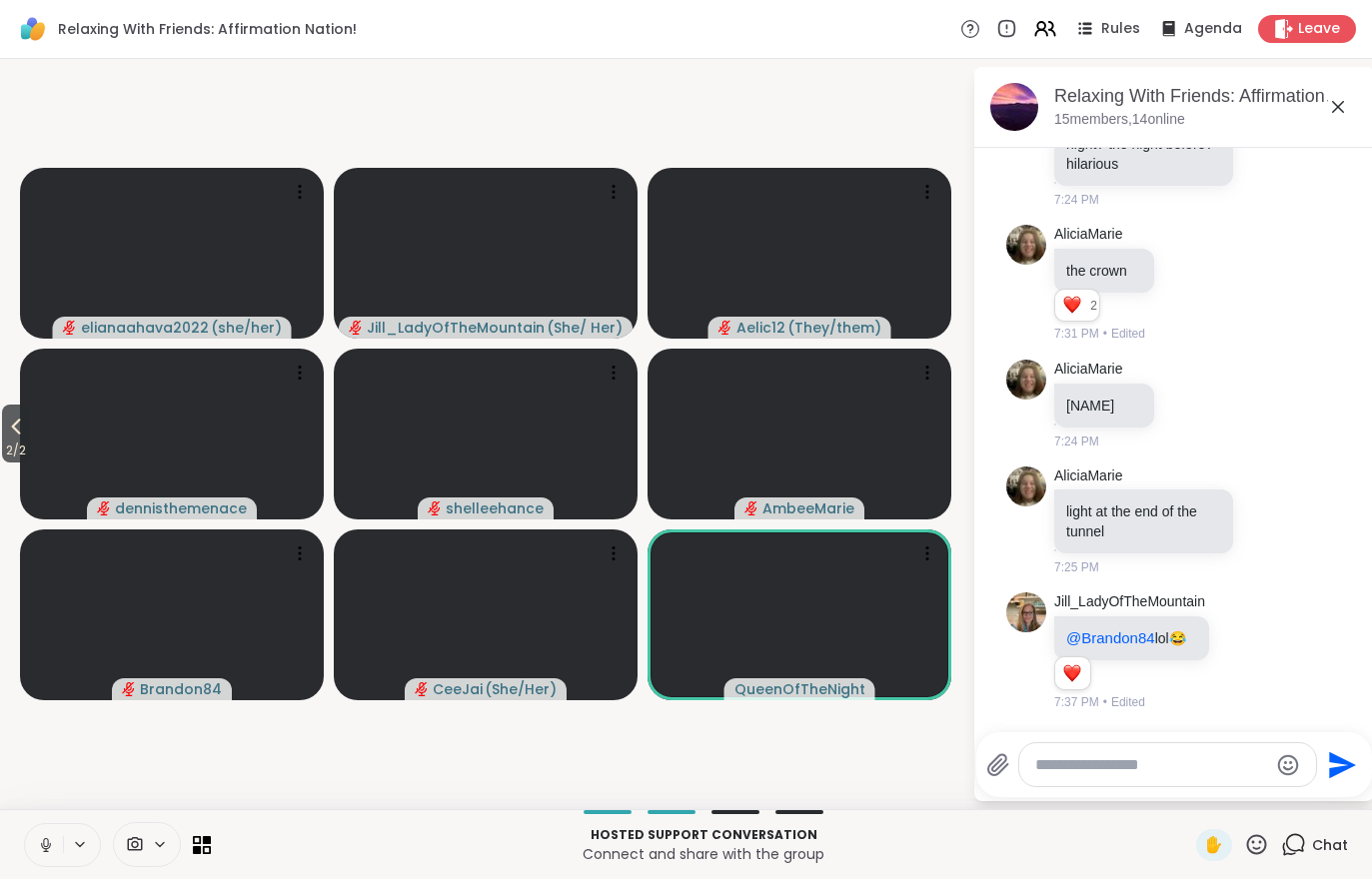 click on "2  /  2" at bounding box center [16, 450] 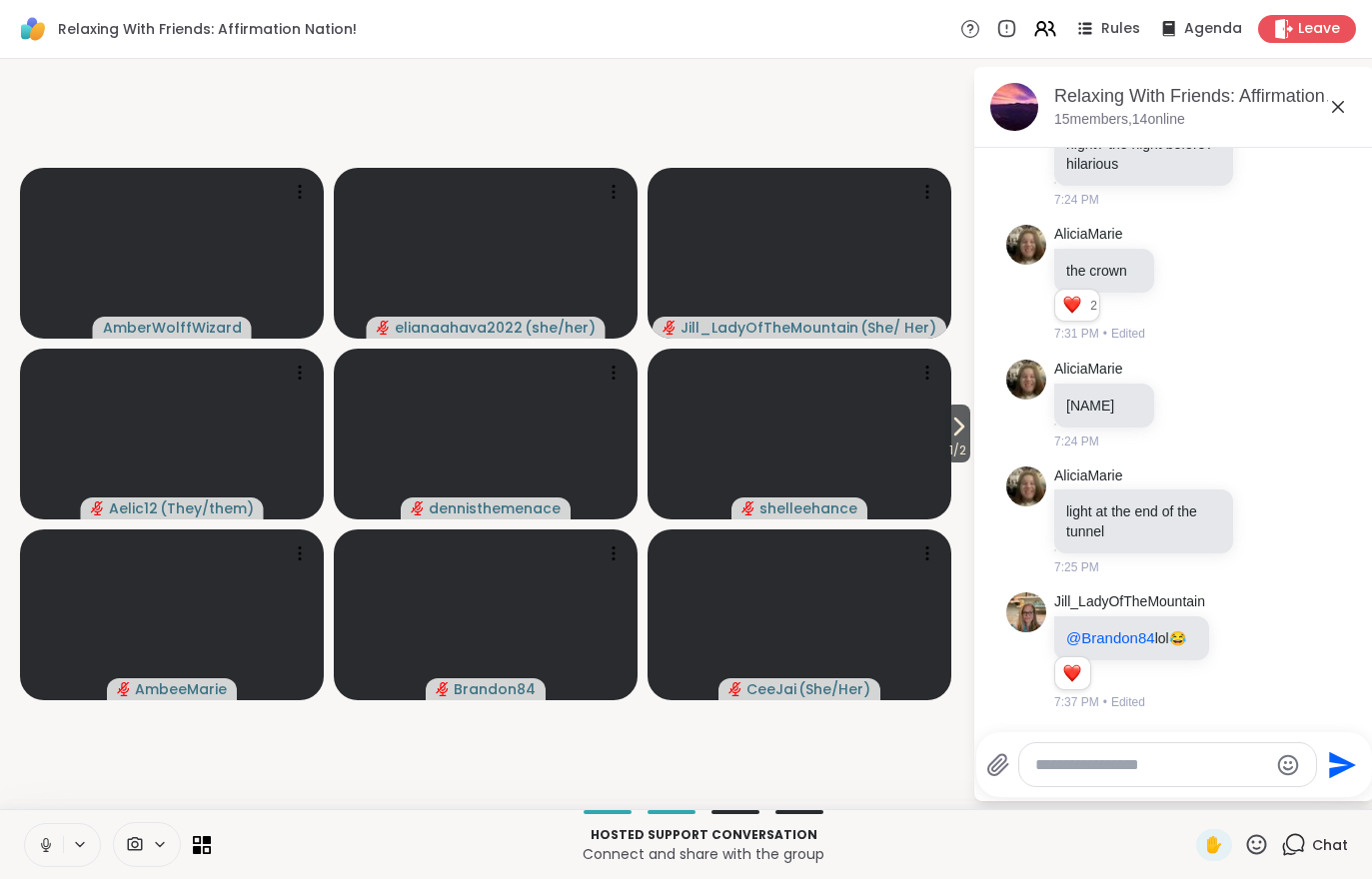 click on "1  /  2" at bounding box center [957, 450] 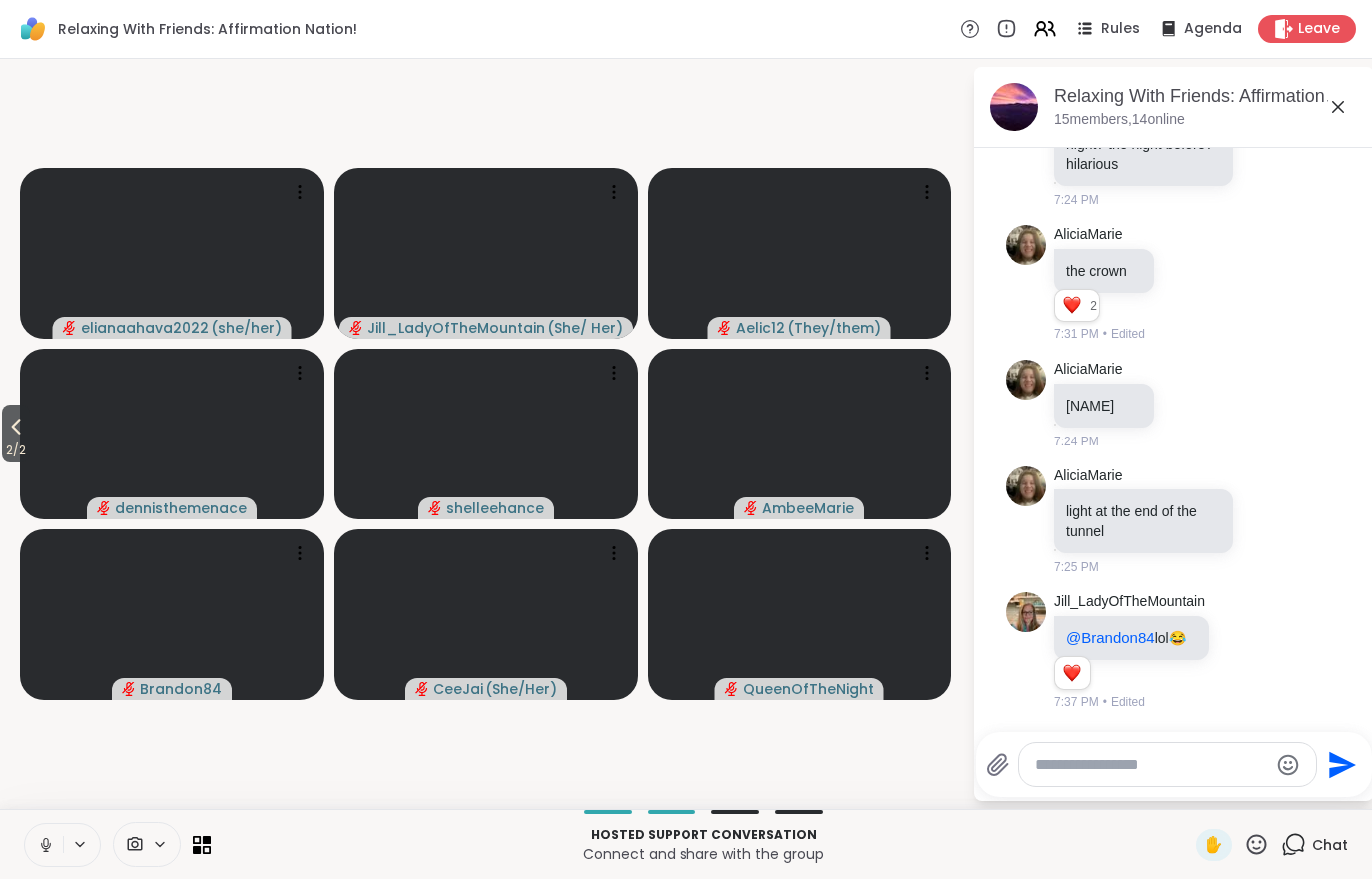 click at bounding box center [44, 845] 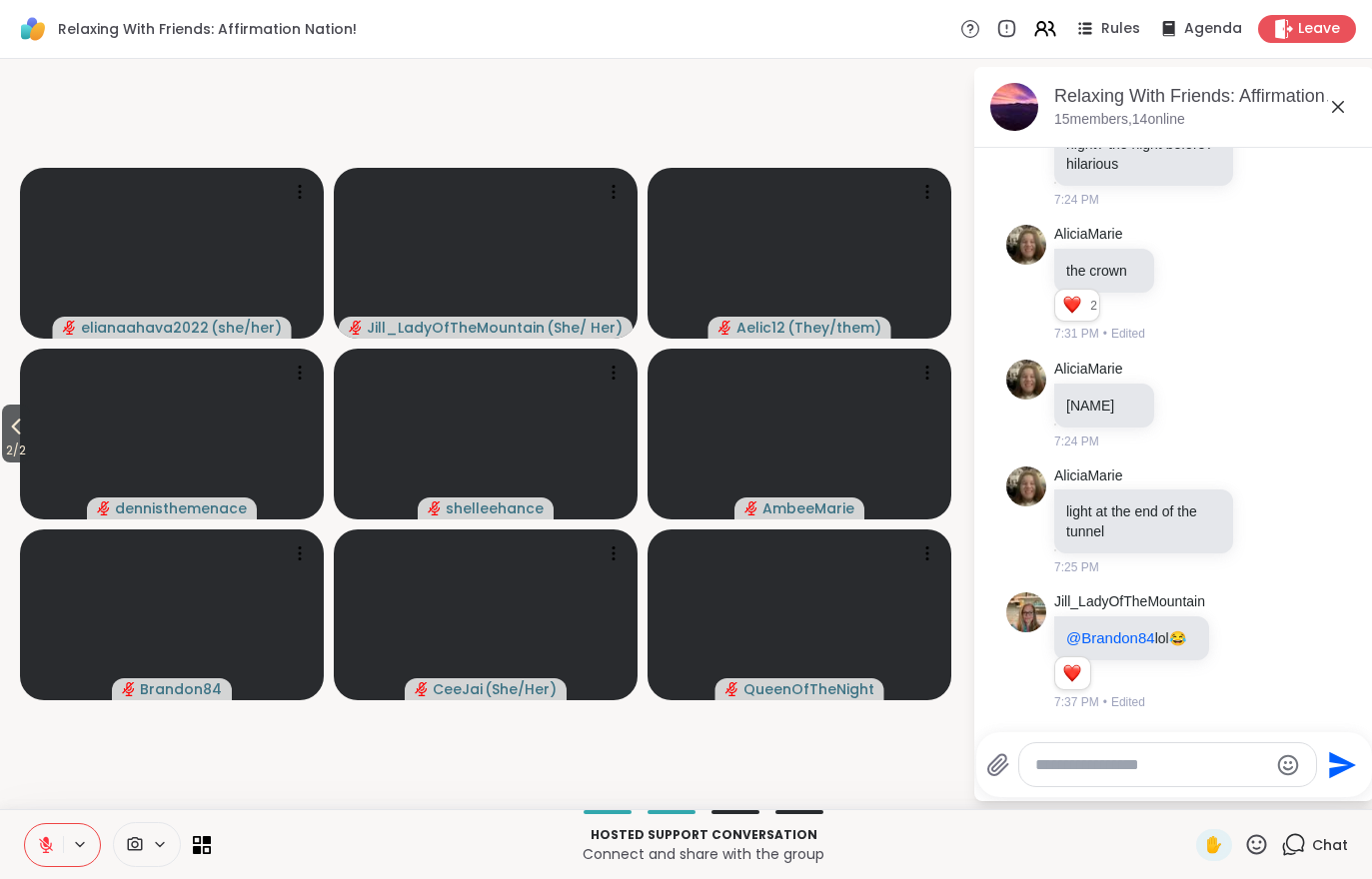 click at bounding box center [44, 845] 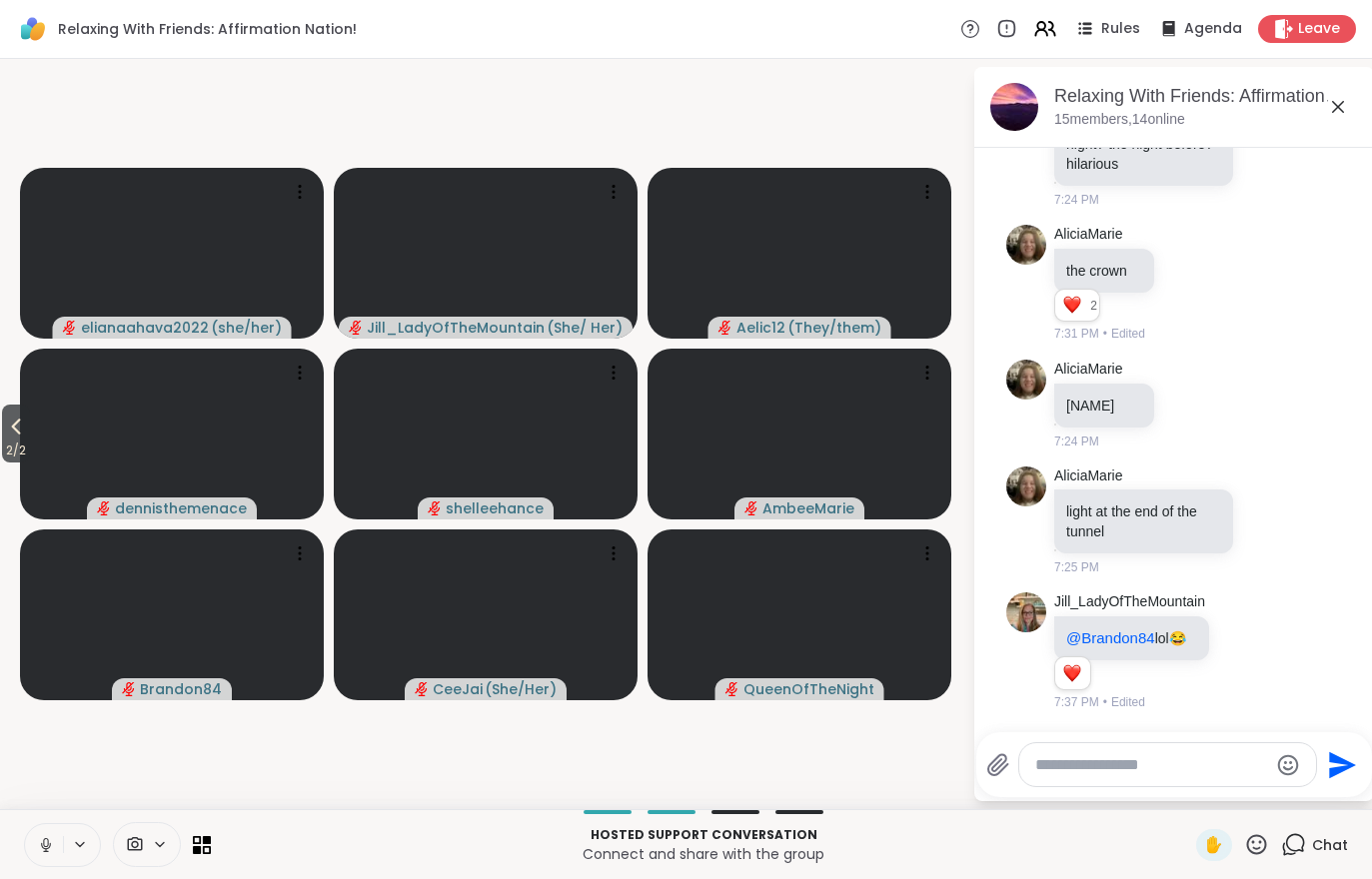 click on "2  /  2" at bounding box center [16, 450] 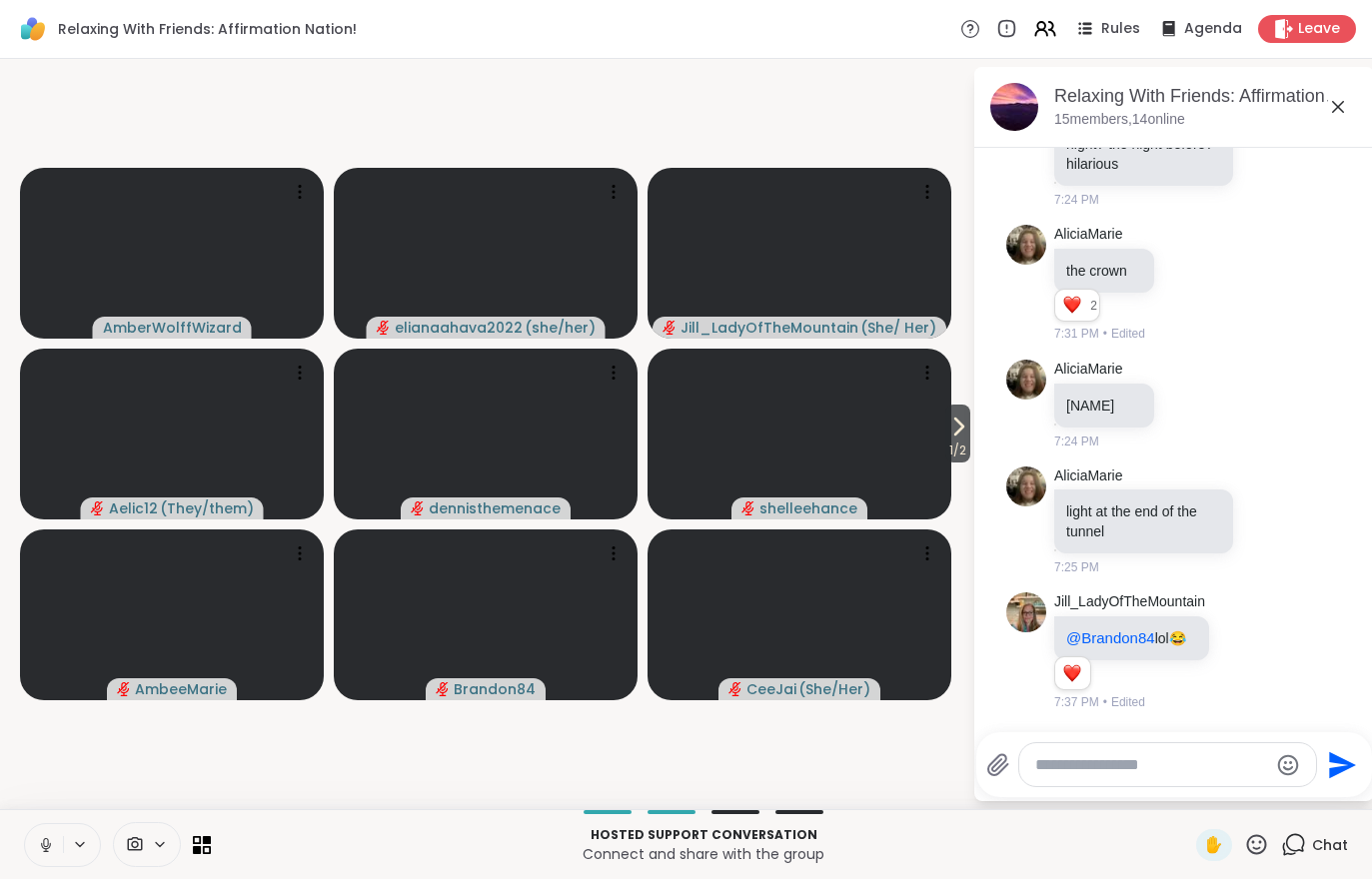 click on "1  /  2" at bounding box center (957, 450) 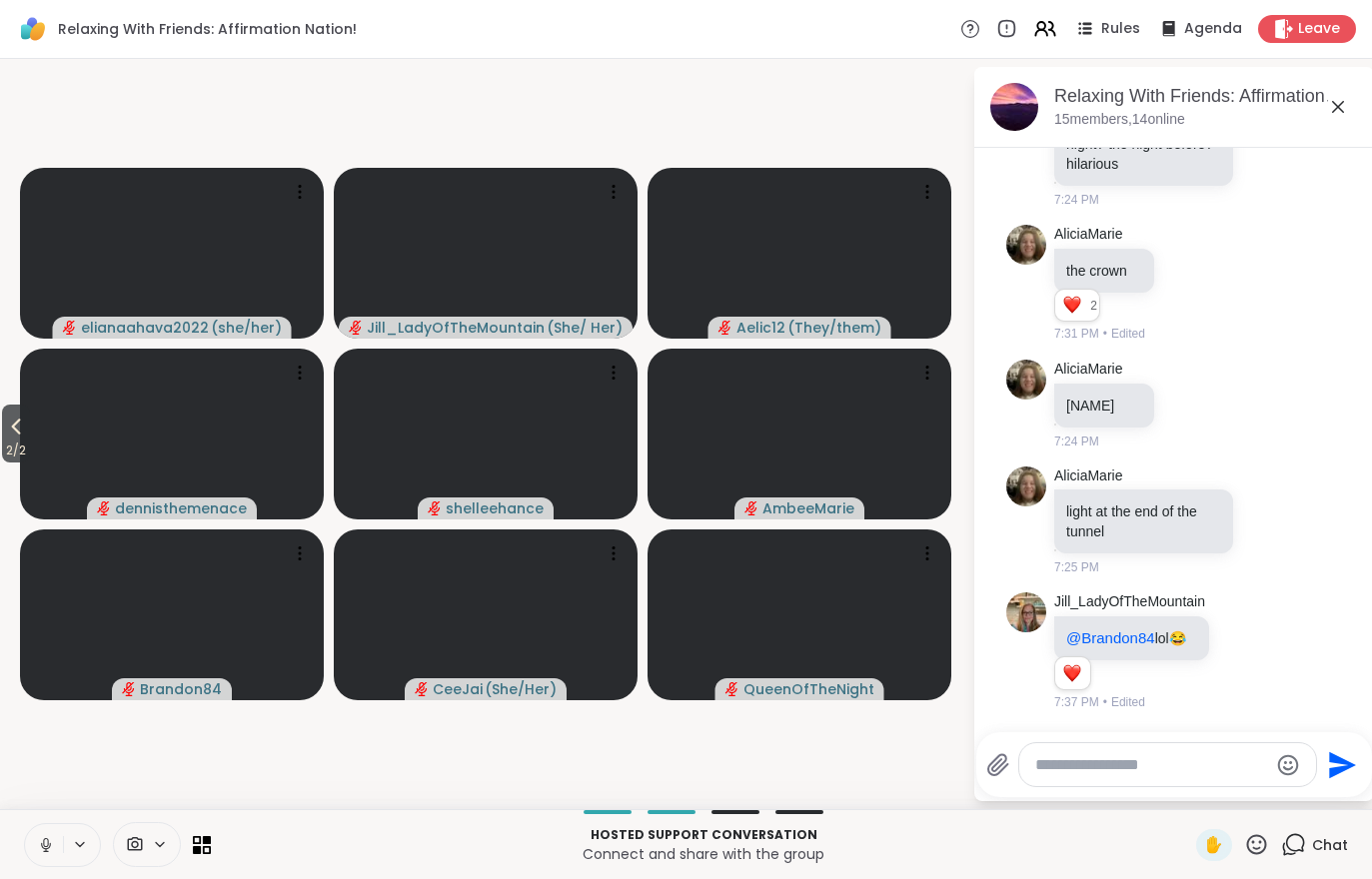 click on "2  /  2" at bounding box center [16, 450] 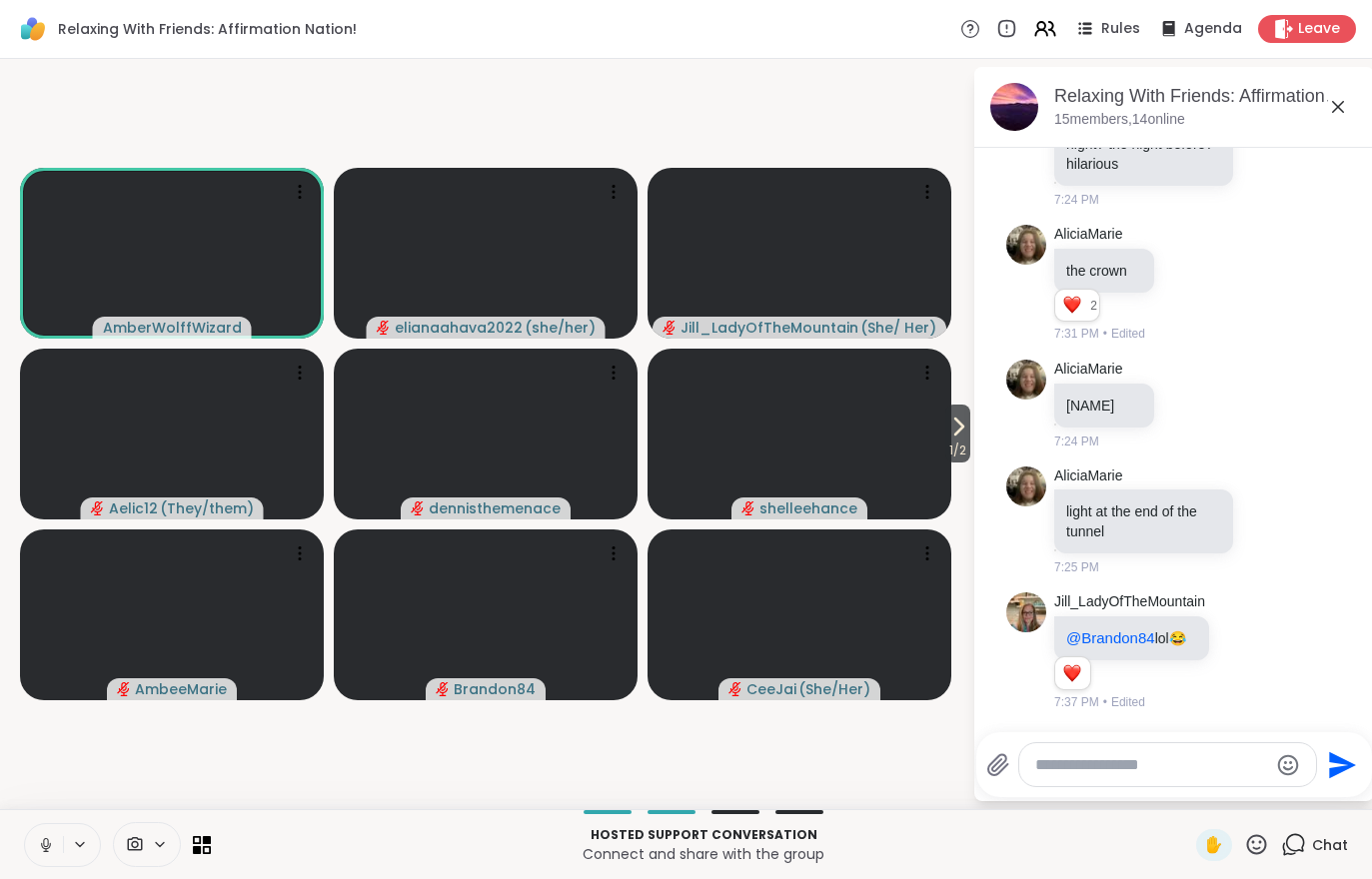 click on "1  /  2" at bounding box center [957, 450] 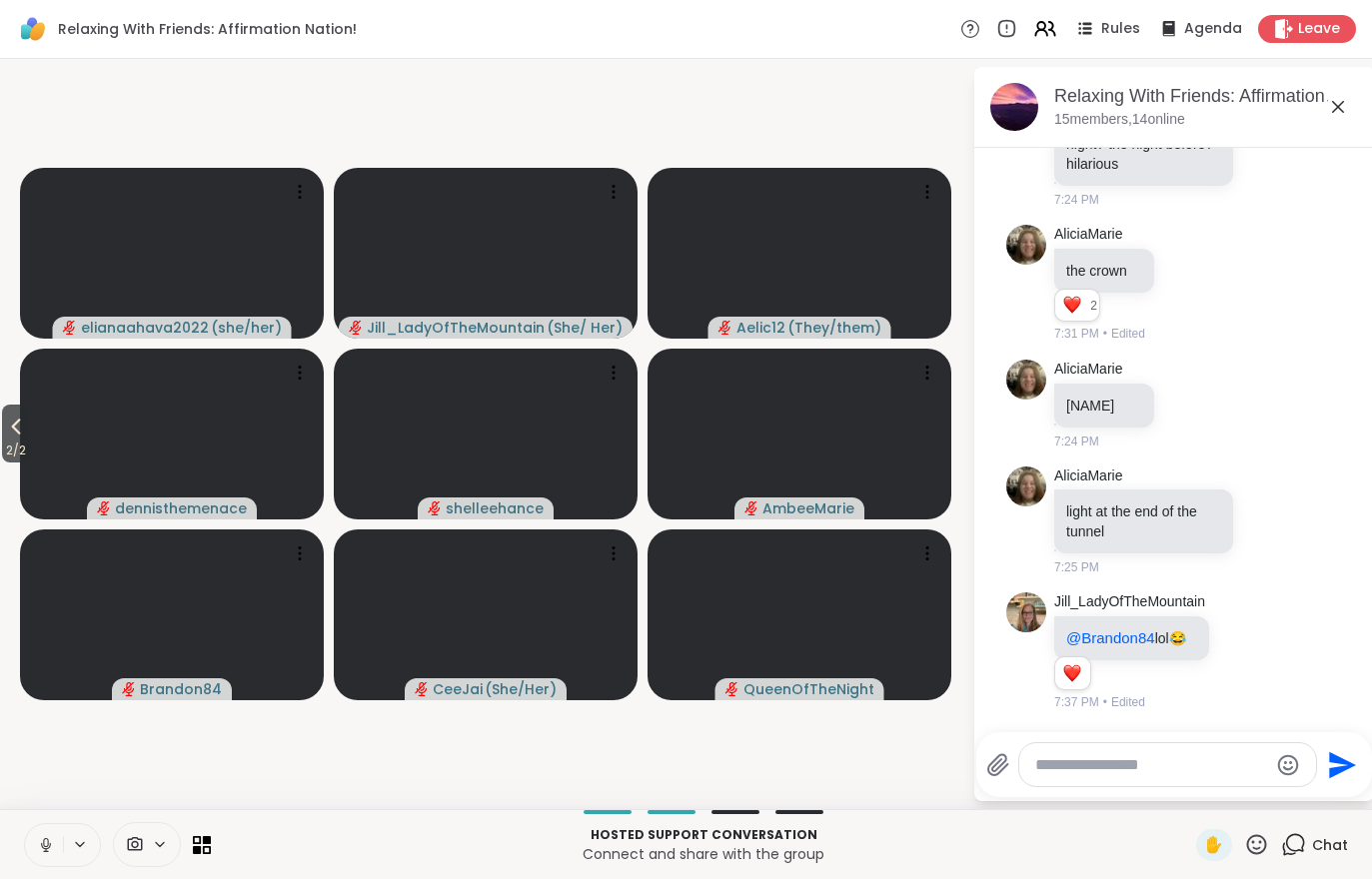 click 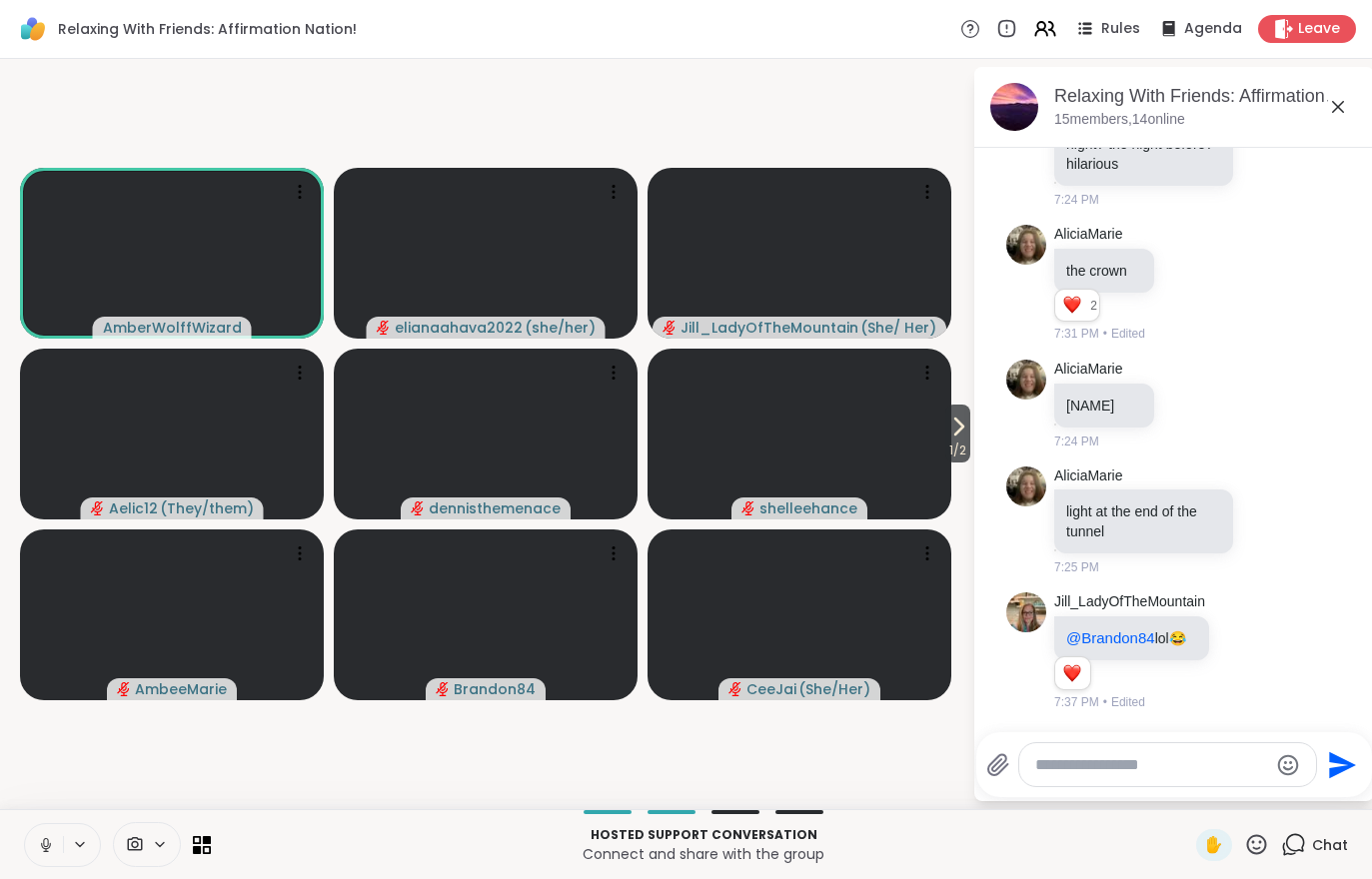 click on "1  /  2" at bounding box center [957, 450] 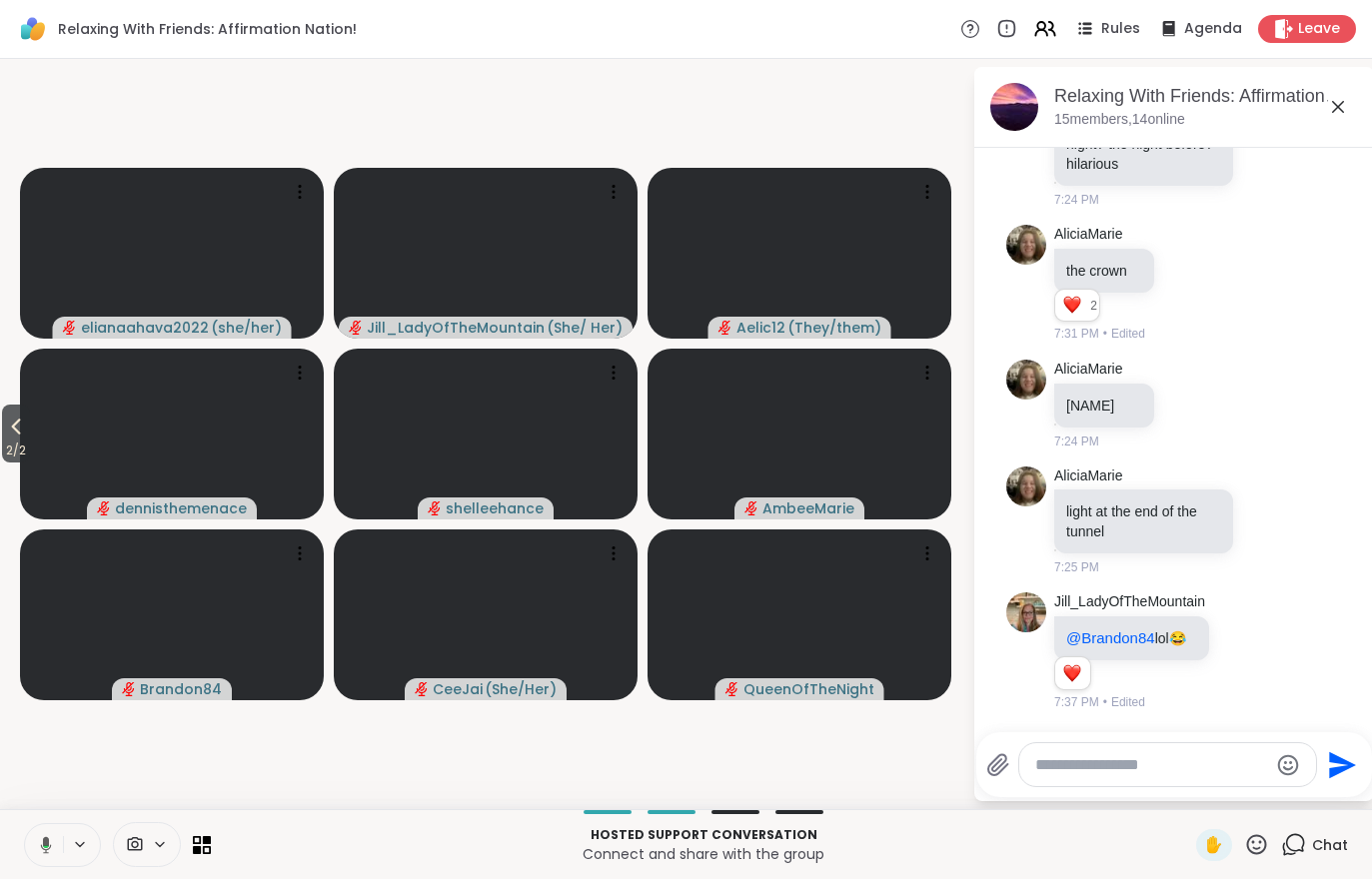 click 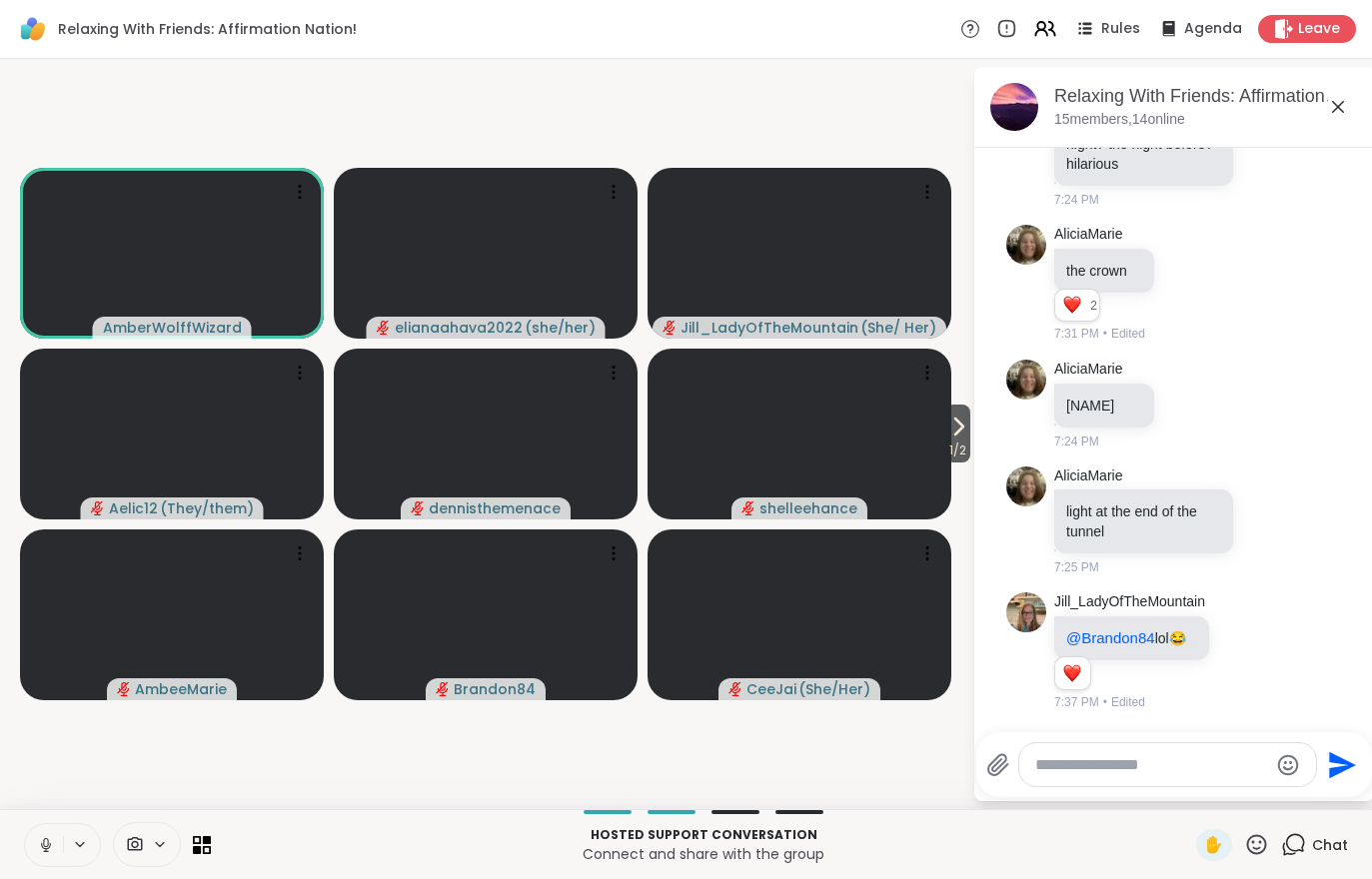 click on "1  /  2" at bounding box center (957, 450) 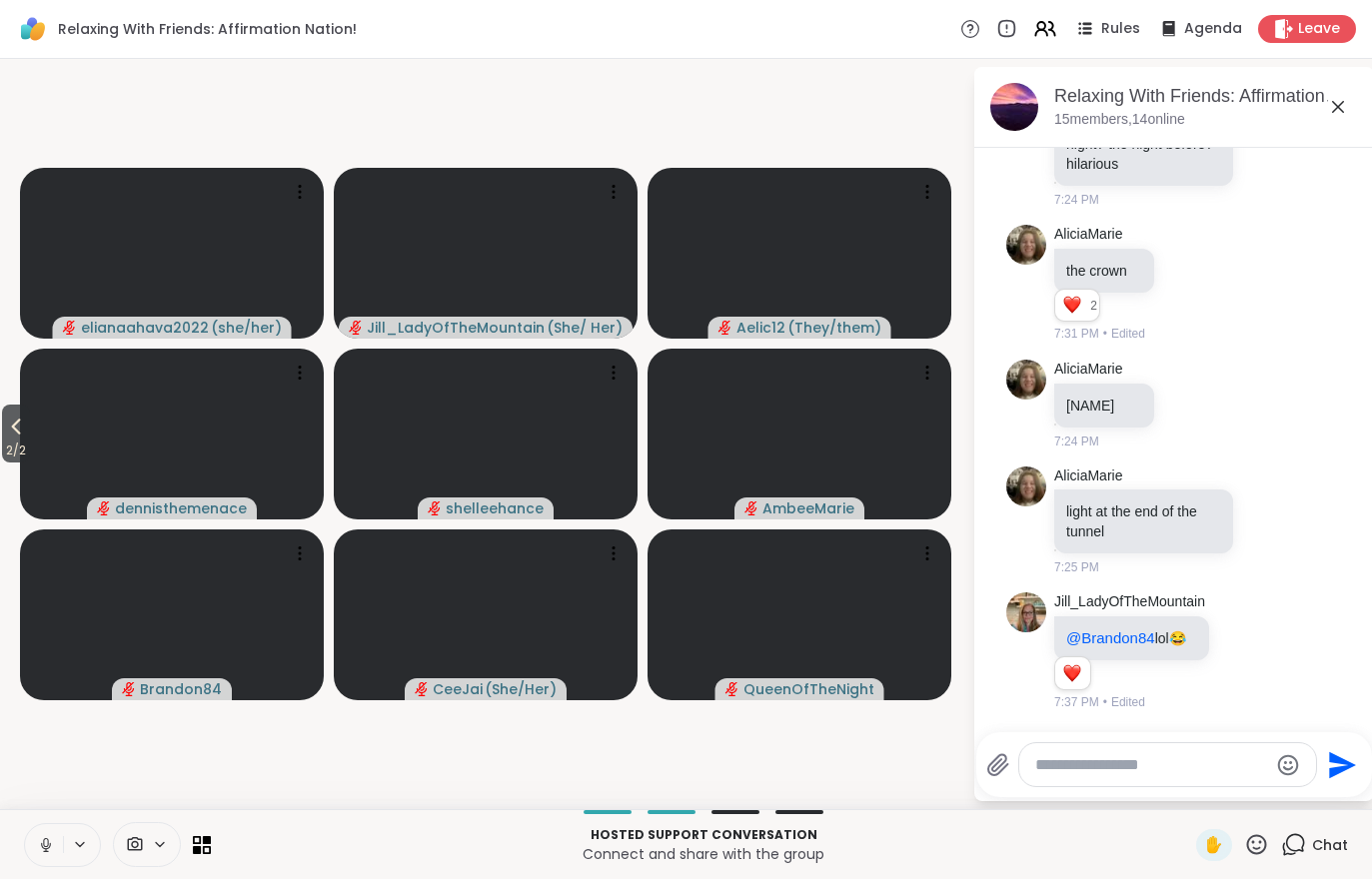 click on "2 / 2 [USERNAME] ( she/her ) [USERNAME] ( She/ Her ) [USERNAME] ( They/them ) [USERNAME] [USERNAME] [USERNAME] [USERNAME] [USERNAME] [USERNAME] [USERNAME] [USERNAME] [USERNAME], Aug 04 15 members, 14 online Today [USERNAME] i love recovery becausse she is the queen of positivity and strength. she has shown me many ways to improve my own mental health. and her laugh and ssmile are amazing 1 1 2 2 [TIME] • Edited [USERNAME] I am so sorry for your loss [NAME] [TIME] [USERNAME] Happy Birfday Recovery 🎆 🎂 1 1 2 2 [TIME] • Edited [USERNAME] [TIME] [USERNAME] 1 1 [TIME] • Edited [USERNAME] 1 1 [TIME] • Edited [USERNAME] [TIME] [USERNAME] [TIME] [USERNAME] 1 1 [TIME] • Edited [USERNAME] 1 1 [TIME] • Edited [USERNAME] [TIME] [USERNAME] brb [TIME] You [TIME] • Sent [USERNAME] i tried to take the dog for a walk but she wouldn't go. it's raining... been raining all day 1 1 [TIME] • Edited [TIME] 1" at bounding box center (686, 434) 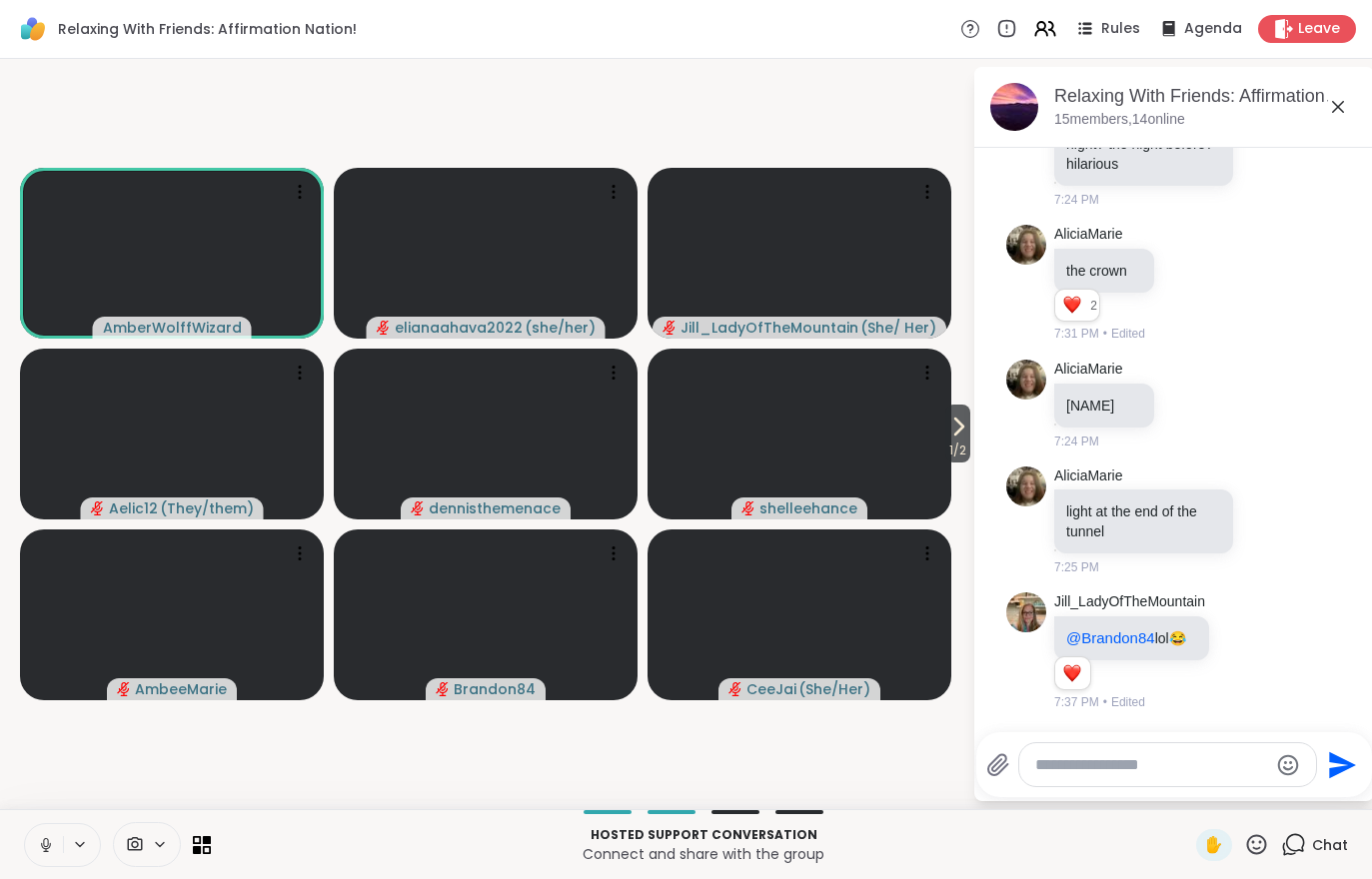 click on "1  /  2" at bounding box center (957, 450) 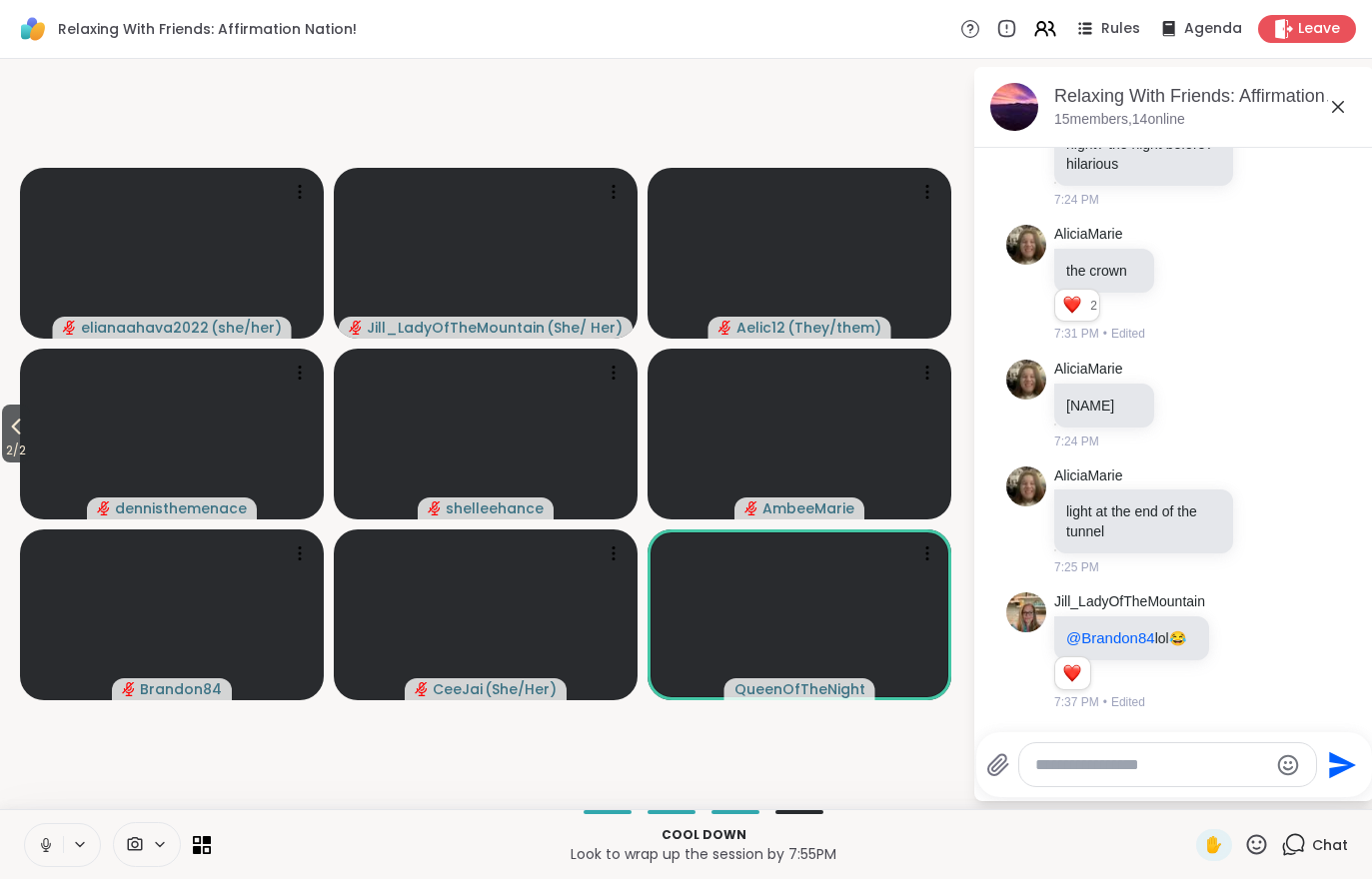 click at bounding box center [172, 434] 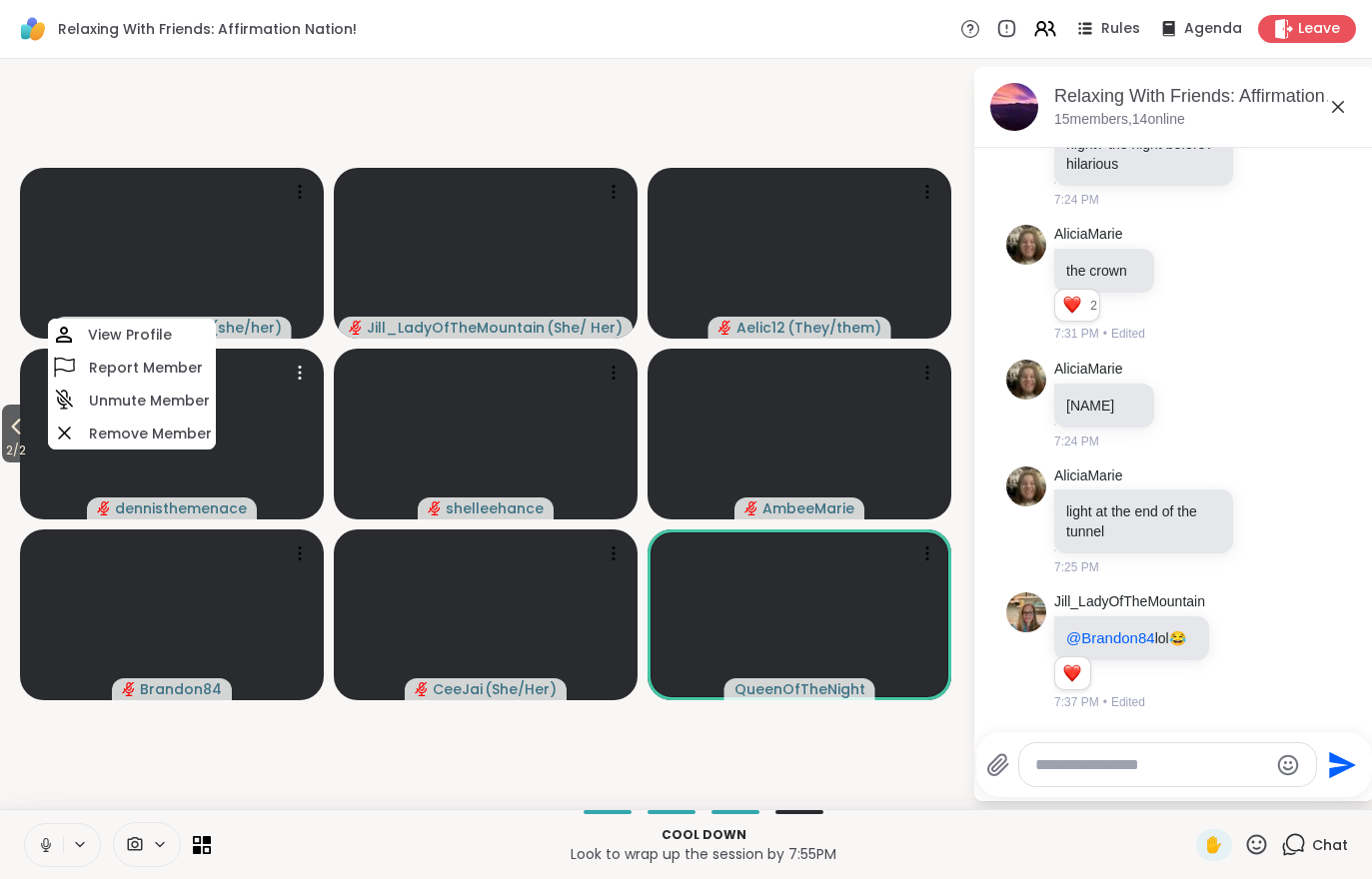 click on "2  /  2" at bounding box center [16, 450] 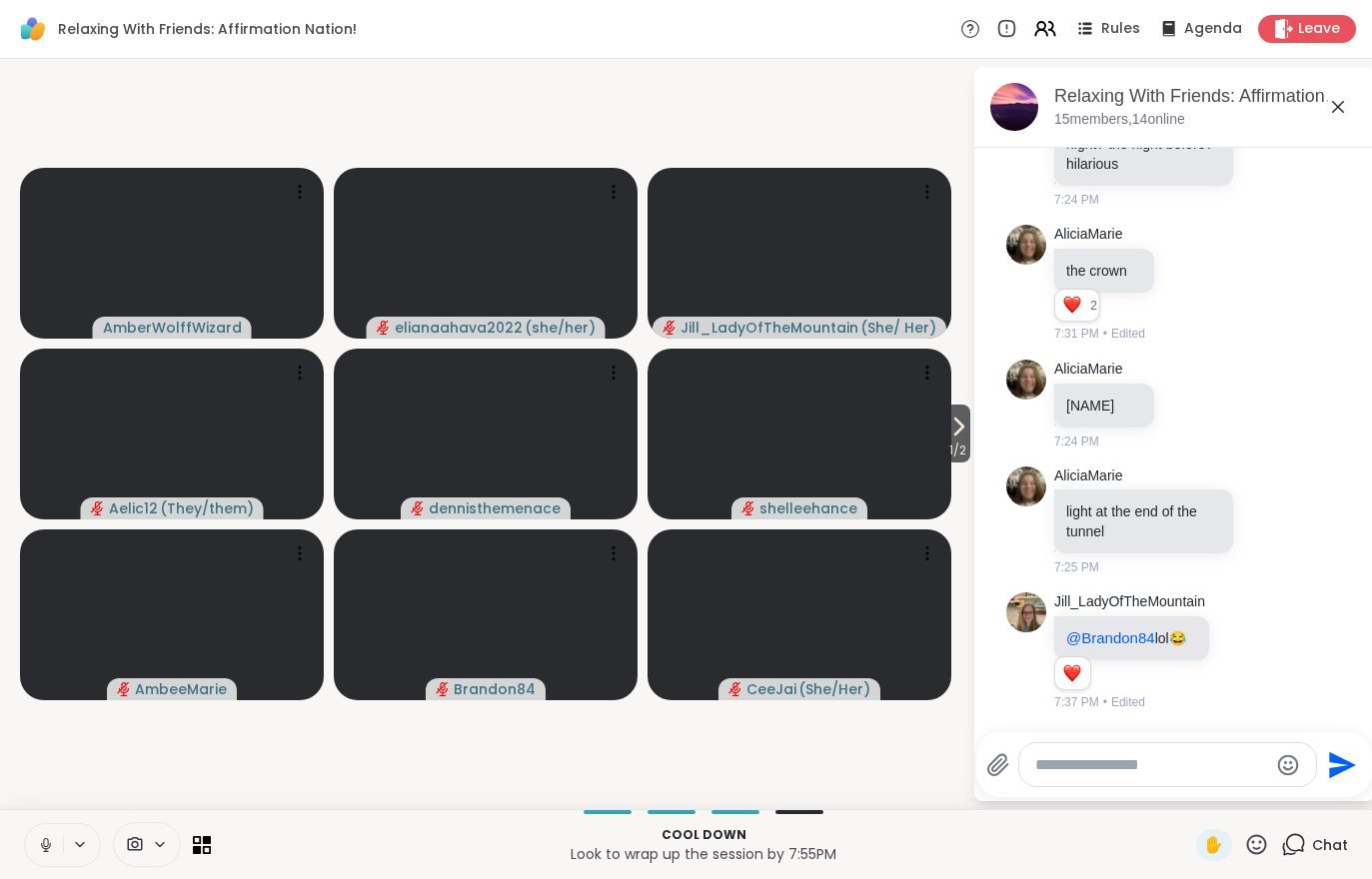 click on "1  /  2" at bounding box center [957, 450] 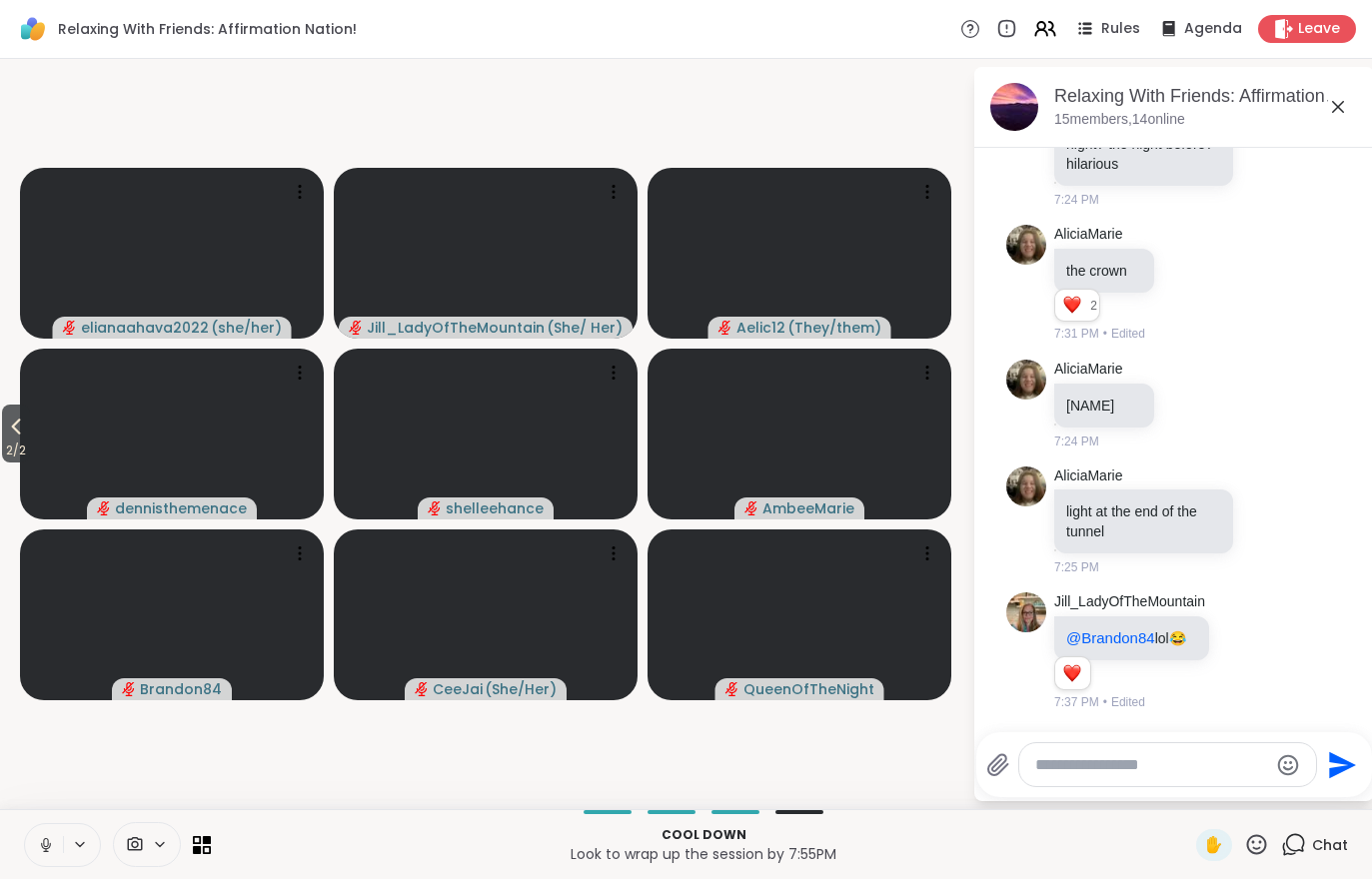 click 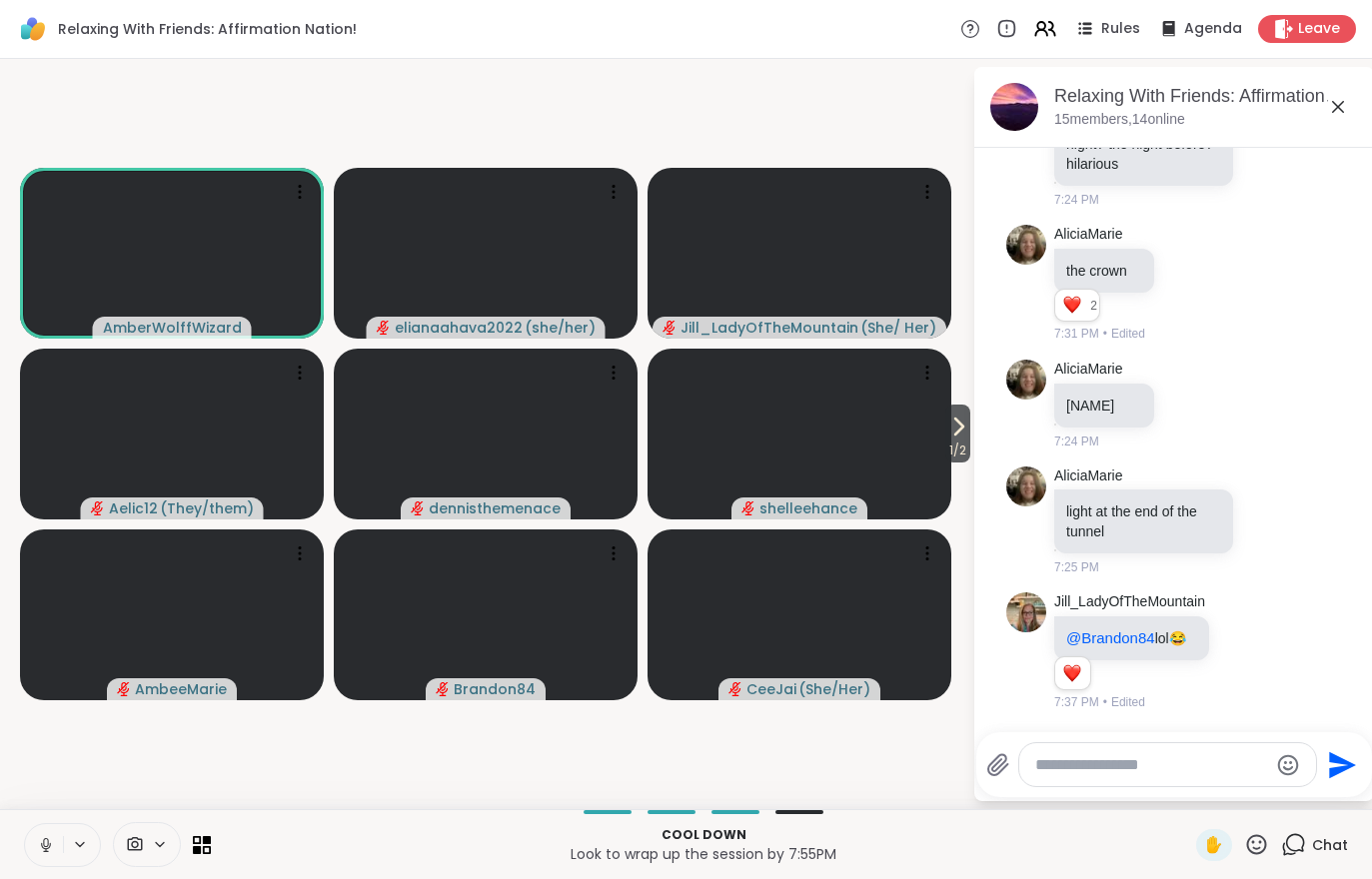 click on "1  /  2" at bounding box center [957, 450] 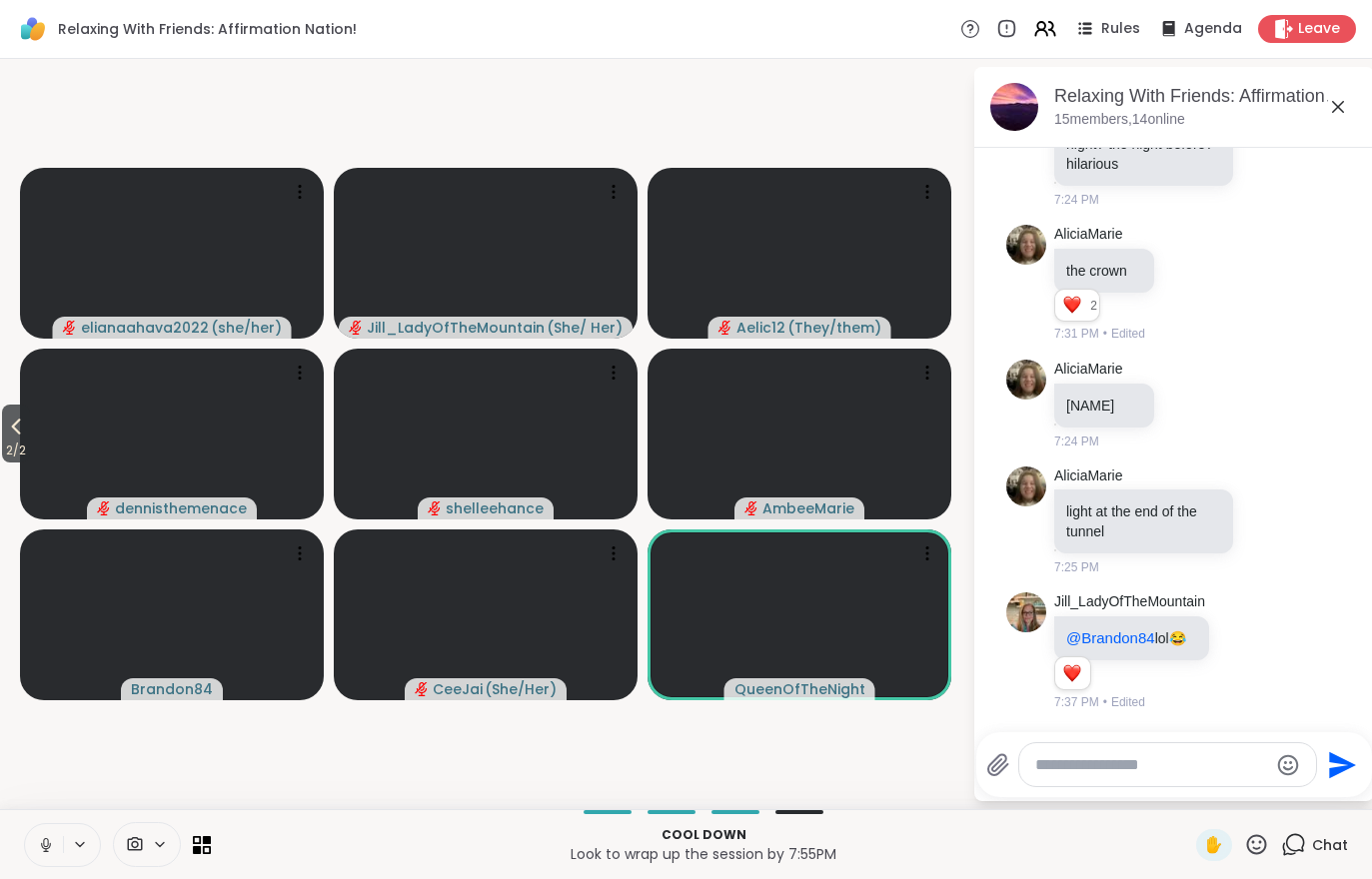 click on "2  /  2" at bounding box center [16, 434] 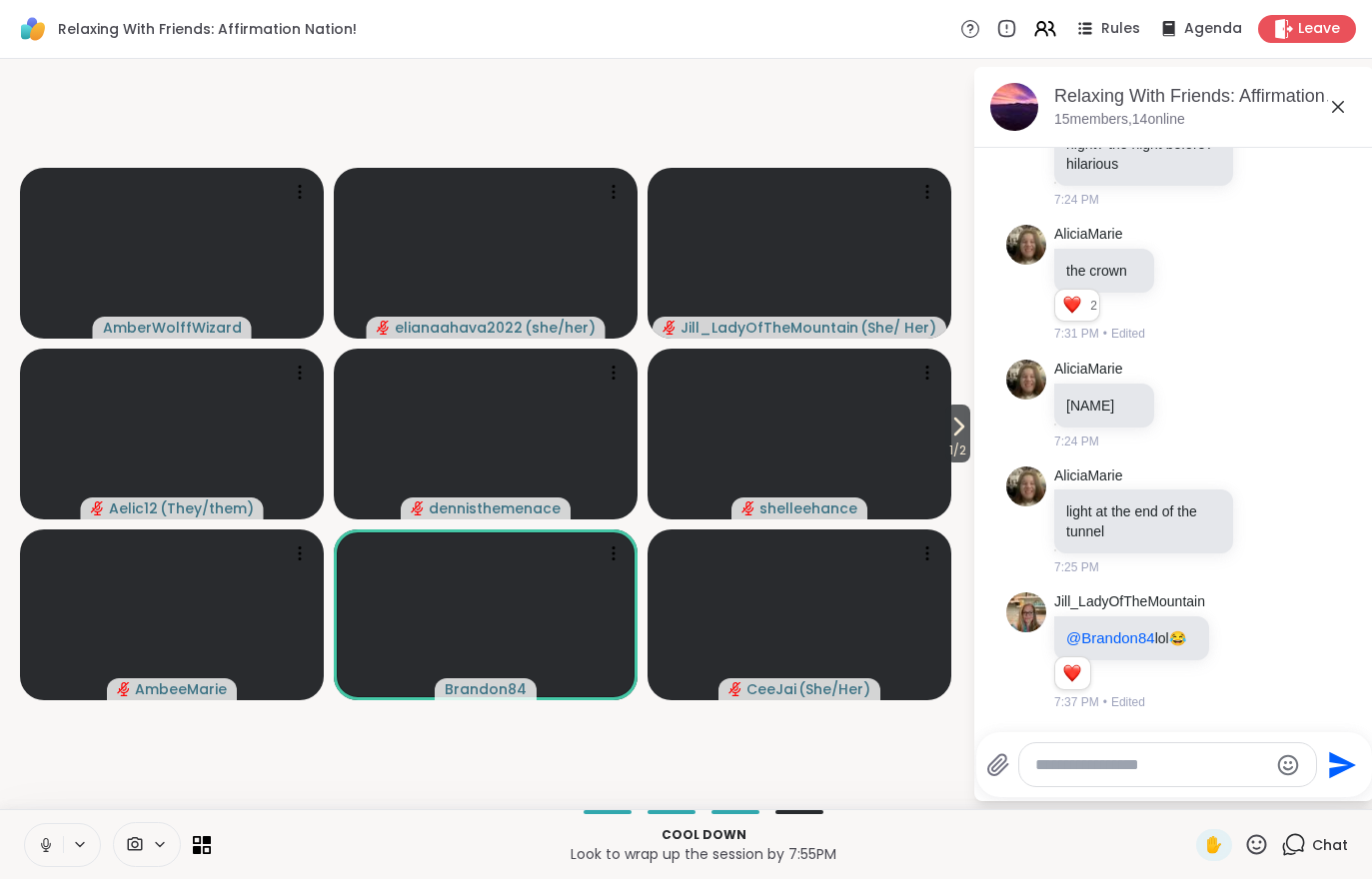 click on "1  /  2" at bounding box center [957, 450] 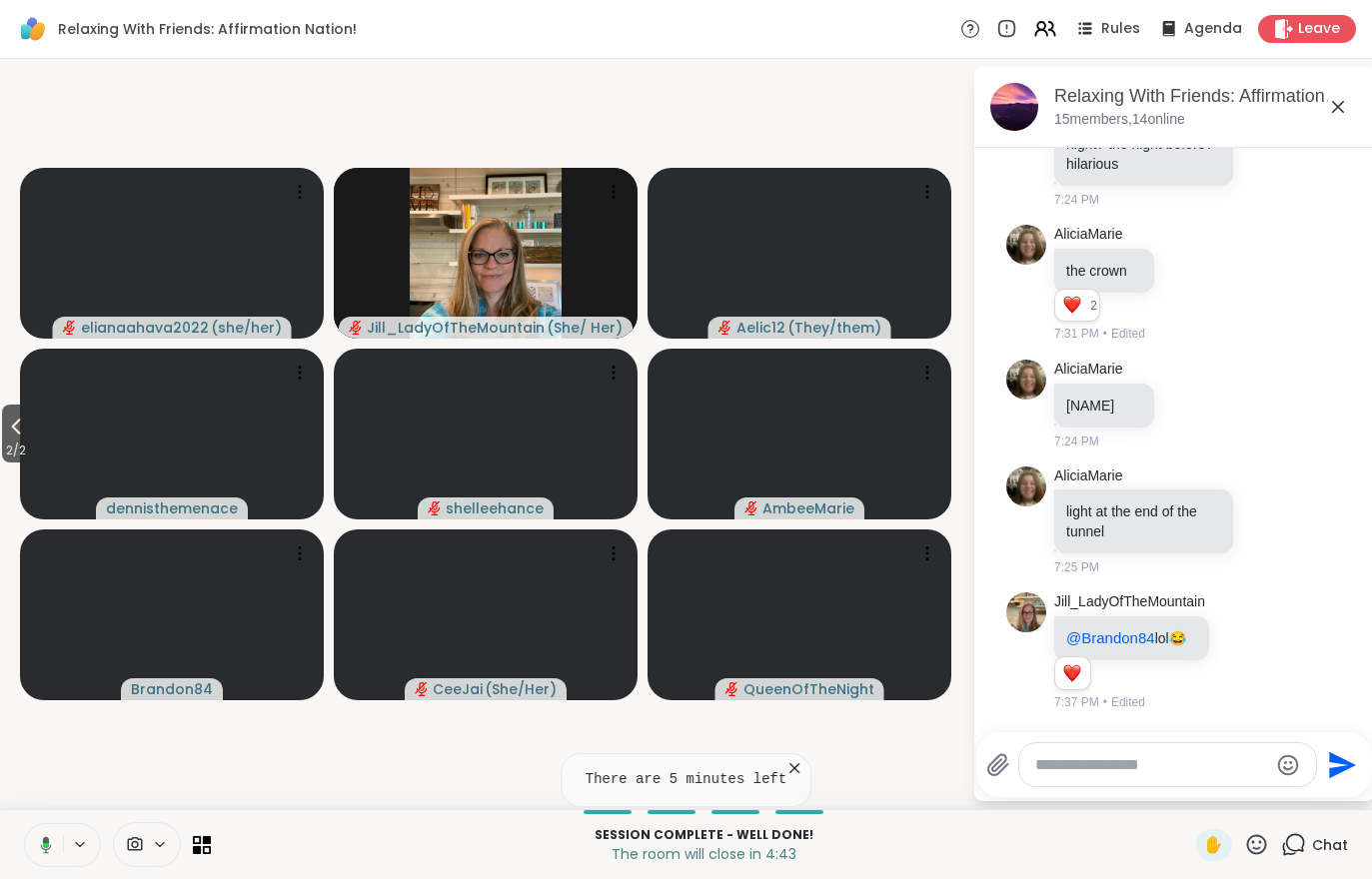 click on "2  /  2" at bounding box center (16, 434) 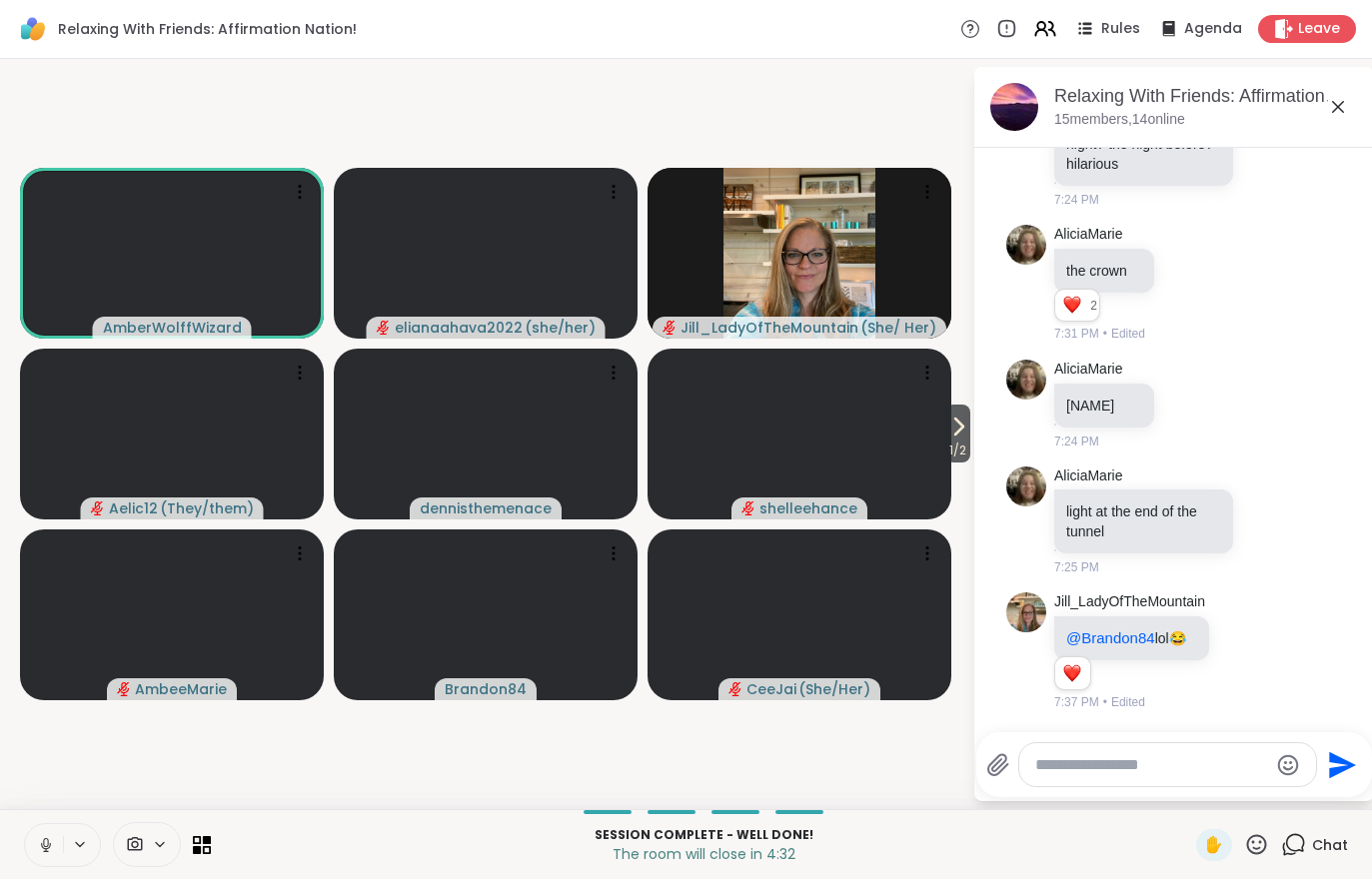 click 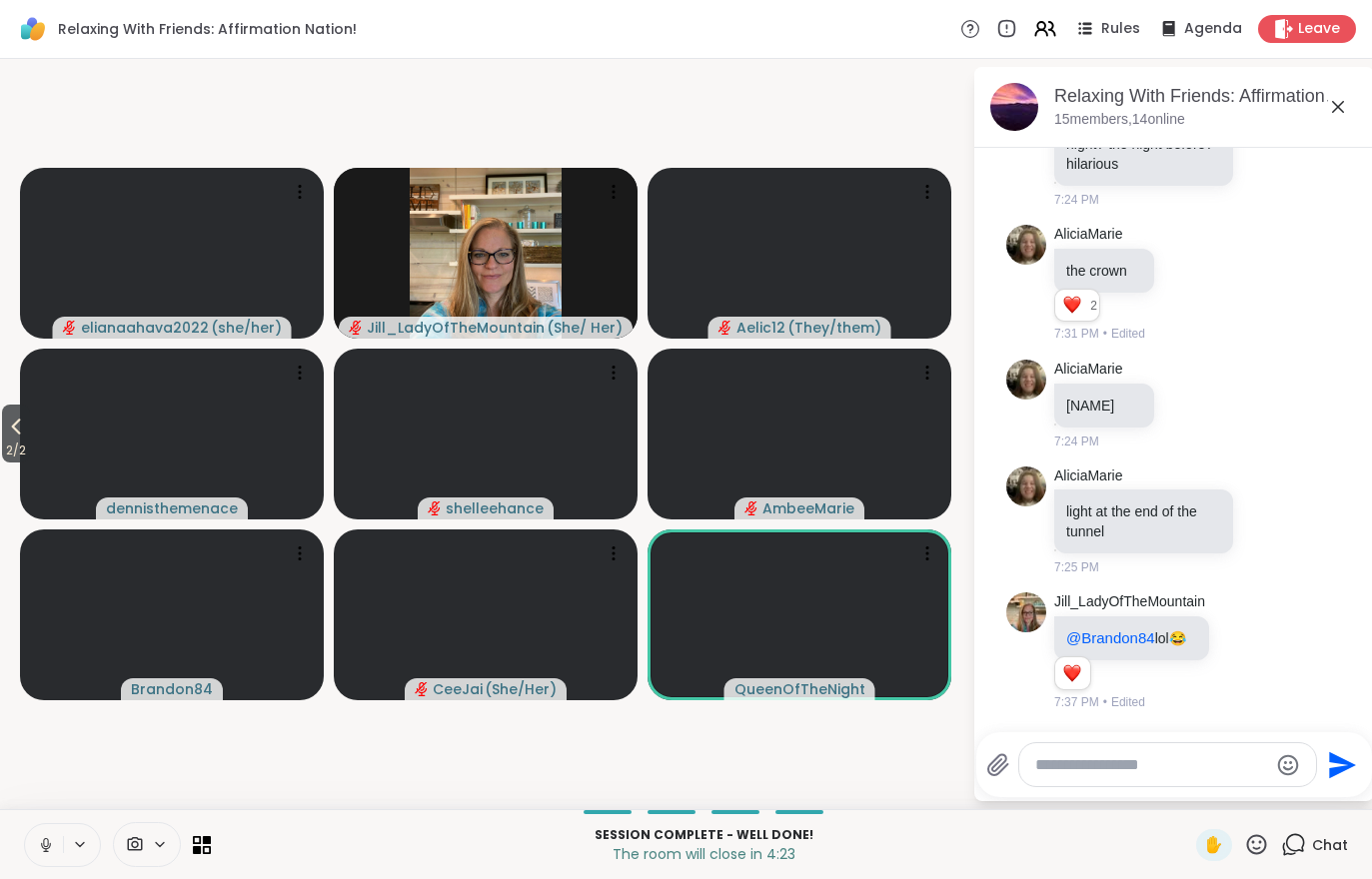 click 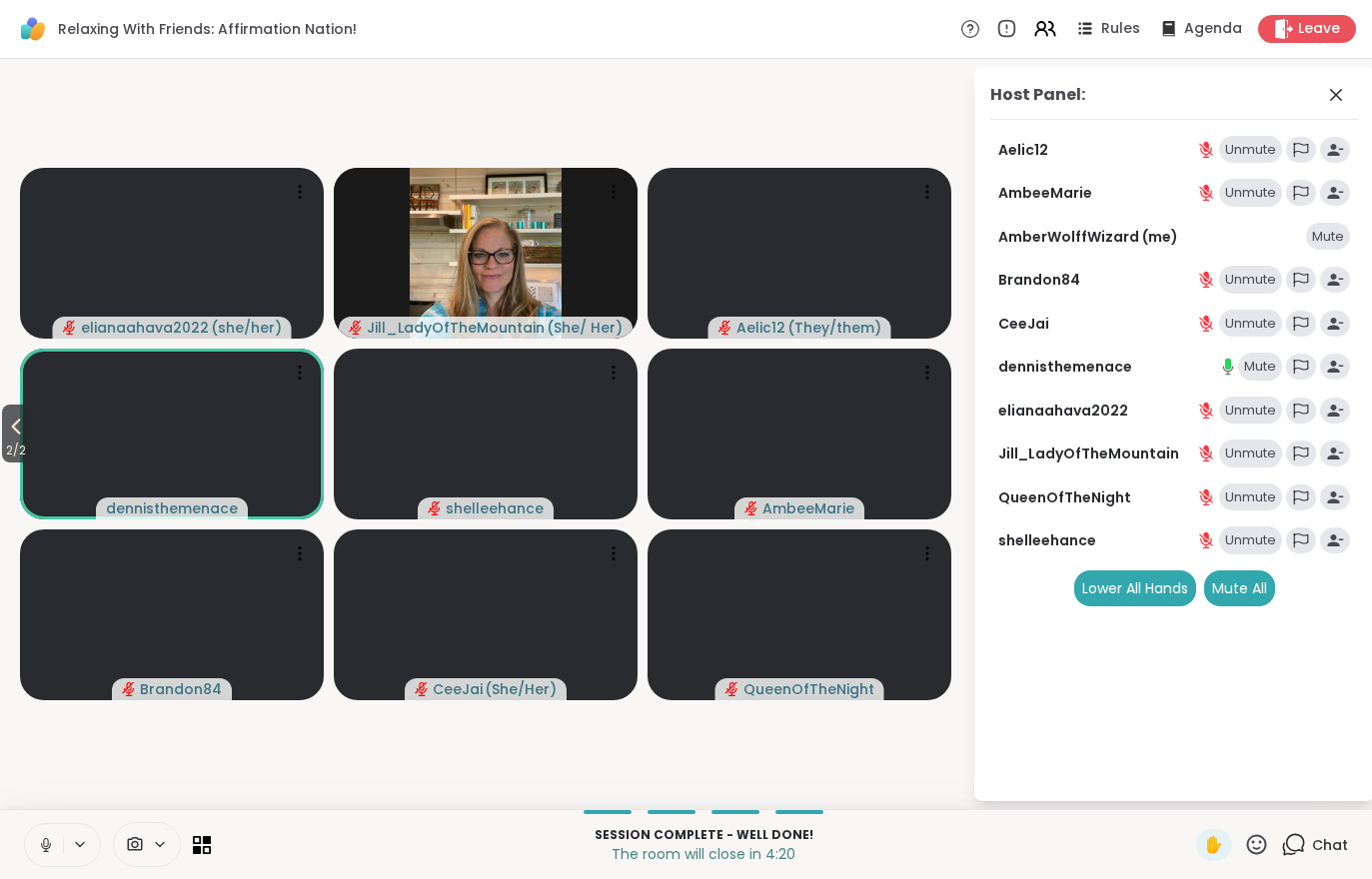 click on "Mute" at bounding box center [1260, 367] 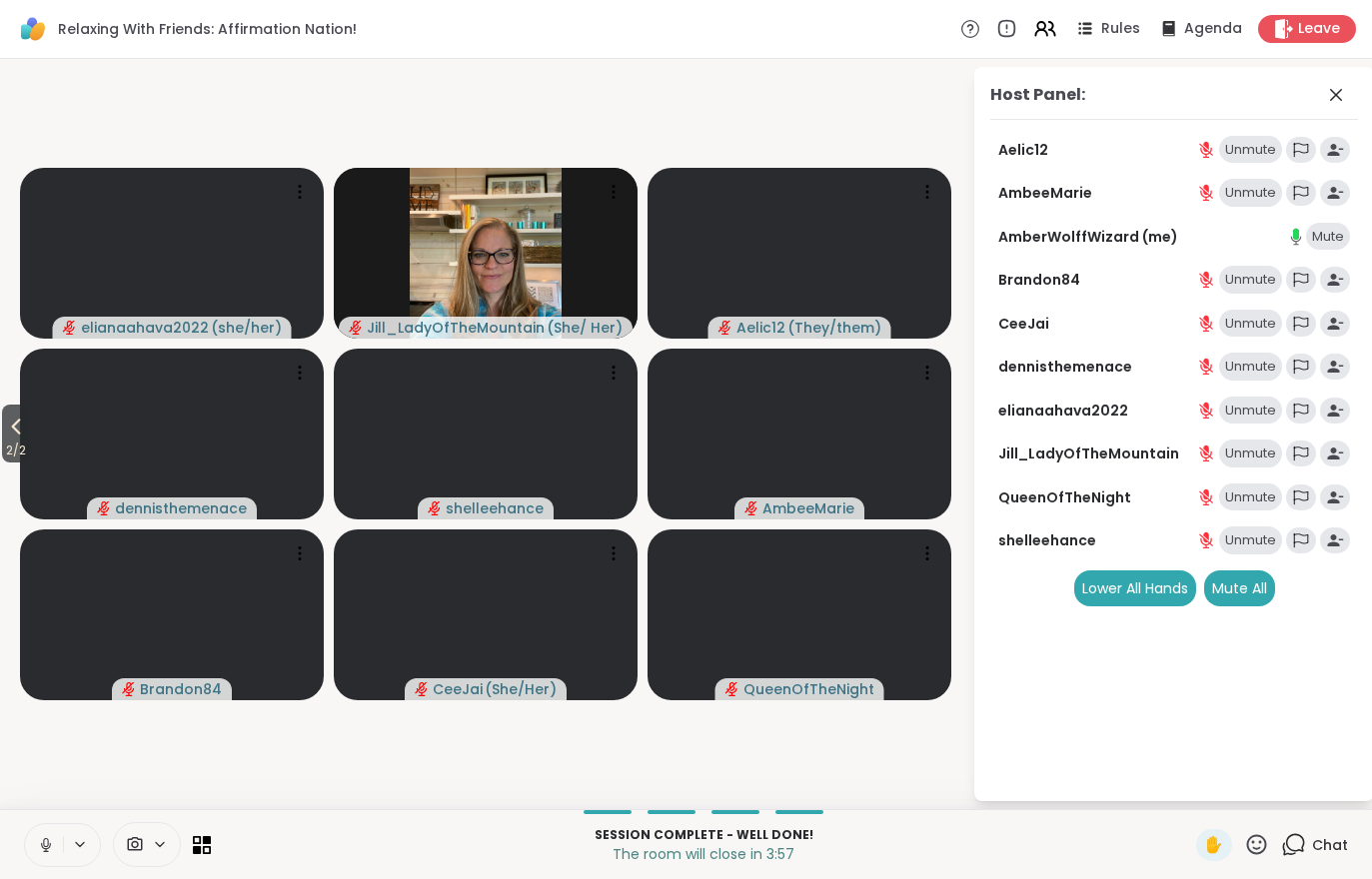 click on "2  /  2" at bounding box center (16, 450) 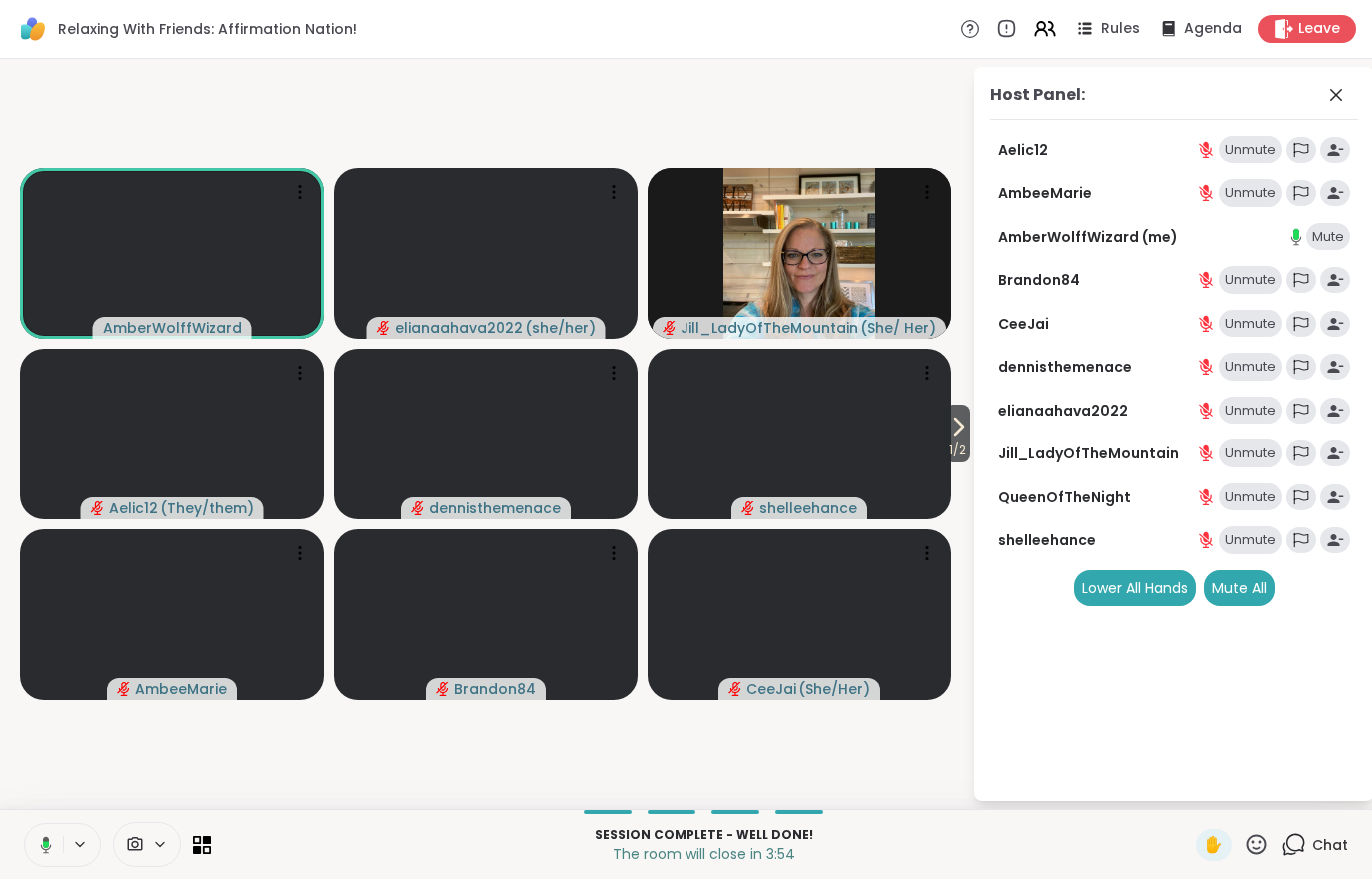 click on "1  /  2" at bounding box center [957, 450] 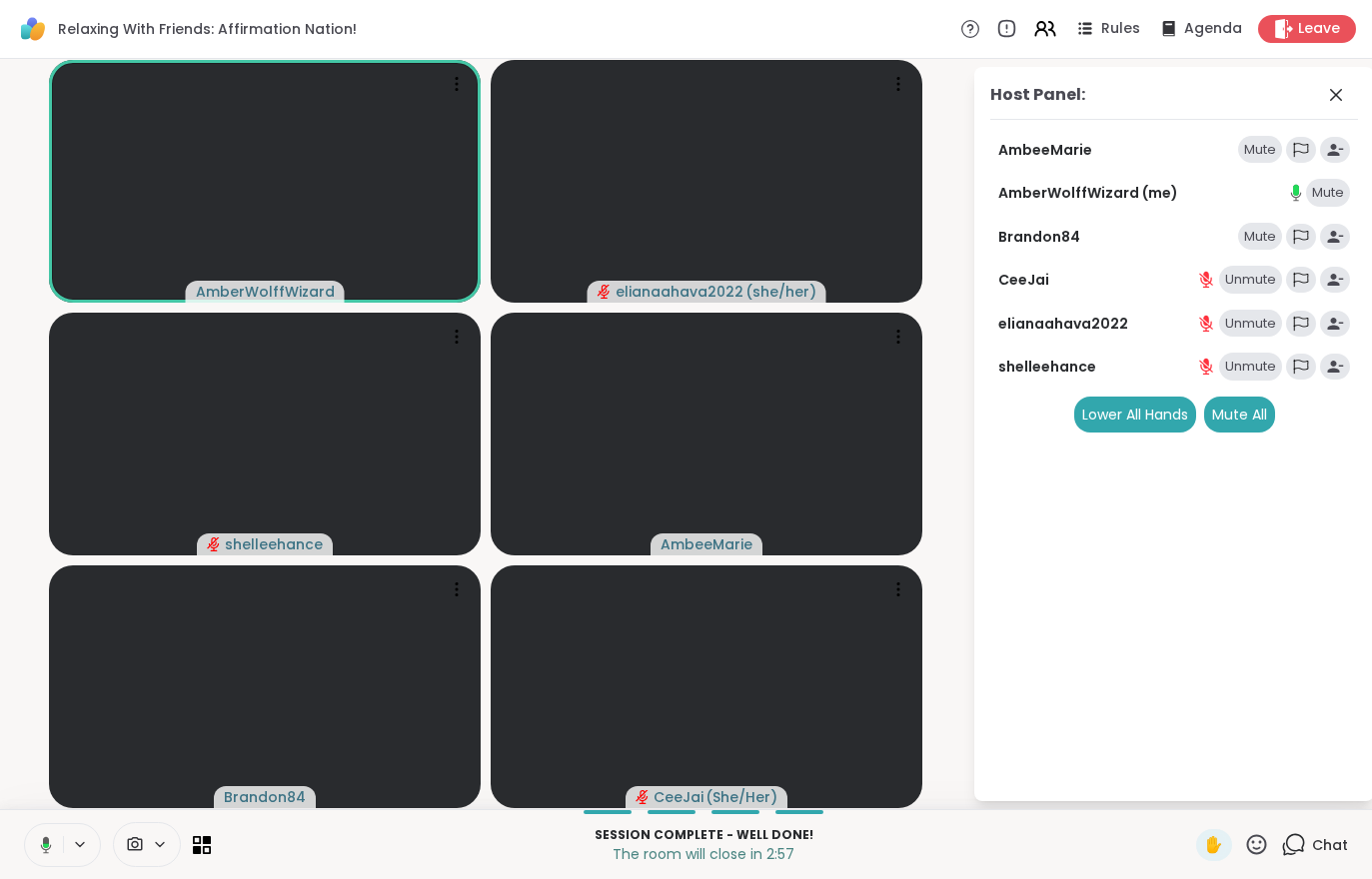 click on "Leave" at bounding box center (1319, 29) 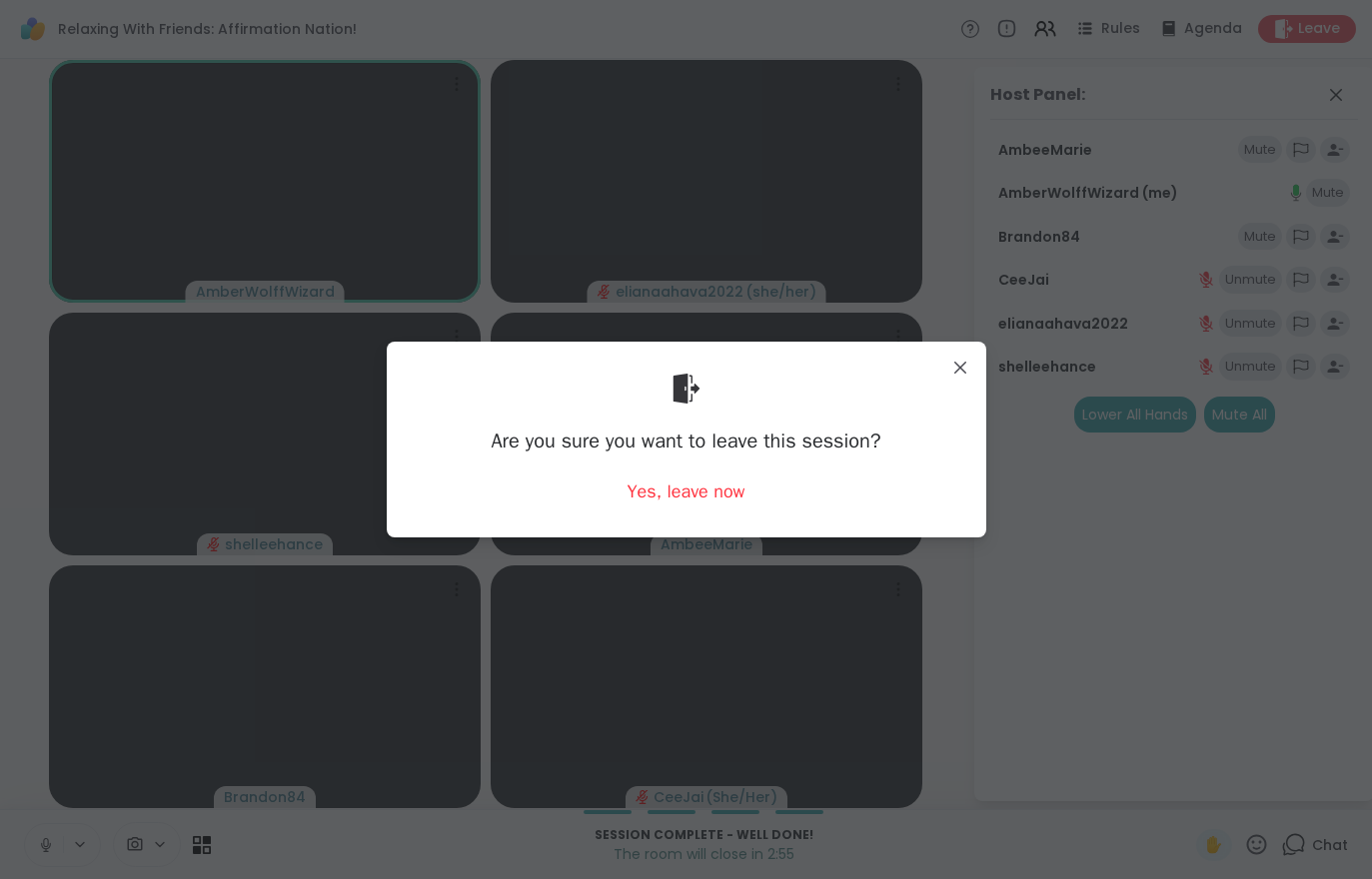 click on "Yes, leave now" at bounding box center (686, 491) 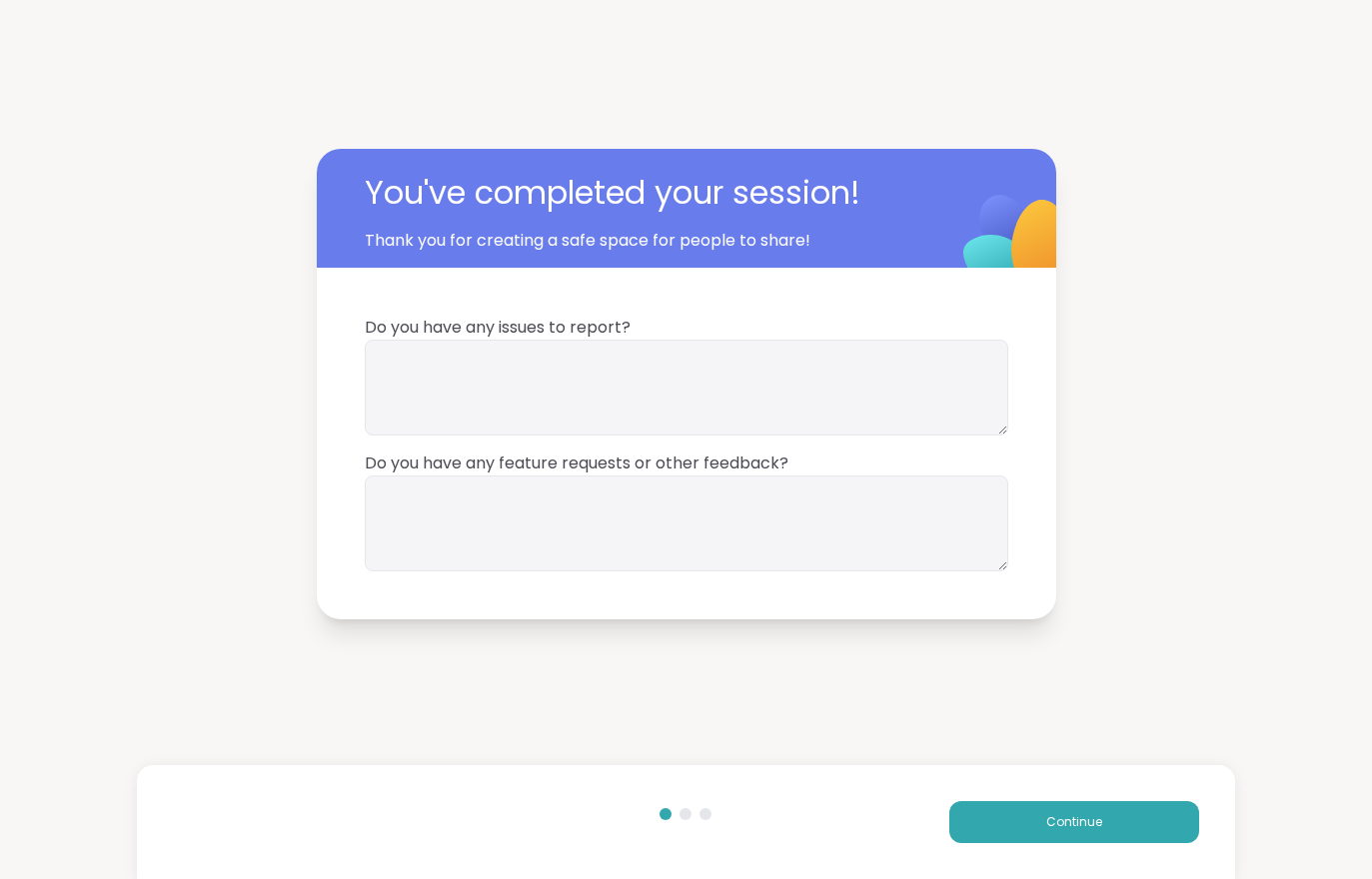 click on "Continue" at bounding box center (1074, 822) 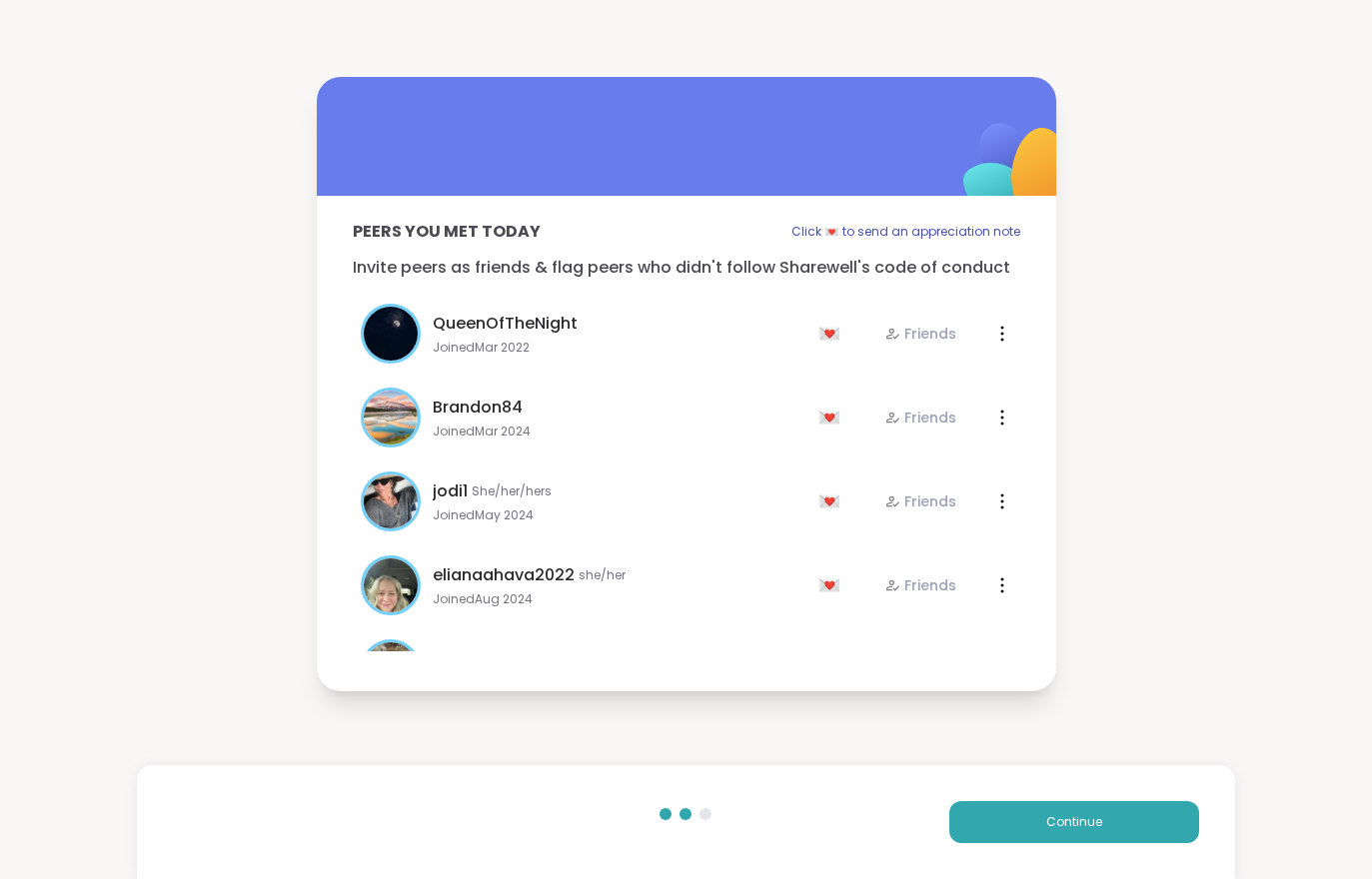 click on "Continue" at bounding box center [1074, 822] 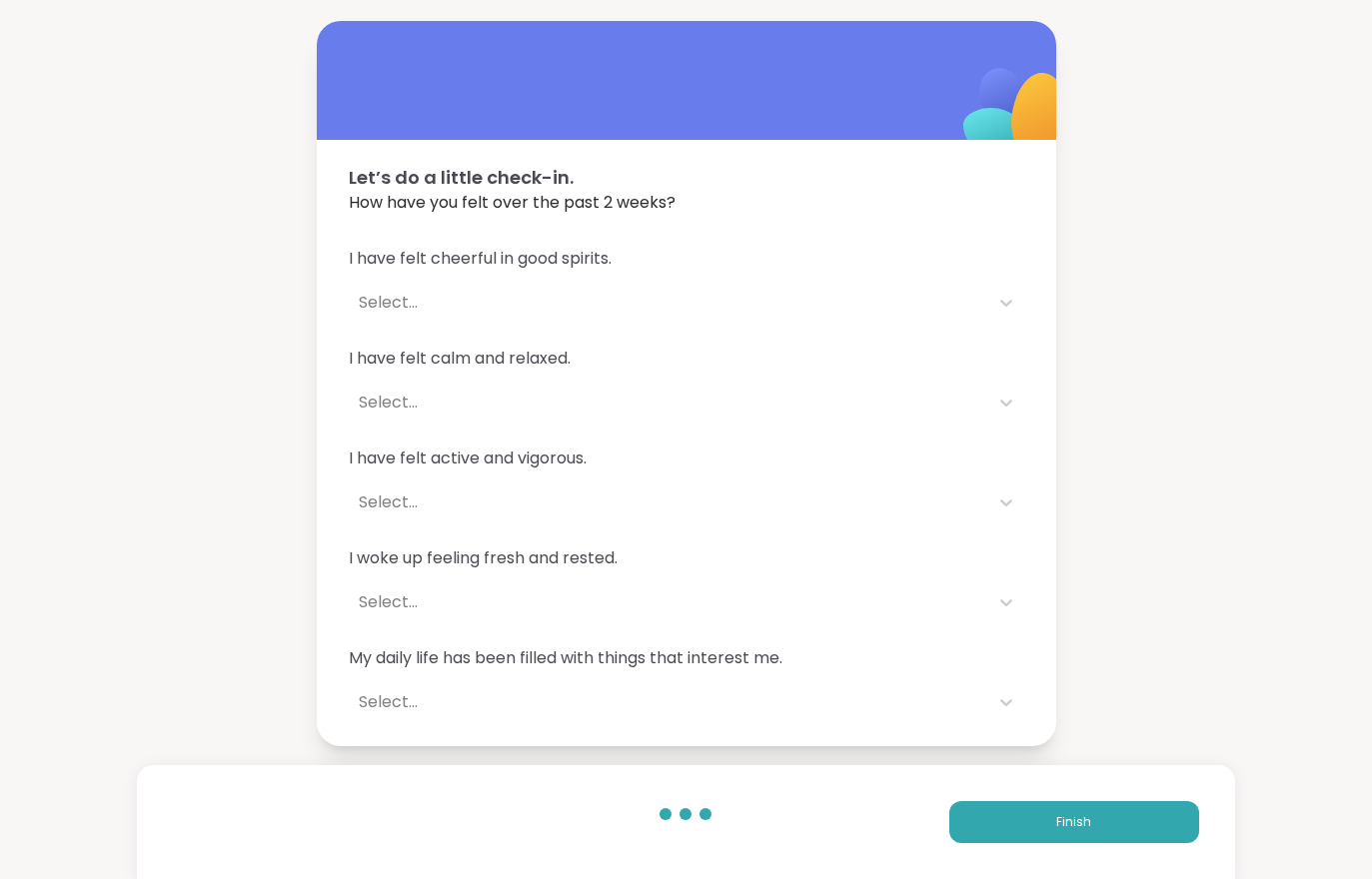click on "Finish" at bounding box center [1074, 822] 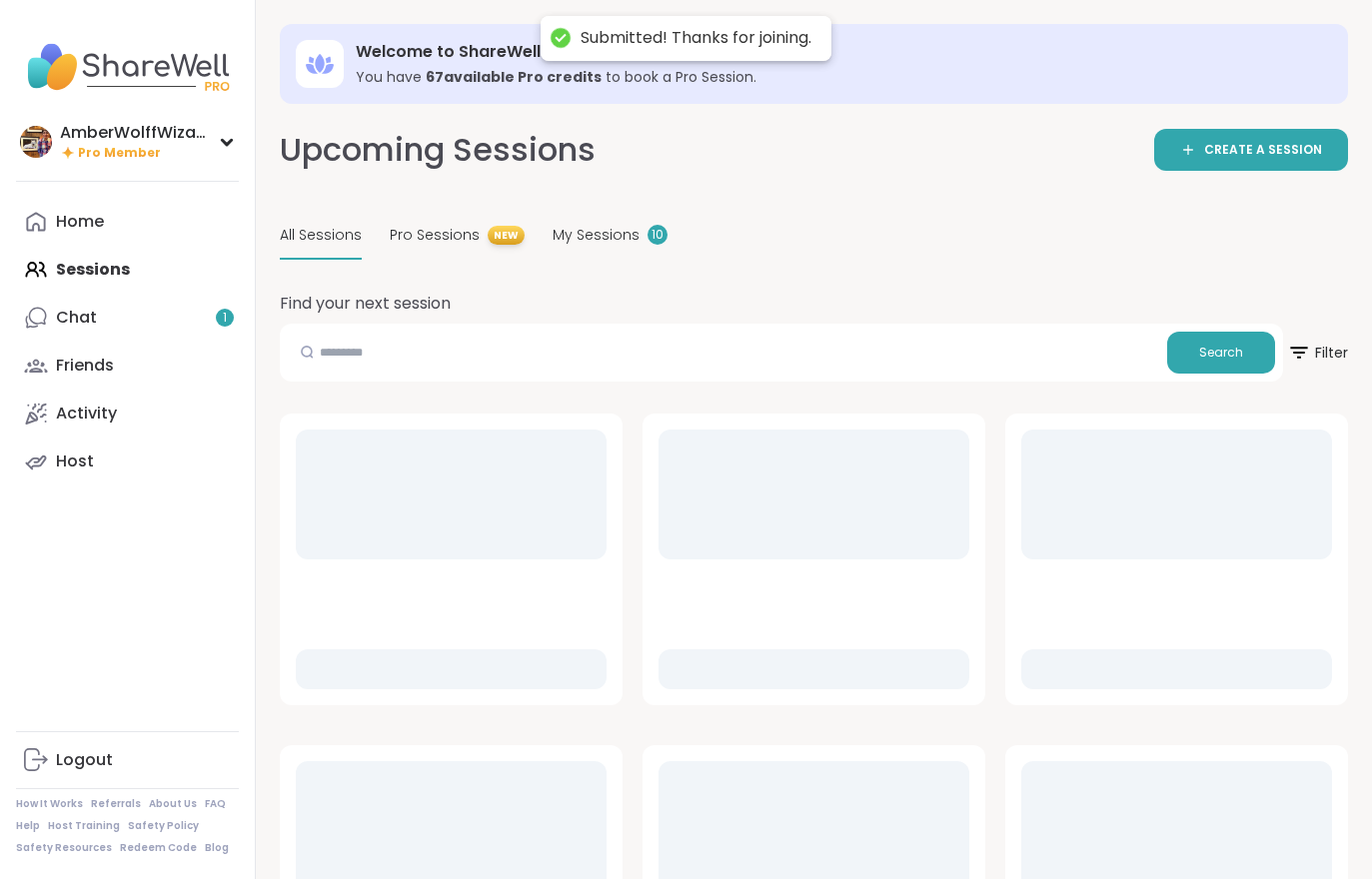 click at bounding box center [1176, 826] 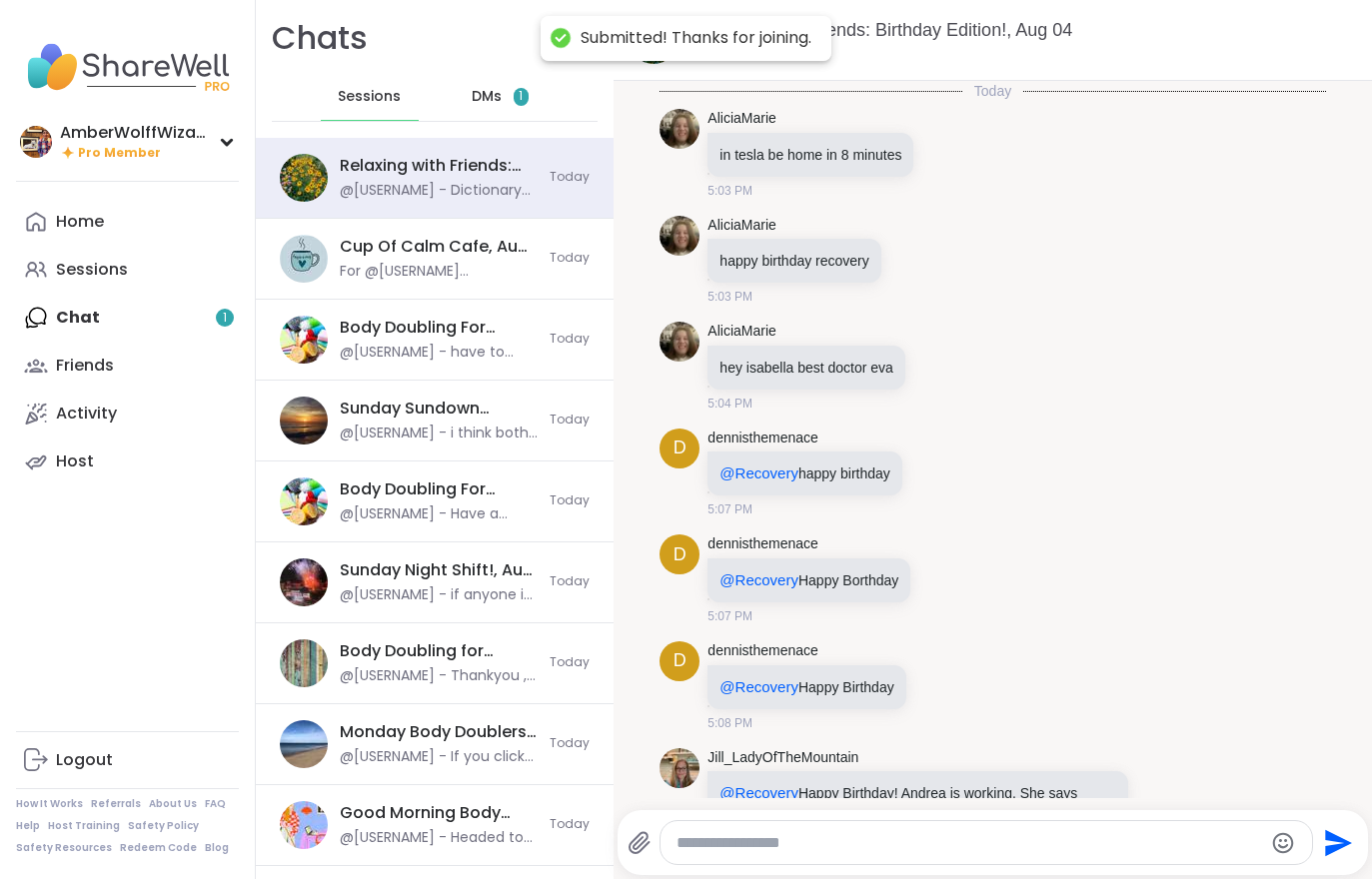 scroll, scrollTop: 2387, scrollLeft: 0, axis: vertical 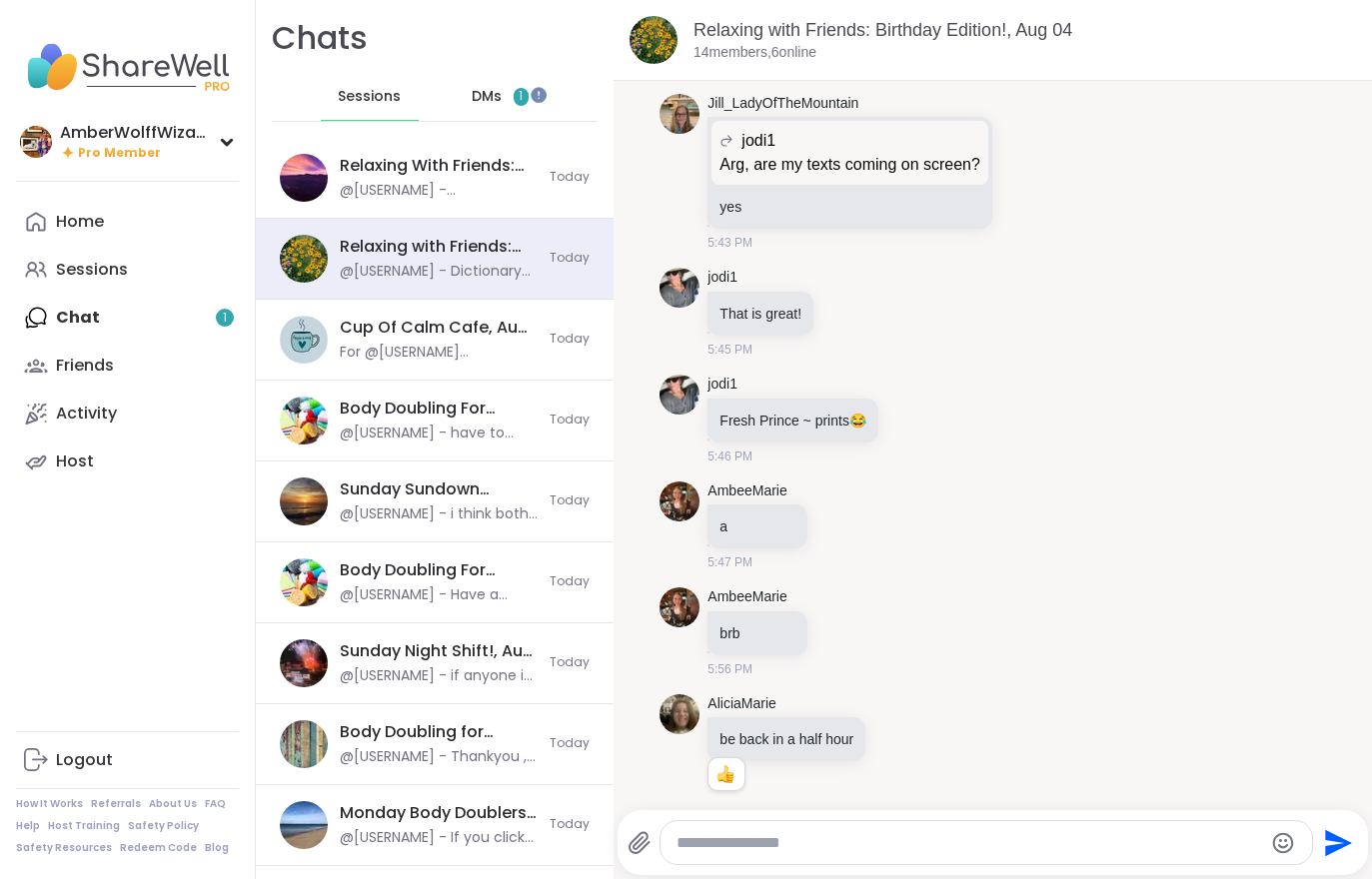 click on "DMs 1" at bounding box center [501, 97] 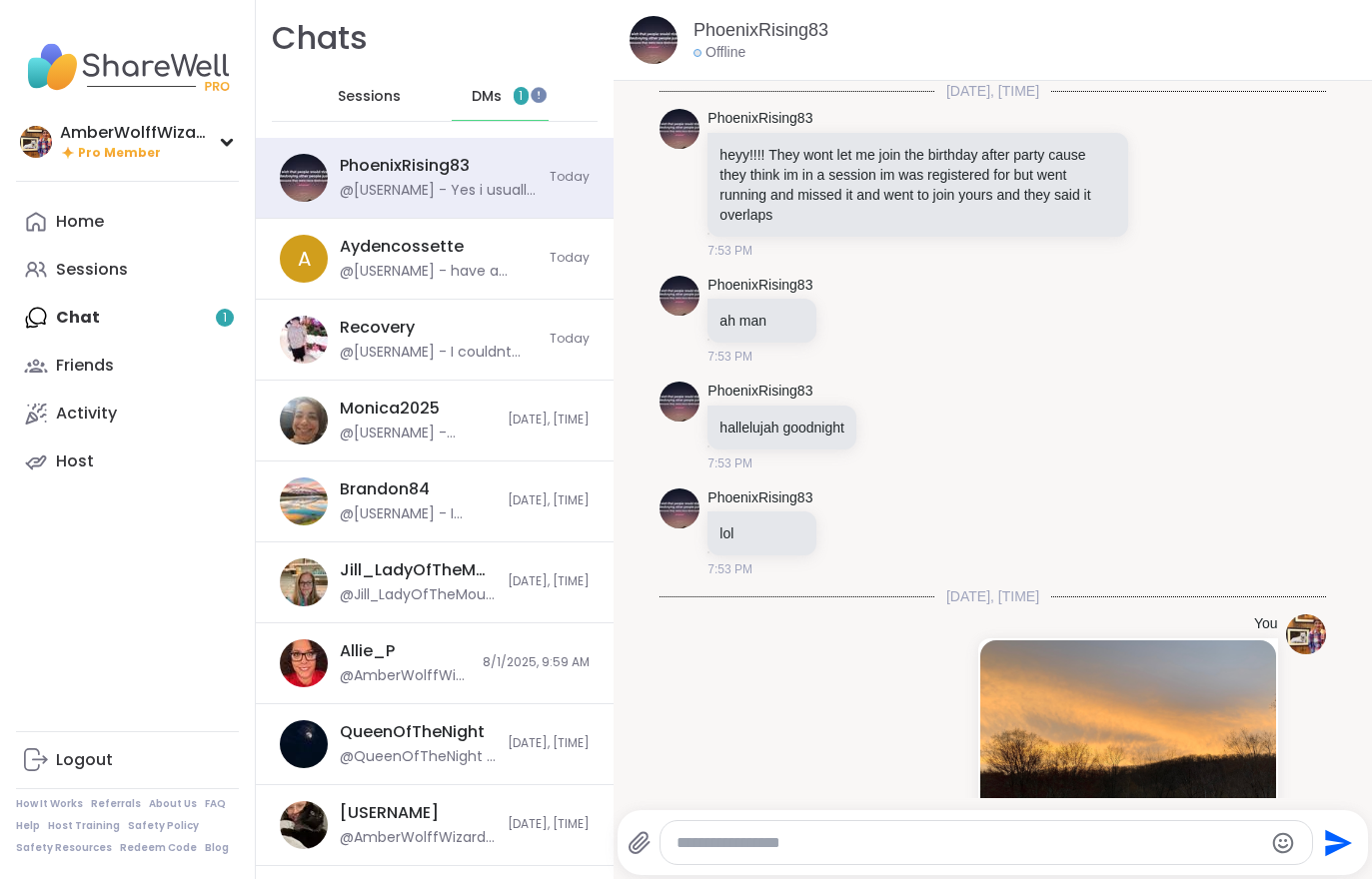 scroll, scrollTop: 2767, scrollLeft: 0, axis: vertical 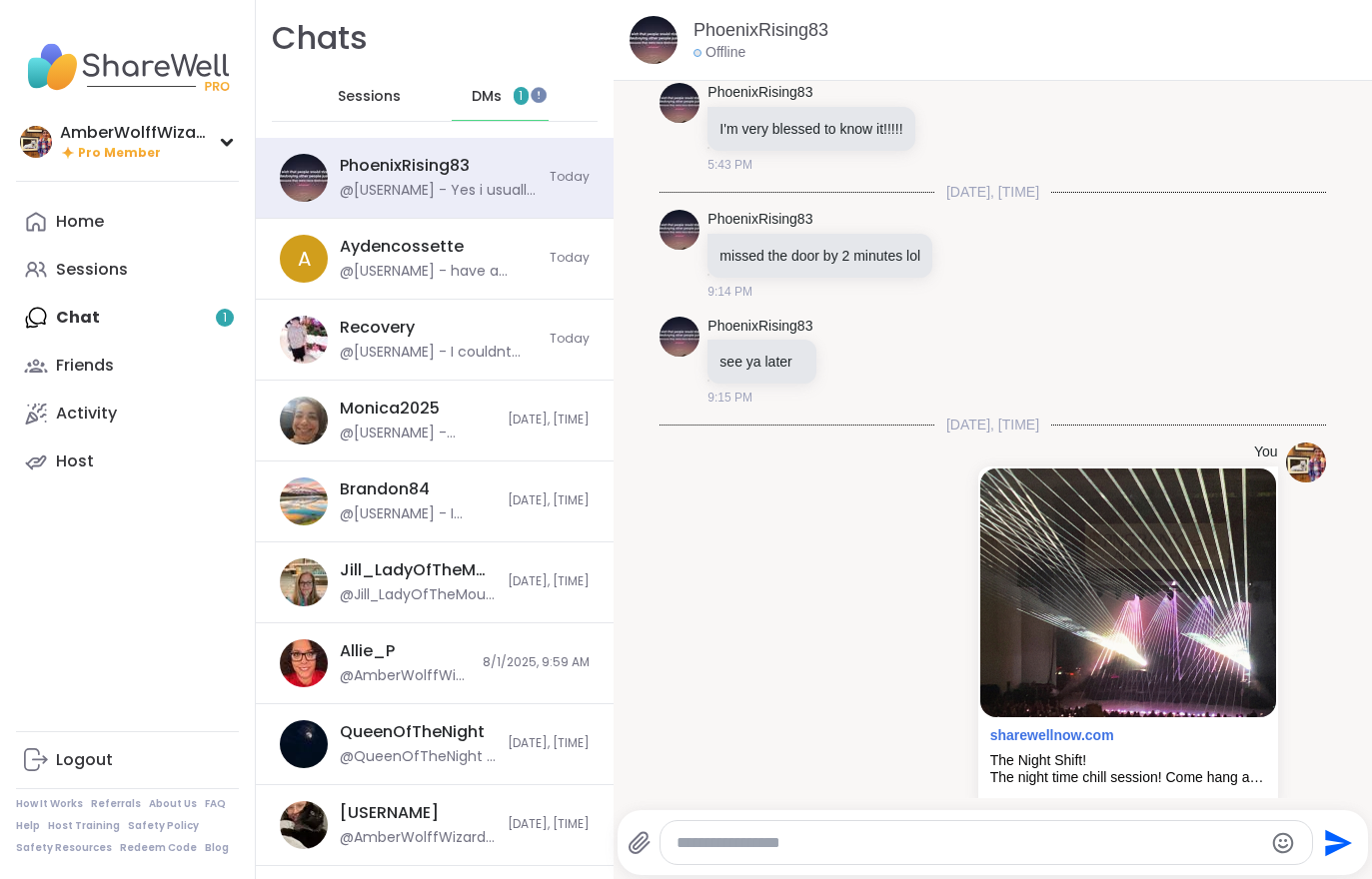 click on "[USERNAME] @[USERNAME] - Yes i usually host 8 est Today" at bounding box center (435, 178) 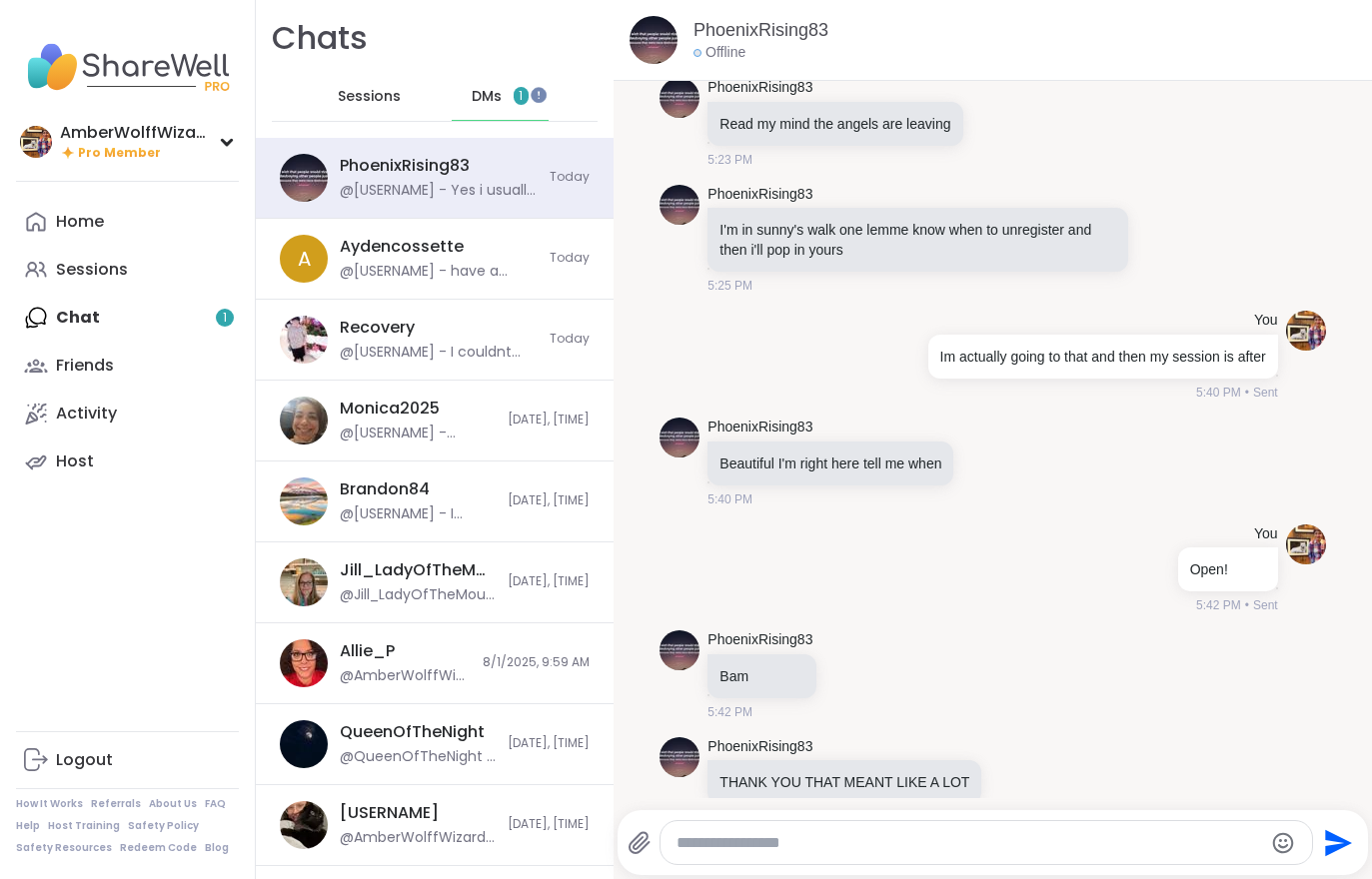 scroll, scrollTop: 12319, scrollLeft: 0, axis: vertical 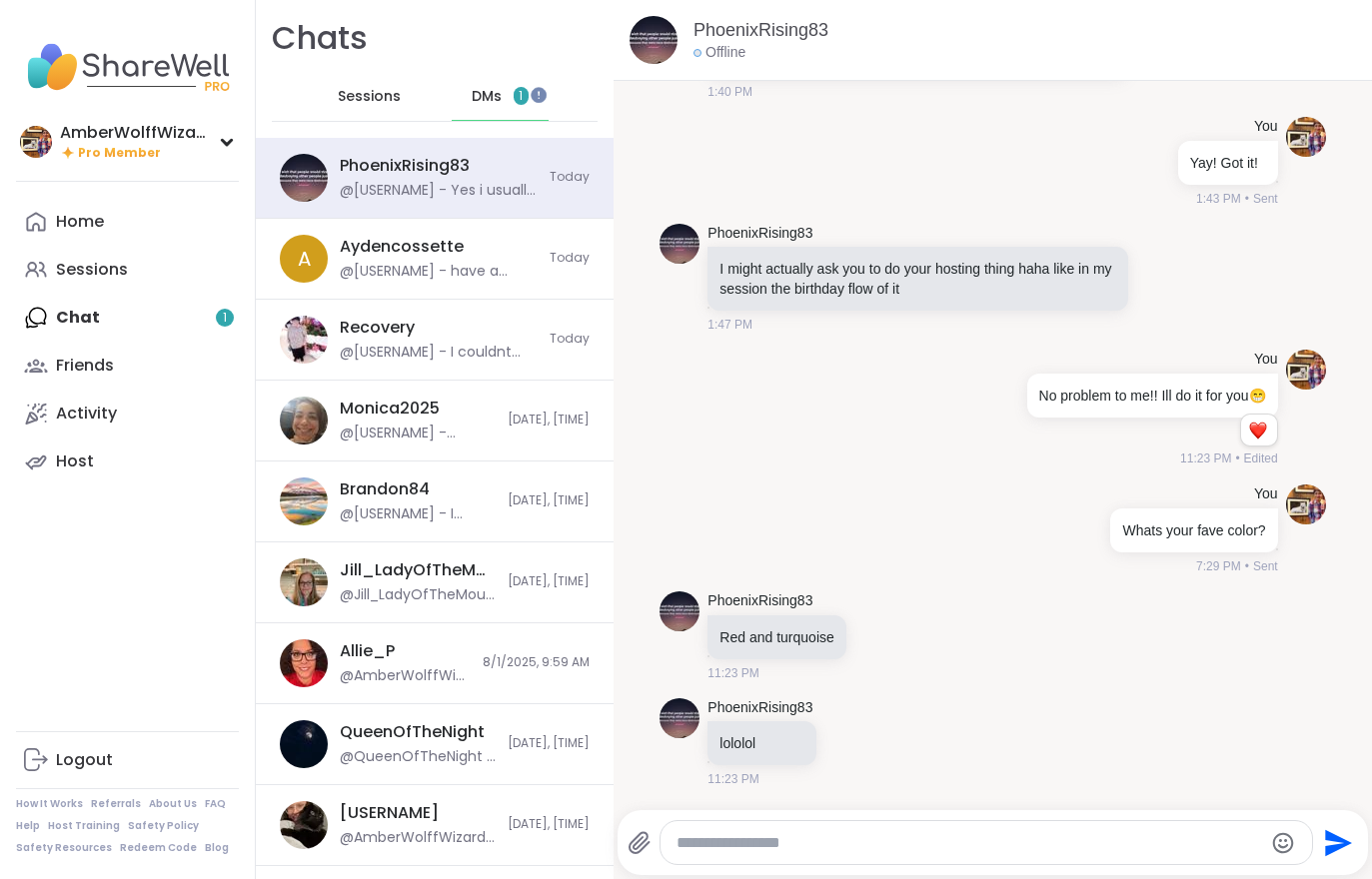 click on "Home Sessions Chat 1 Friends Activity Host" at bounding box center (127, 342) 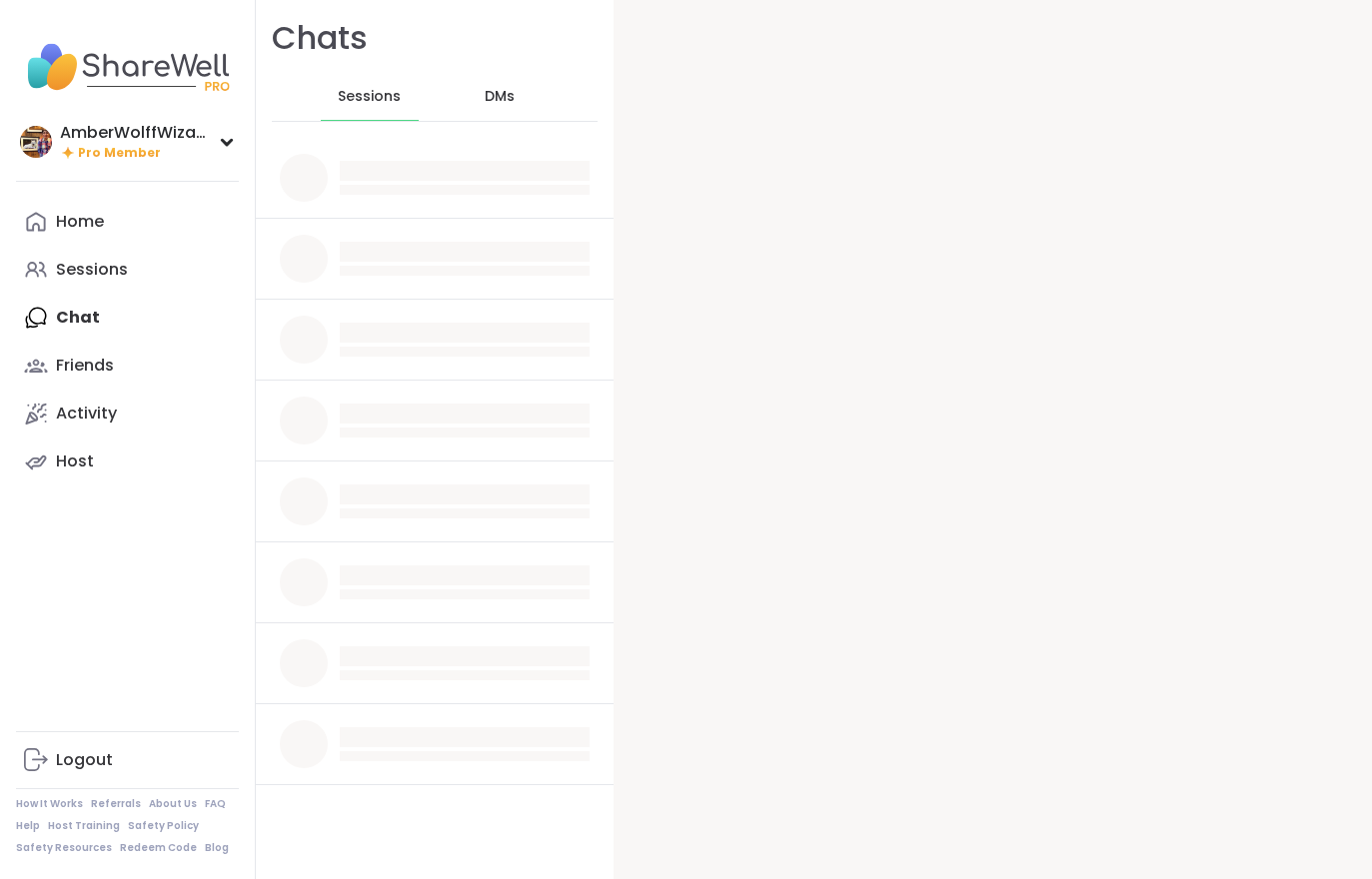 scroll, scrollTop: 0, scrollLeft: 0, axis: both 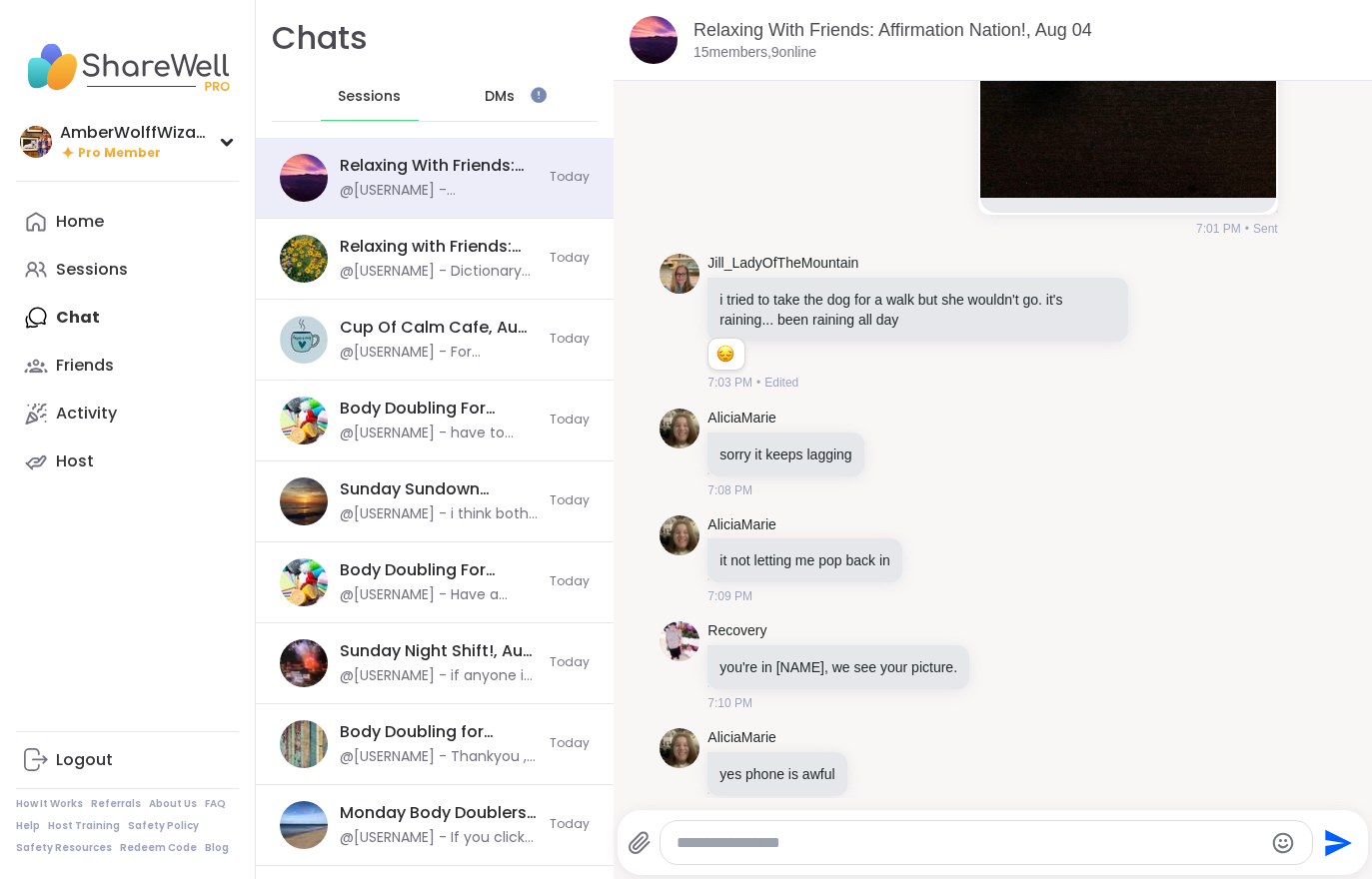 click on "Home" at bounding box center [127, 222] 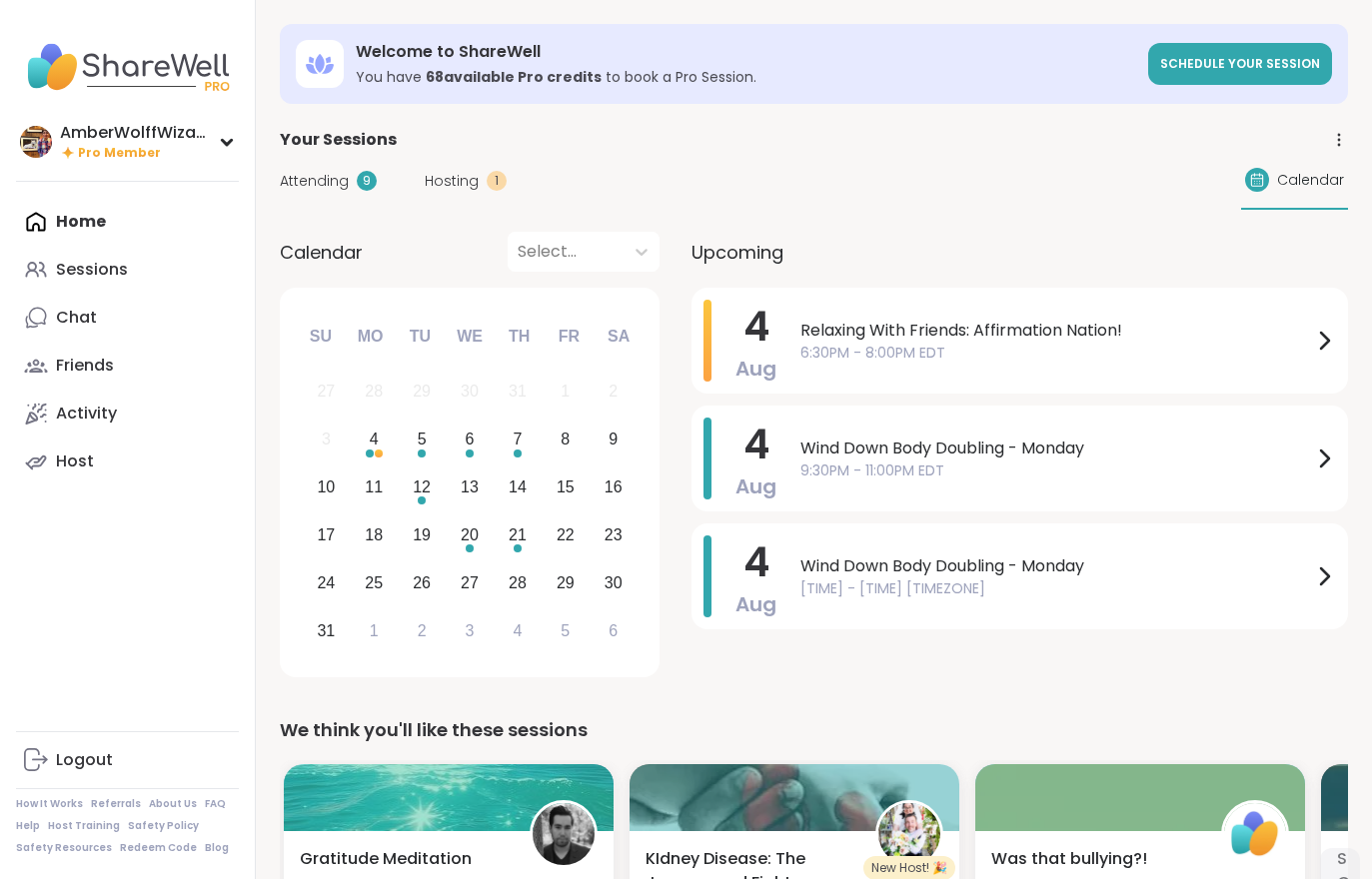 click on "Attending" at bounding box center [314, 181] 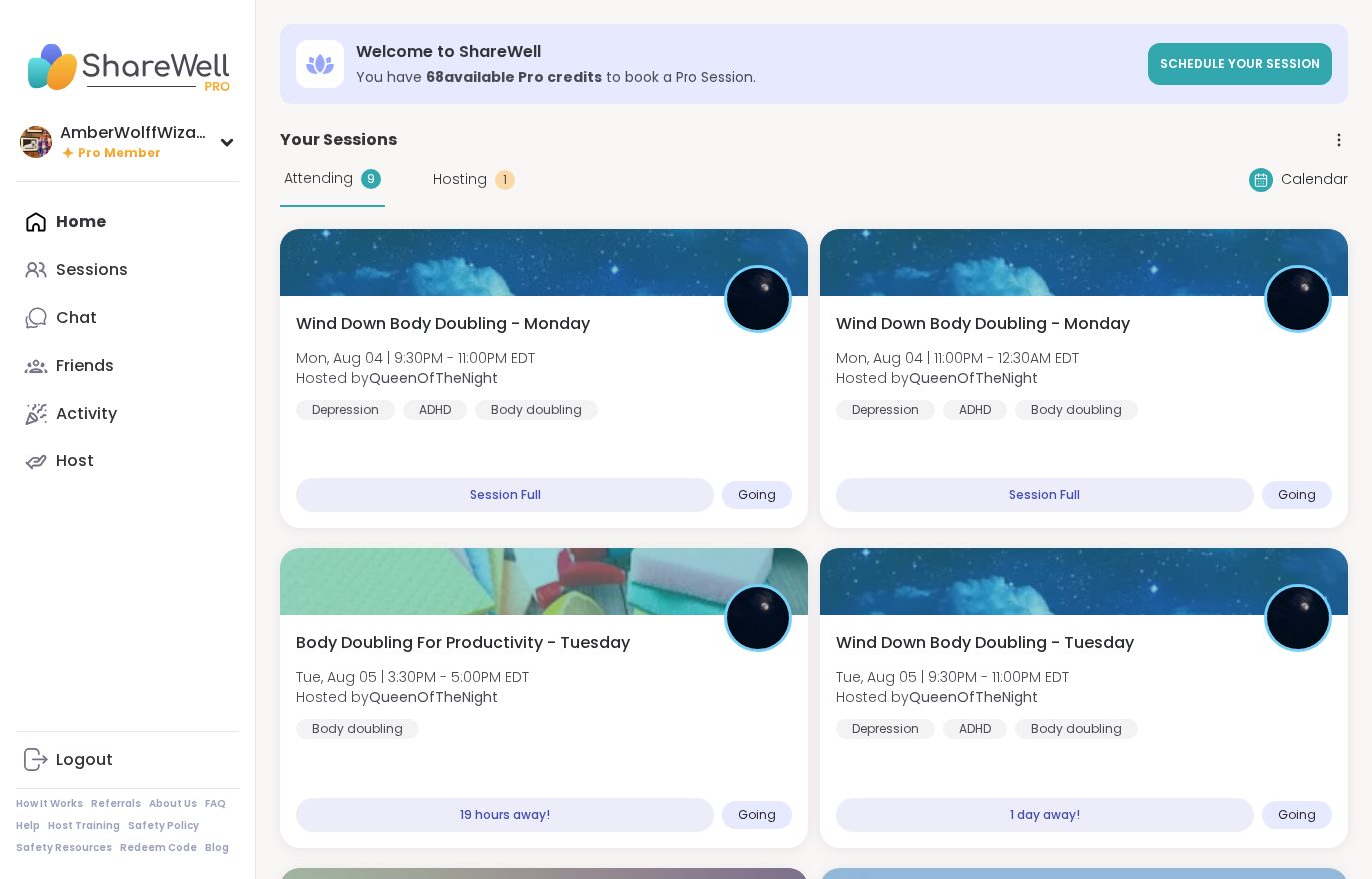 click on "Sessions" at bounding box center (92, 270) 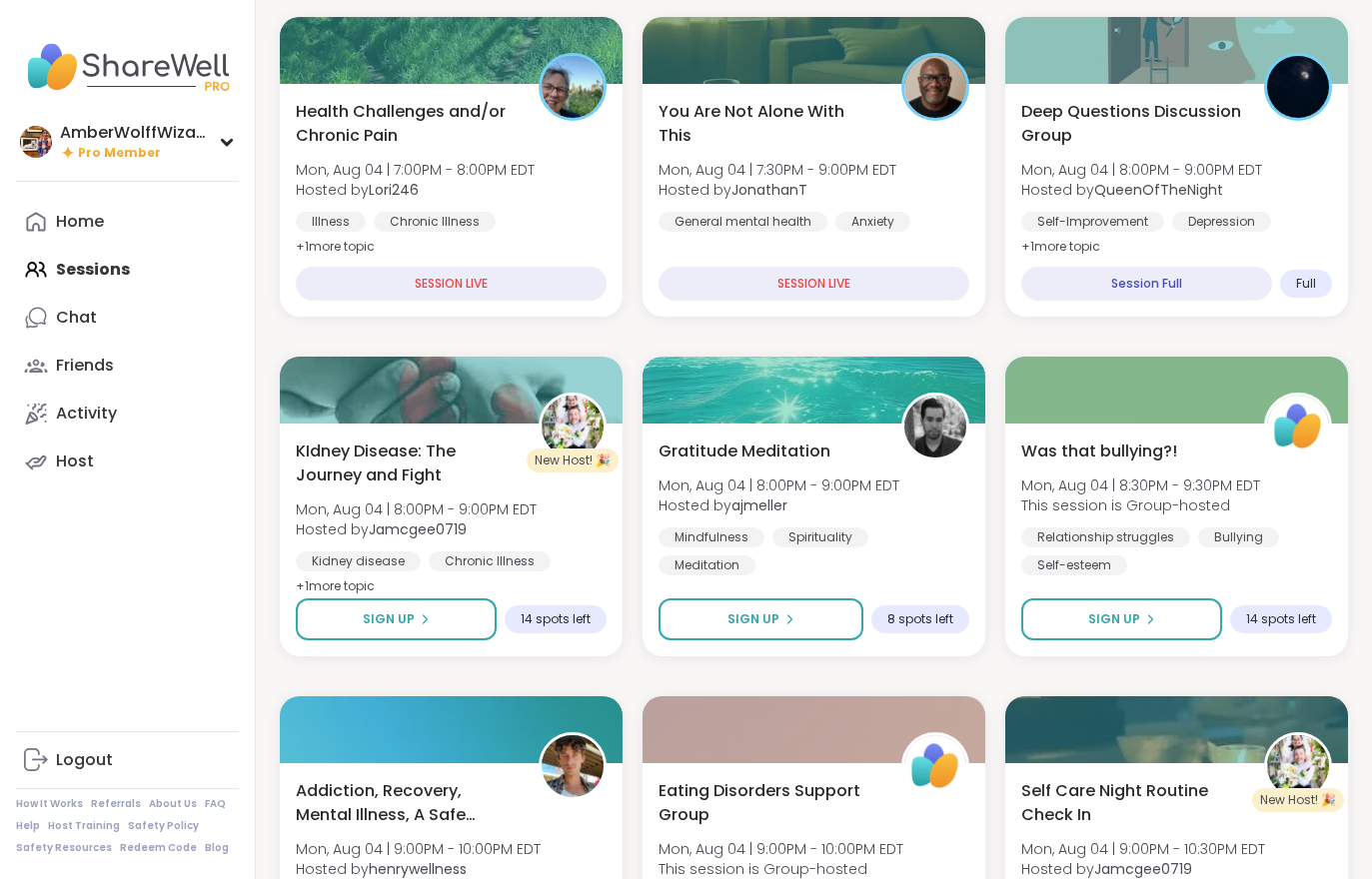 scroll, scrollTop: 735, scrollLeft: 0, axis: vertical 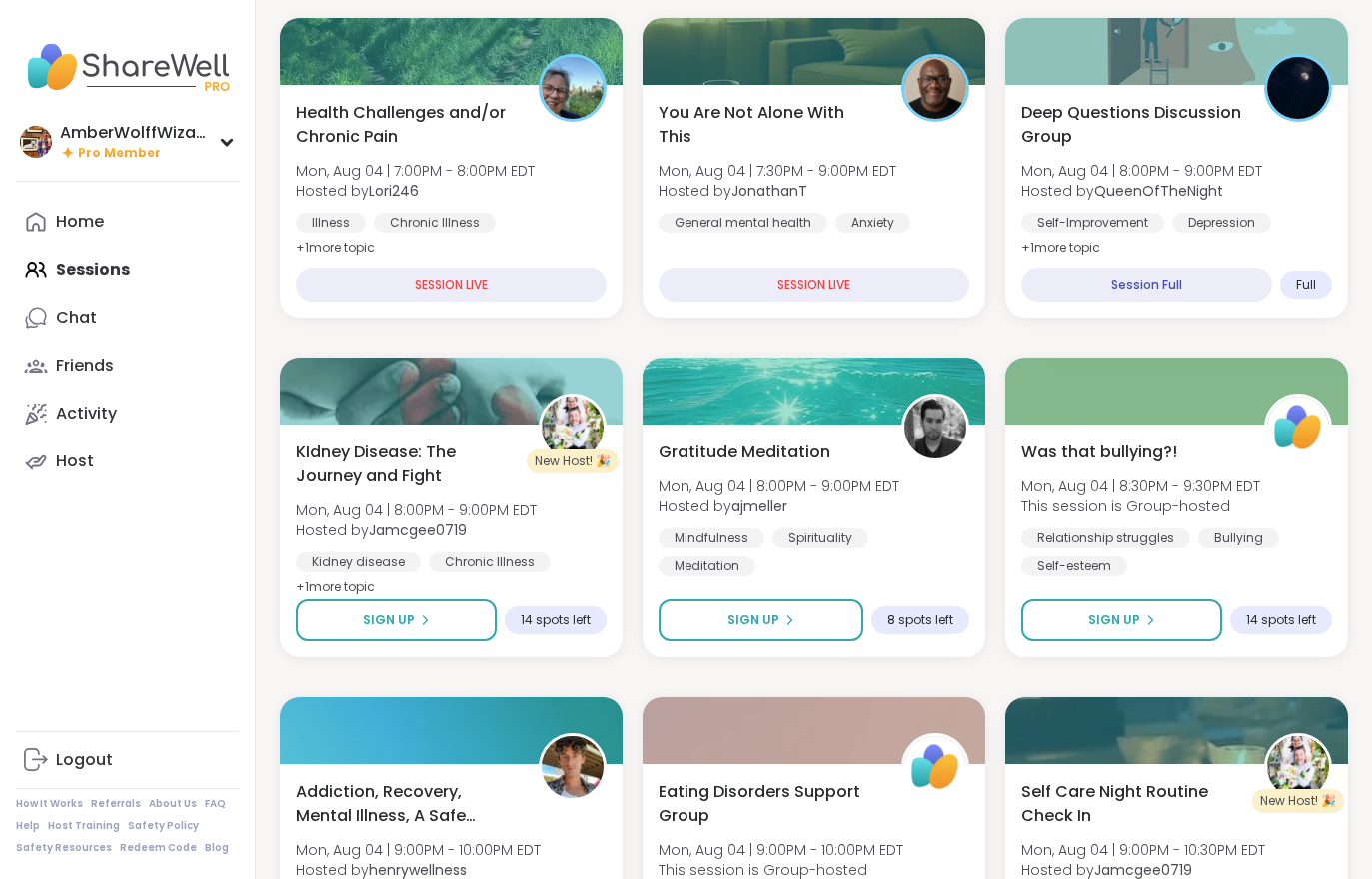 click on "Hosted by  Jamcgee0719" at bounding box center (416, 530) 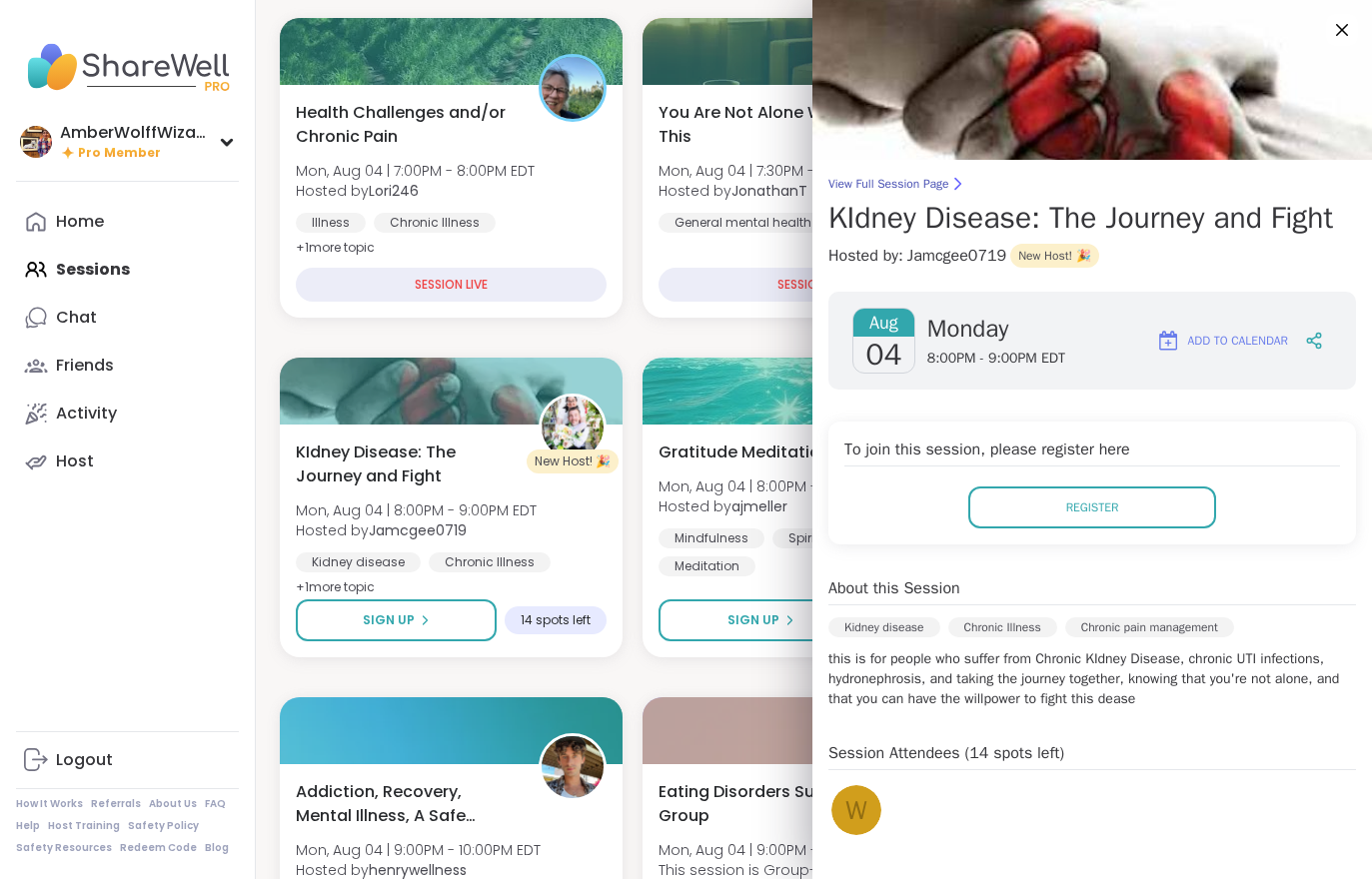 click on "AmberWolffWizard Pro Member Profile Membership Settings Help Home Sessions Chat Friends Activity Host Logout How It Works Referrals About Us FAQ Help Host Training Safety Policy Safety Resources Redeem Code Blog" at bounding box center [128, 440] 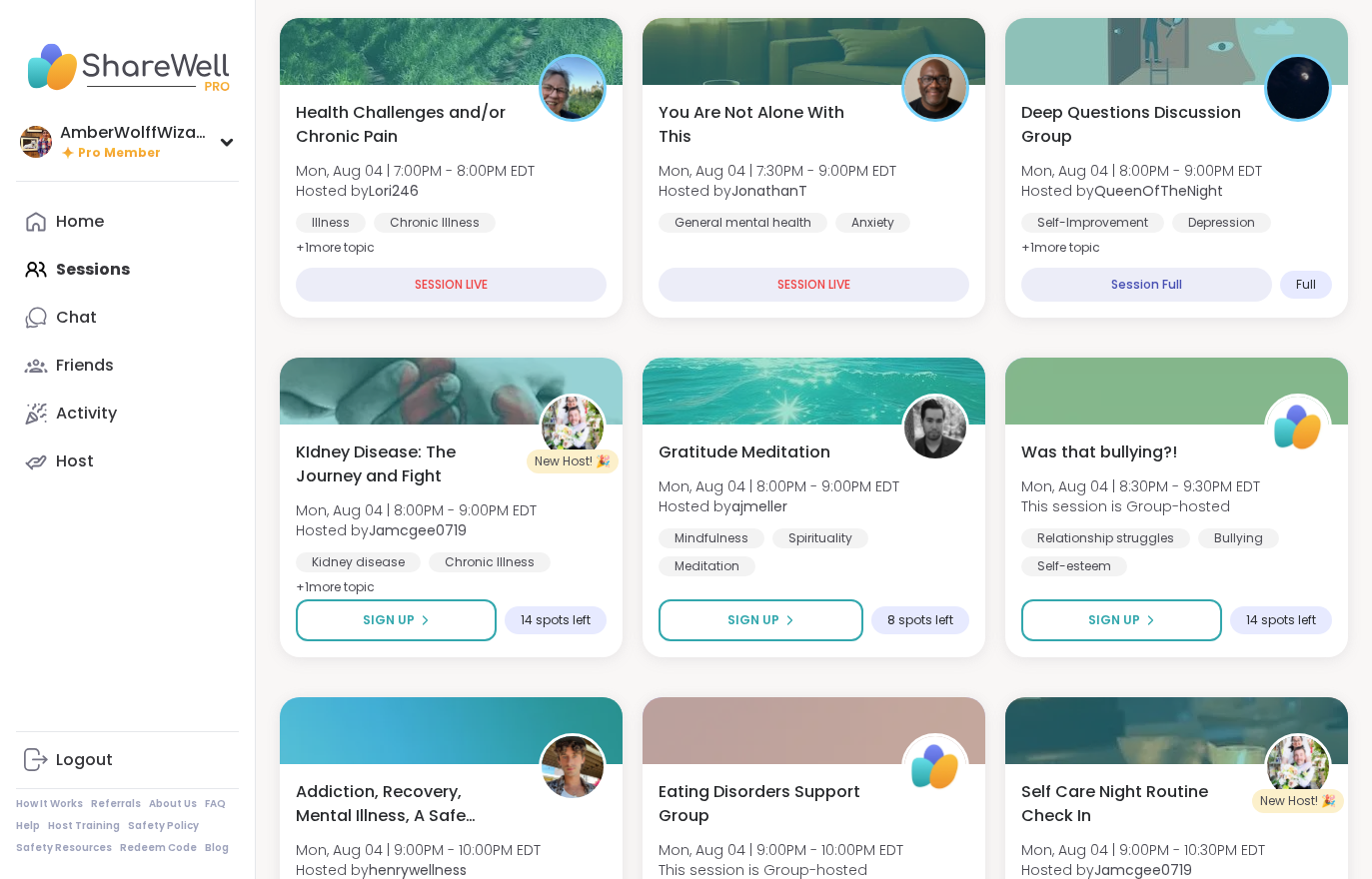click on "Gratitude Meditation Mon, Aug 04 | 8:00PM - 9:00PM EDT Hosted by  ajmeller Mindfulness Spirituality Meditation" at bounding box center [813, 508] 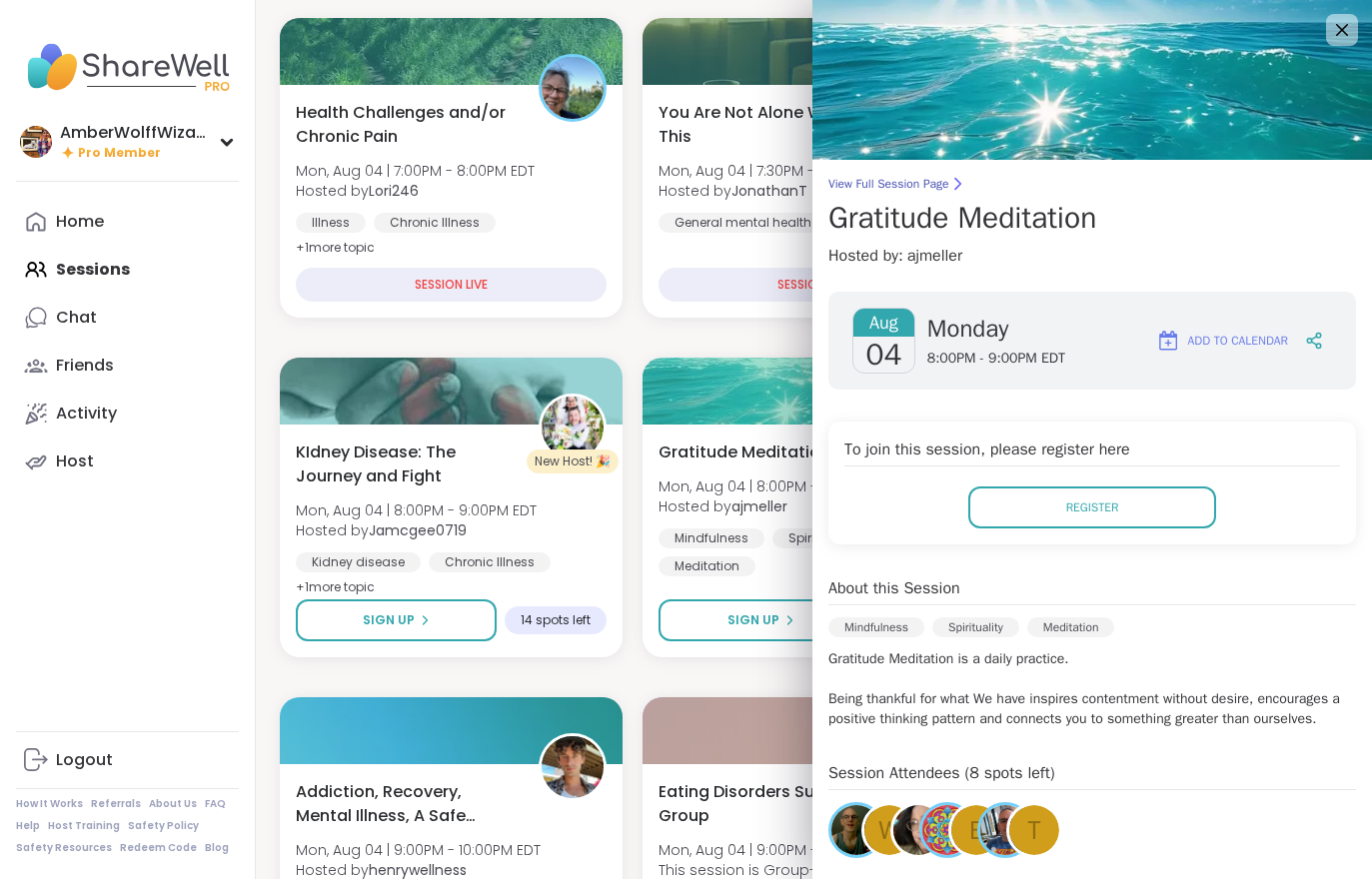scroll, scrollTop: 23, scrollLeft: 0, axis: vertical 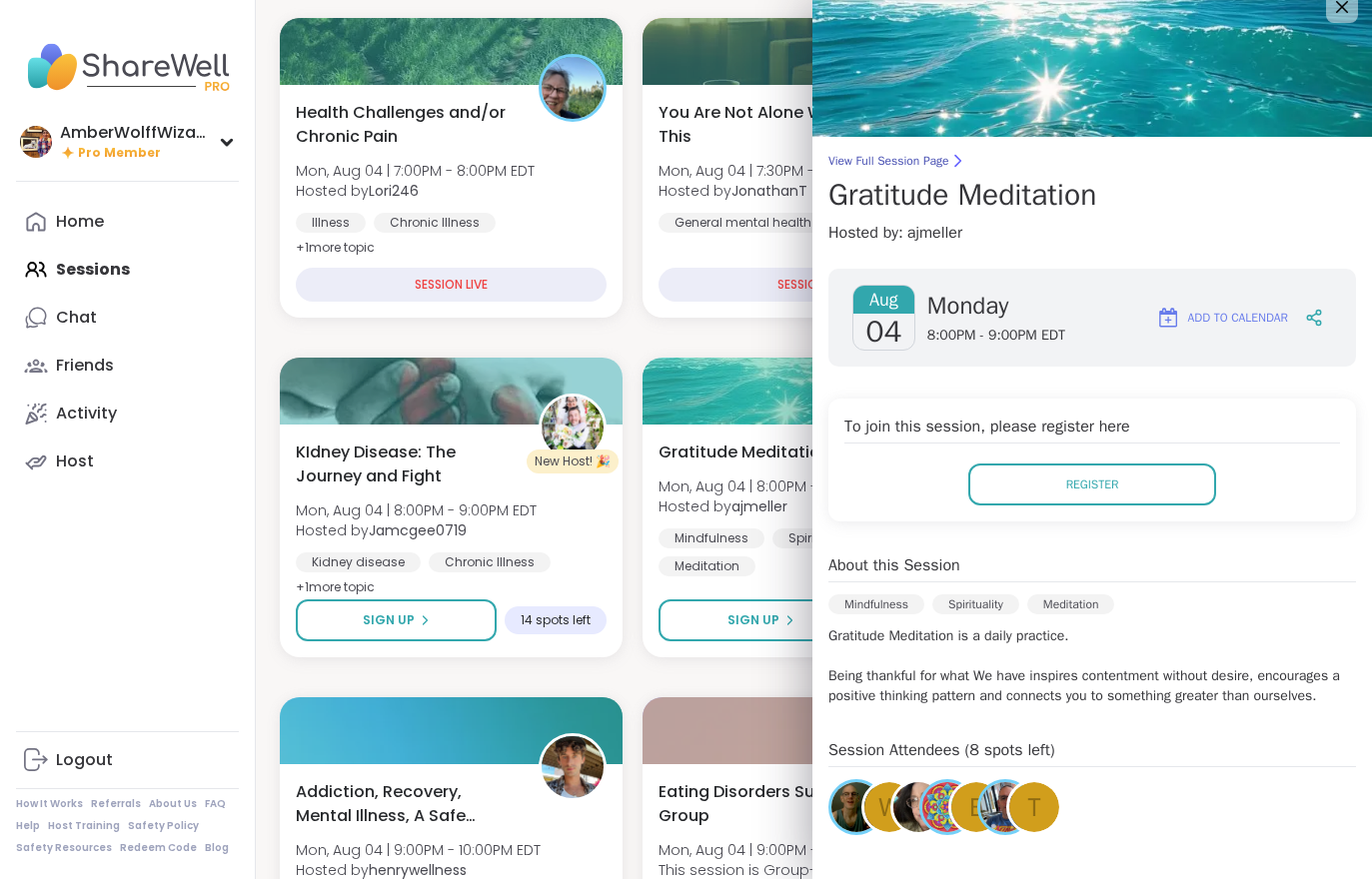 click on "AmberWolffWizard Pro Member Profile Membership Settings Help Home Sessions Chat Friends Activity Host Logout How It Works Referrals About Us FAQ Help Host Training Safety Policy Safety Resources Redeem Code Blog" at bounding box center [128, 440] 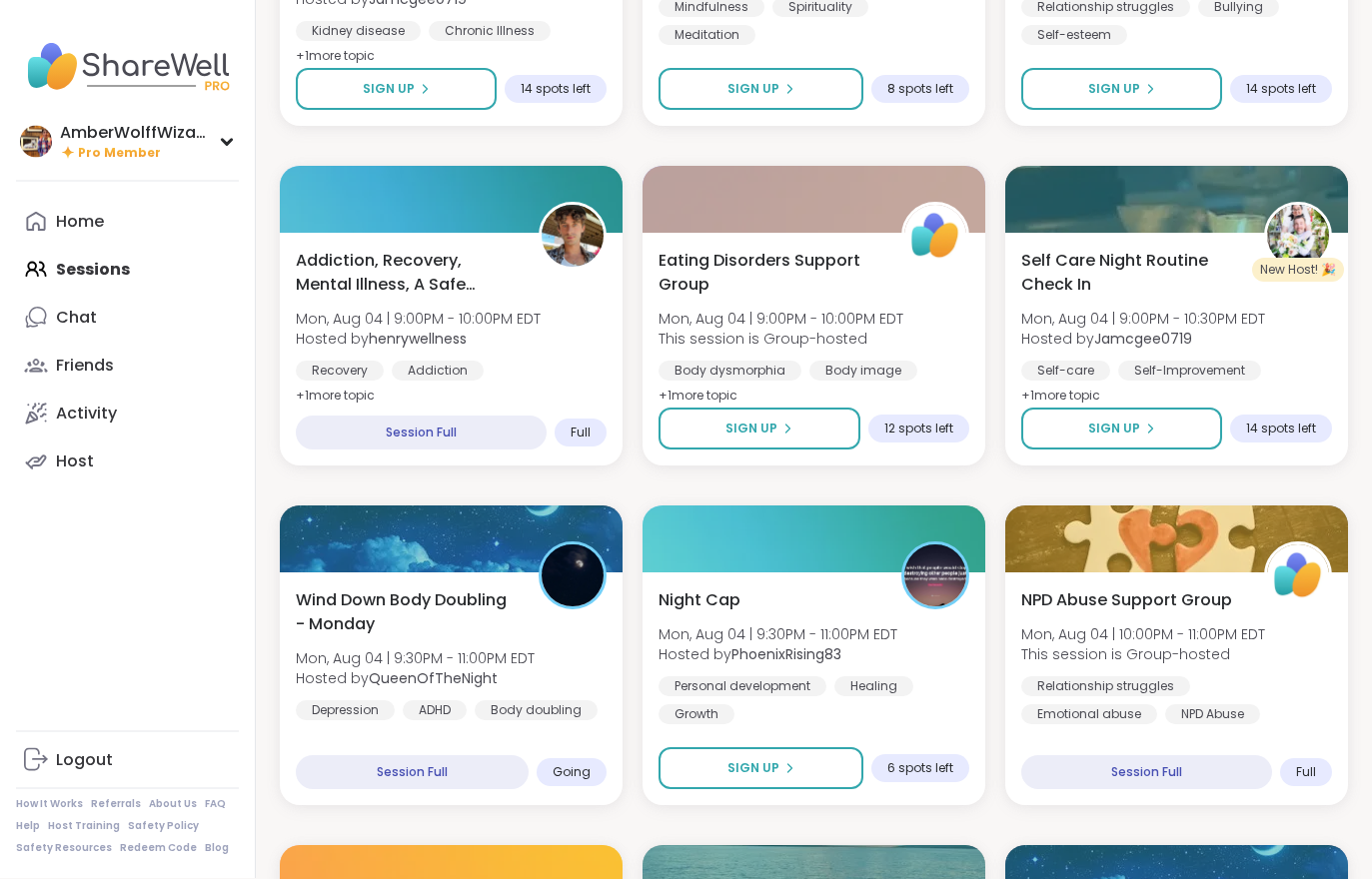 scroll, scrollTop: 1267, scrollLeft: 0, axis: vertical 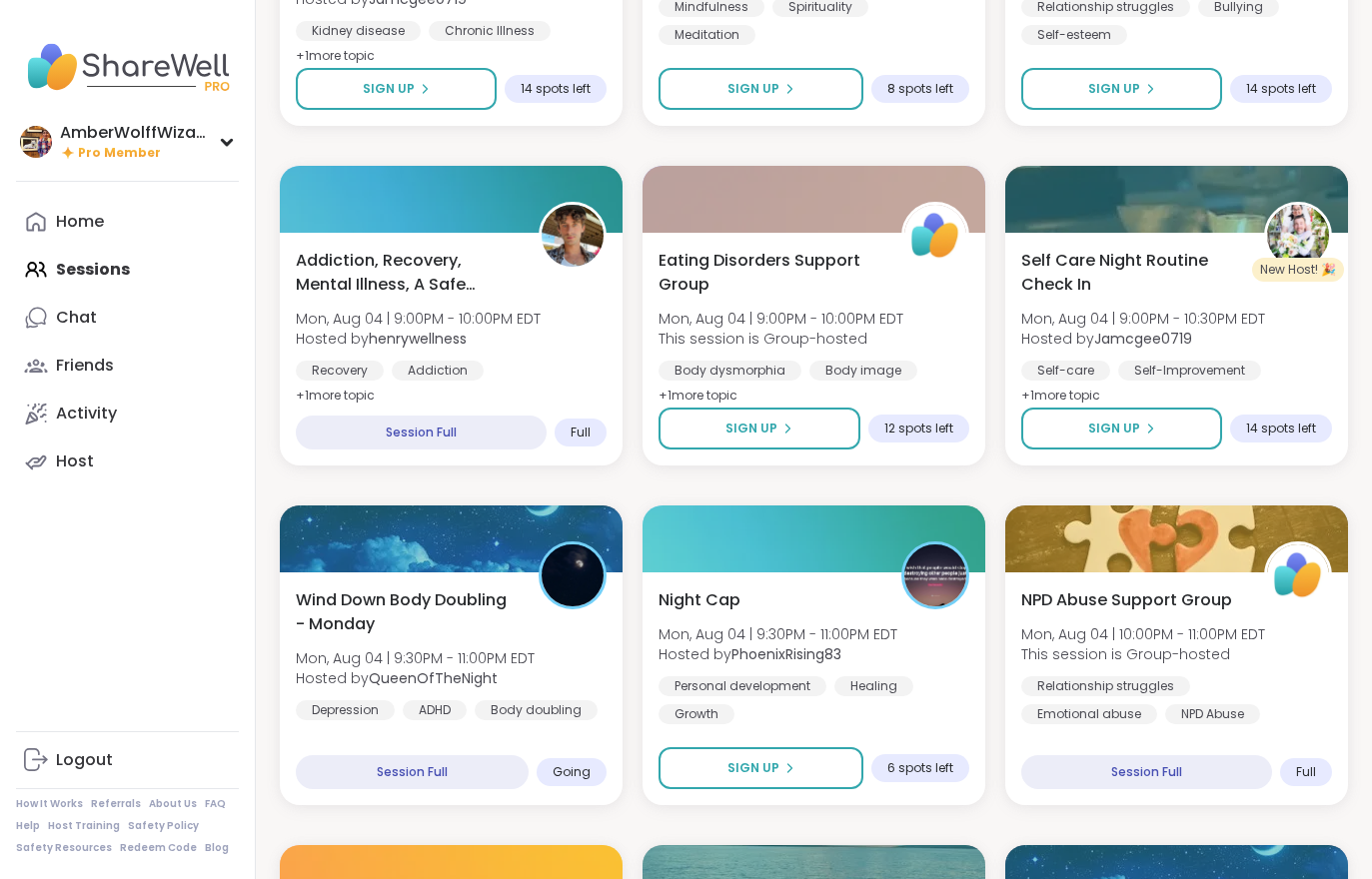 click on "Healing" at bounding box center (873, 686) 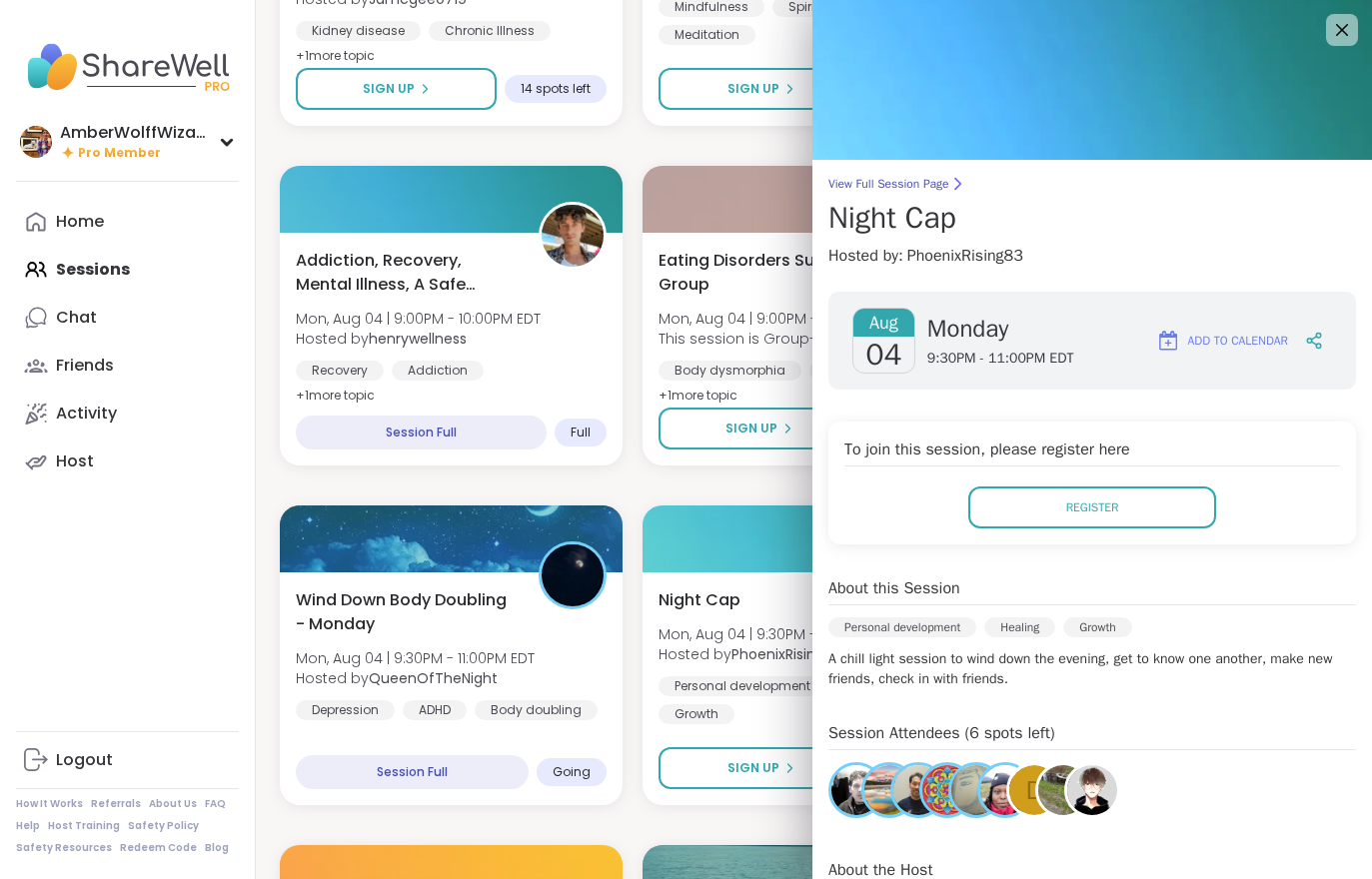 click on "AmberWolffWizard Pro Member Profile Membership Settings Help Home Sessions Chat Friends Activity Host Logout How It Works Referrals About Us FAQ Help Host Training Safety Policy Safety Resources Redeem Code Blog" at bounding box center (128, 440) 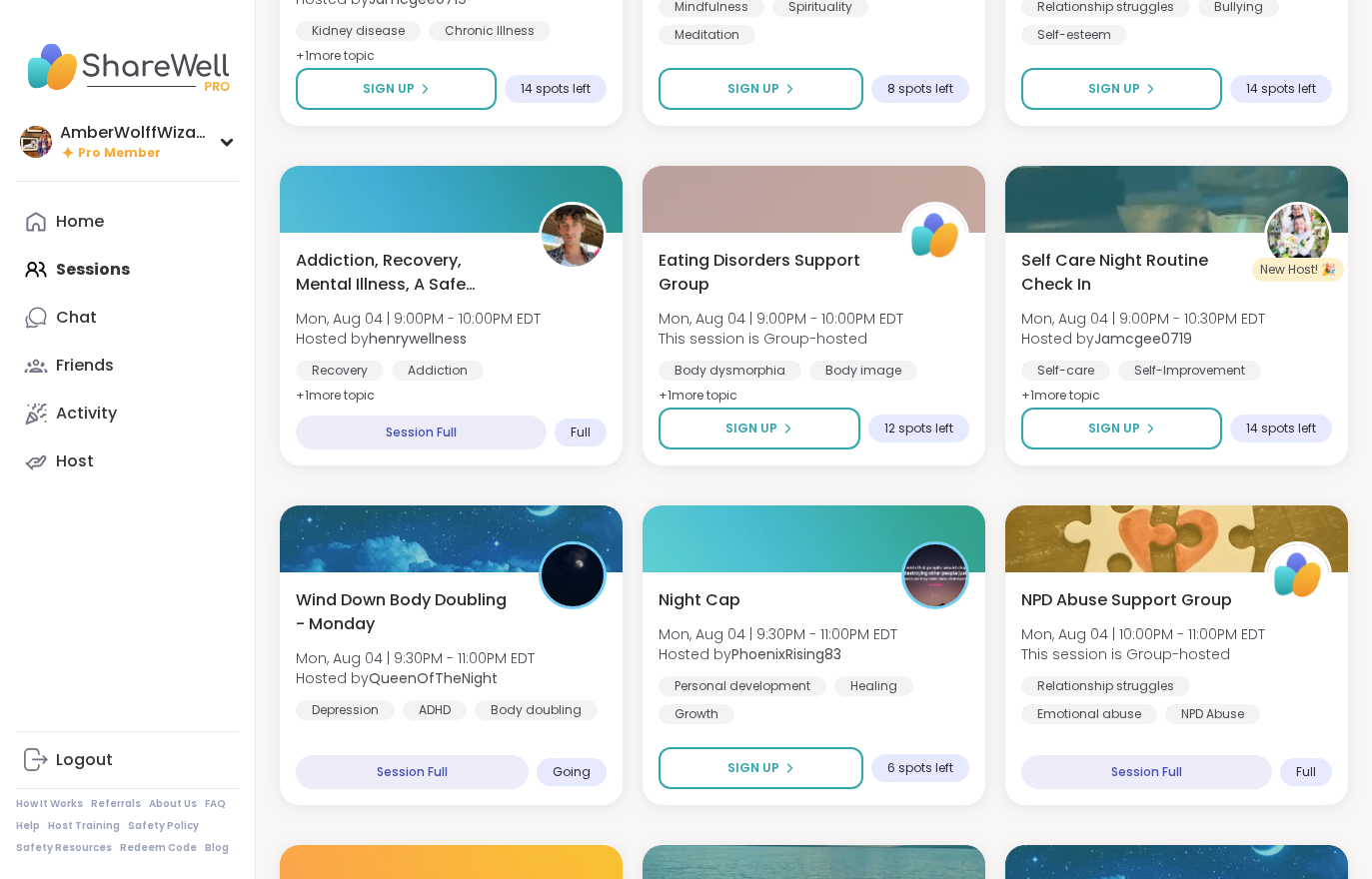 click on "Hosted by  QueenOfTheNight" at bounding box center [415, 678] 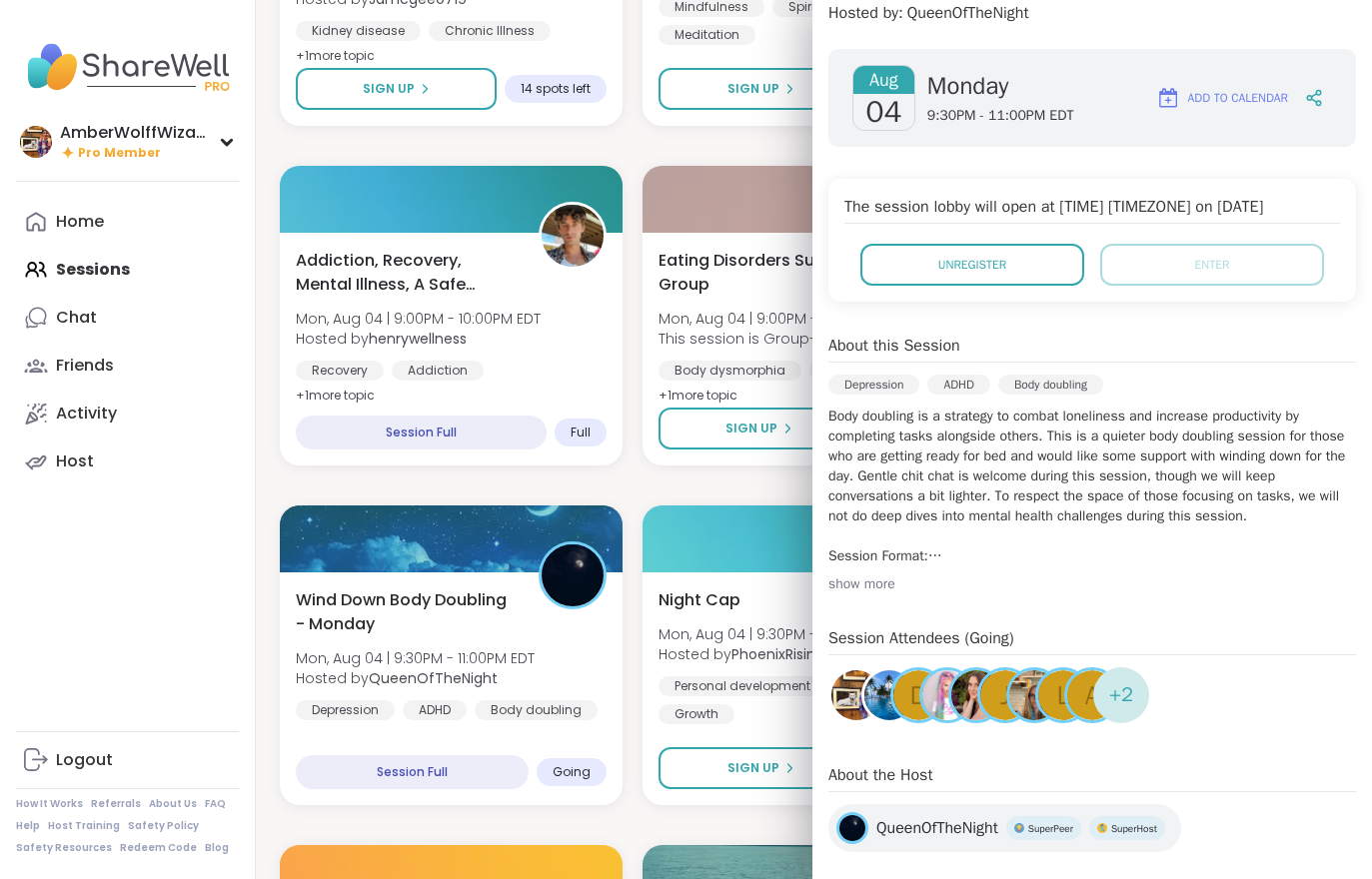 scroll, scrollTop: 241, scrollLeft: 0, axis: vertical 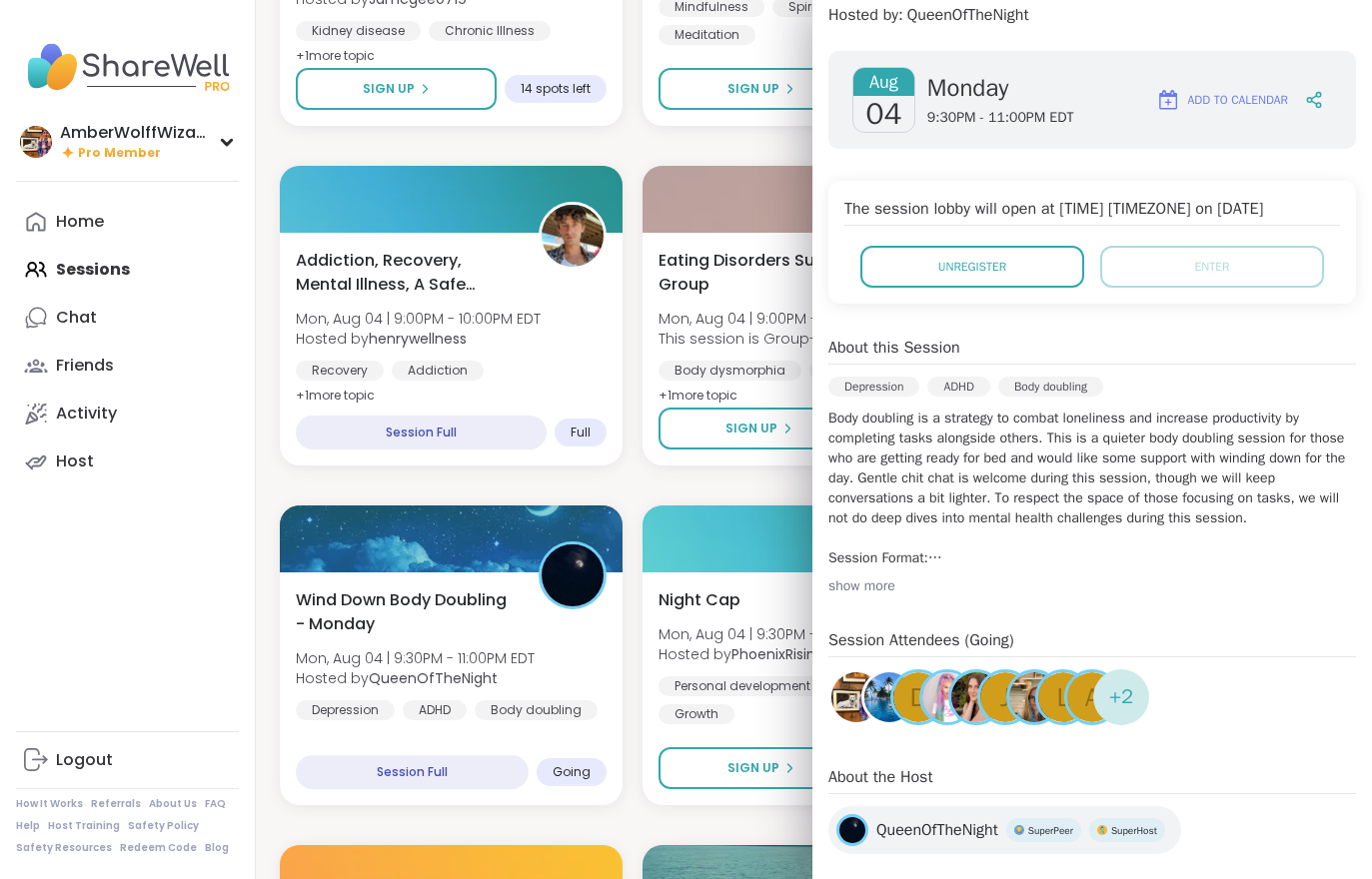 click on "AmberWolffWizard Pro Member Profile Membership Settings Help Home Sessions Chat Friends Activity Host Logout How It Works Referrals About Us FAQ Help Host Training Safety Policy Safety Resources Redeem Code Blog" at bounding box center [128, 440] 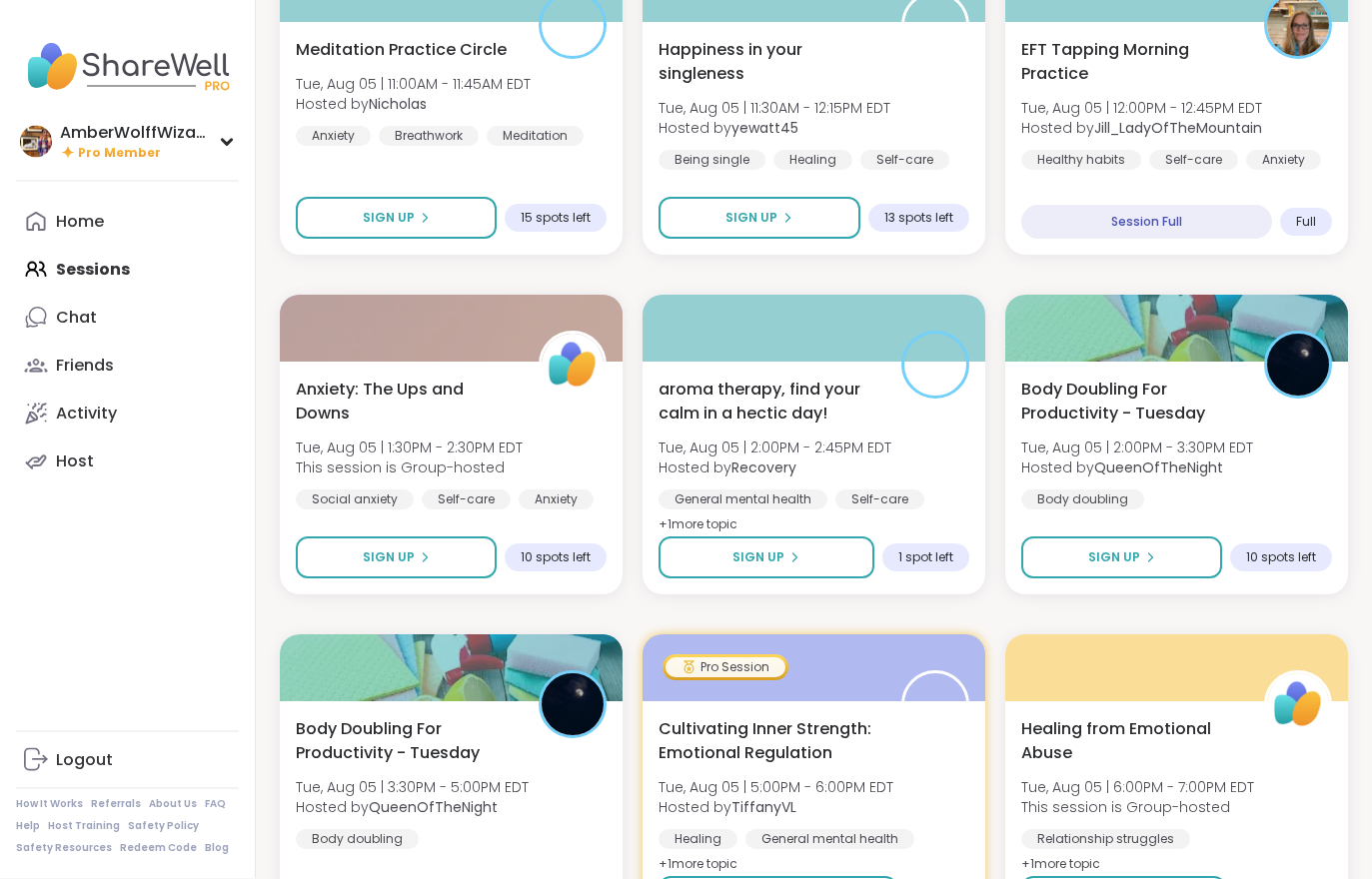 scroll, scrollTop: 3620, scrollLeft: 0, axis: vertical 